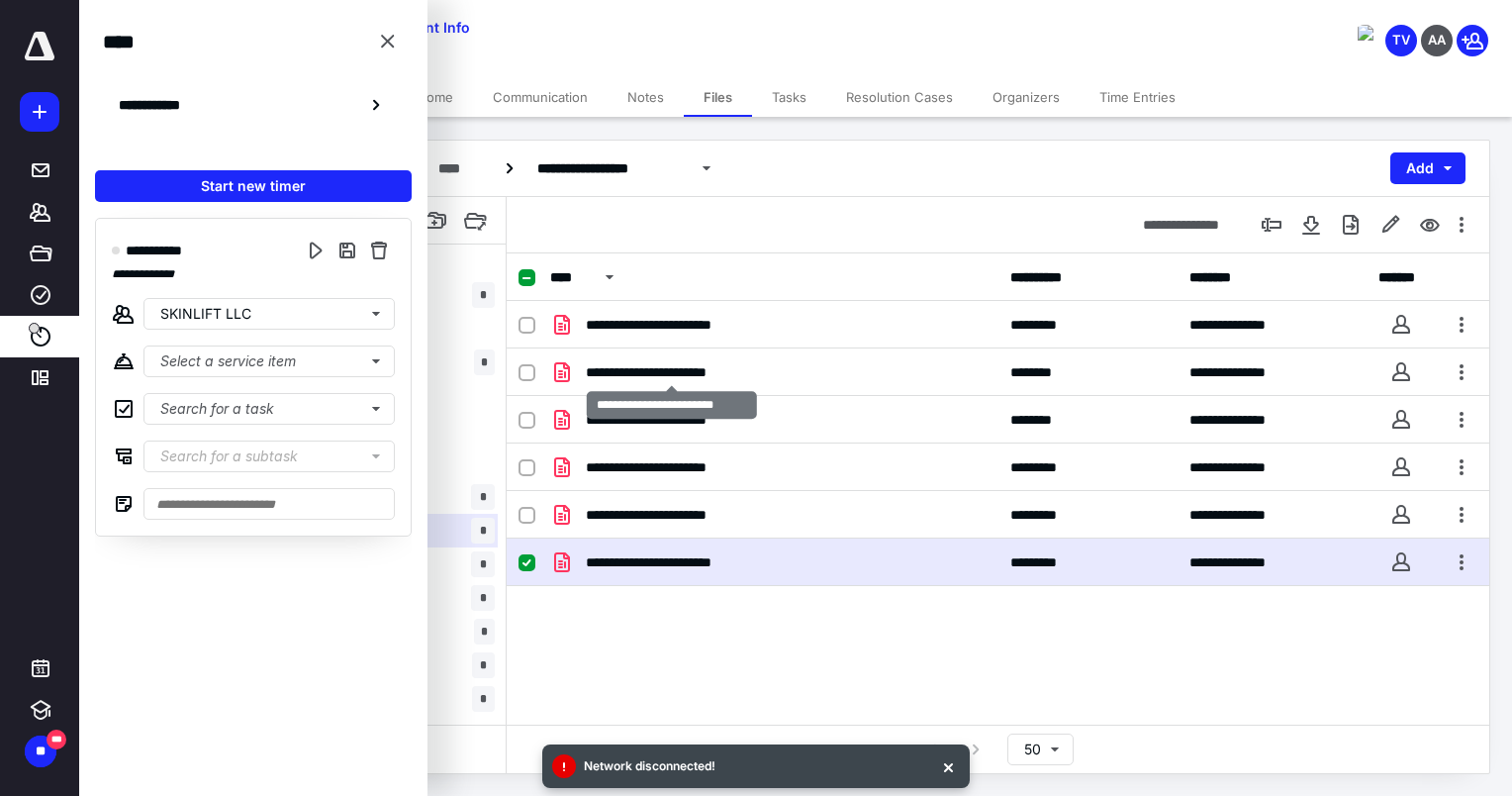 scroll, scrollTop: 0, scrollLeft: 0, axis: both 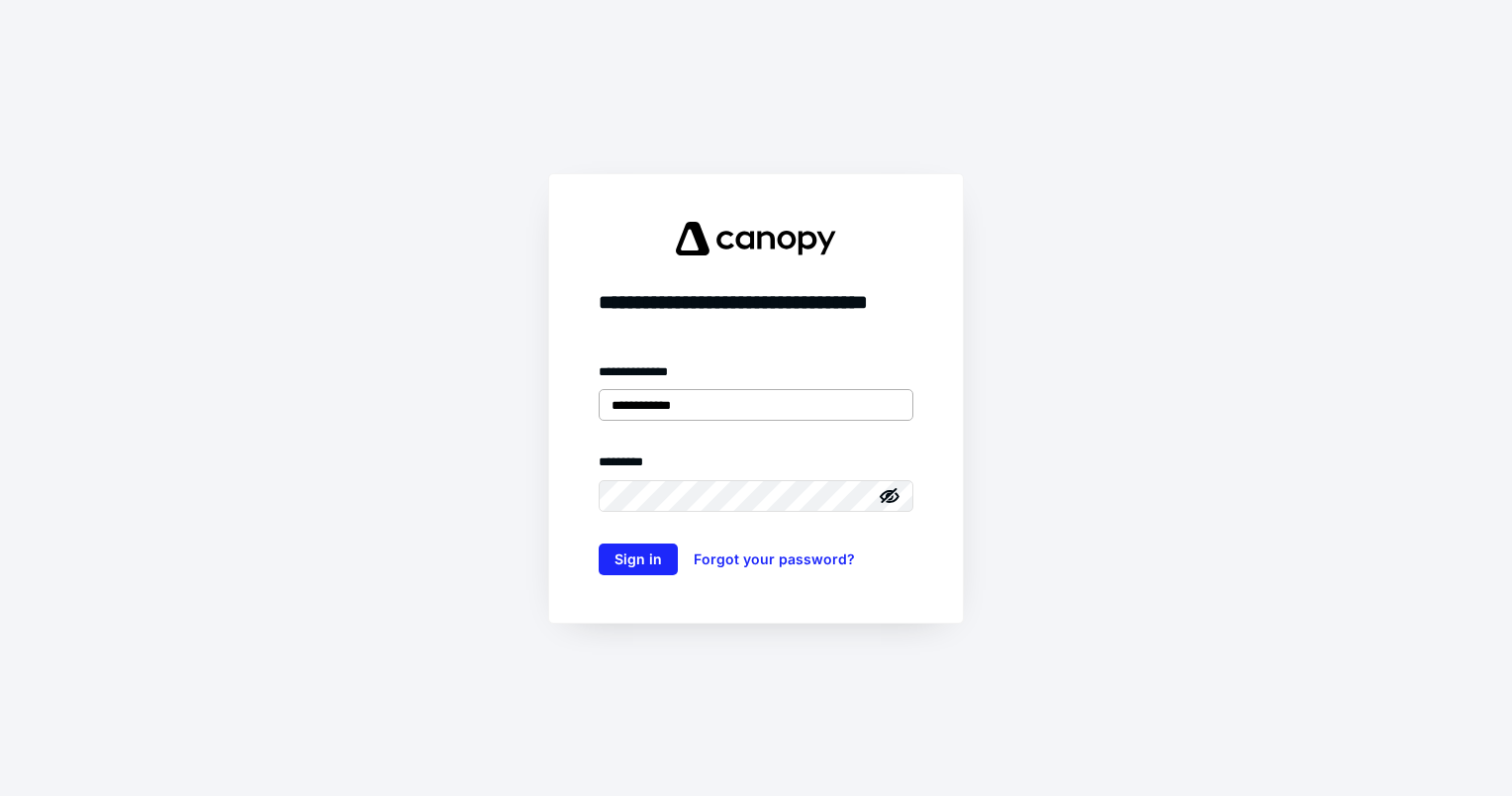 click on "**********" at bounding box center [756, 405] 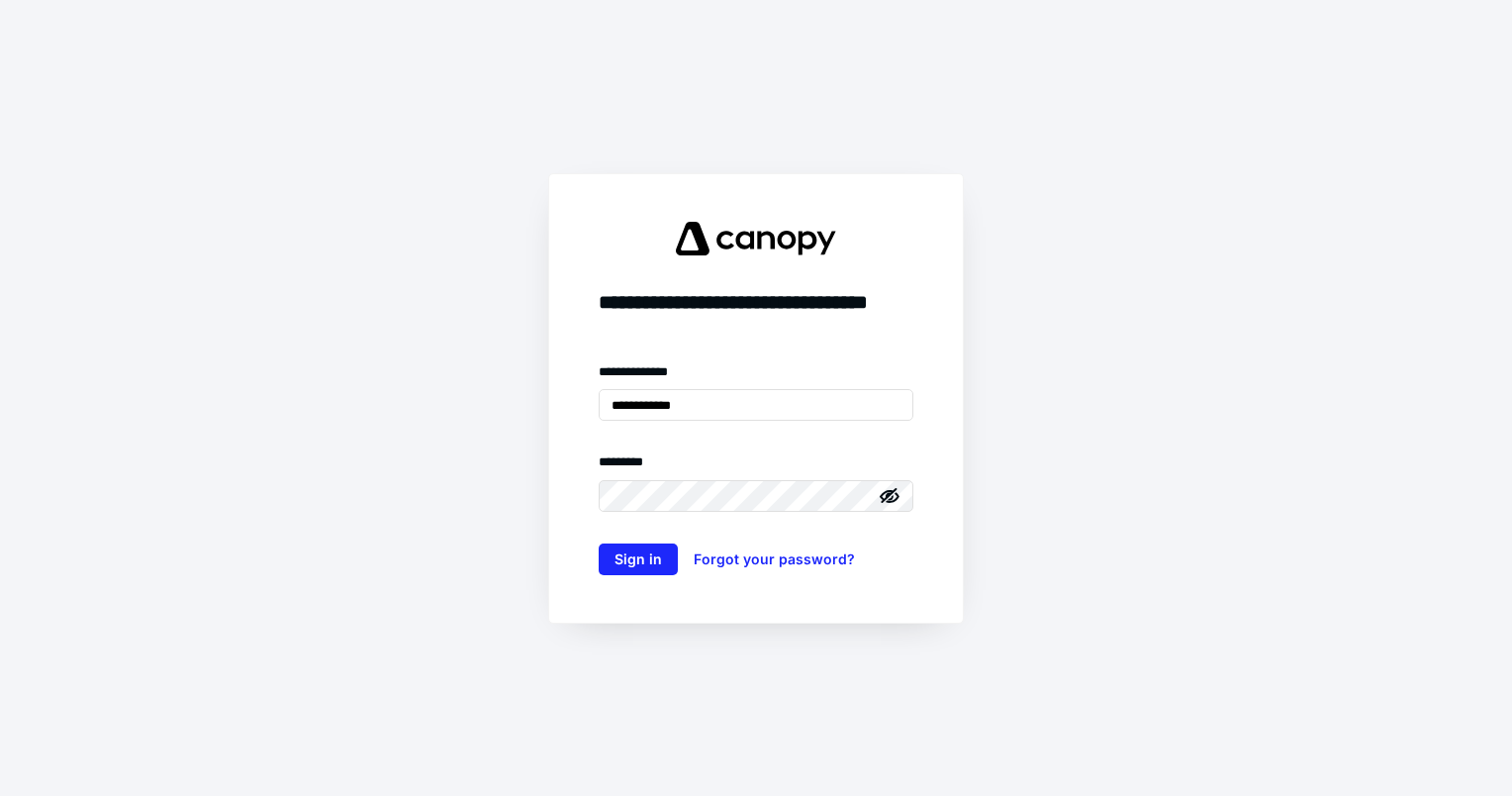 drag, startPoint x: 707, startPoint y: 405, endPoint x: 430, endPoint y: 410, distance: 277.0451 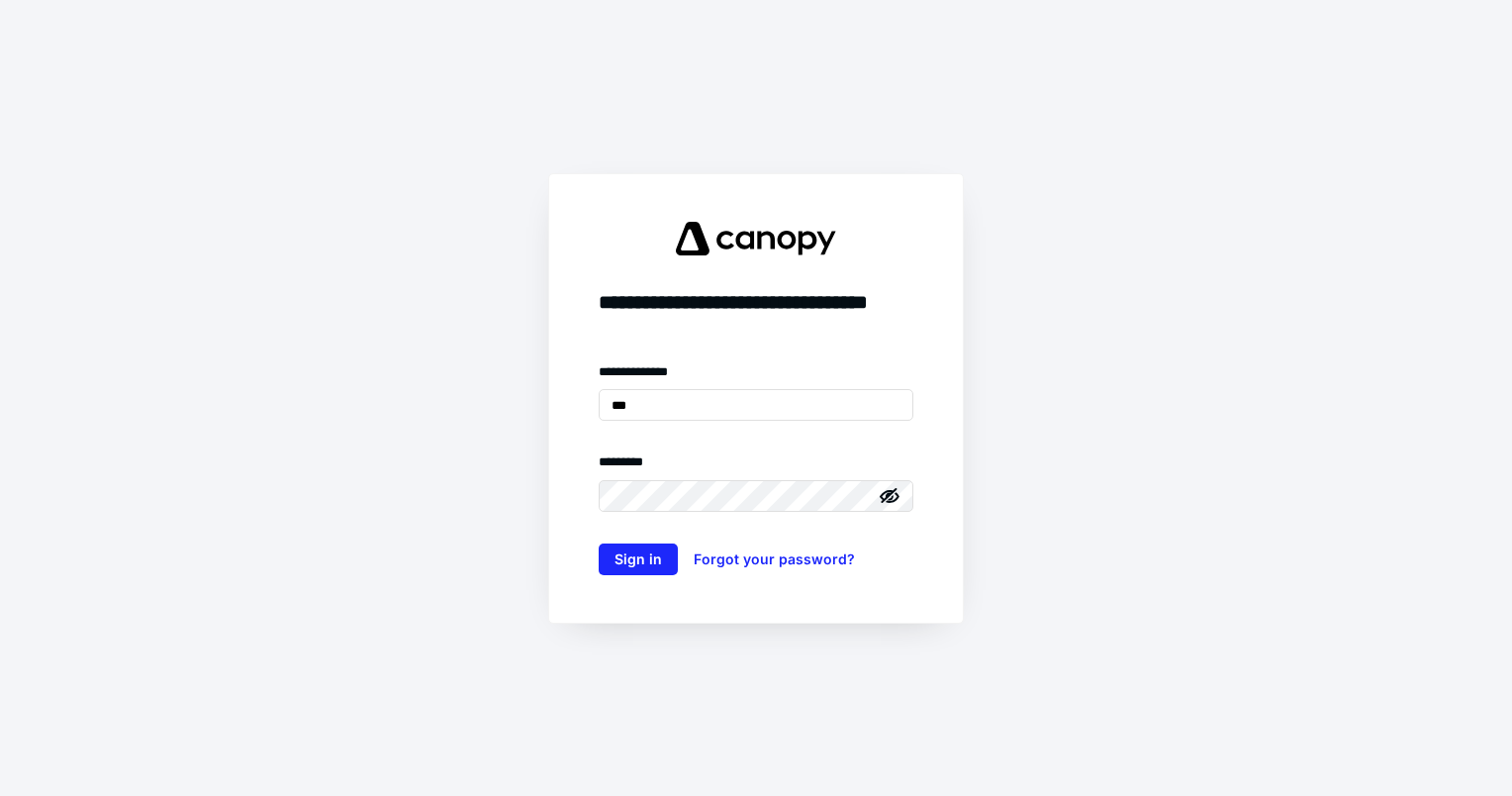 type on "**********" 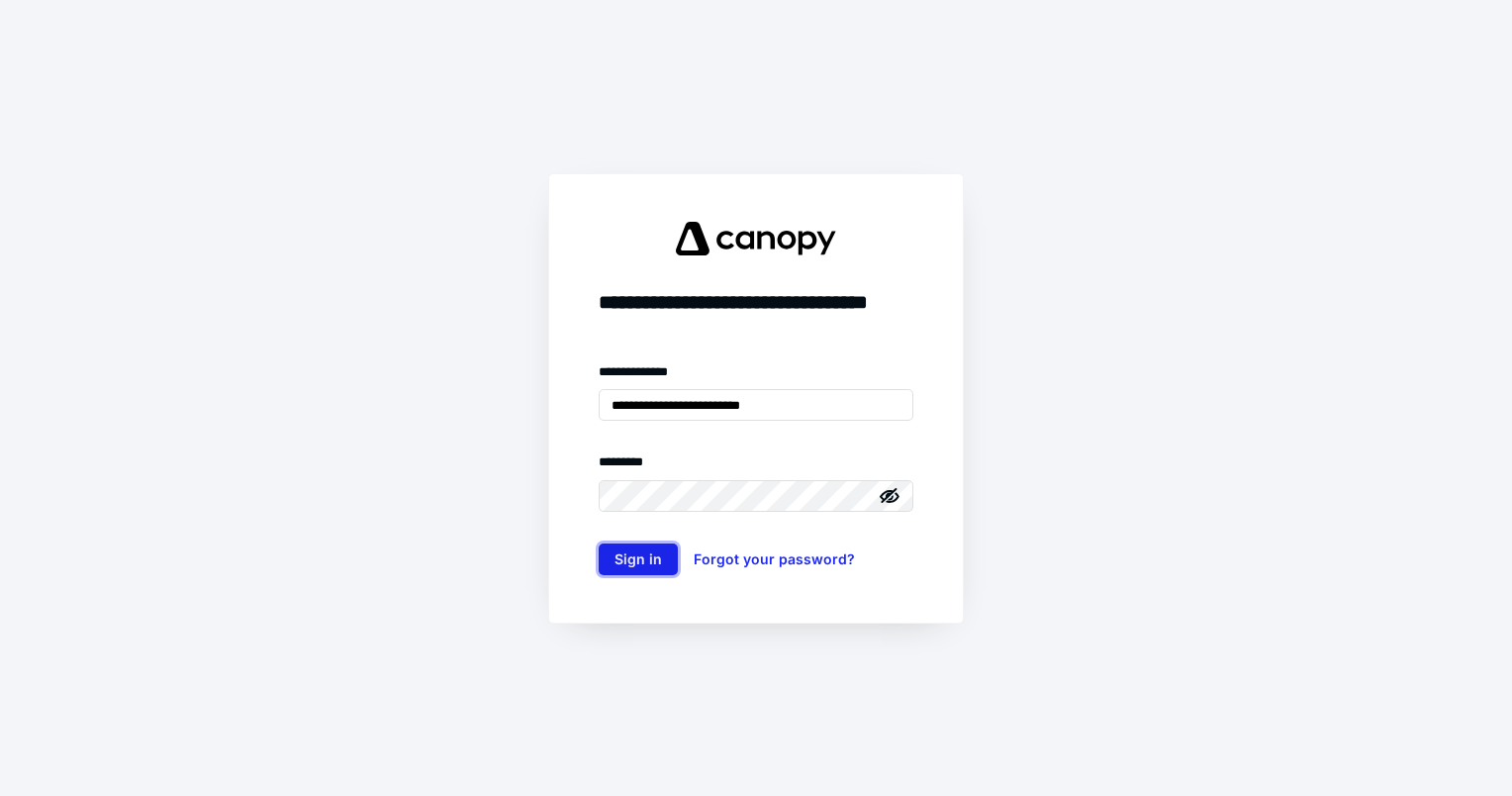 click on "Sign in" at bounding box center (638, 559) 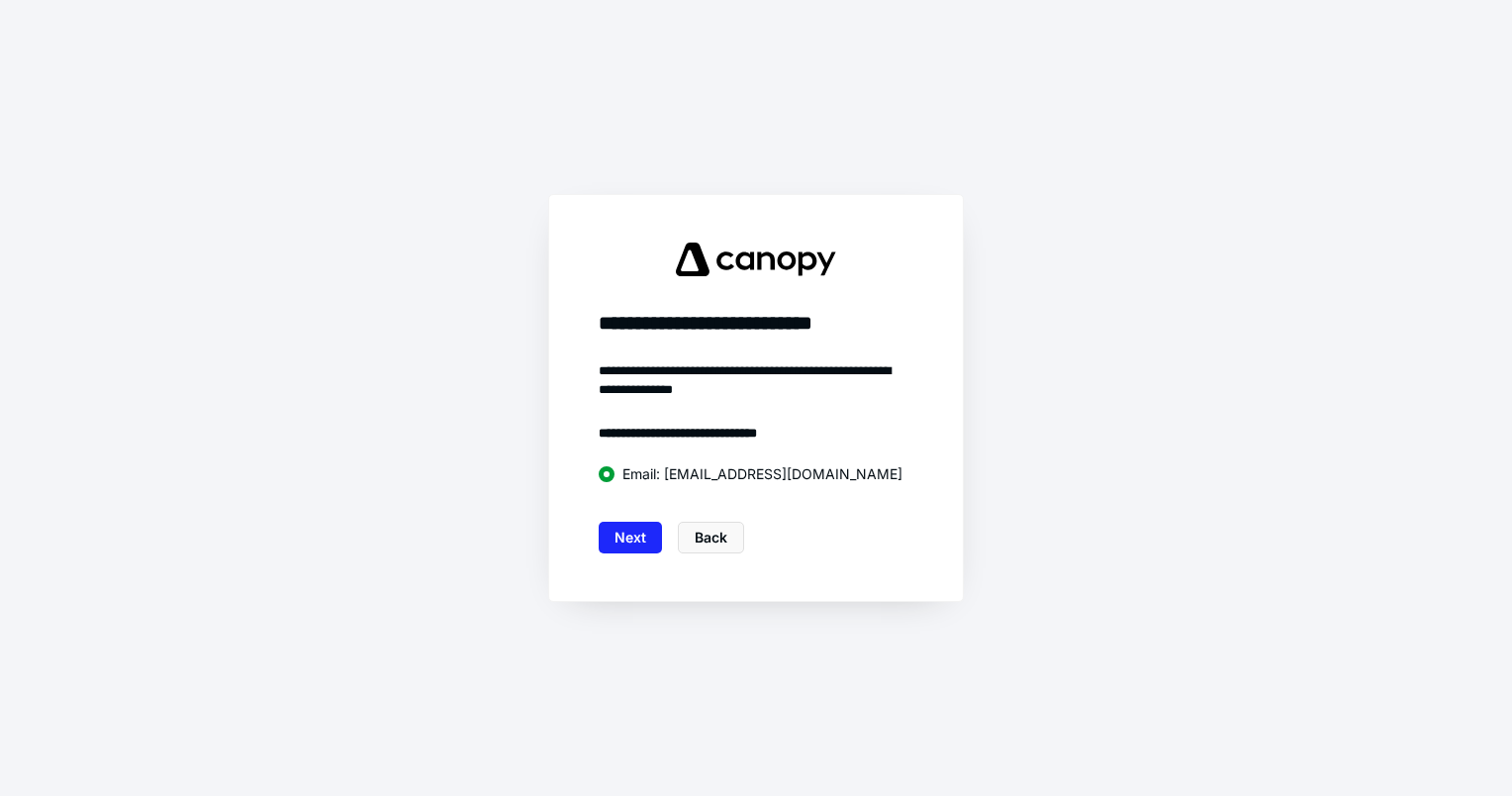 click on "Next" at bounding box center (630, 538) 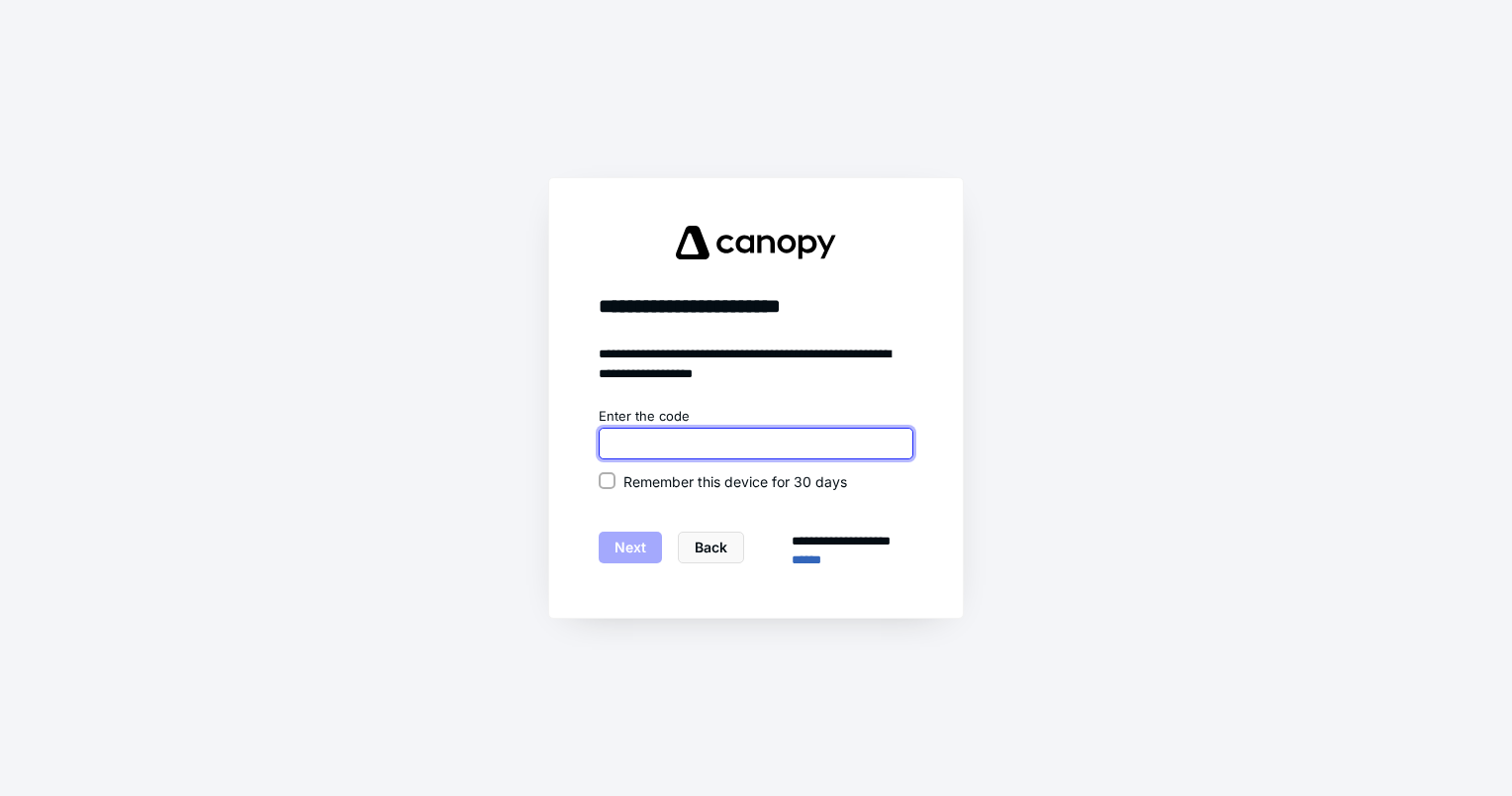 paste on "******" 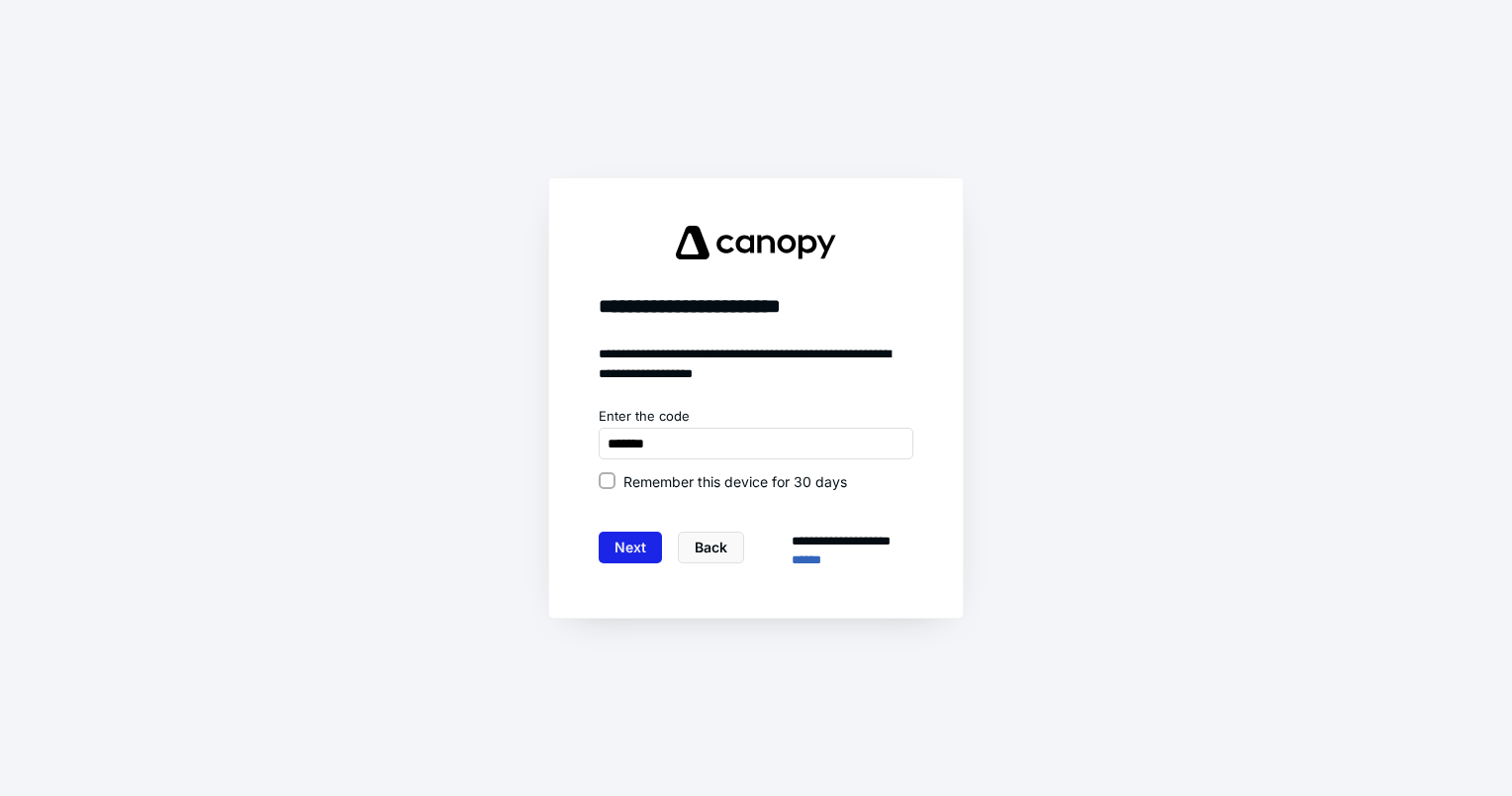type on "******" 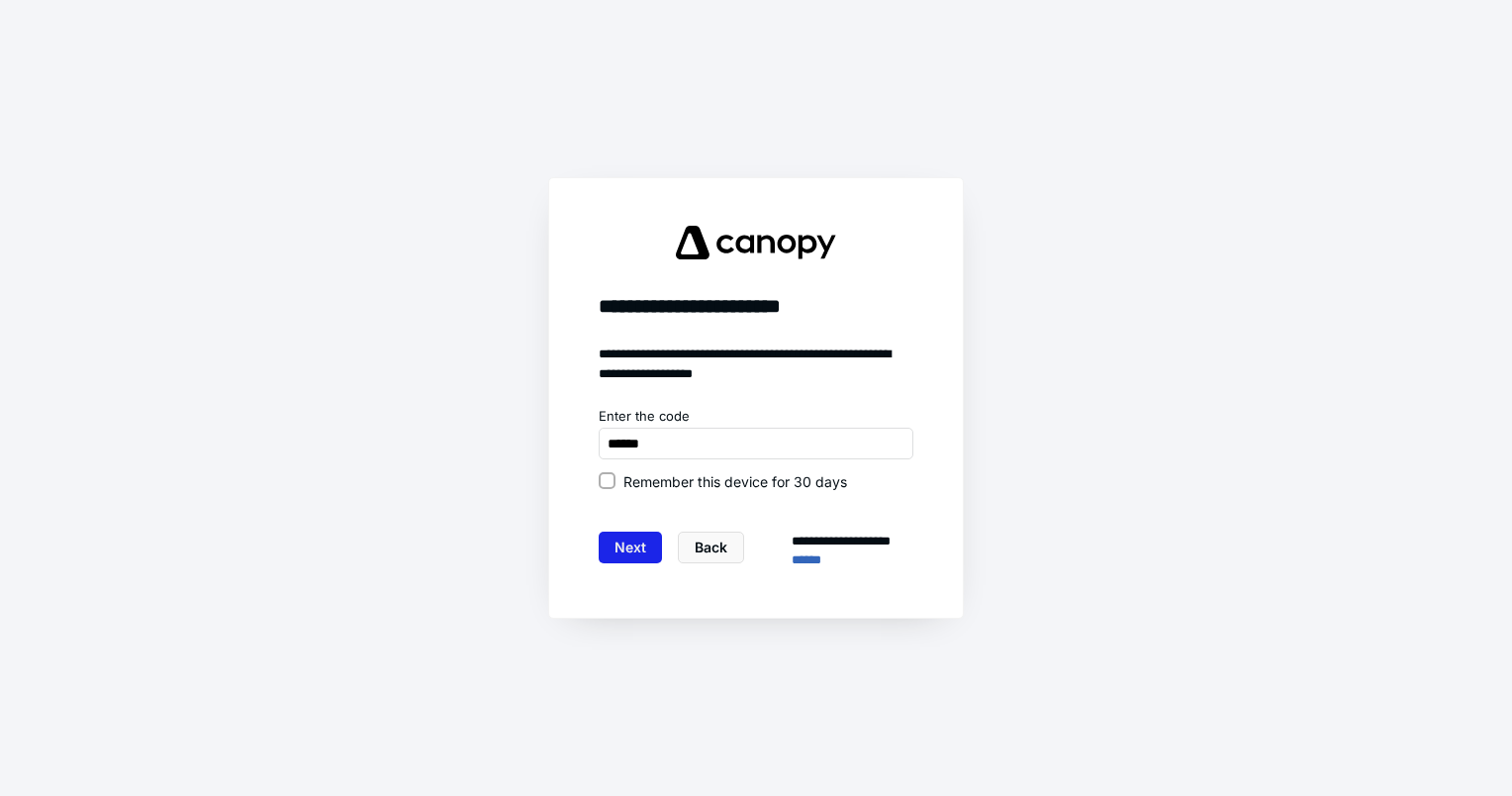 click on "Next" at bounding box center [630, 547] 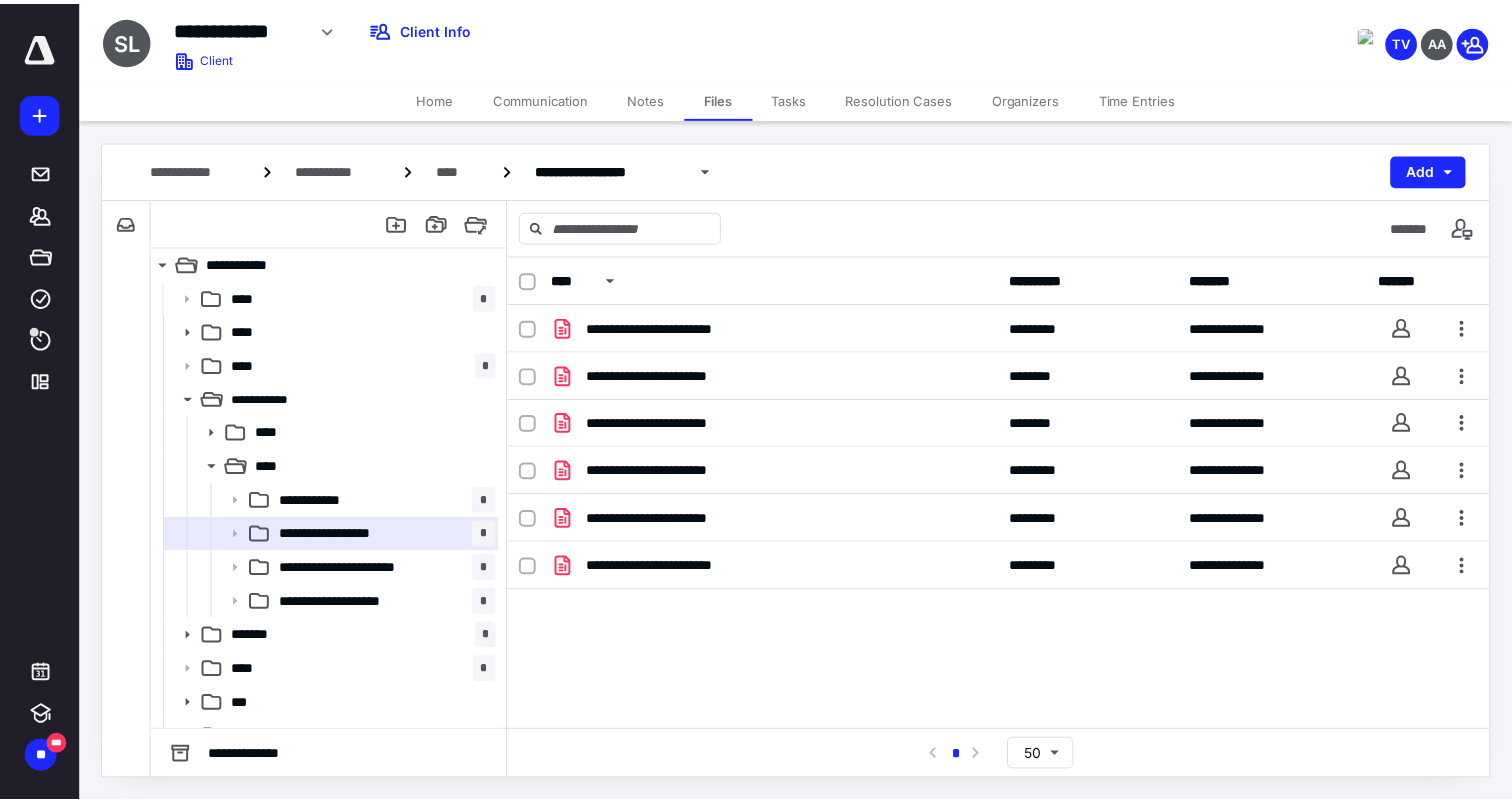 scroll, scrollTop: 0, scrollLeft: 0, axis: both 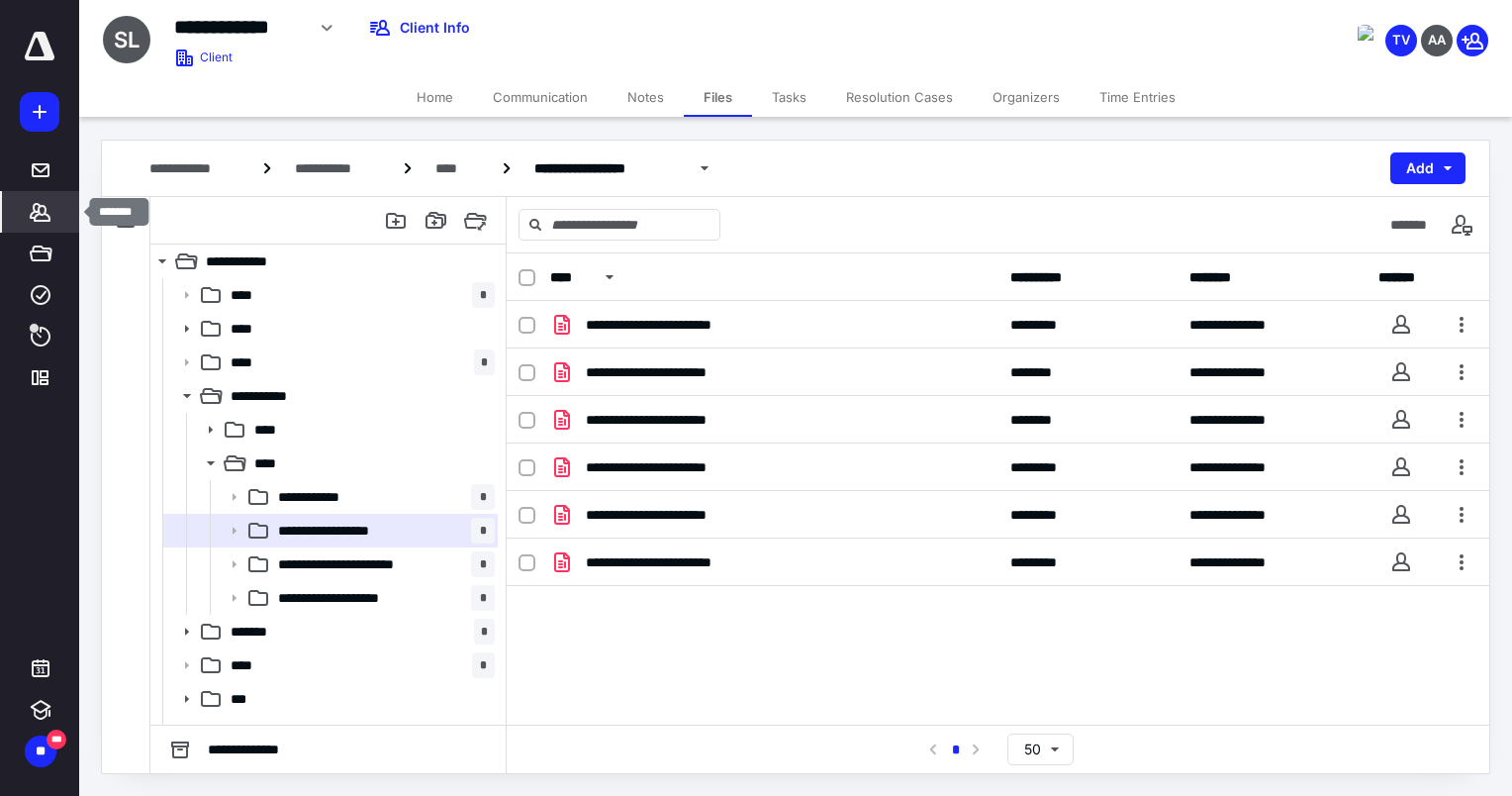 click 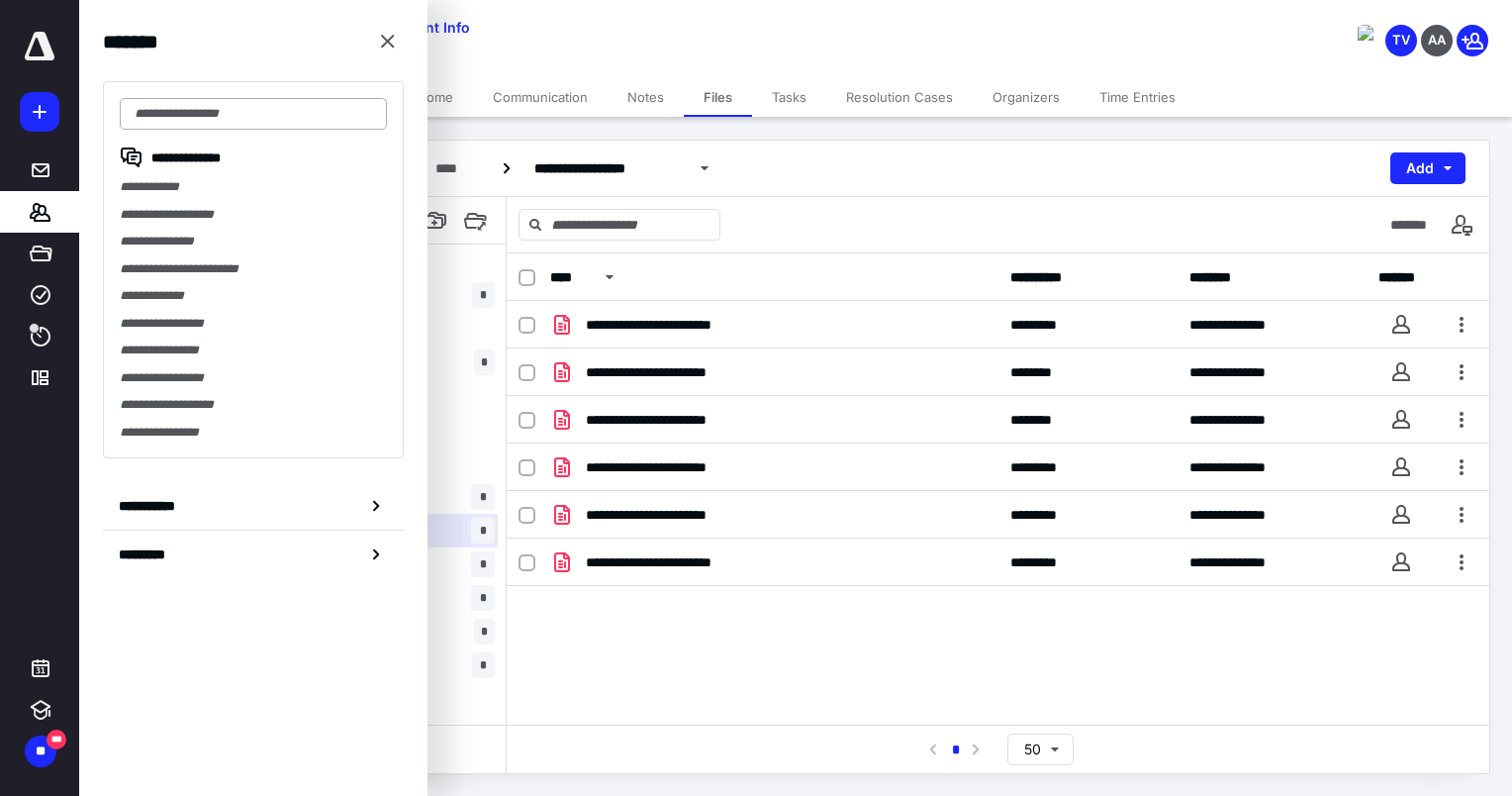 click at bounding box center (253, 114) 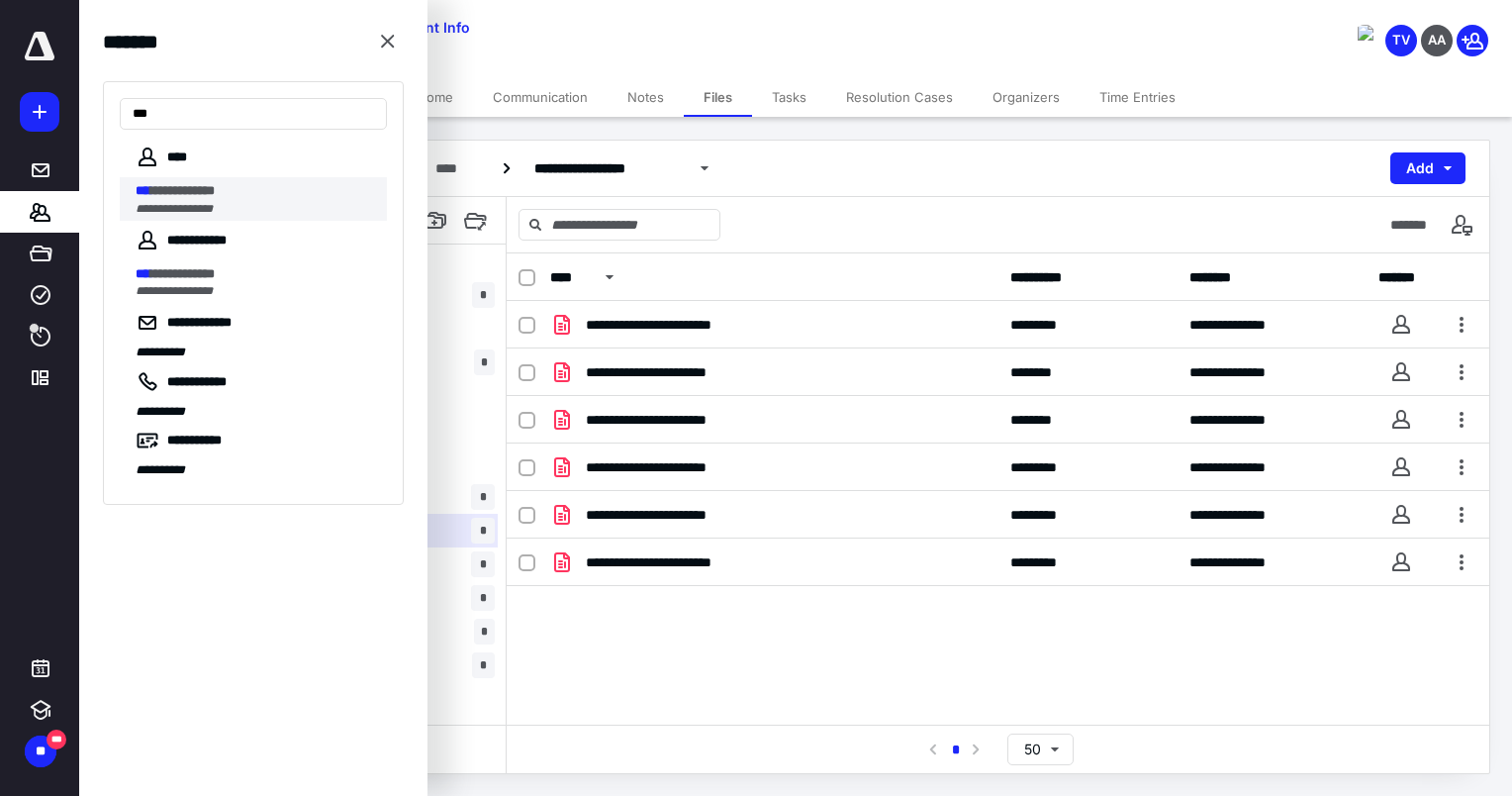 type on "***" 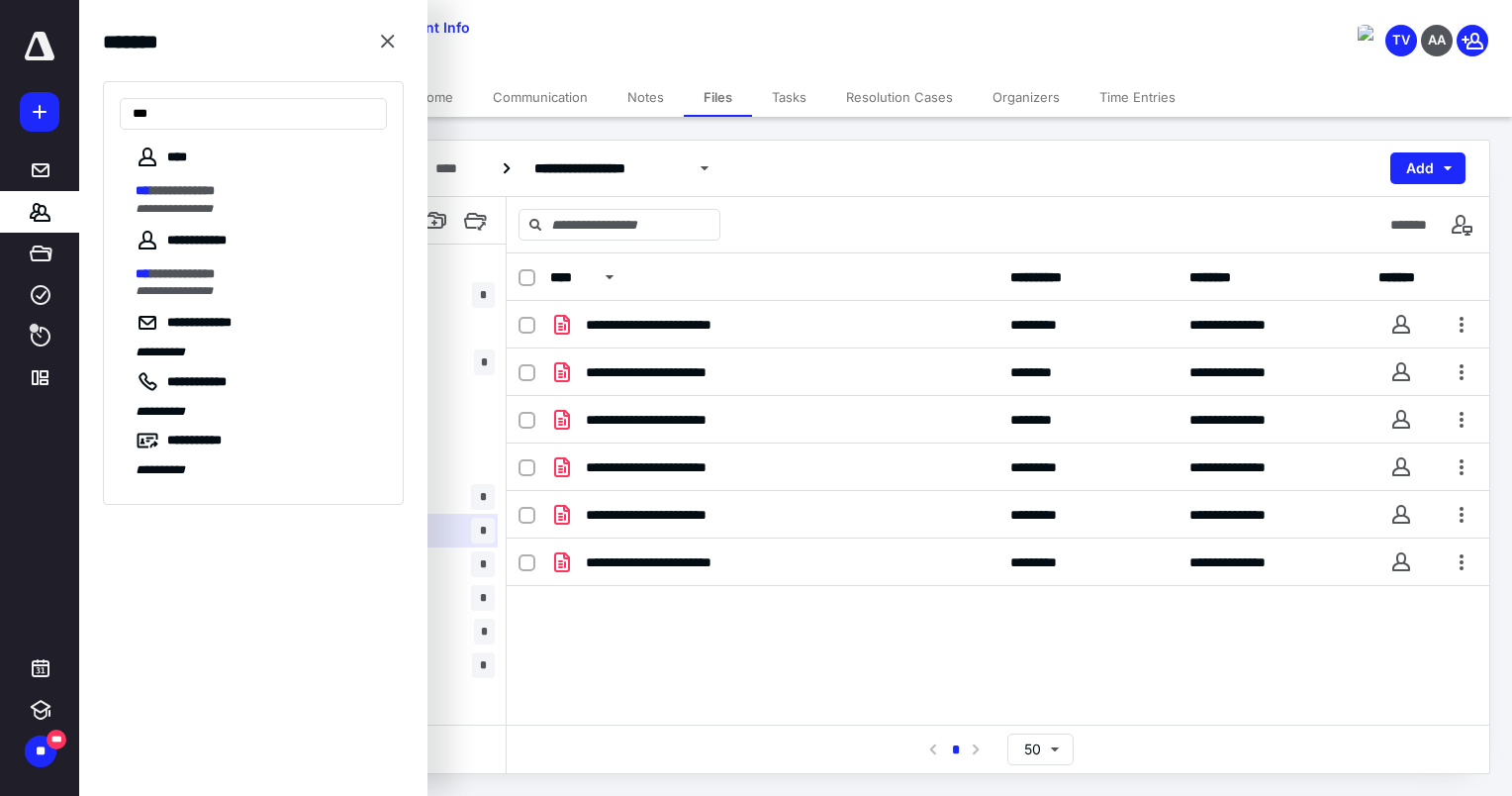 click on "**********" at bounding box center [174, 209] 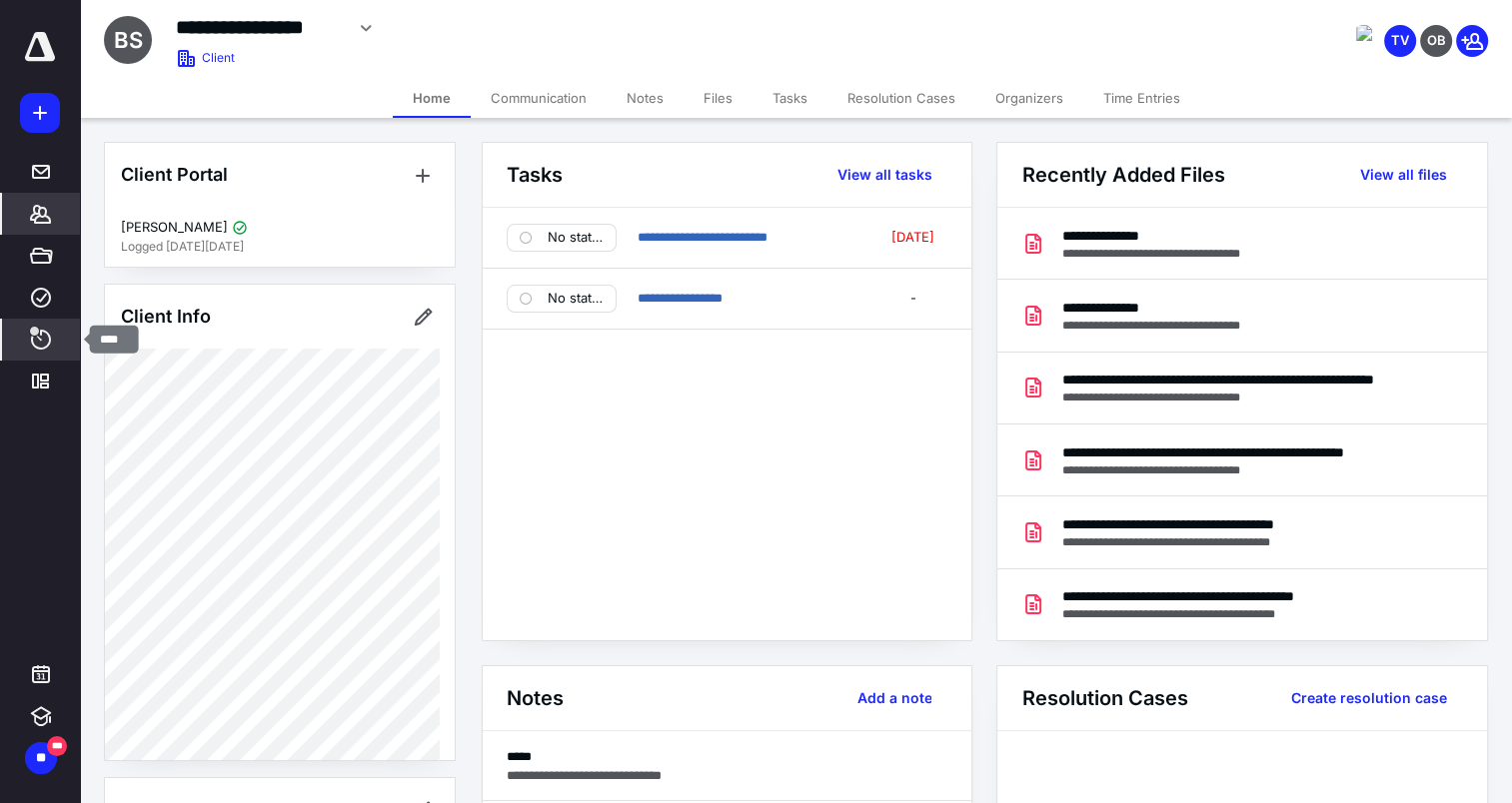 click 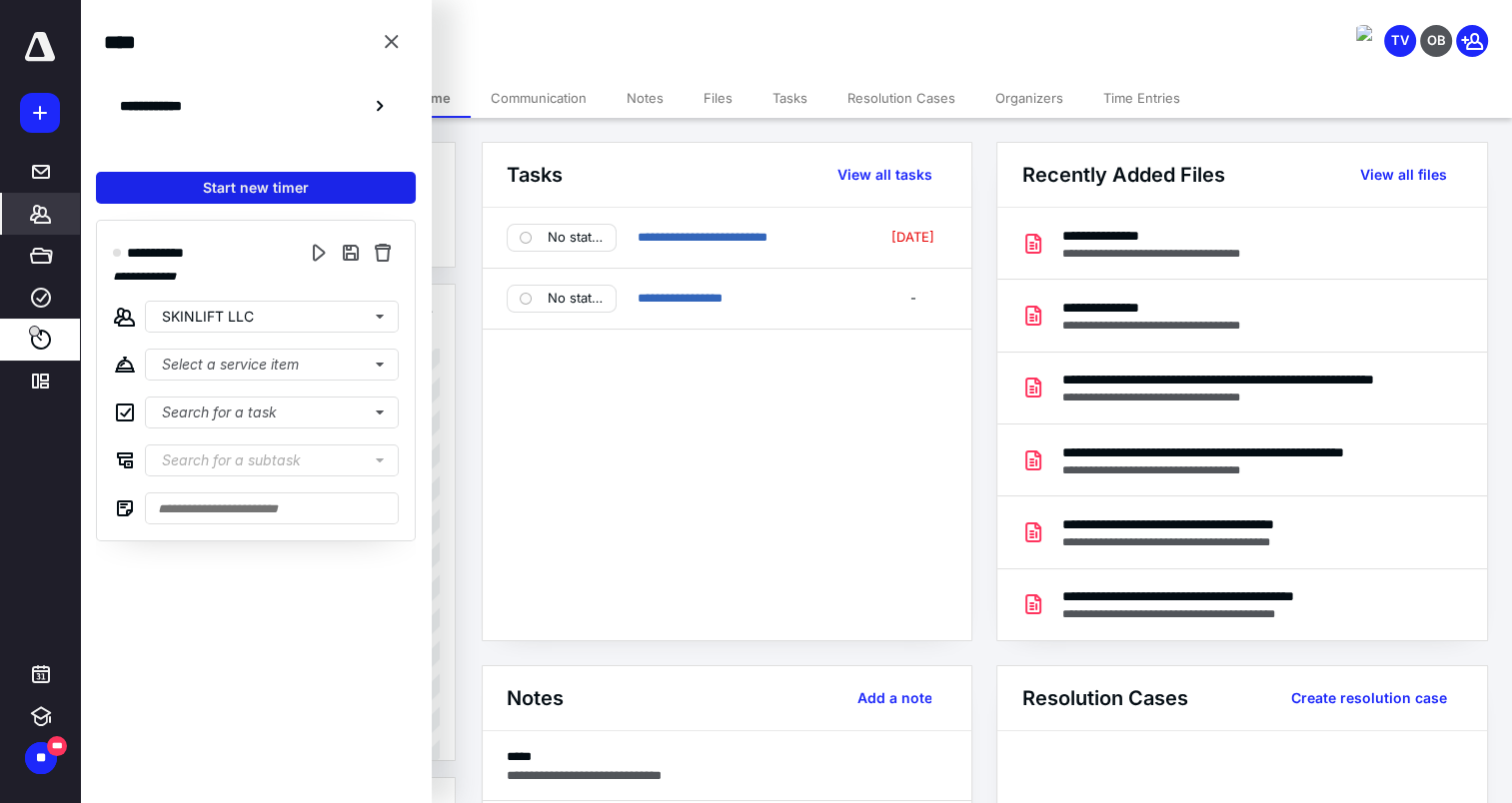 click on "Start new timer" at bounding box center (256, 188) 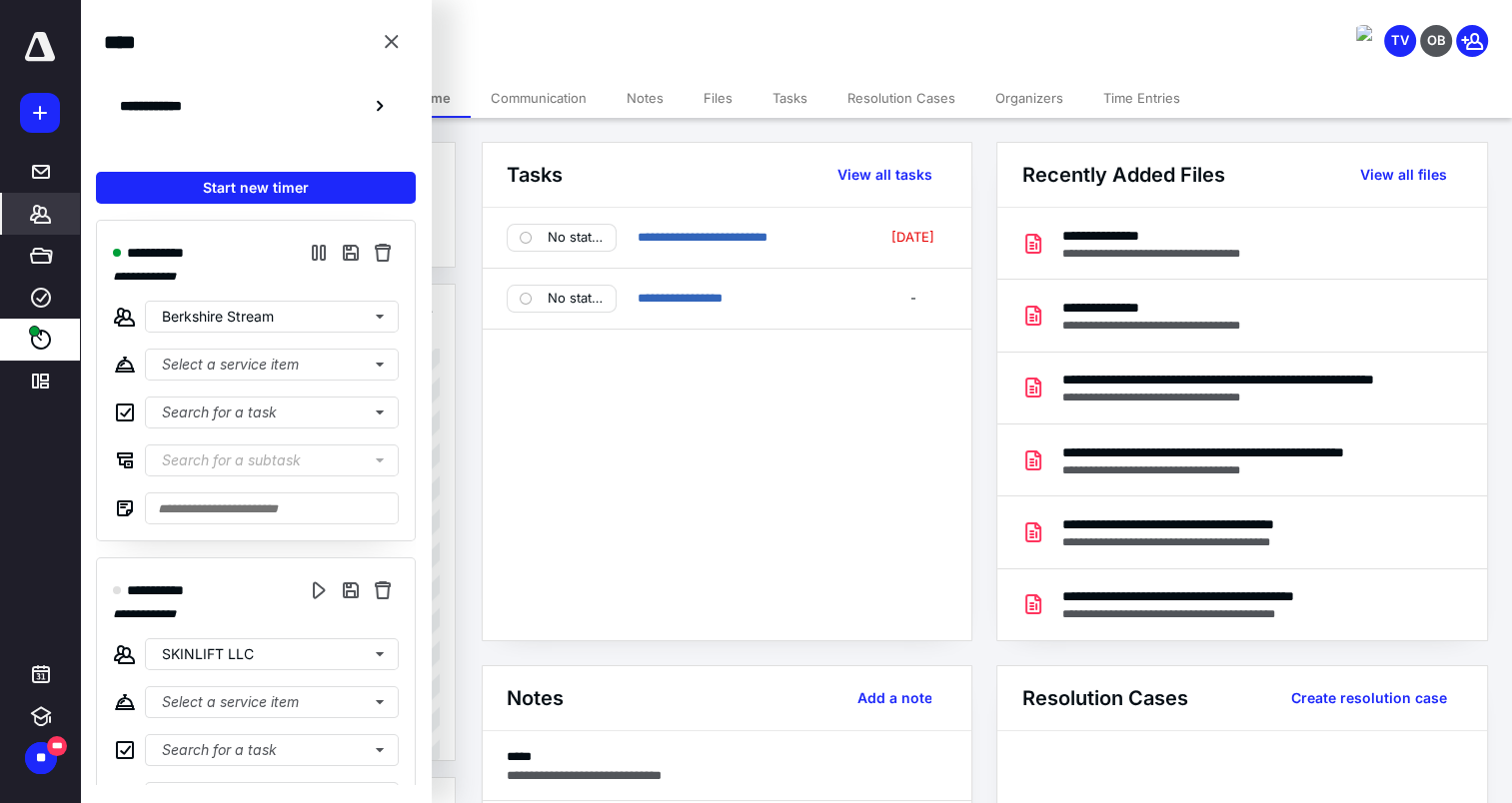 click on "Files" at bounding box center (718, 98) 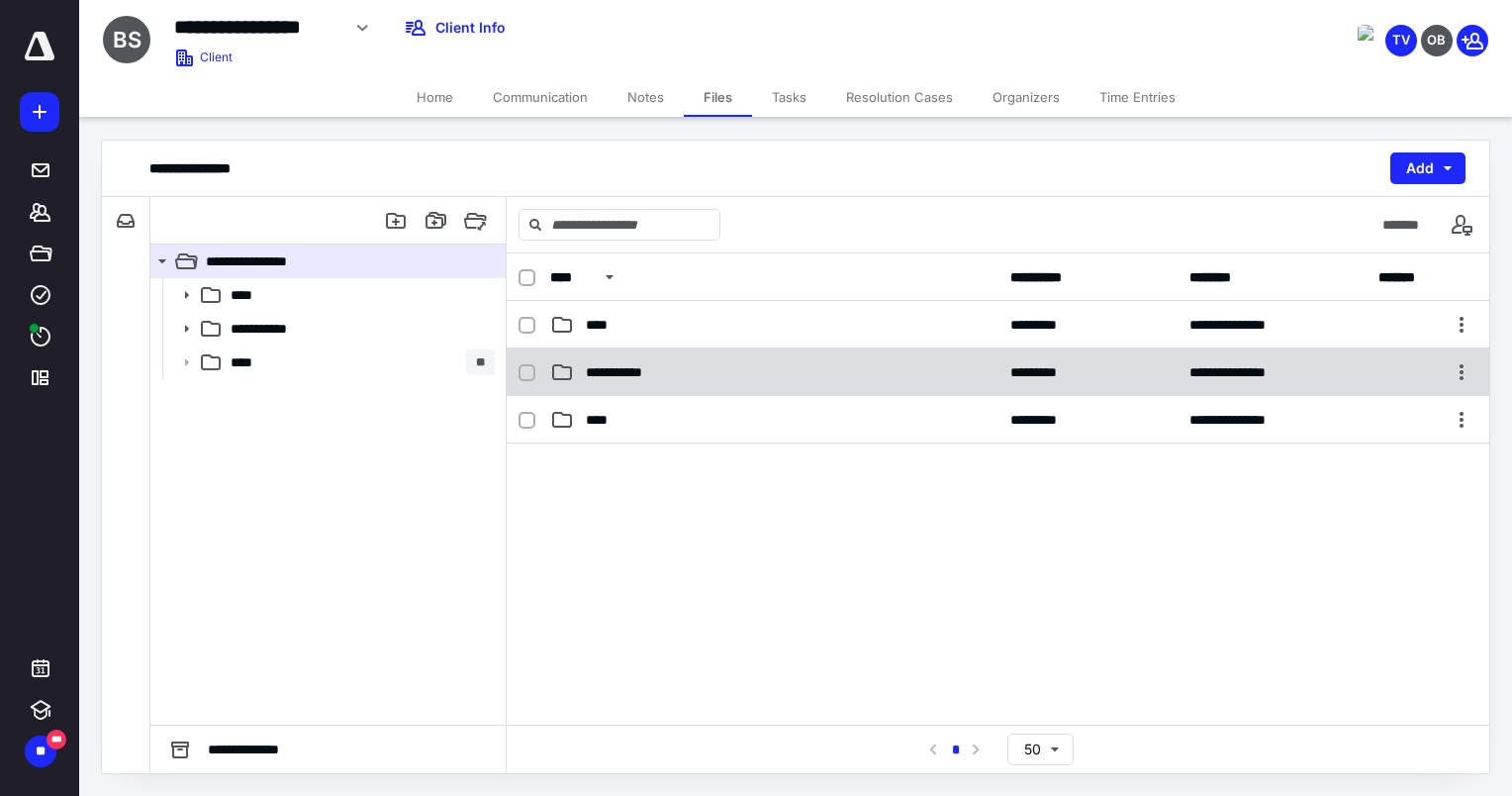 click on "**********" at bounding box center (628, 372) 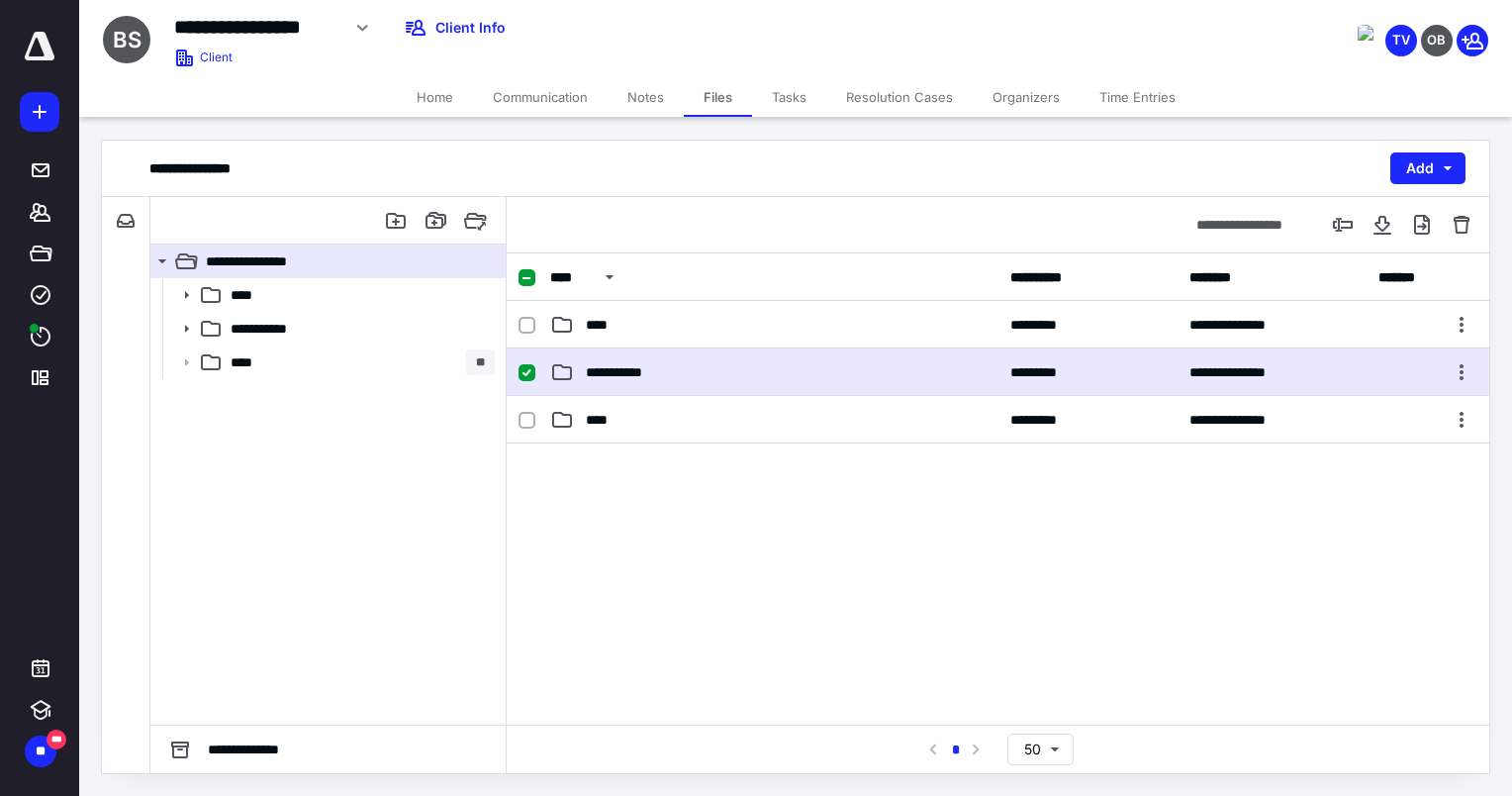 click on "**********" at bounding box center (997, 372) 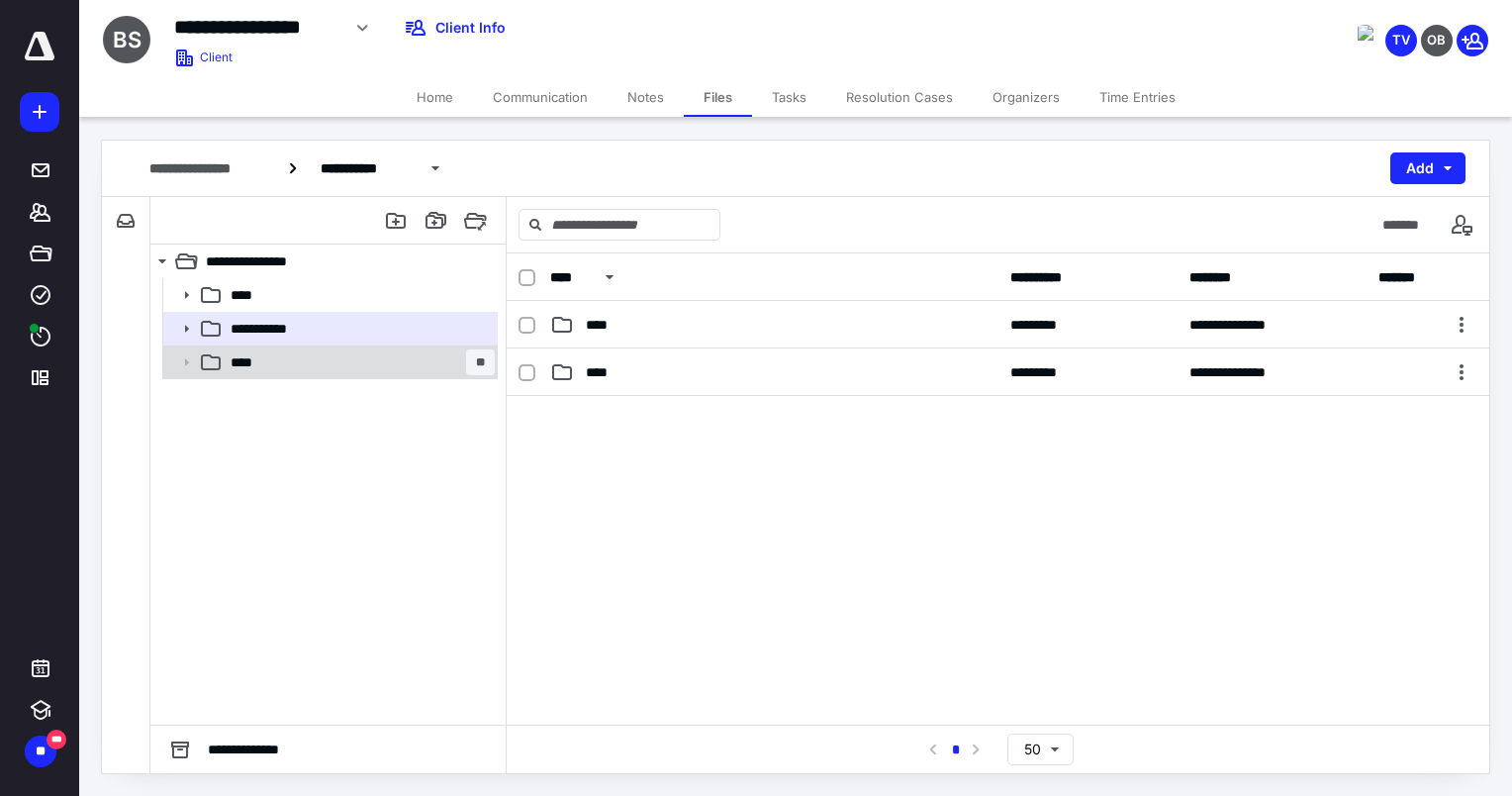 click on "**** **" at bounding box center (329, 362) 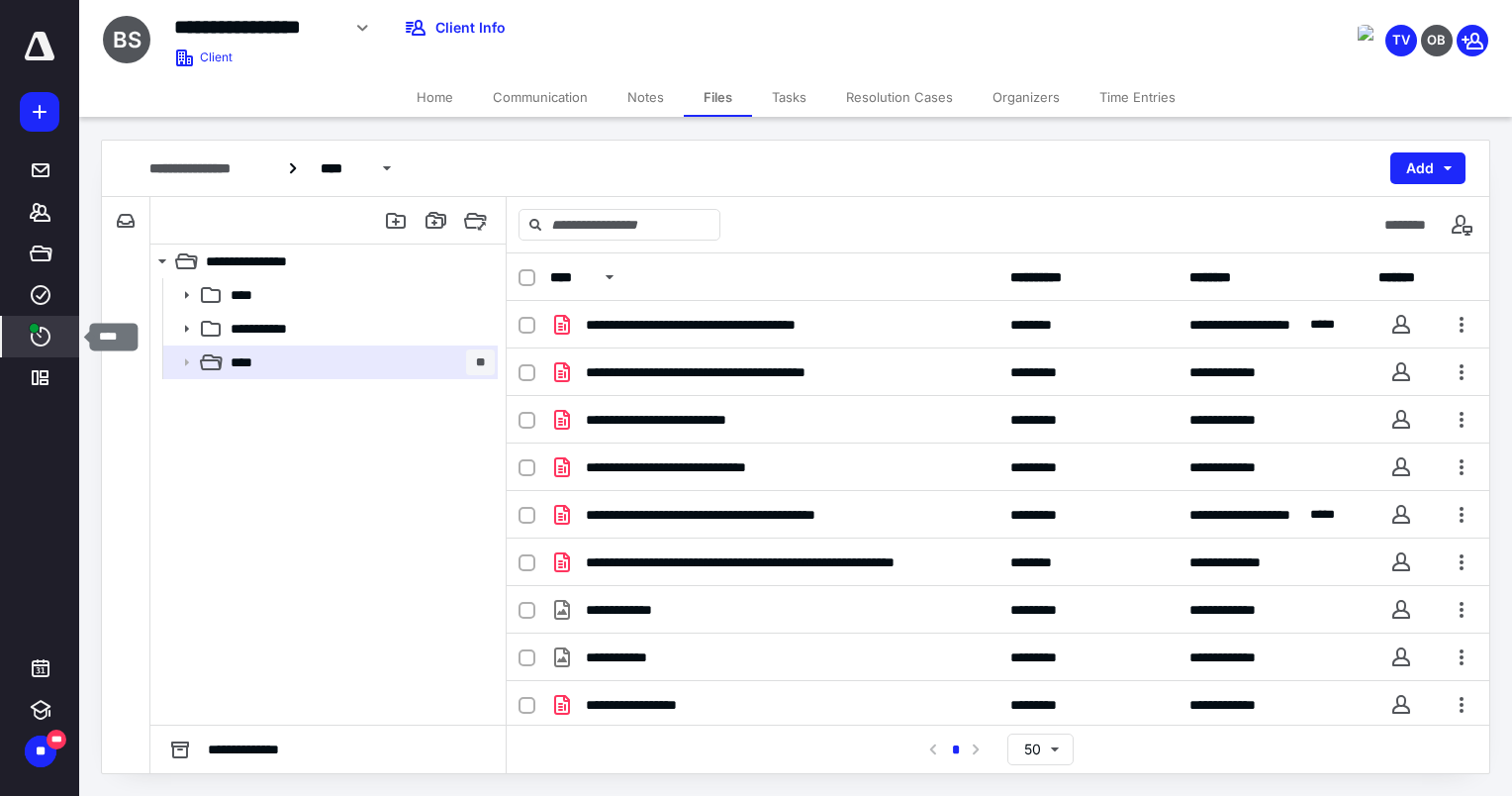 click 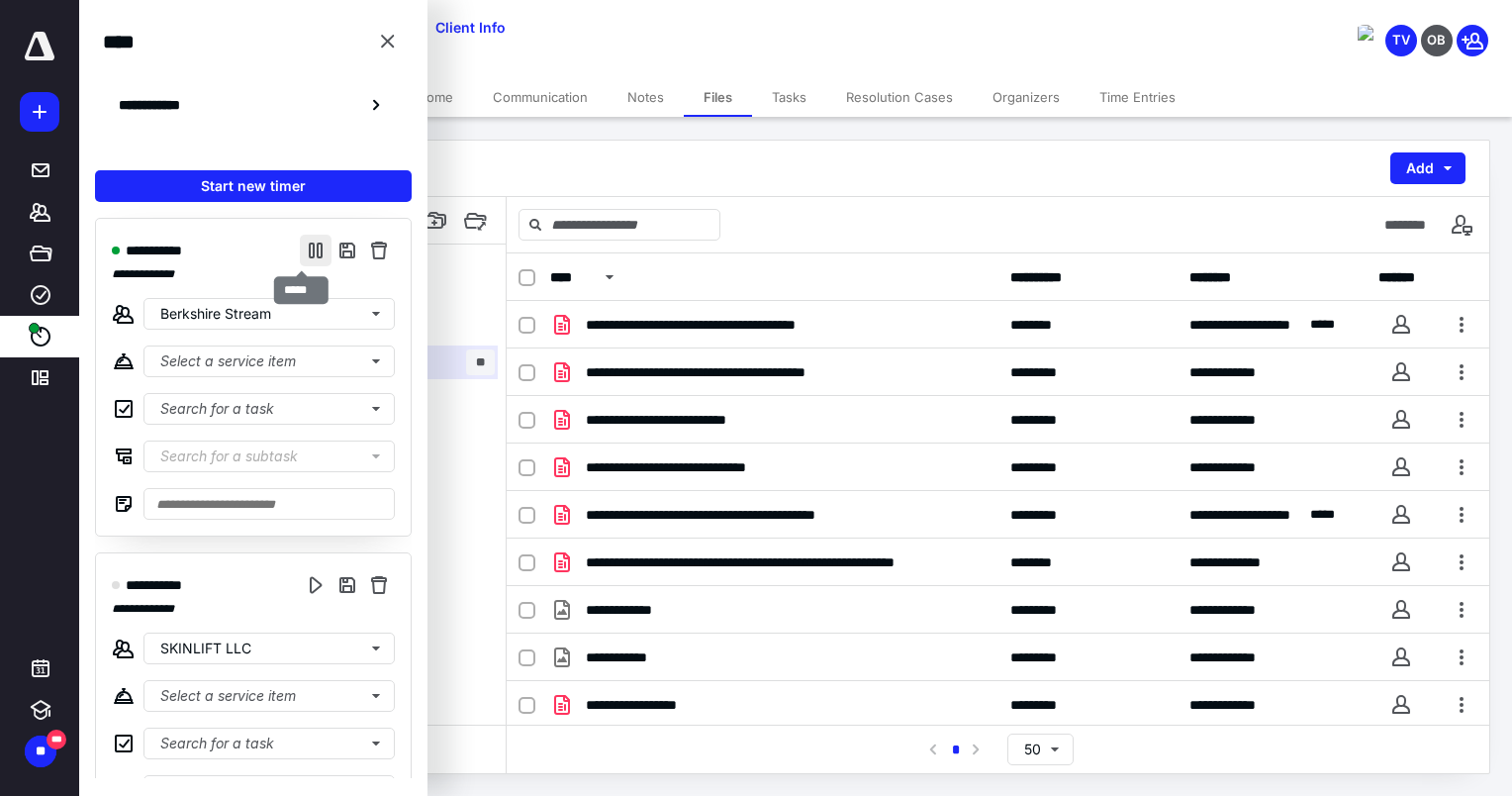 click at bounding box center [316, 250] 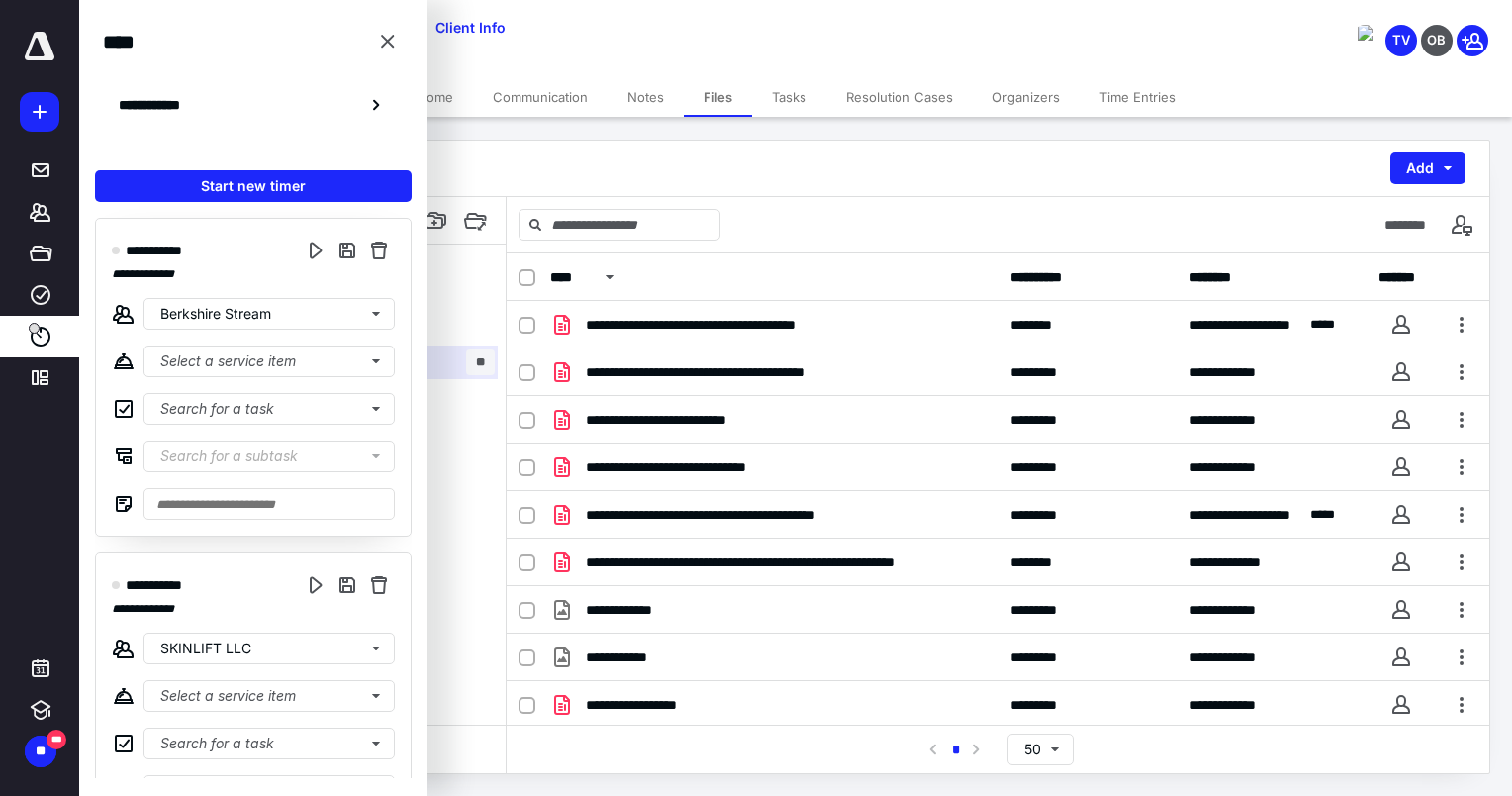 click on "**********" at bounding box center [253, 585] 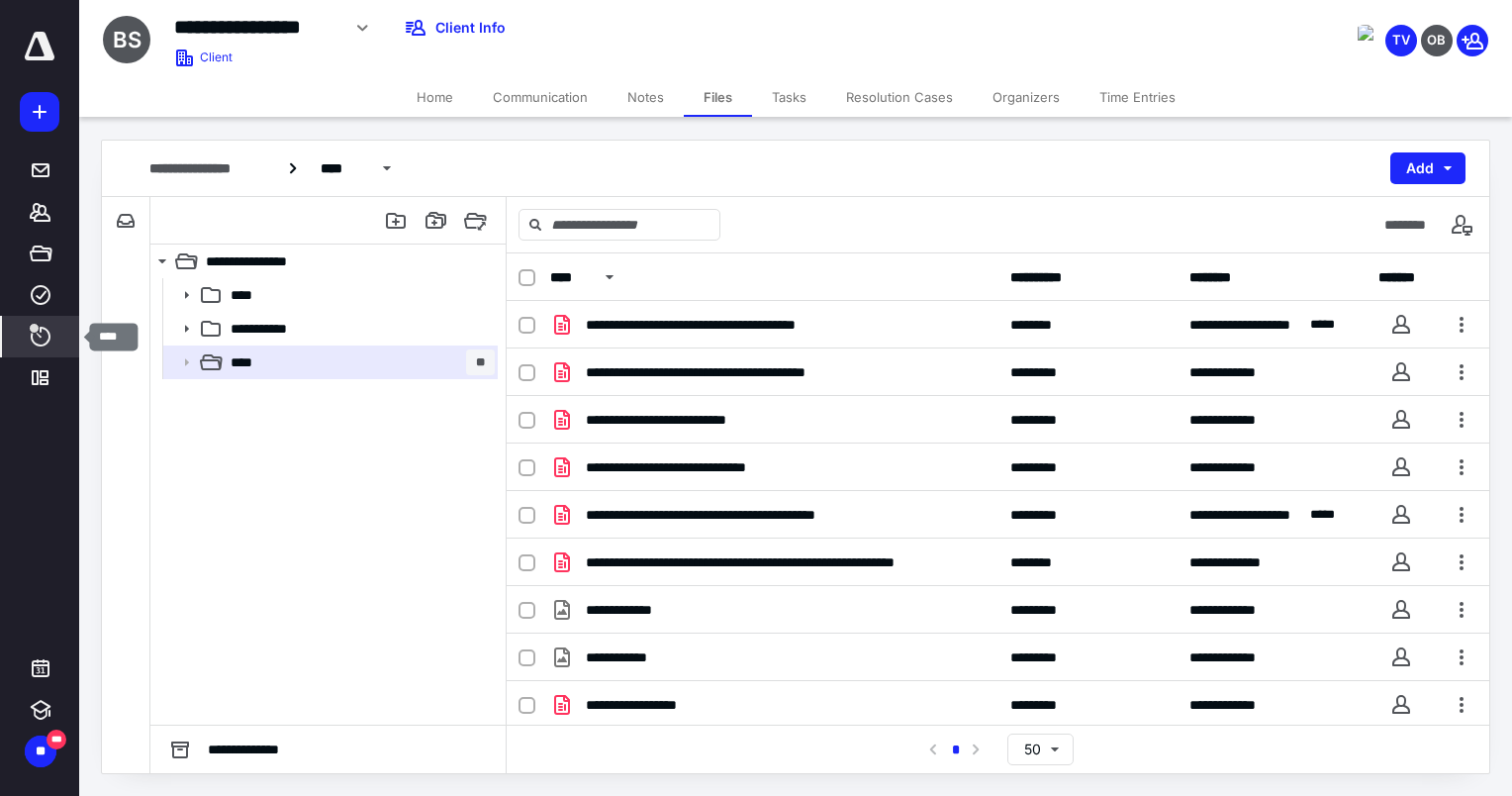 click on "****" at bounding box center (41, 337) 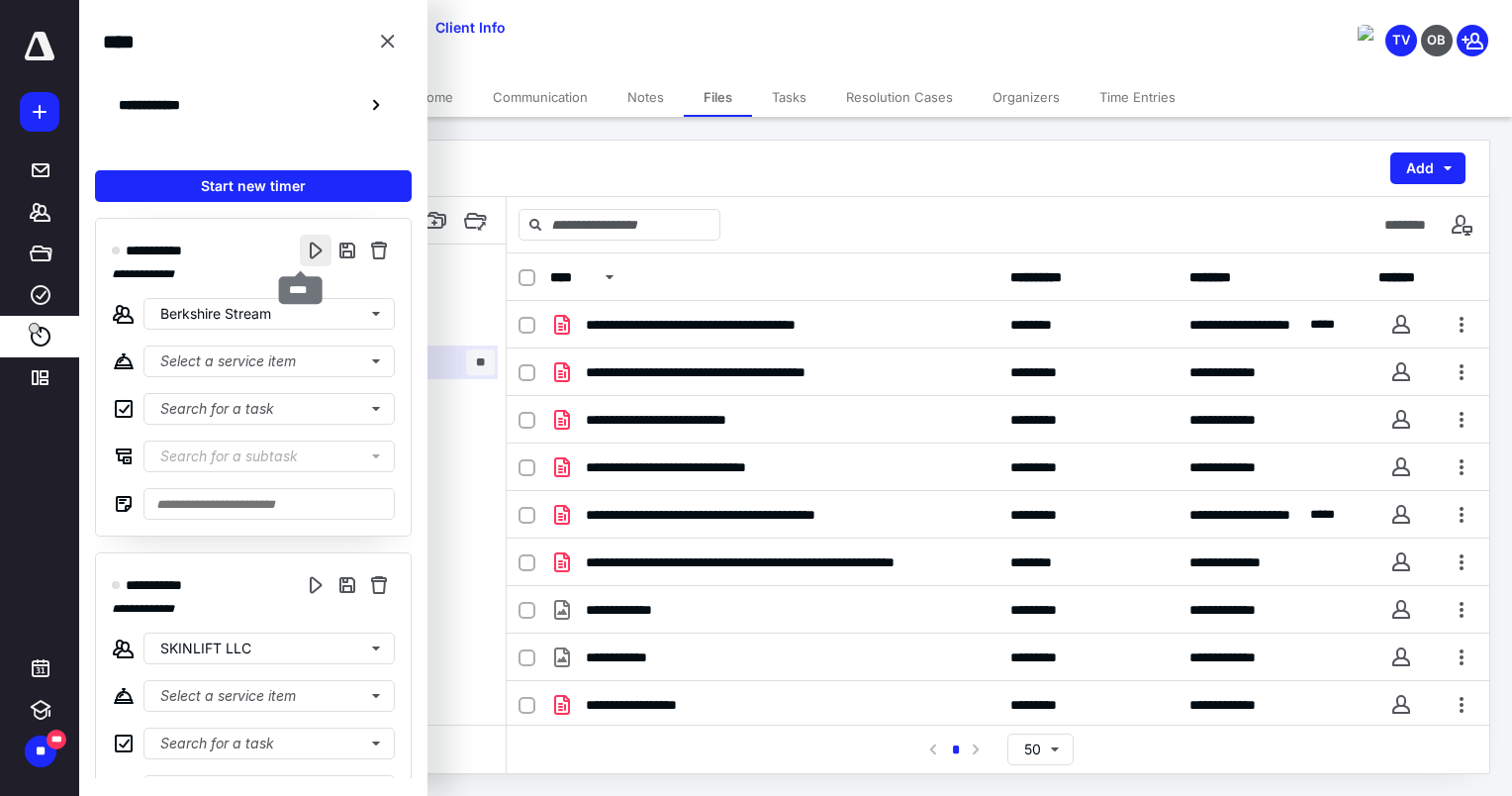 click at bounding box center (316, 250) 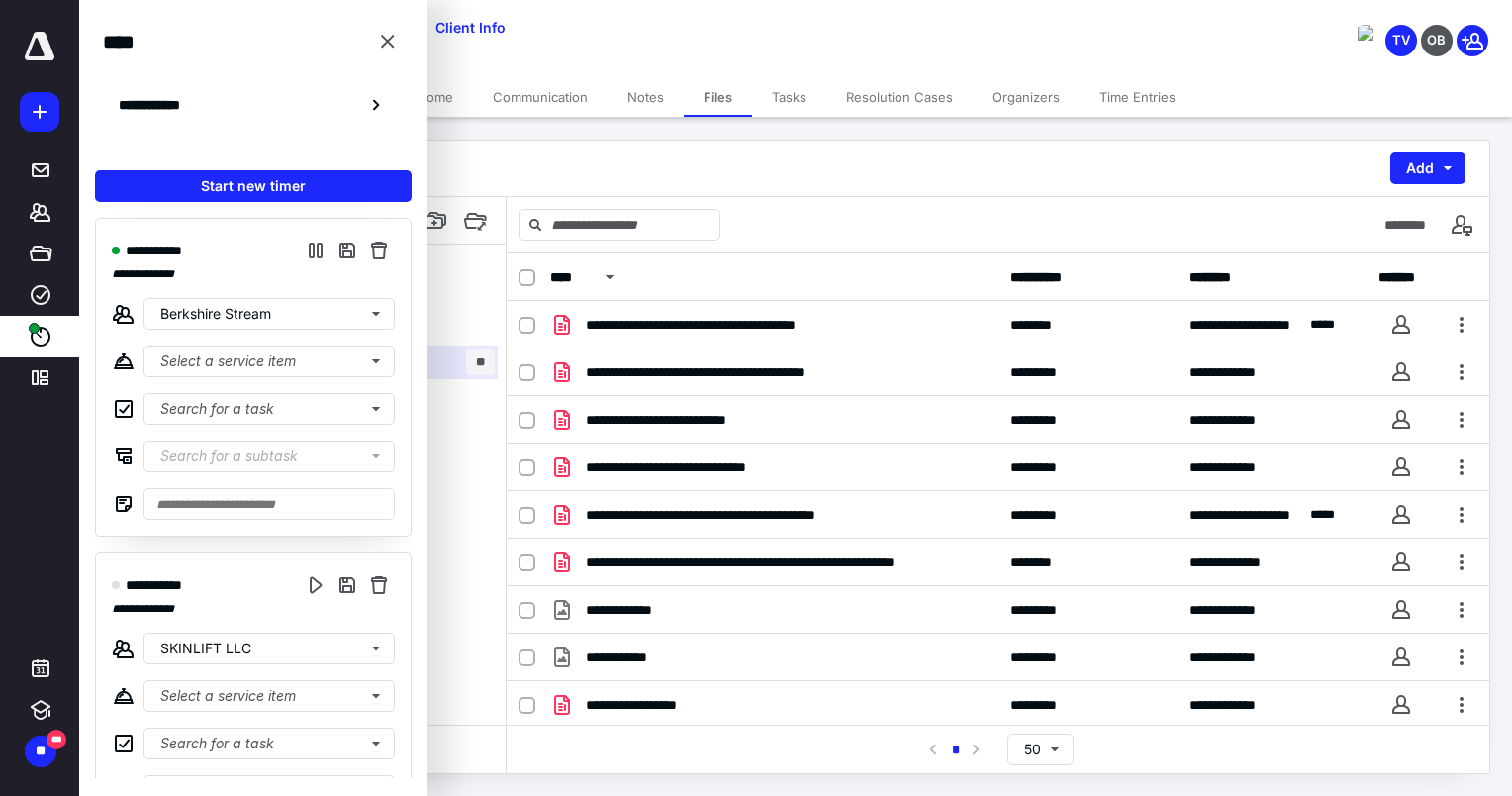 click on "Notes" at bounding box center (645, 97) 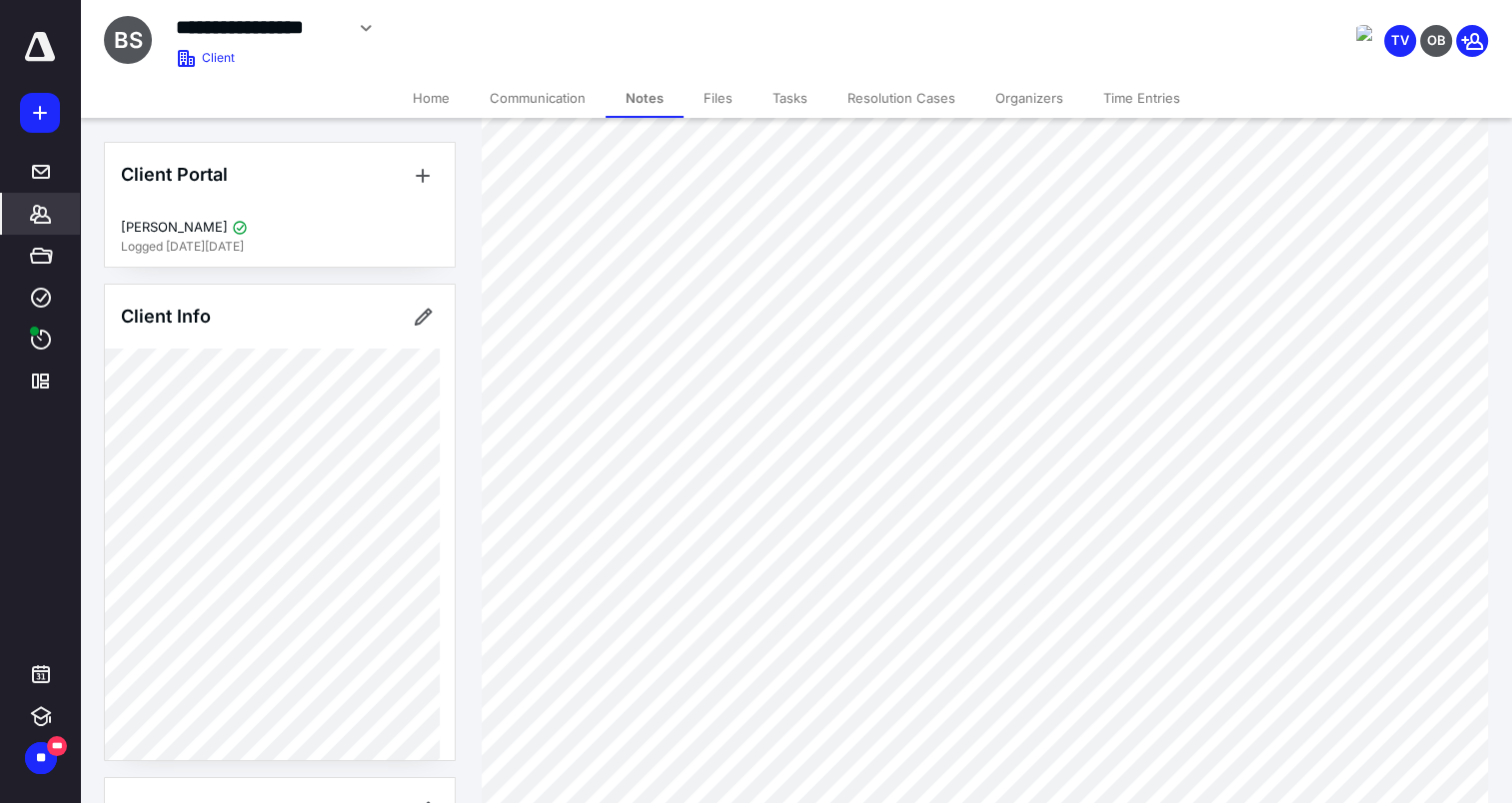 scroll, scrollTop: 574, scrollLeft: 0, axis: vertical 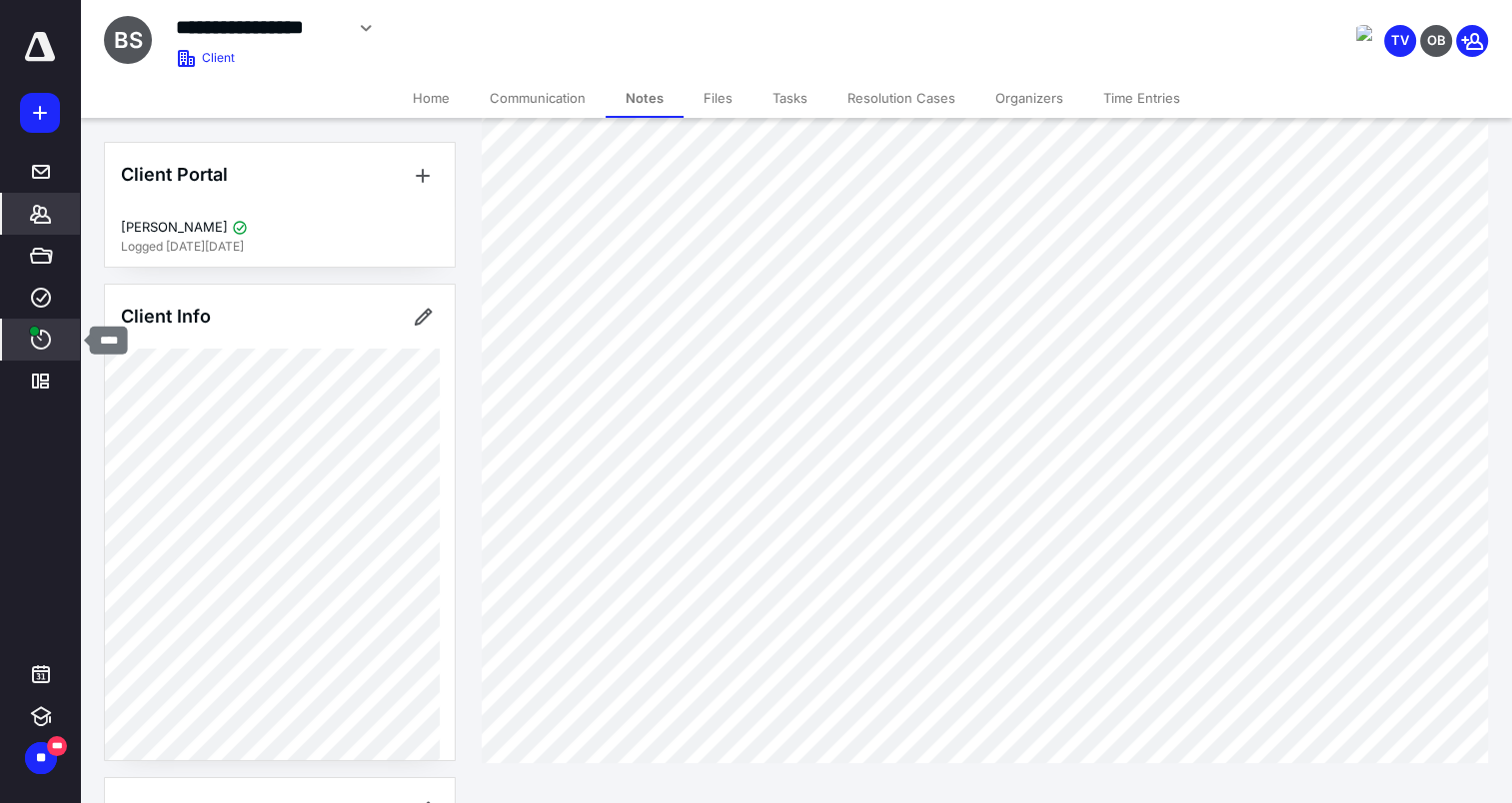 click 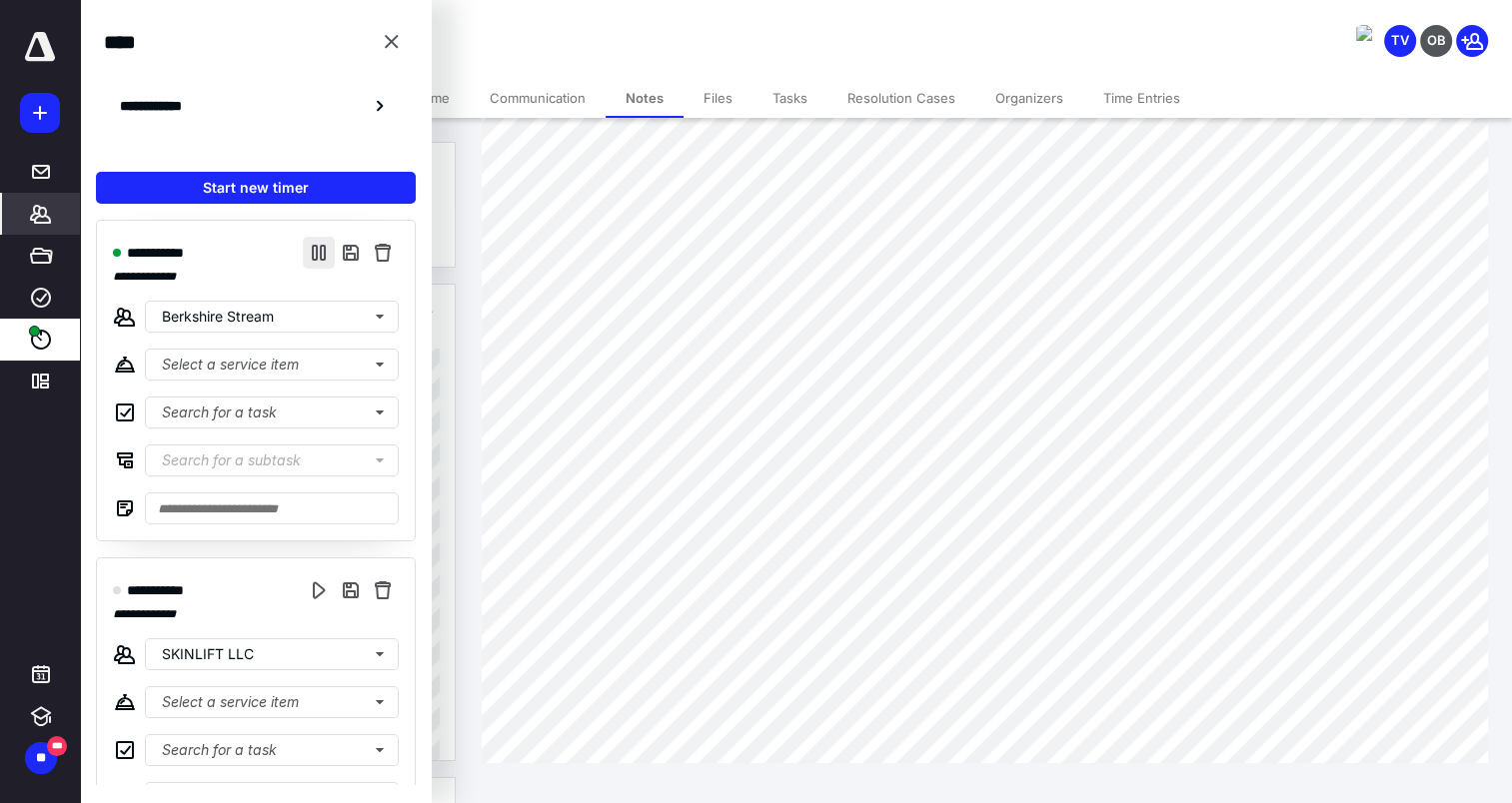 click at bounding box center (319, 253) 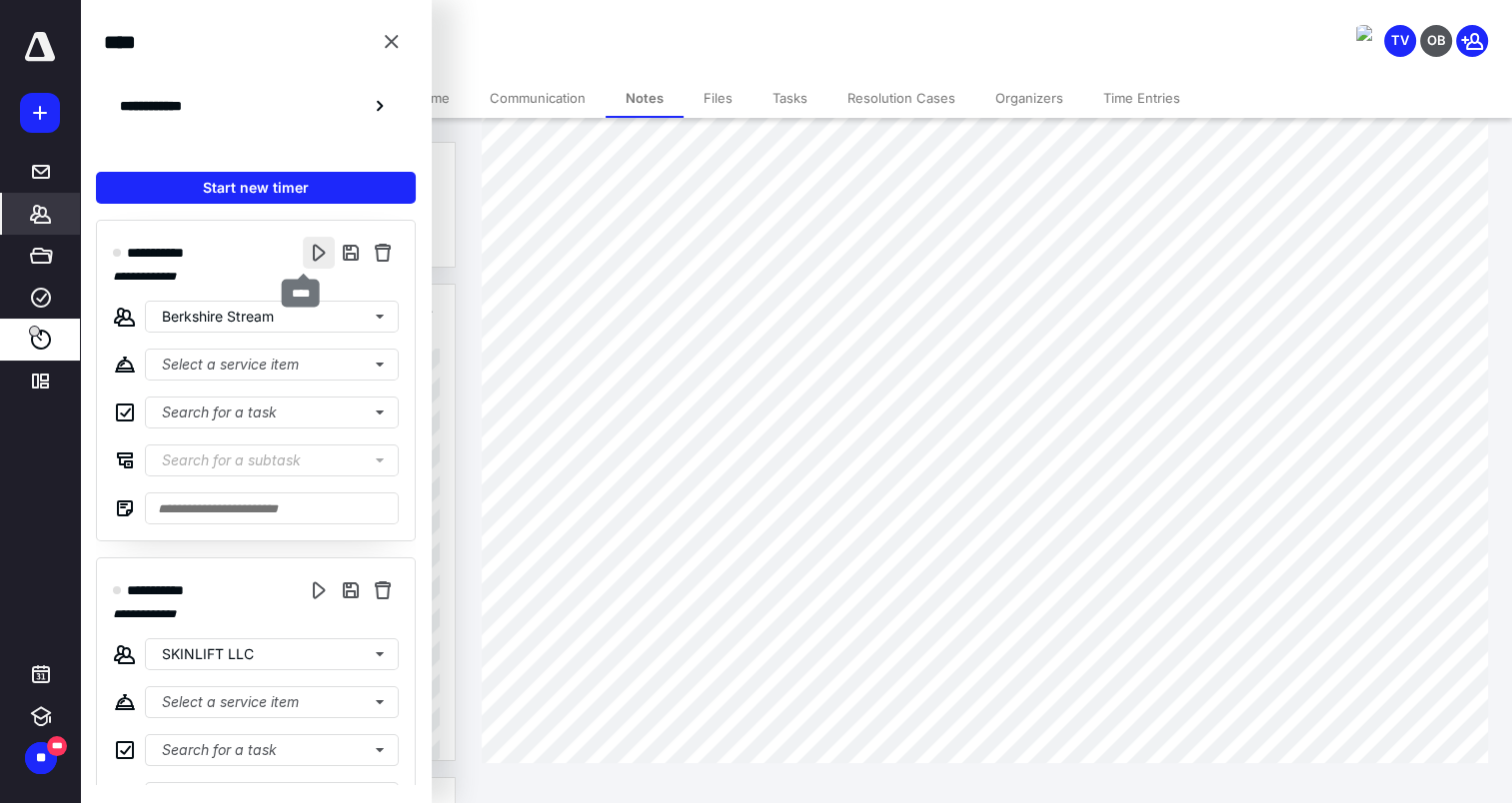 click at bounding box center [319, 253] 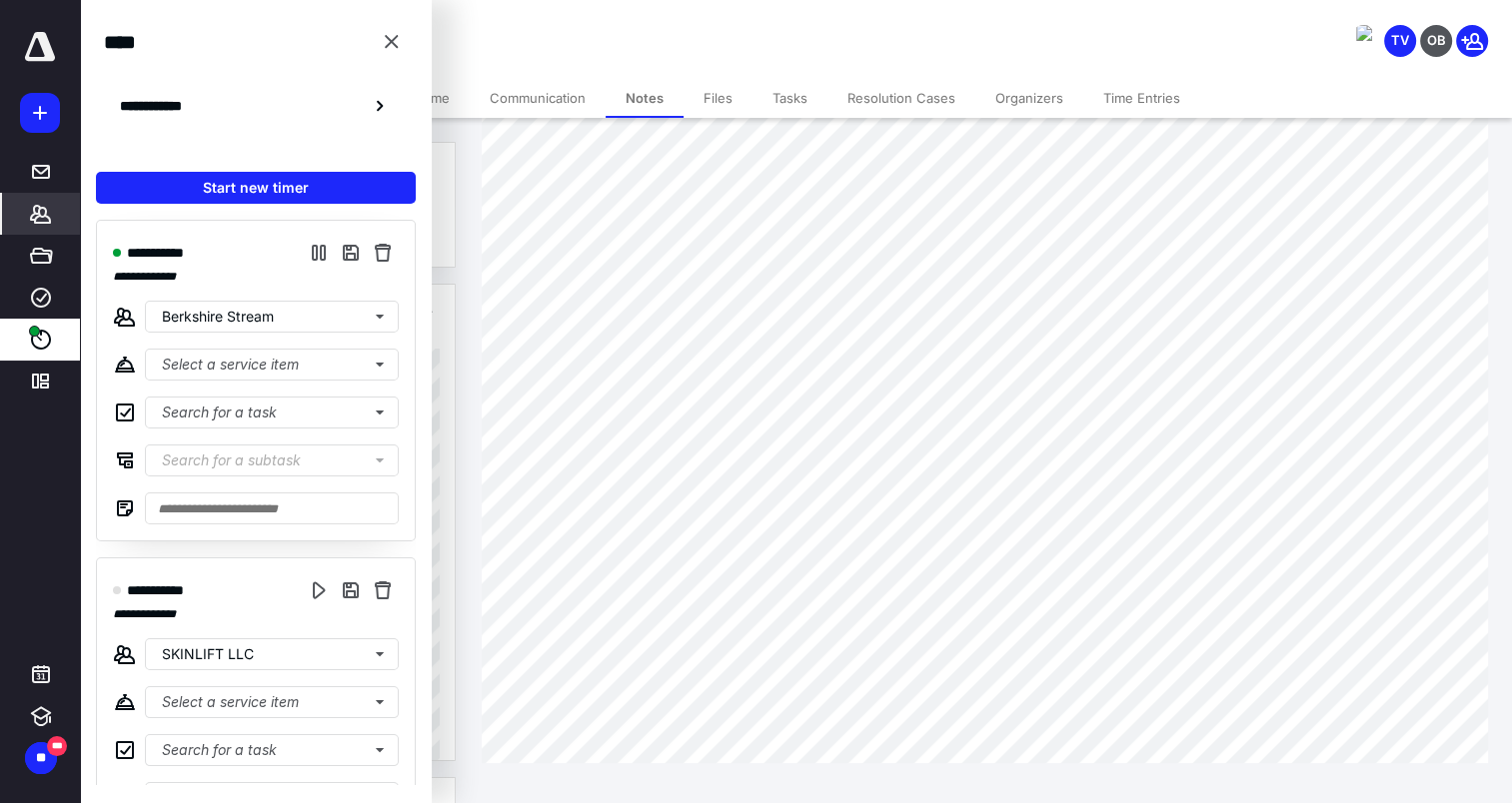 click on "Notes" at bounding box center (645, 98) 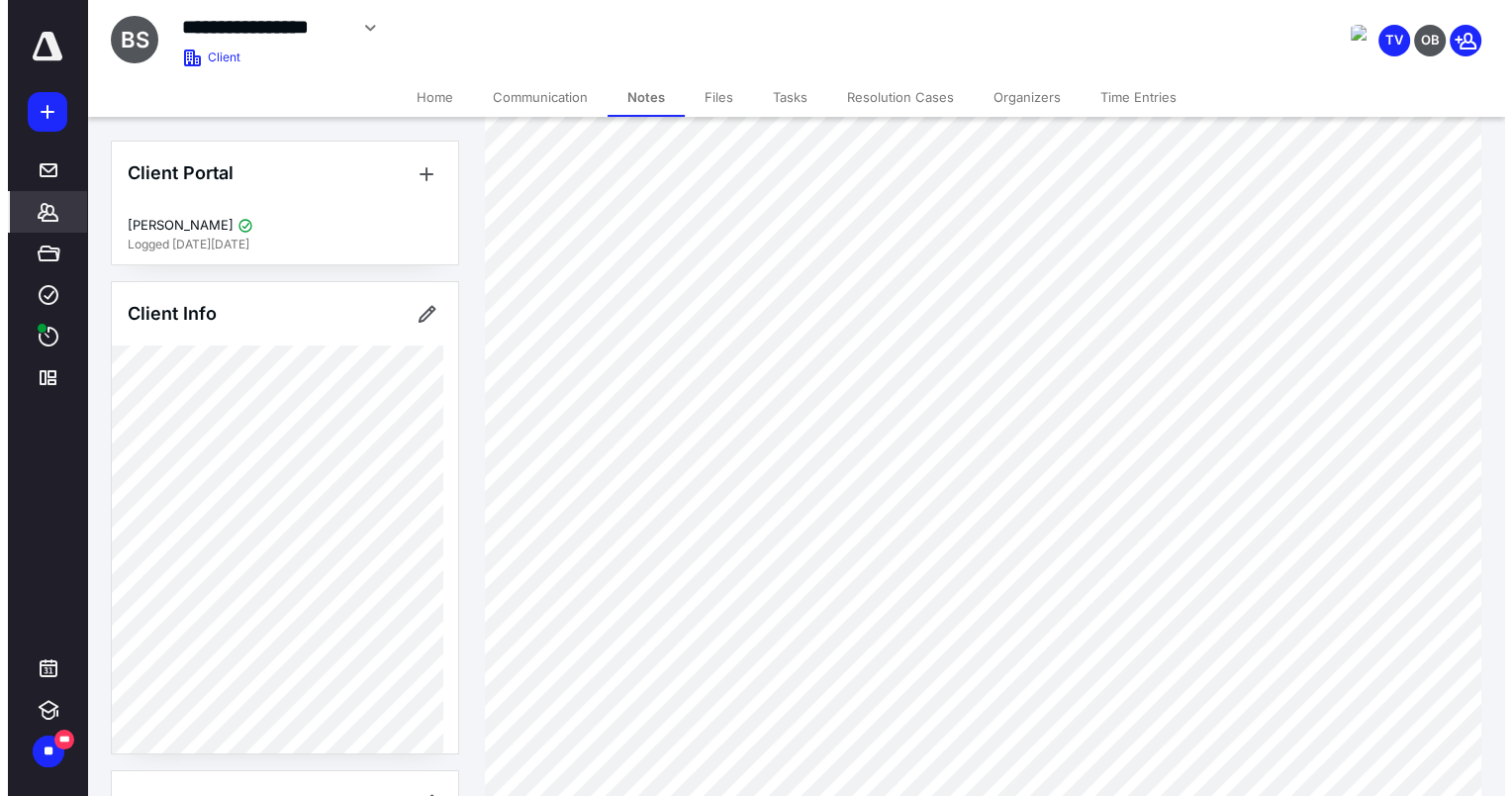 scroll, scrollTop: 0, scrollLeft: 0, axis: both 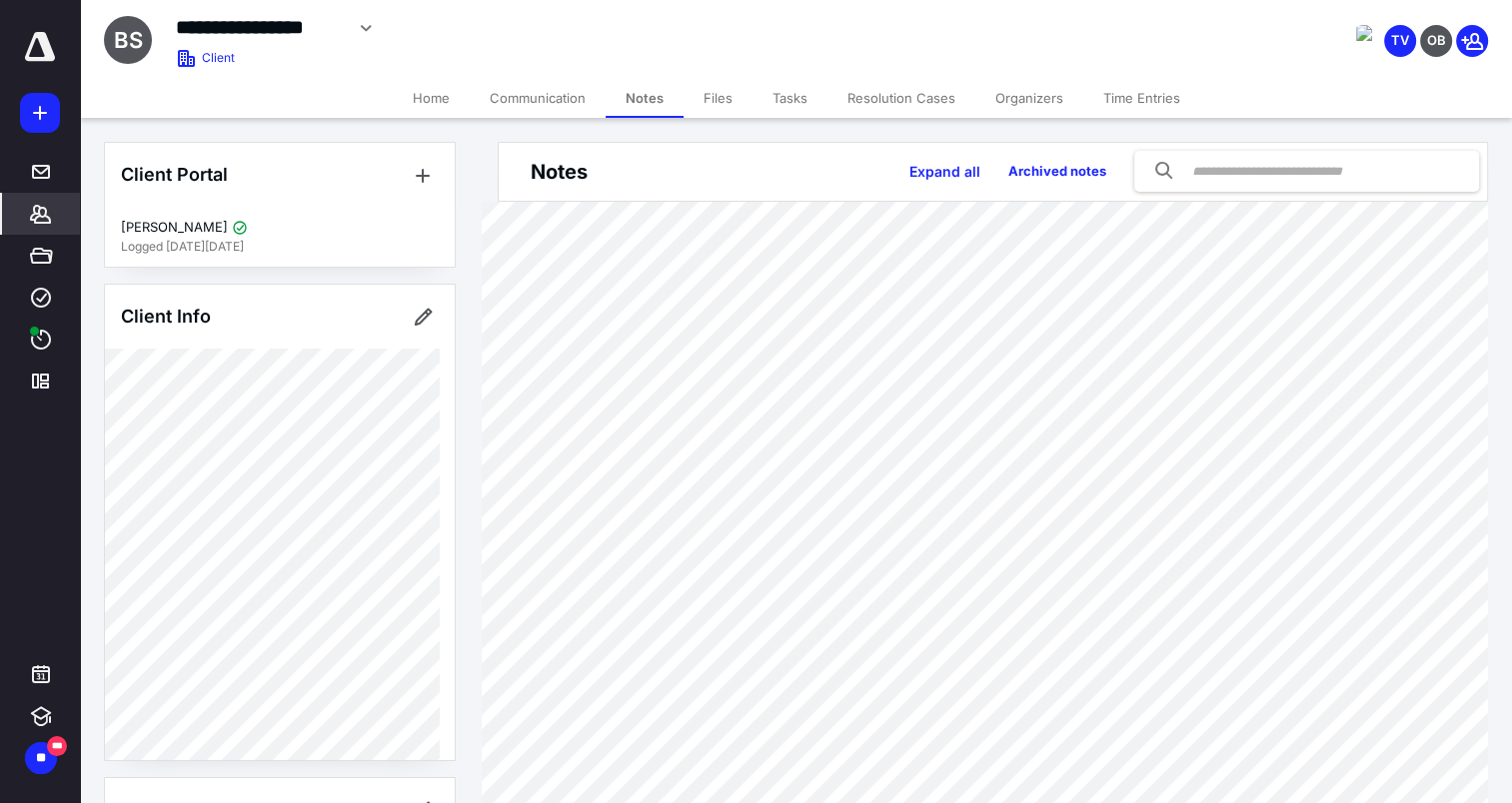 click on "Files" at bounding box center (718, 98) 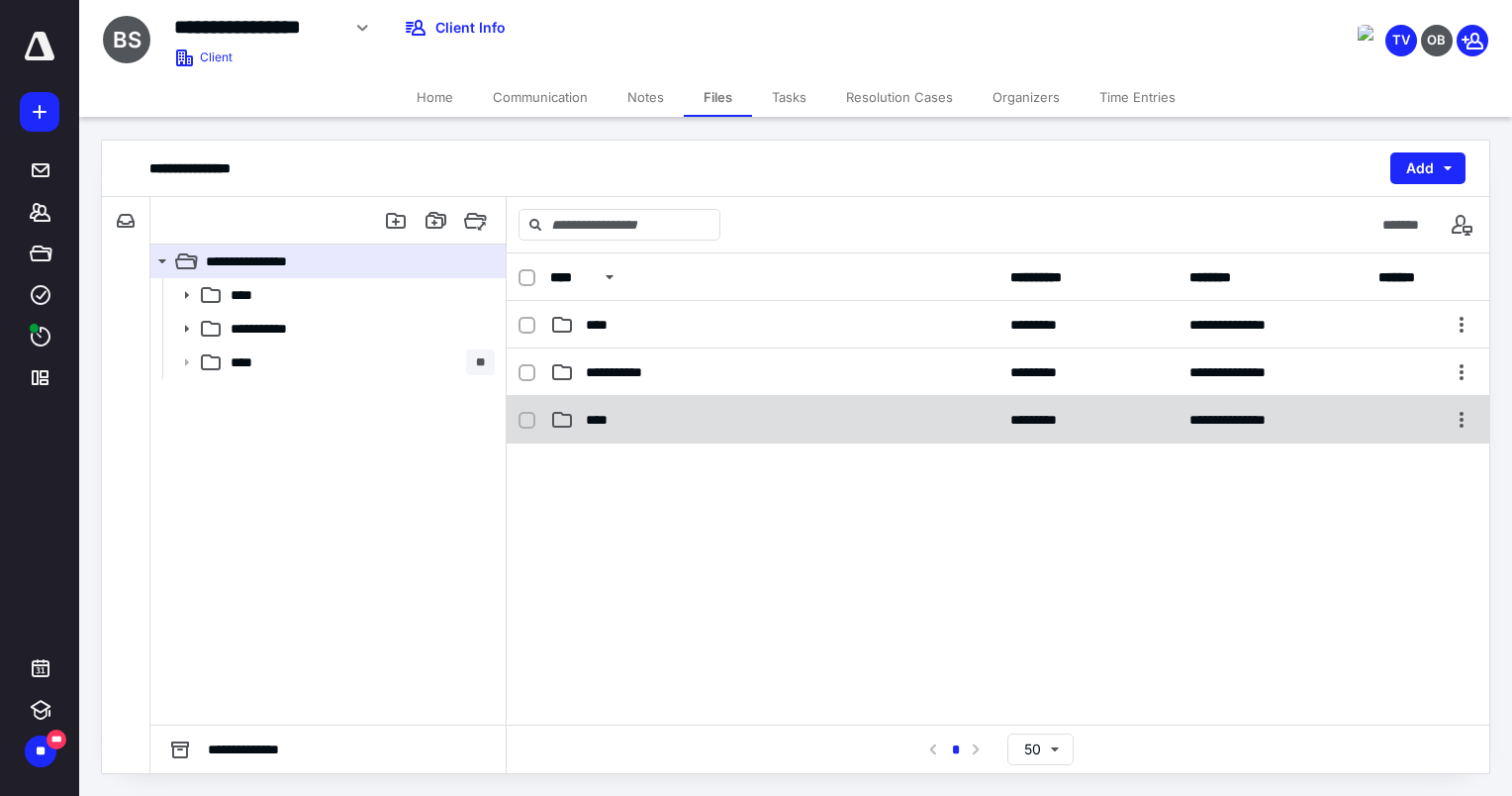click on "****" at bounding box center [774, 420] 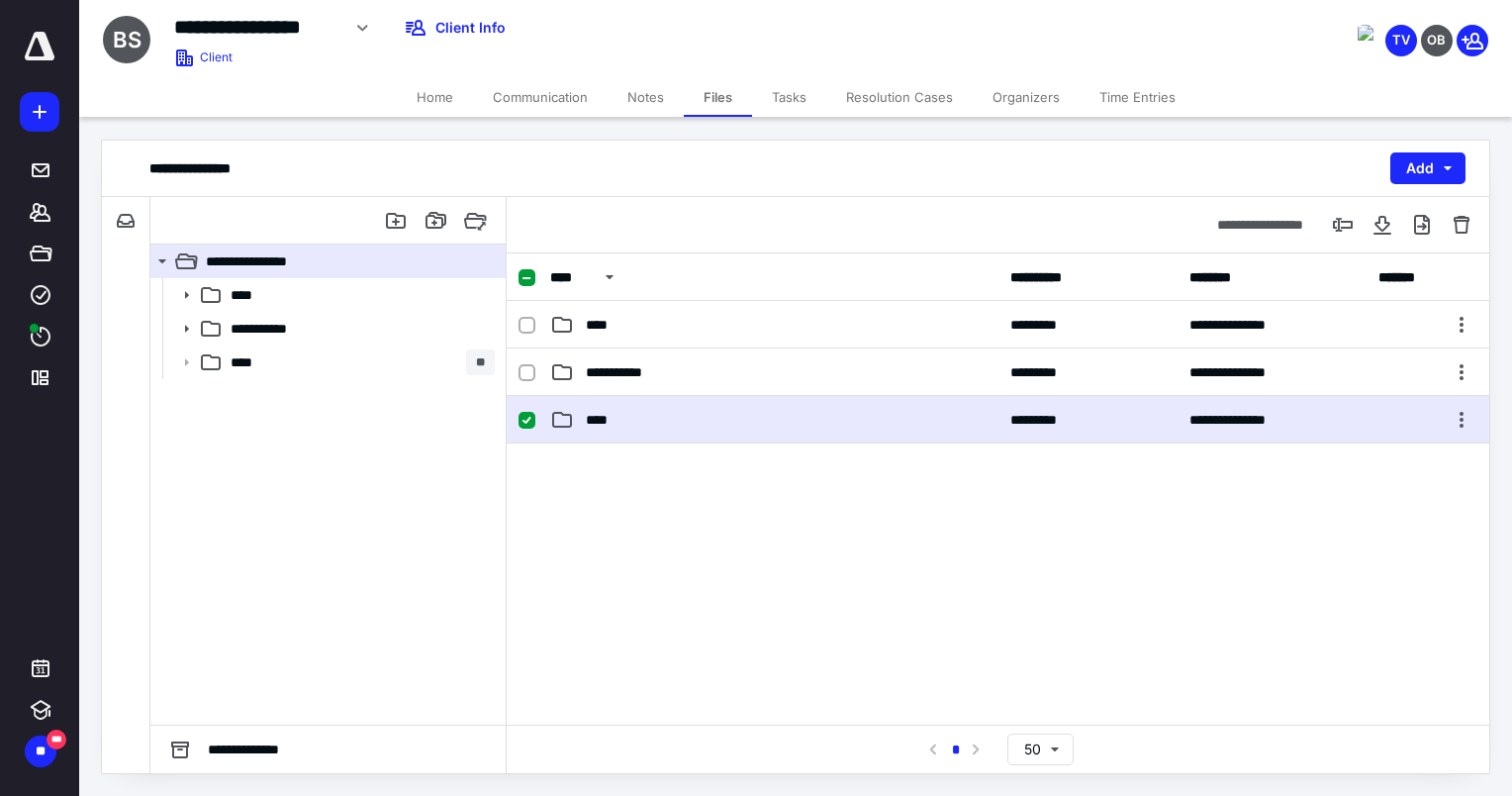 click on "****" at bounding box center [774, 420] 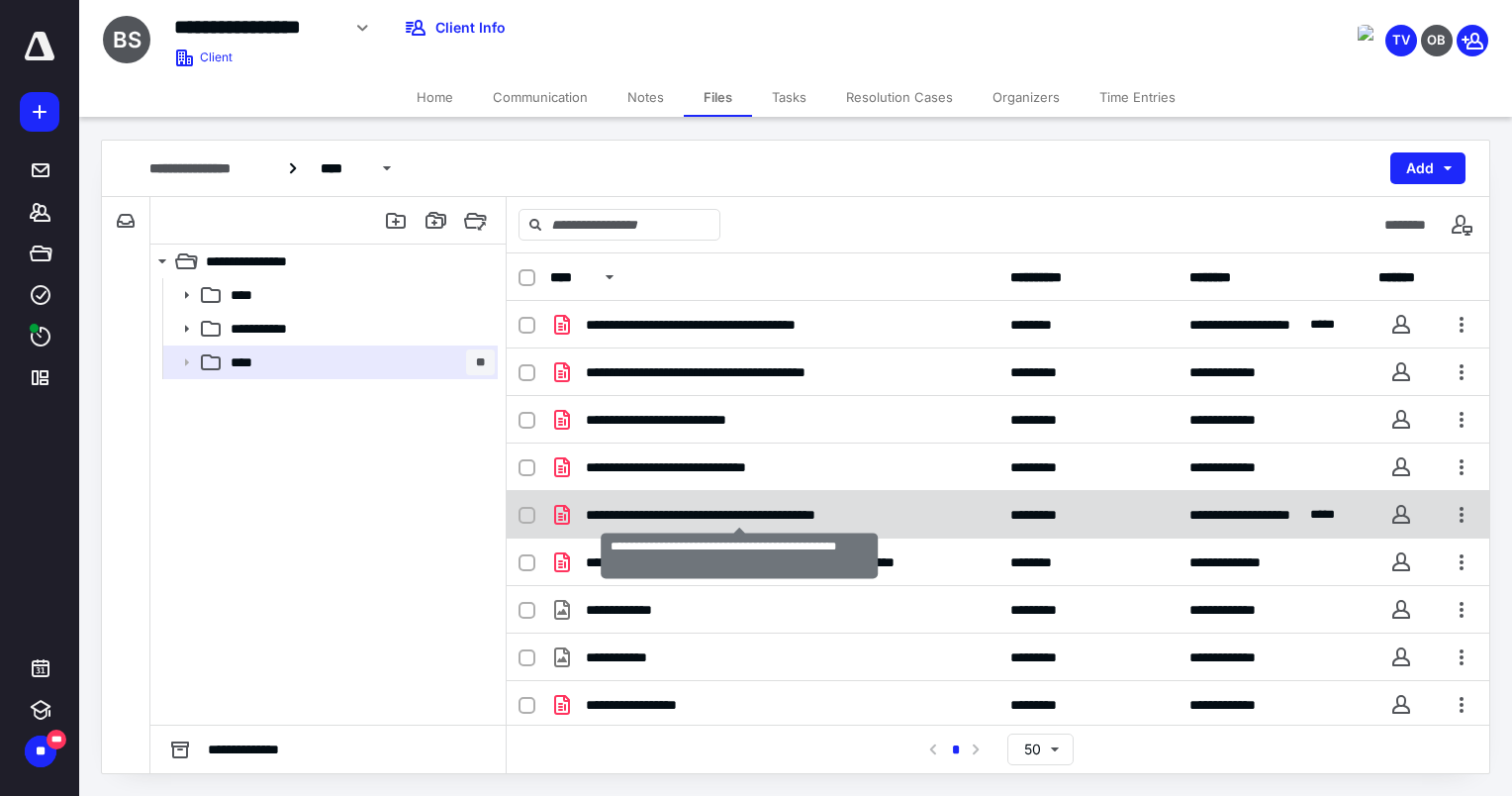 click on "**********" at bounding box center (740, 515) 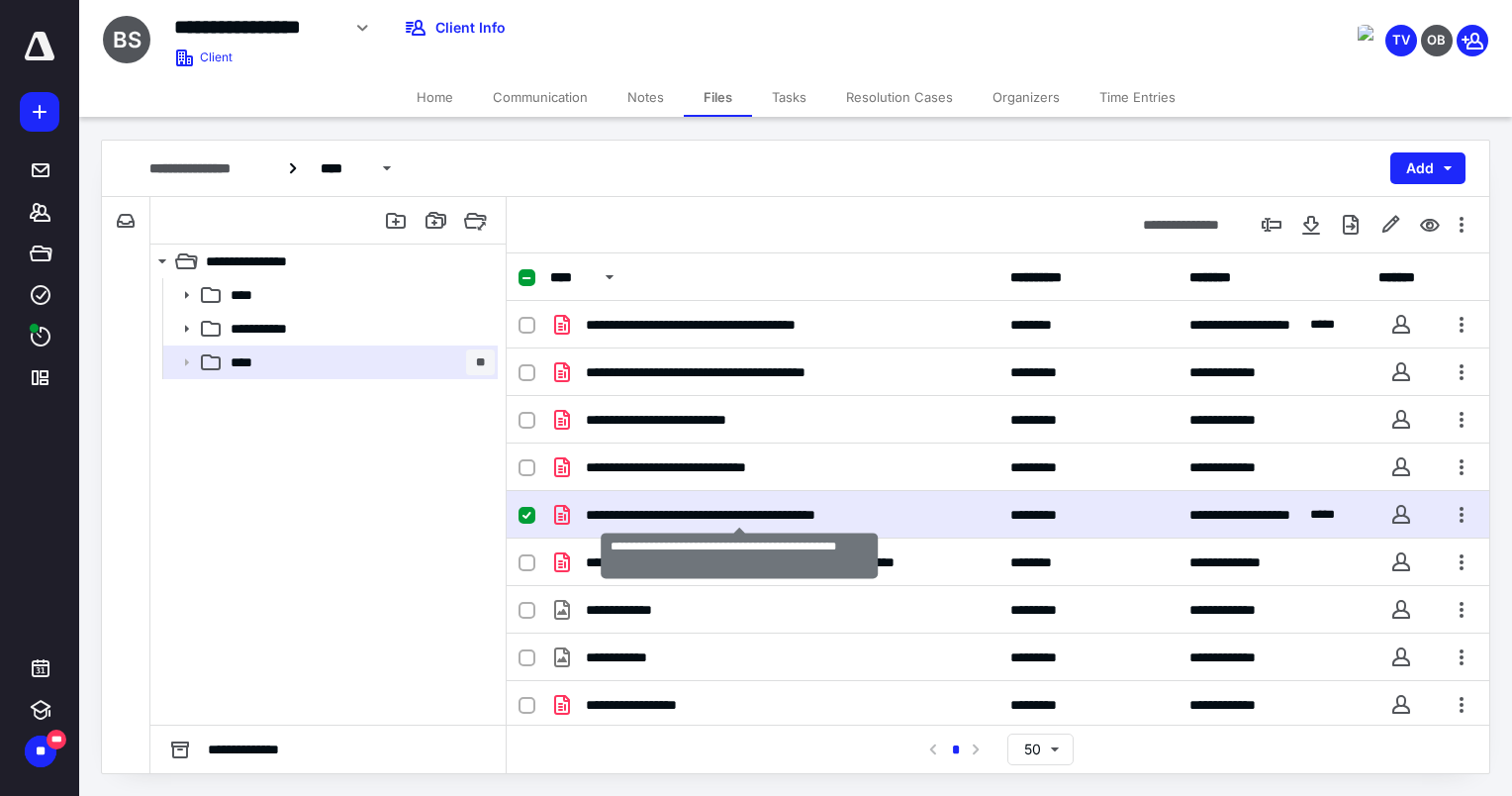 click on "**********" at bounding box center [740, 515] 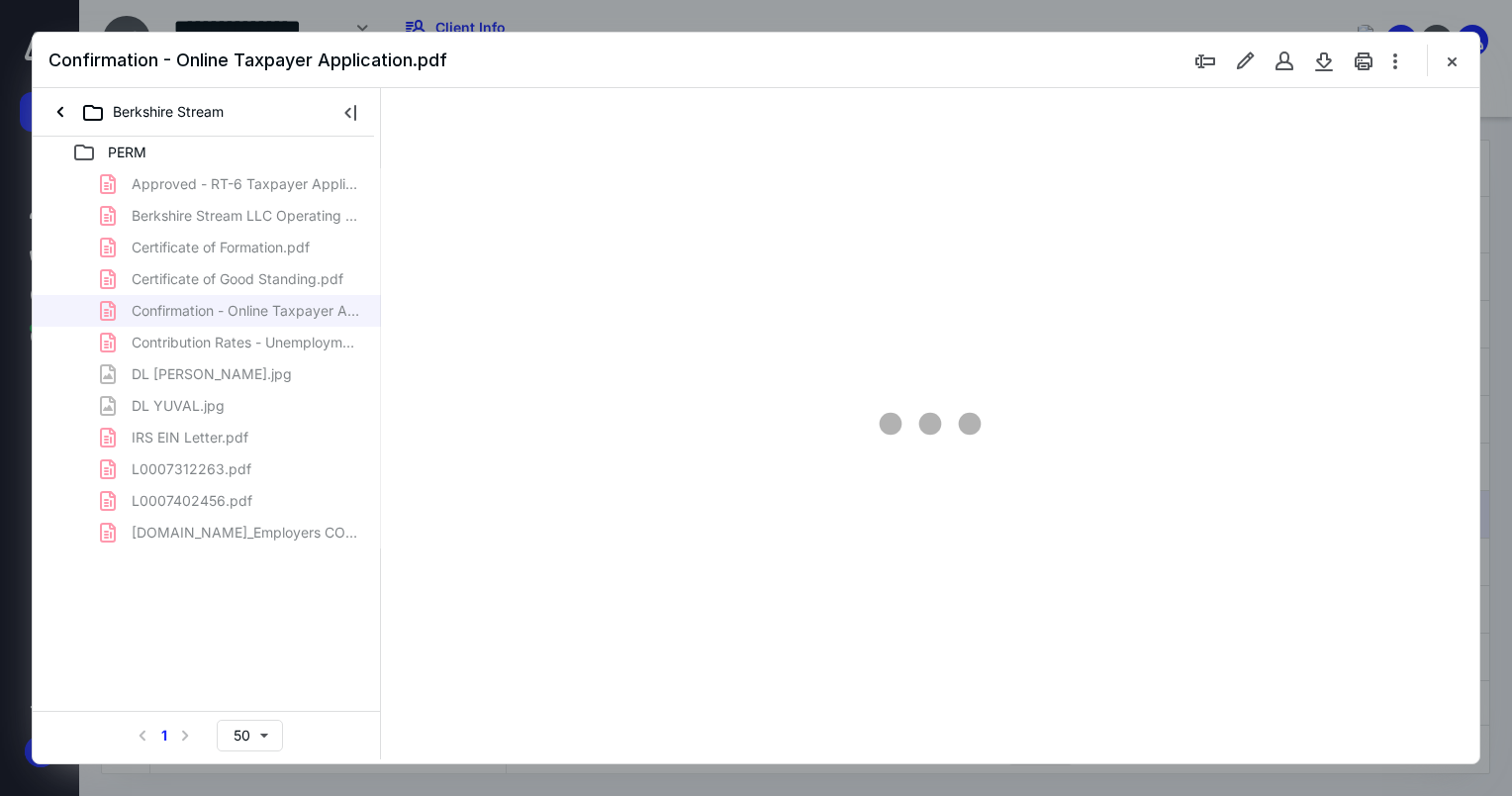 scroll, scrollTop: 0, scrollLeft: 0, axis: both 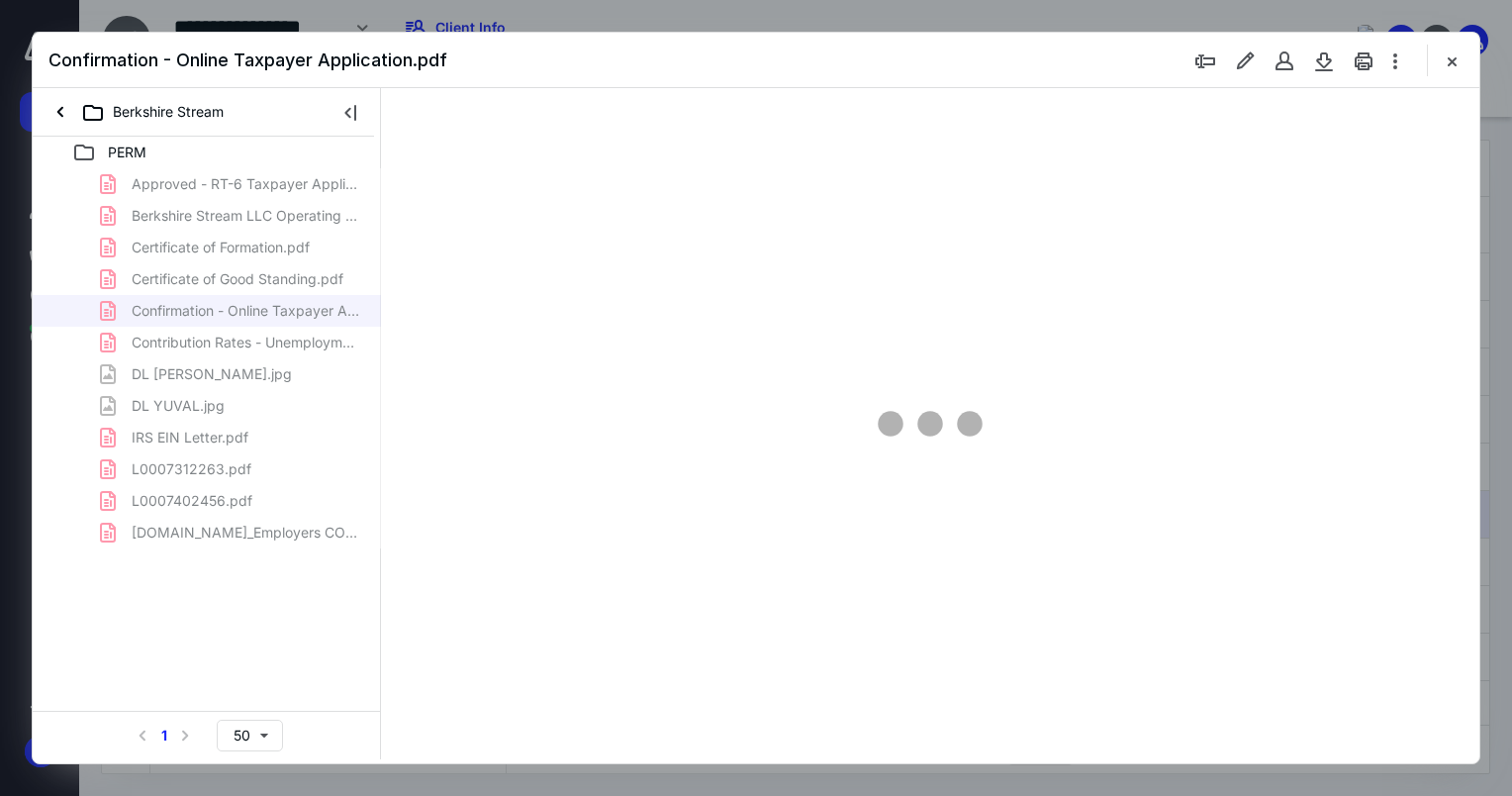 type on "76" 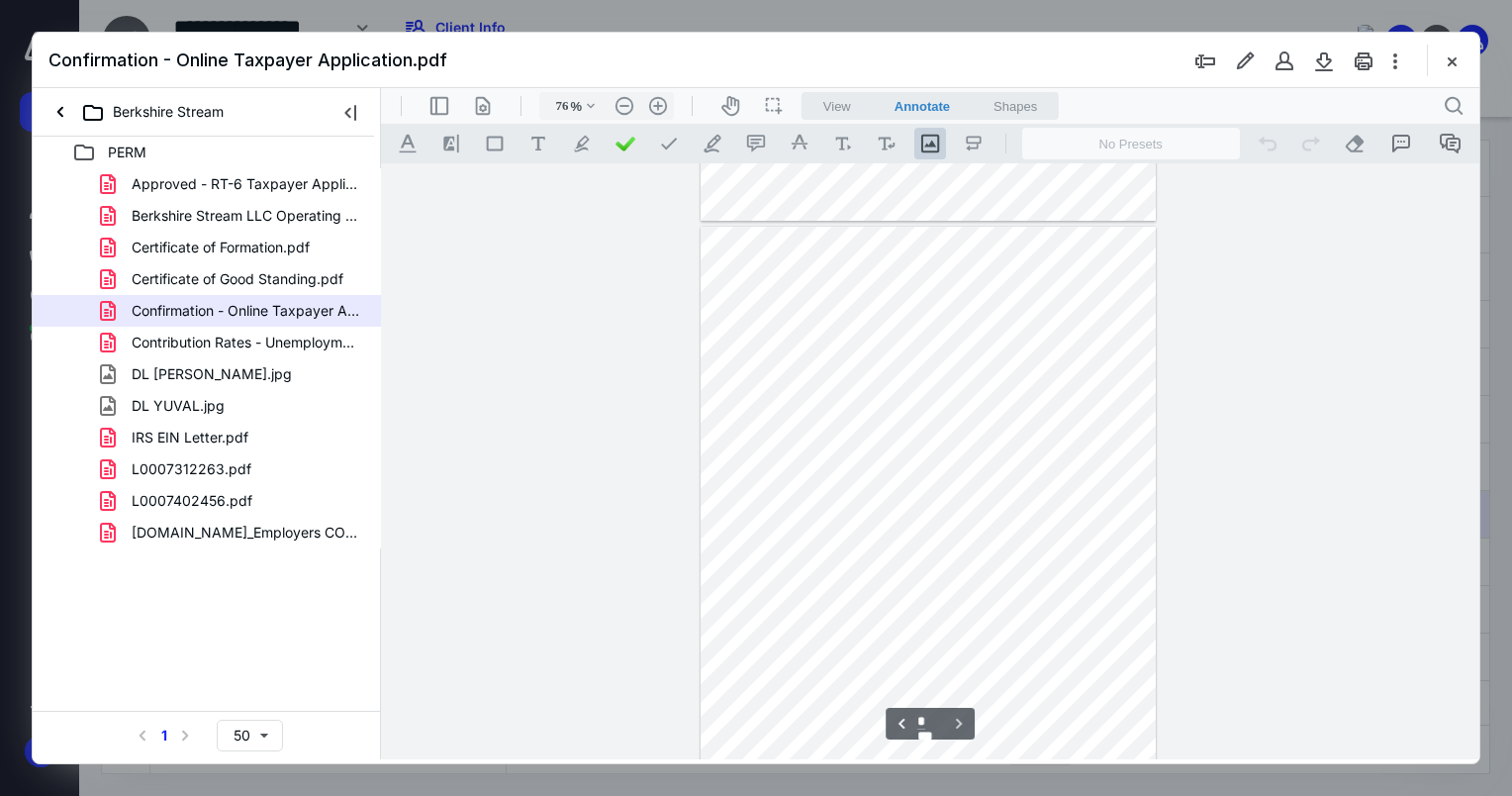scroll, scrollTop: 594, scrollLeft: 0, axis: vertical 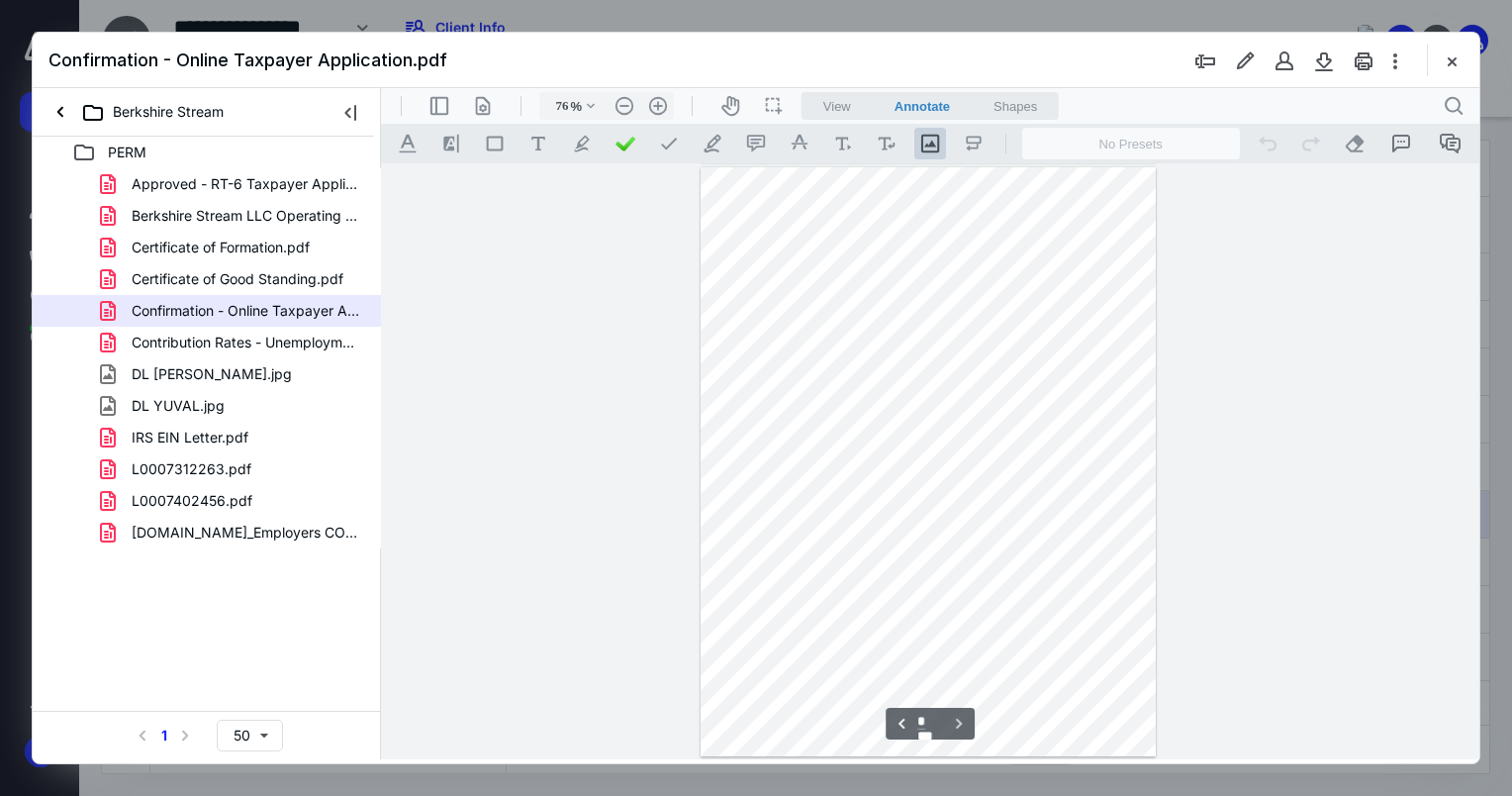 type on "*" 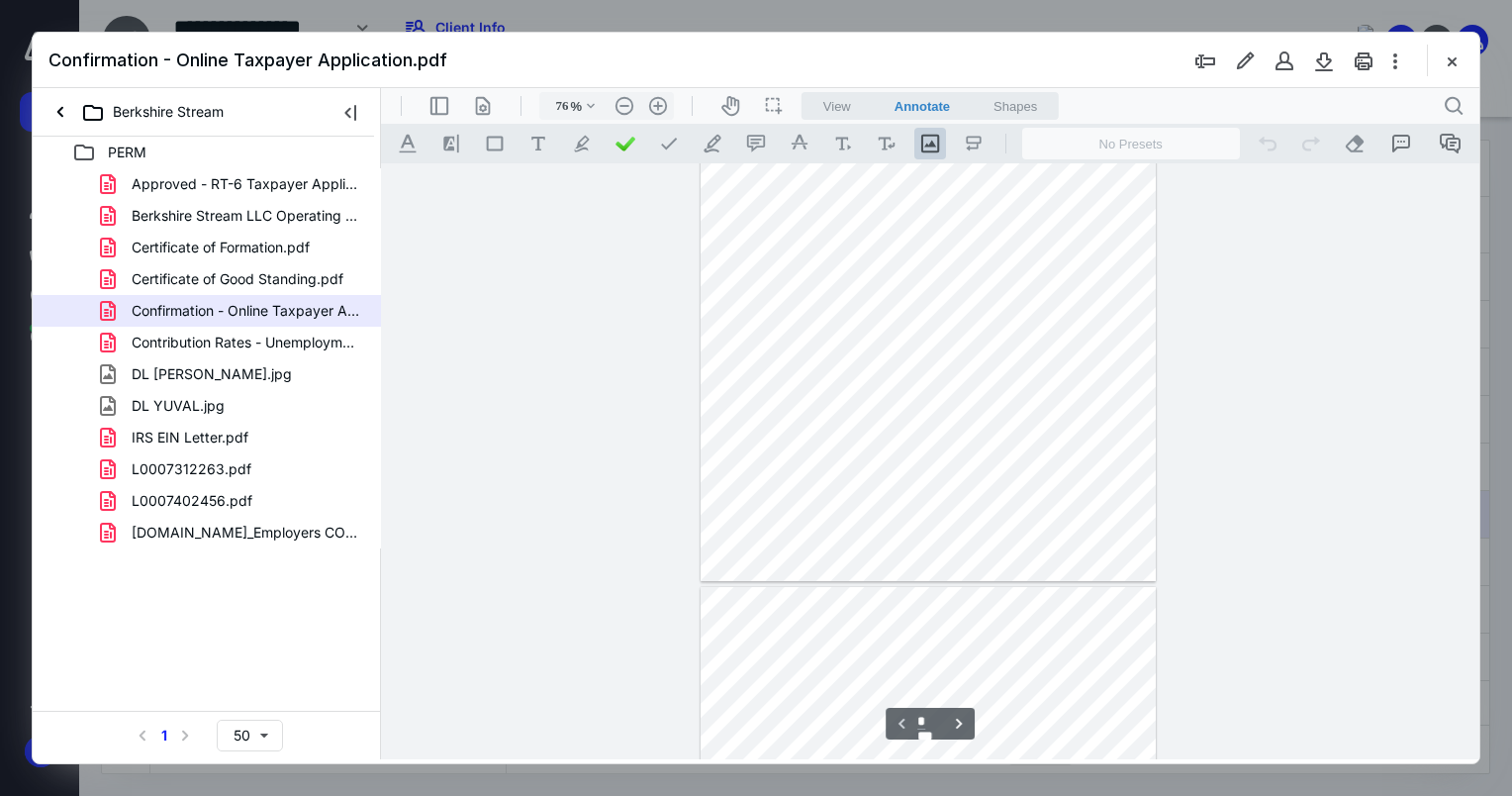 scroll, scrollTop: 0, scrollLeft: 0, axis: both 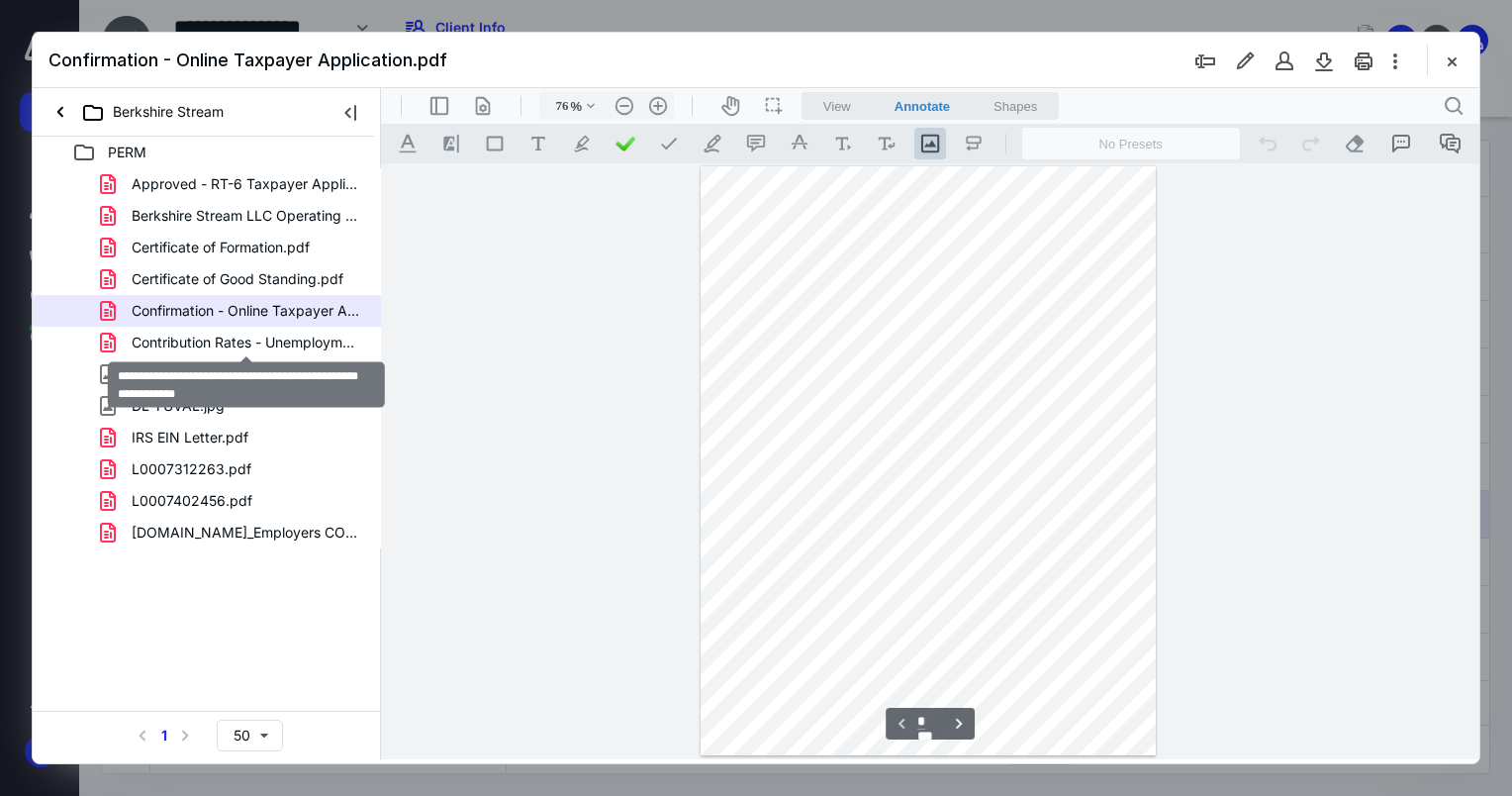 click on "Contribution Rates - Unemployment Services for Employers _.pdf" at bounding box center [246, 343] 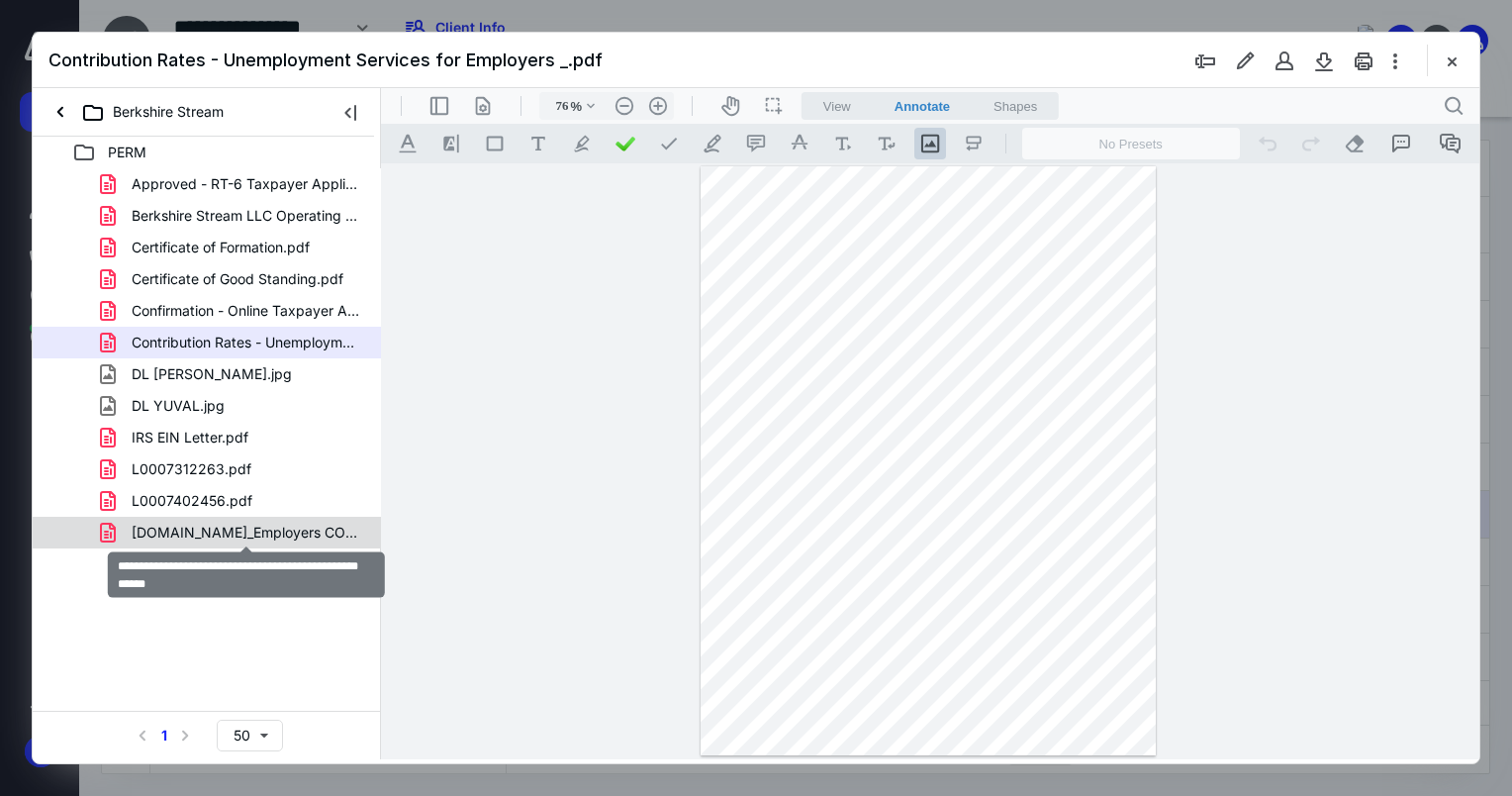 click on "[DOMAIN_NAME]_Employers CONFIRMATION NUMBER .pdf" at bounding box center (246, 533) 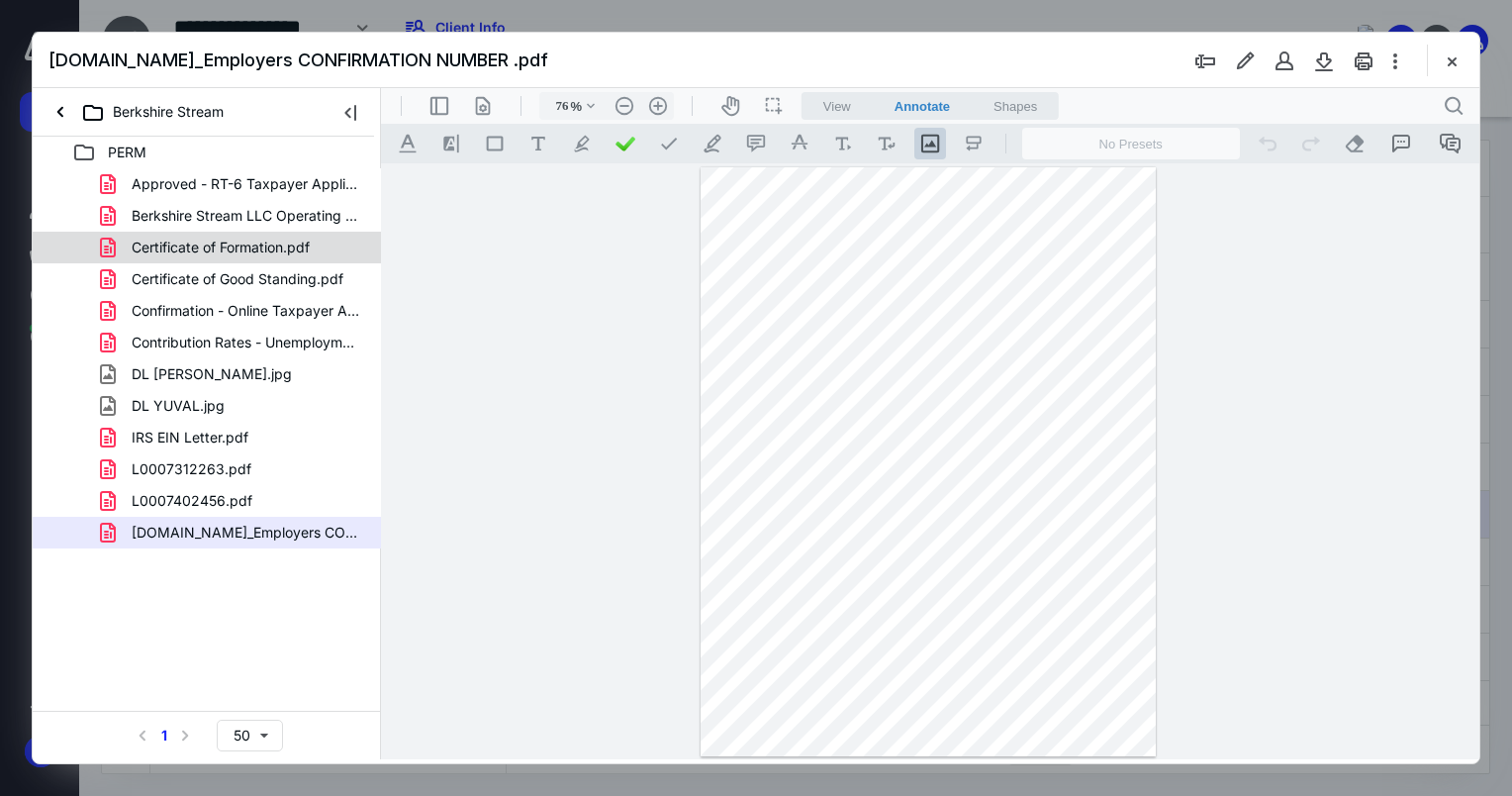 click on "Certificate of Formation.pdf" at bounding box center (221, 248) 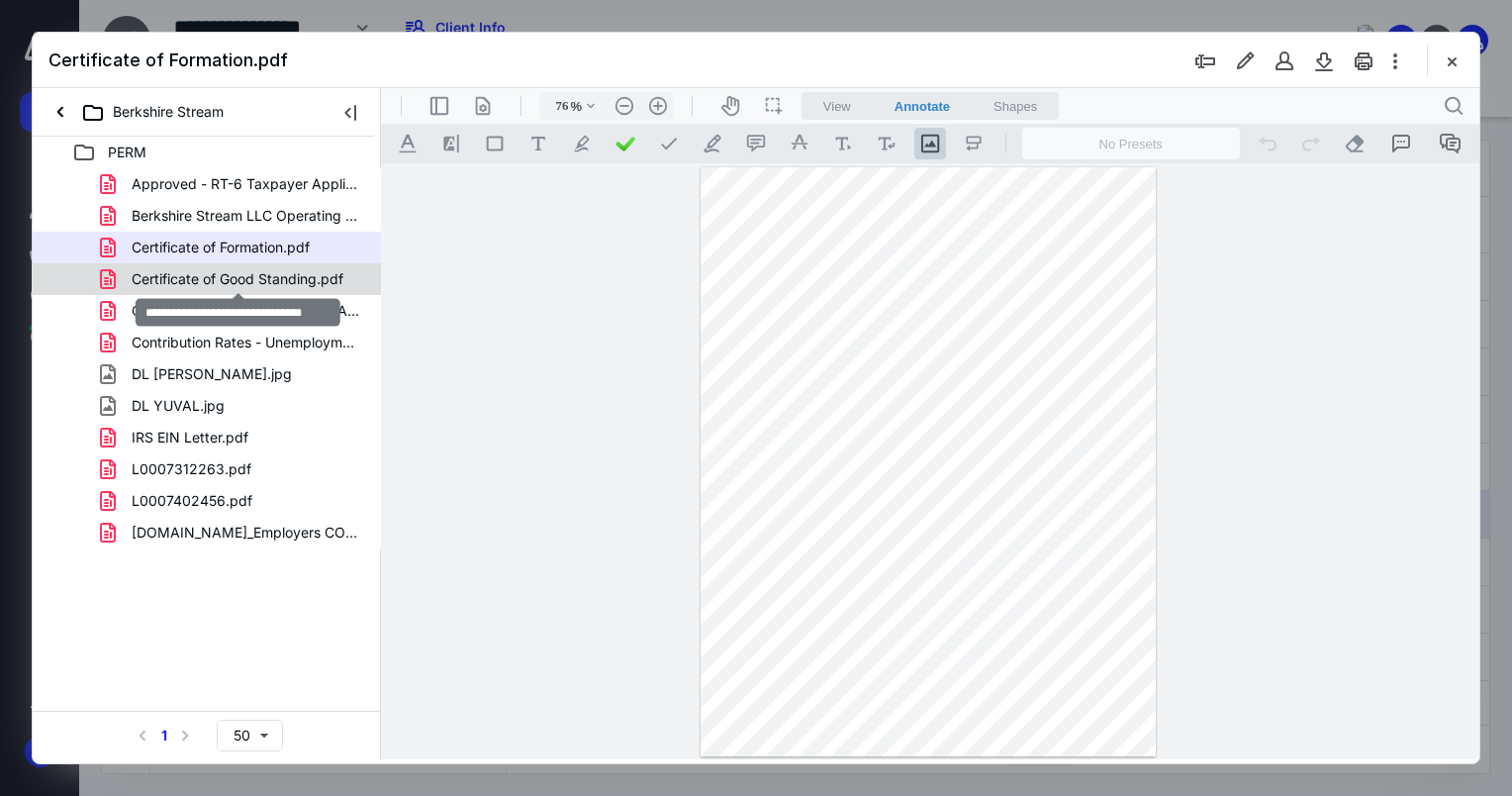 click on "Certificate of Good Standing.pdf" at bounding box center (237, 279) 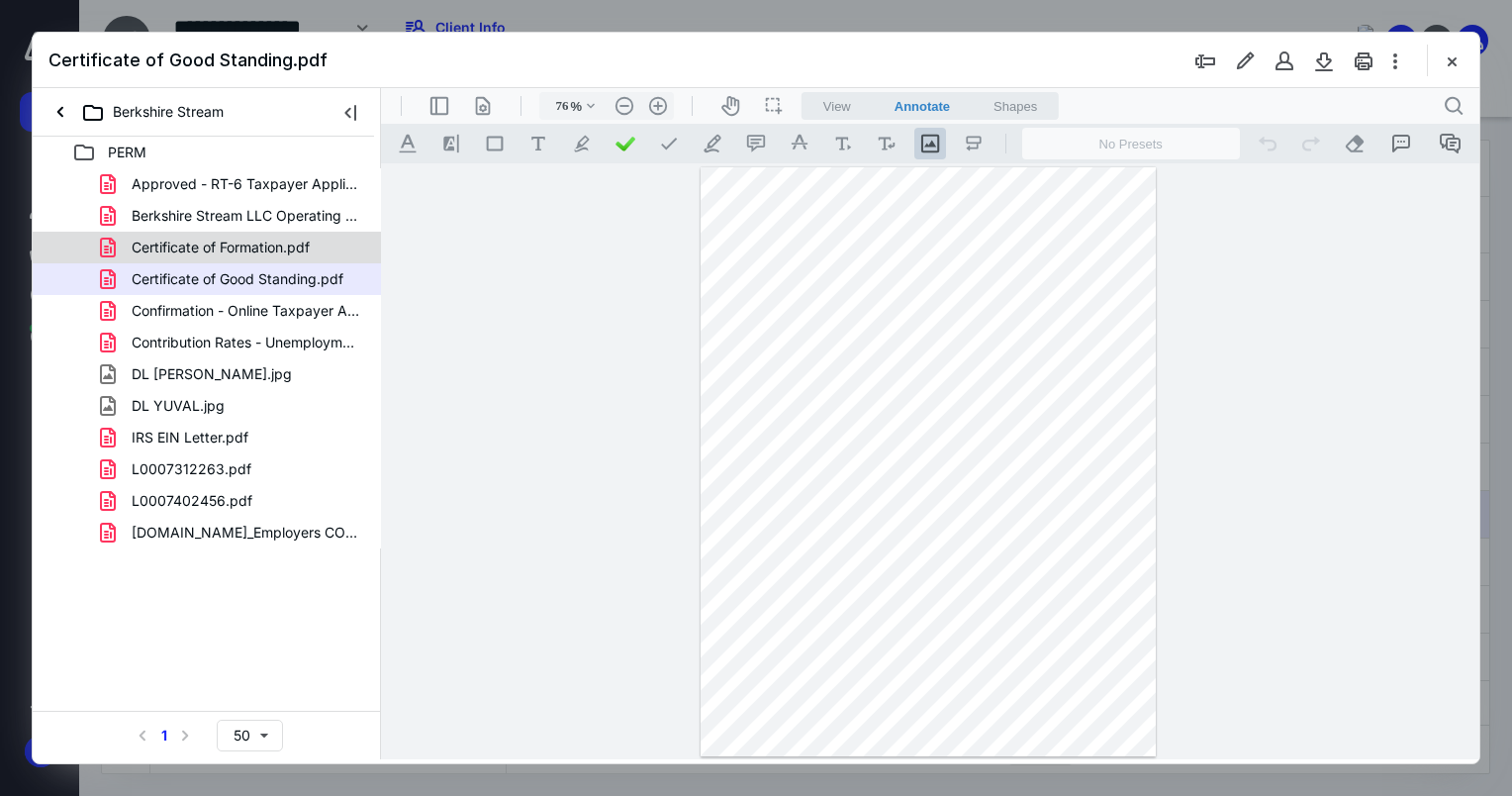 click on "Certificate of Formation.pdf" at bounding box center [221, 248] 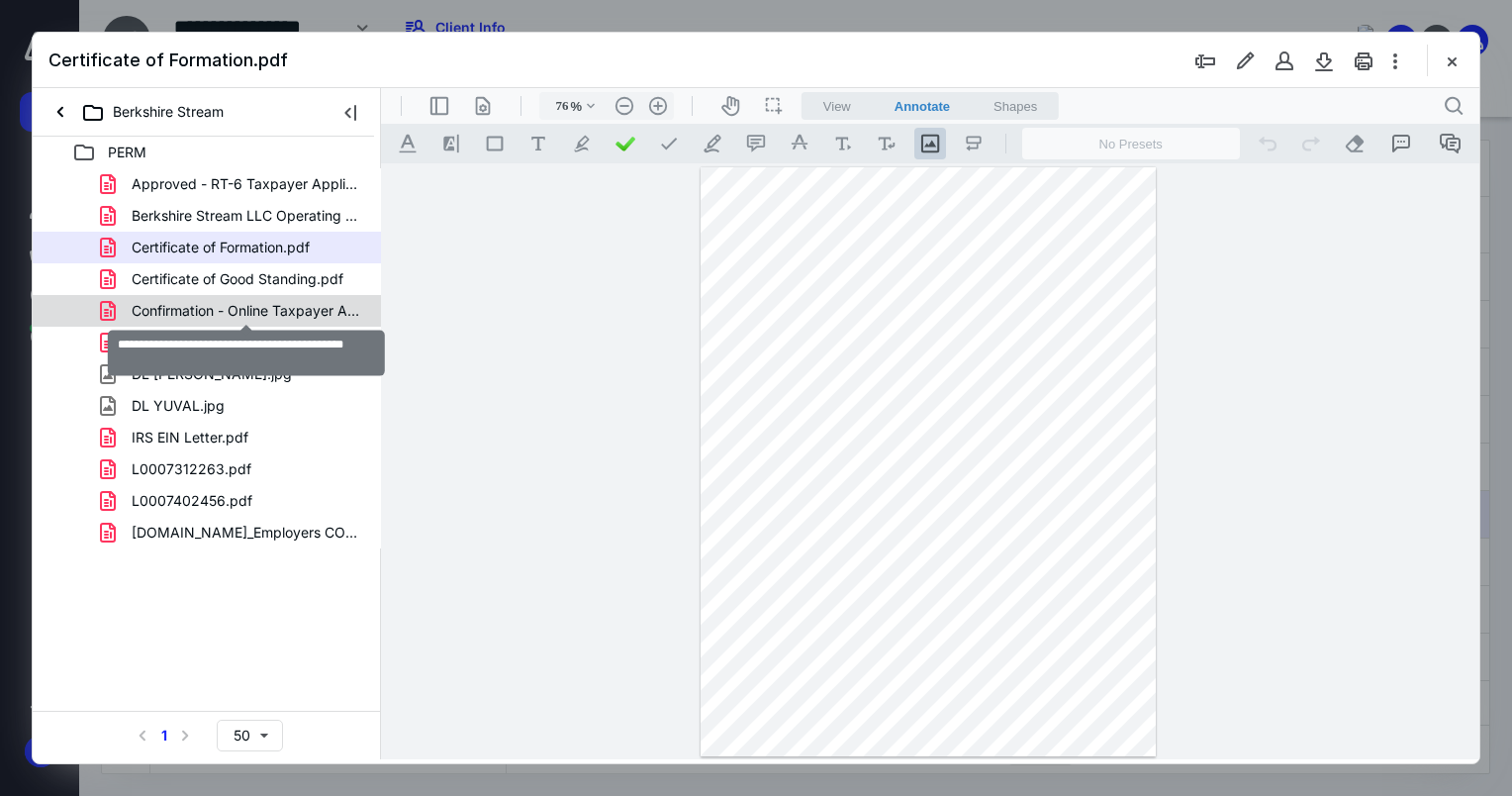 click on "Confirmation - Online Taxpayer Application.pdf" at bounding box center (246, 311) 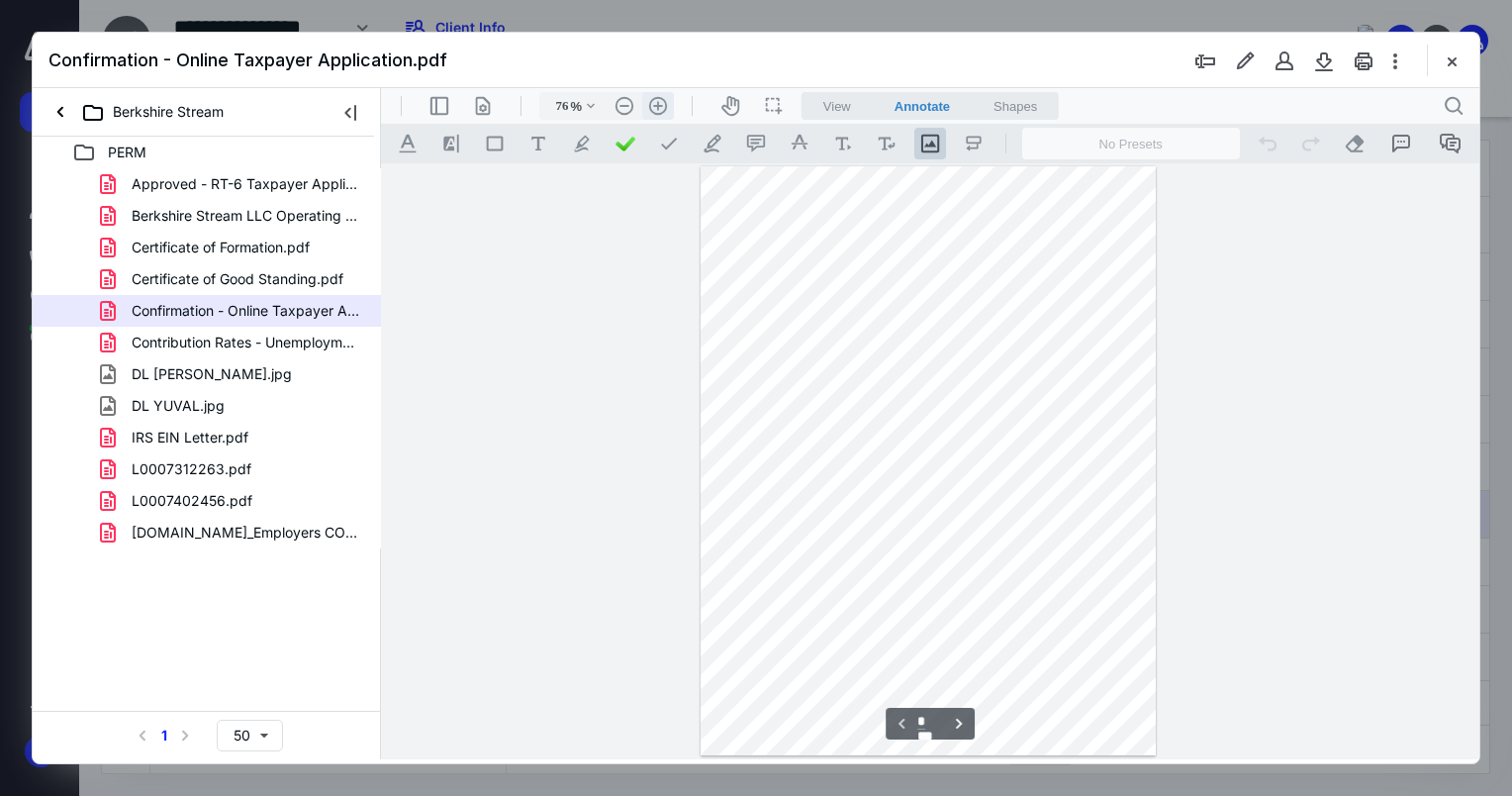 click on ".cls-1{fill:#abb0c4;} icon - header - zoom - in - line" at bounding box center [658, 106] 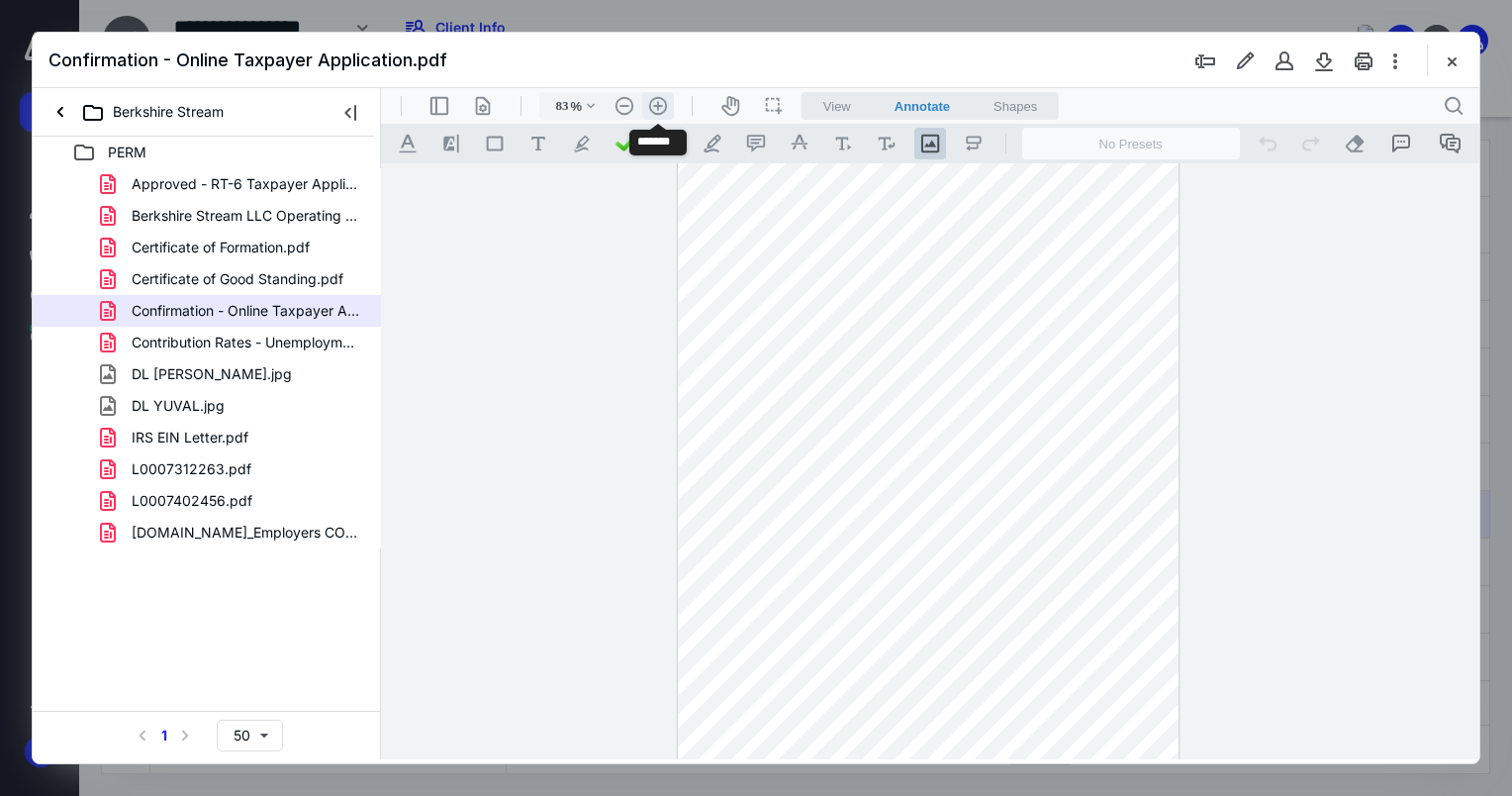 click on ".cls-1{fill:#abb0c4;} icon - header - zoom - in - line" at bounding box center [658, 106] 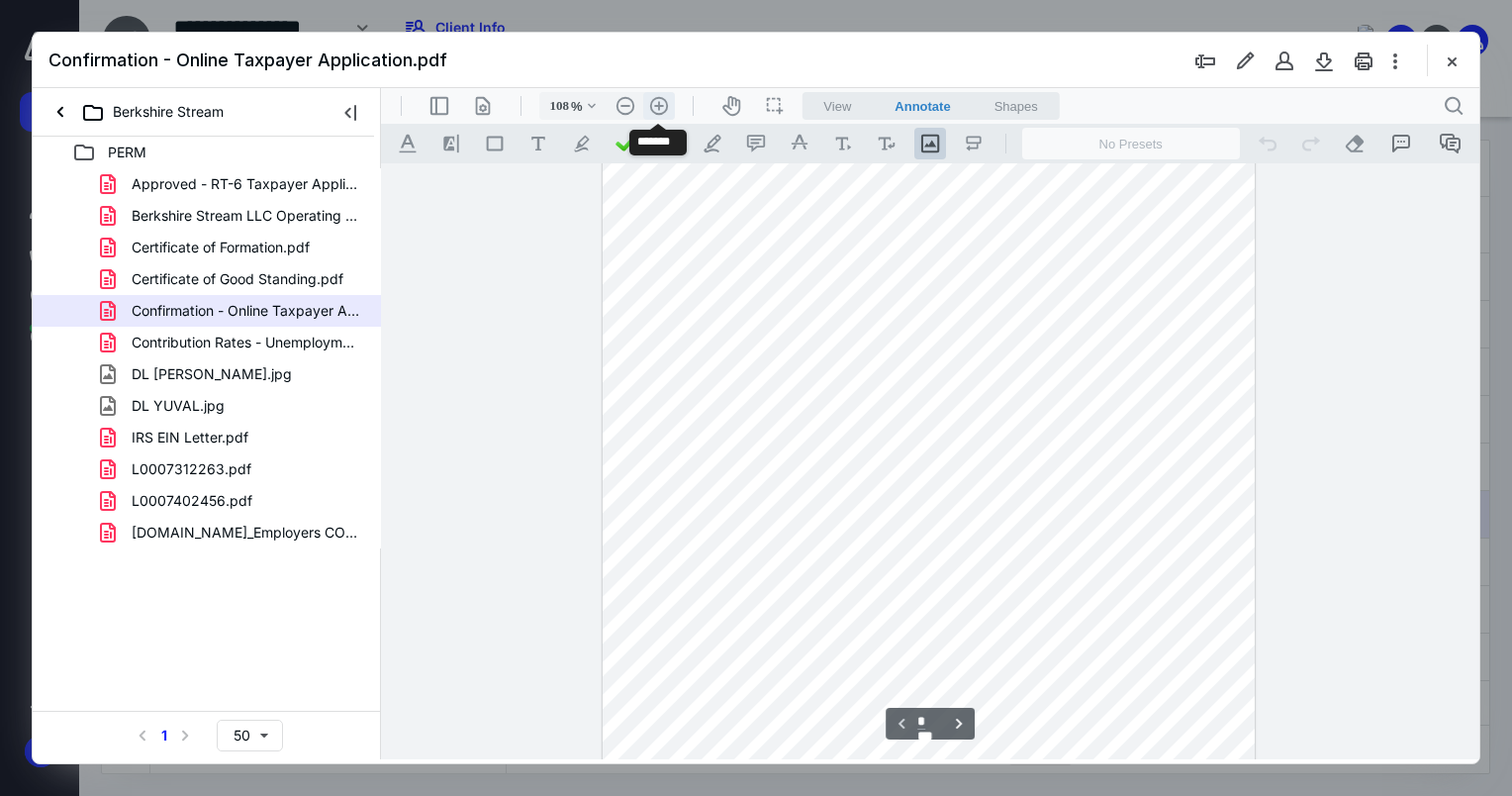 click on ".cls-1{fill:#abb0c4;} icon - header - zoom - in - line" at bounding box center [659, 106] 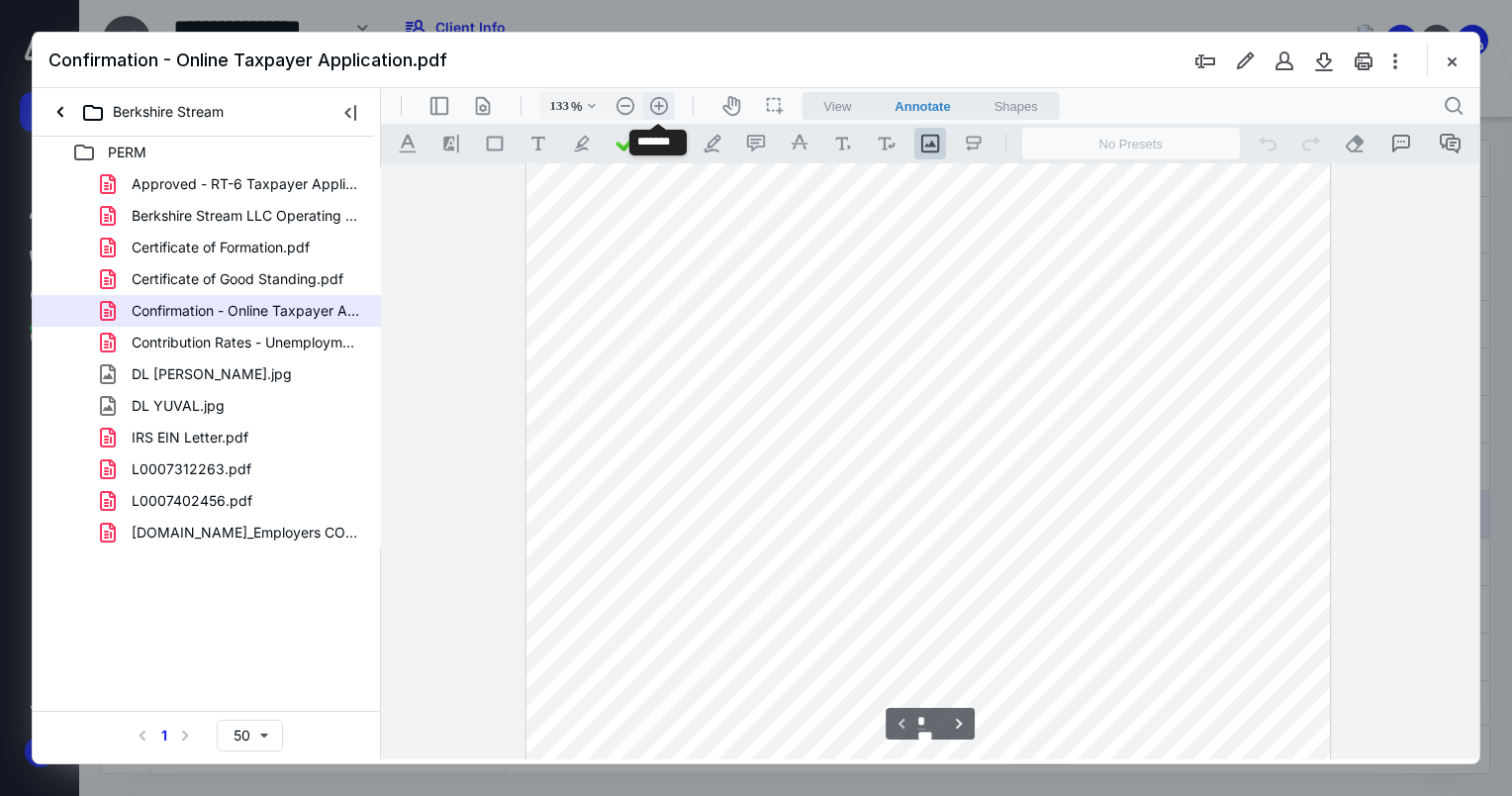click on ".cls-1{fill:#abb0c4;} icon - header - zoom - in - line" at bounding box center [659, 106] 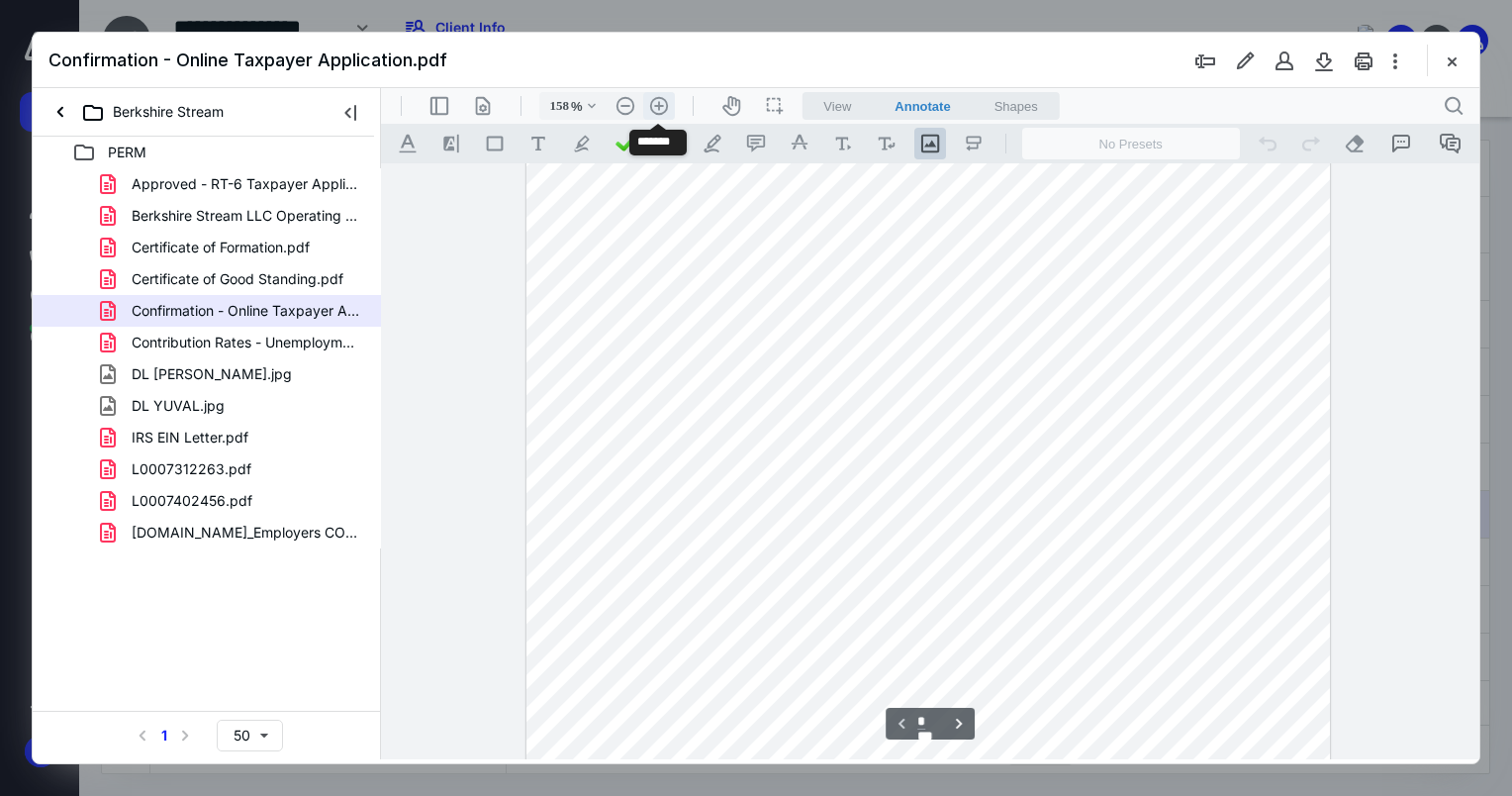 scroll, scrollTop: 285, scrollLeft: 0, axis: vertical 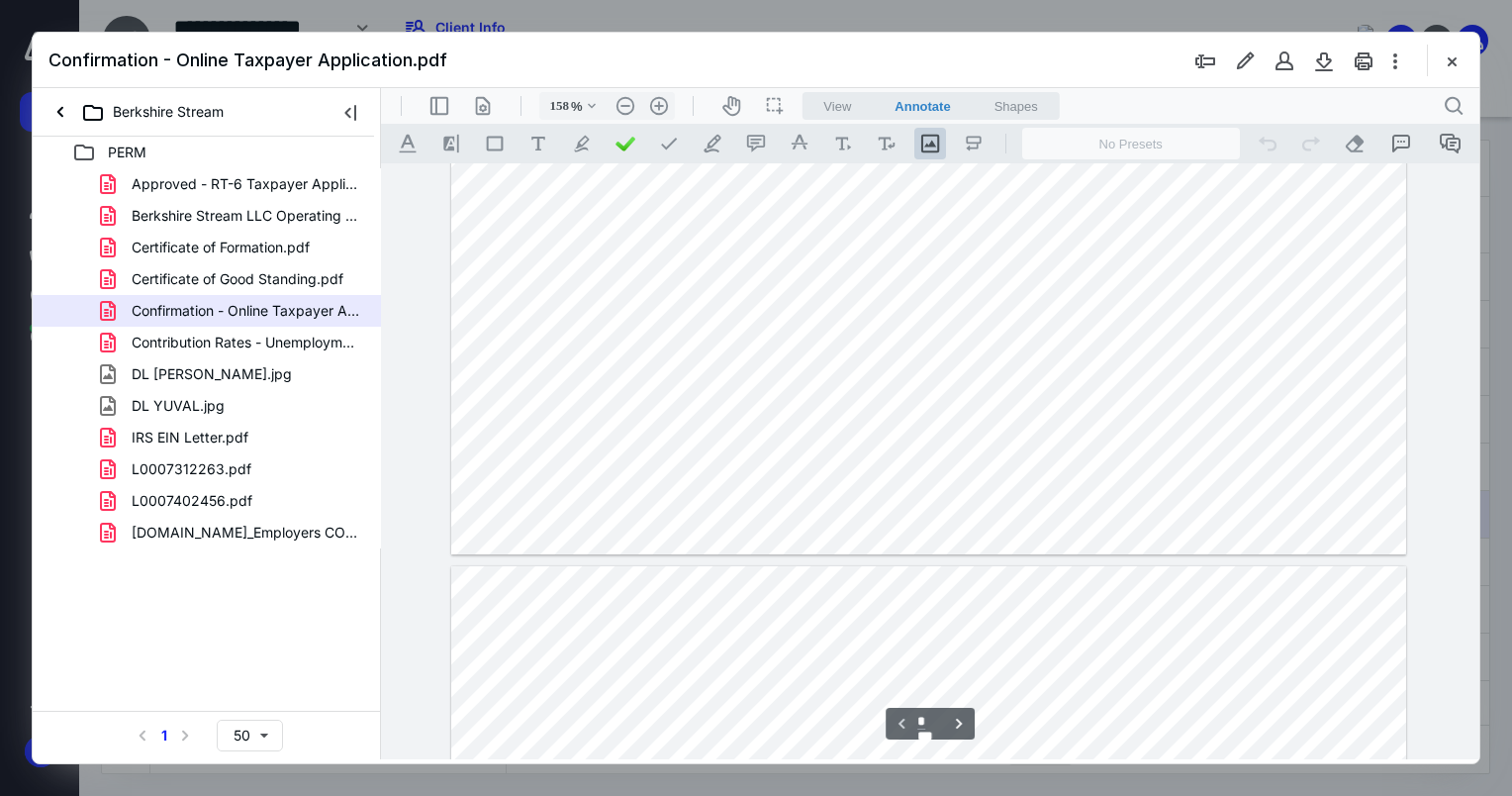 type on "*" 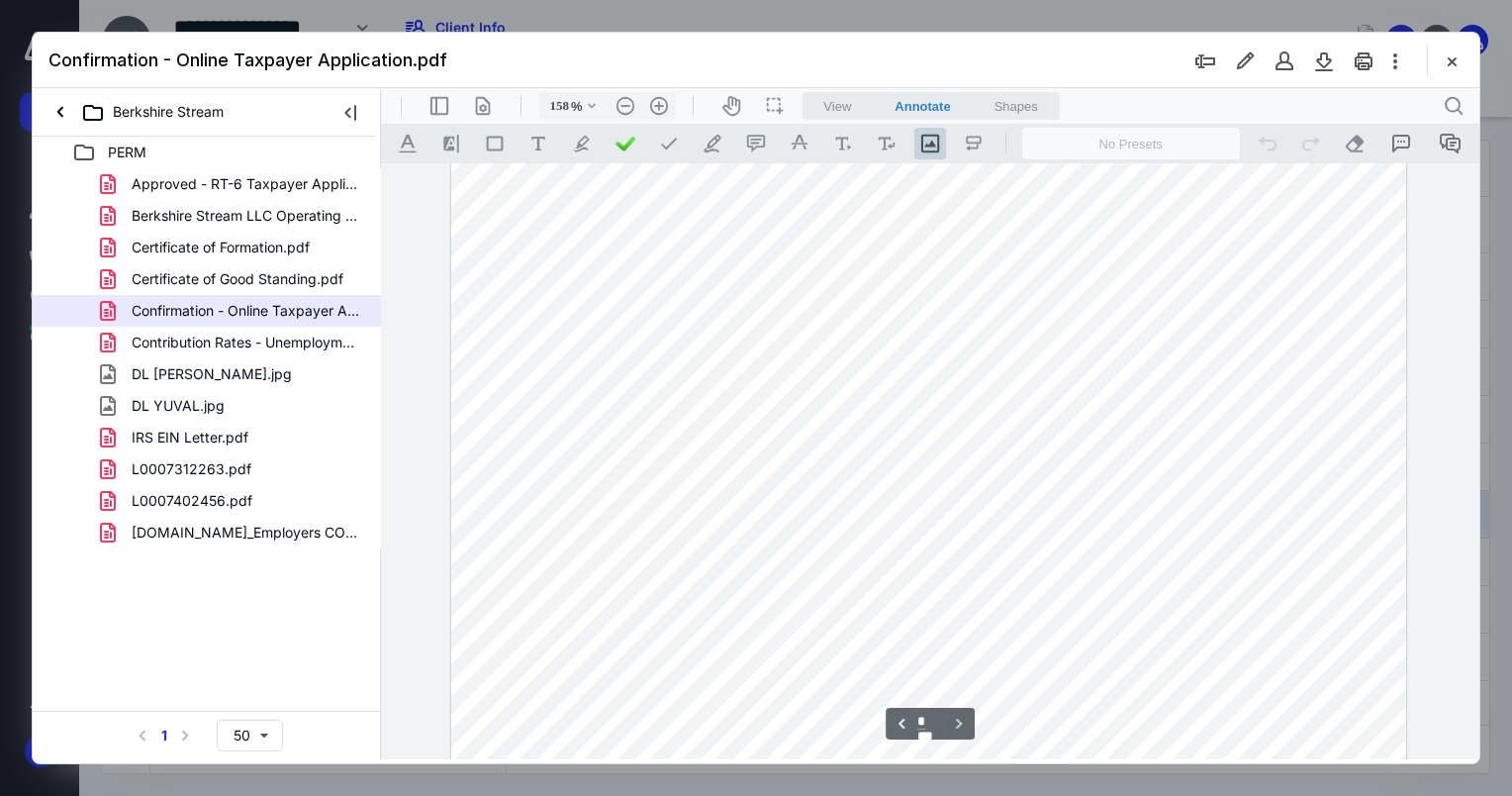 scroll, scrollTop: 1770, scrollLeft: 0, axis: vertical 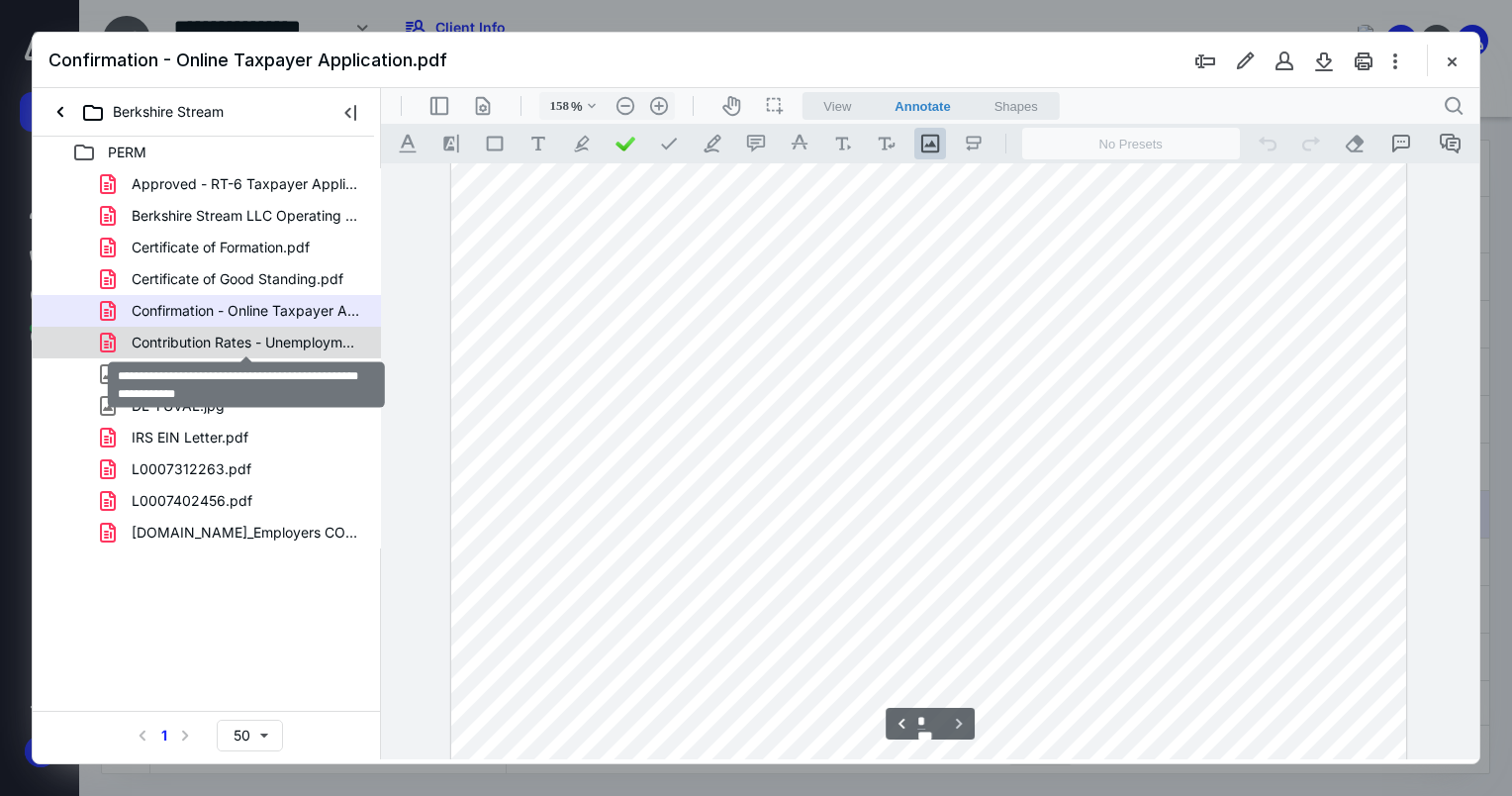 click on "Contribution Rates - Unemployment Services for Employers _.pdf" at bounding box center [246, 343] 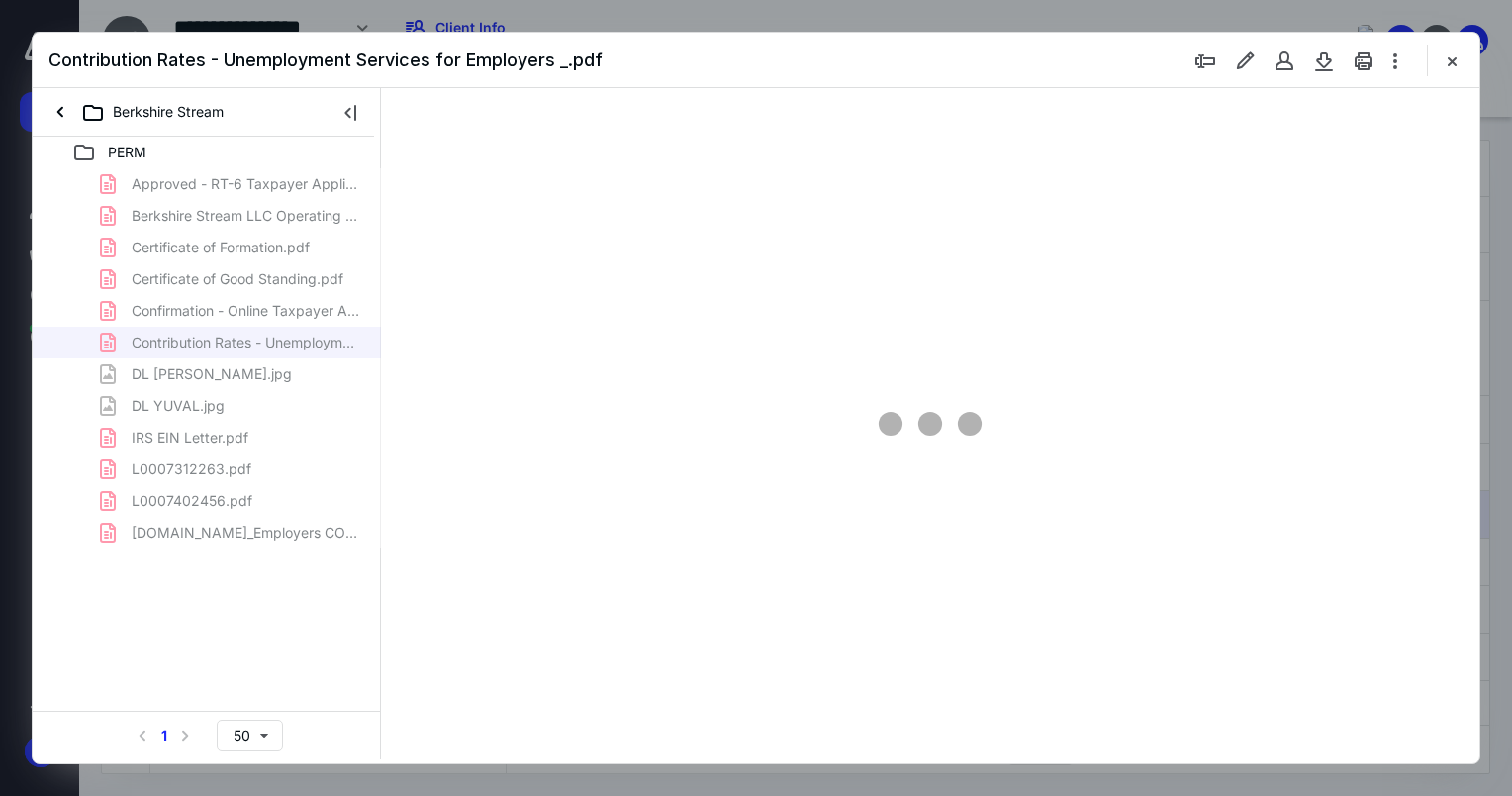 scroll, scrollTop: 78, scrollLeft: 0, axis: vertical 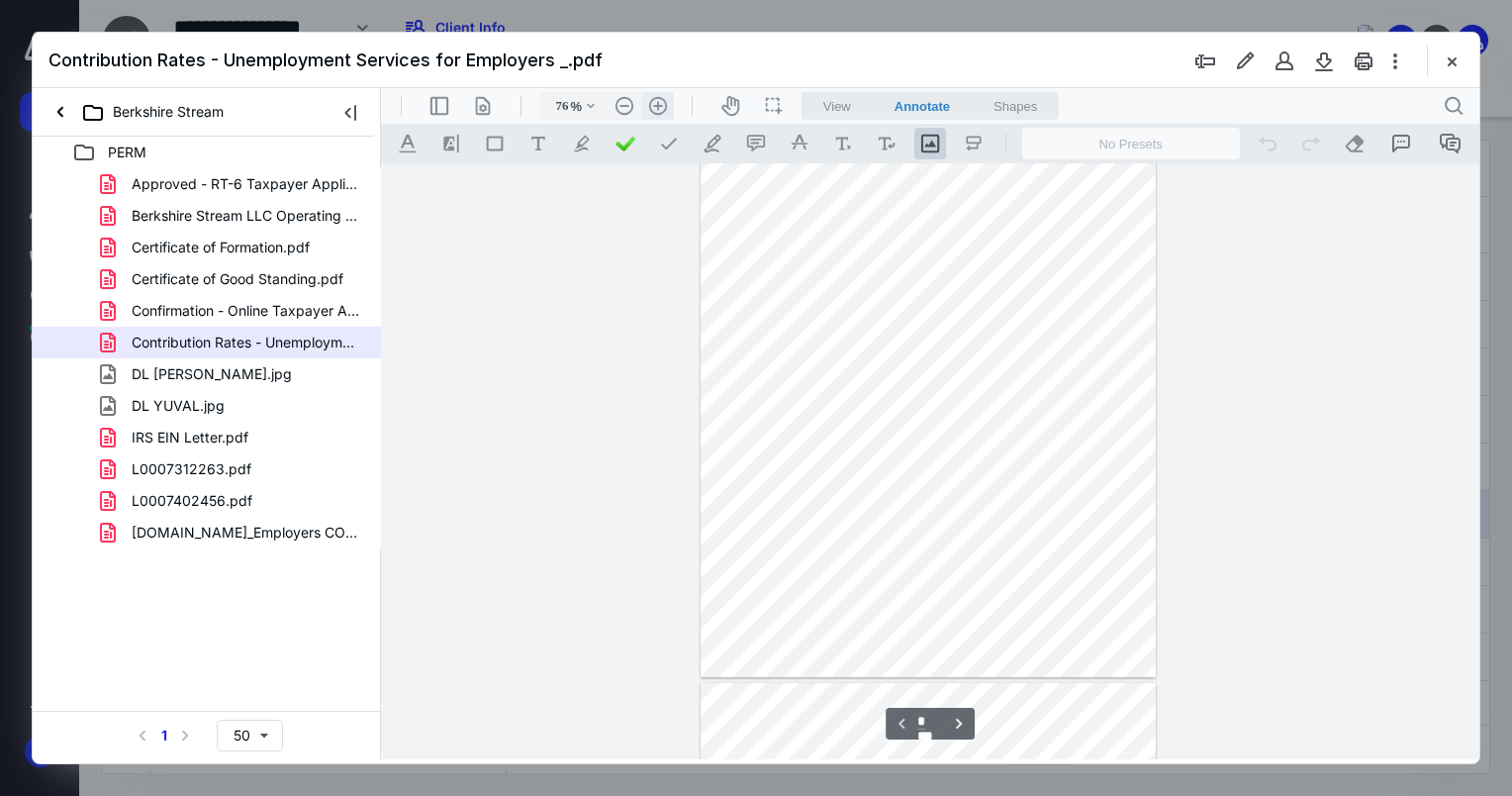 click on ".cls-1{fill:#abb0c4;} icon - header - zoom - in - line" at bounding box center (658, 106) 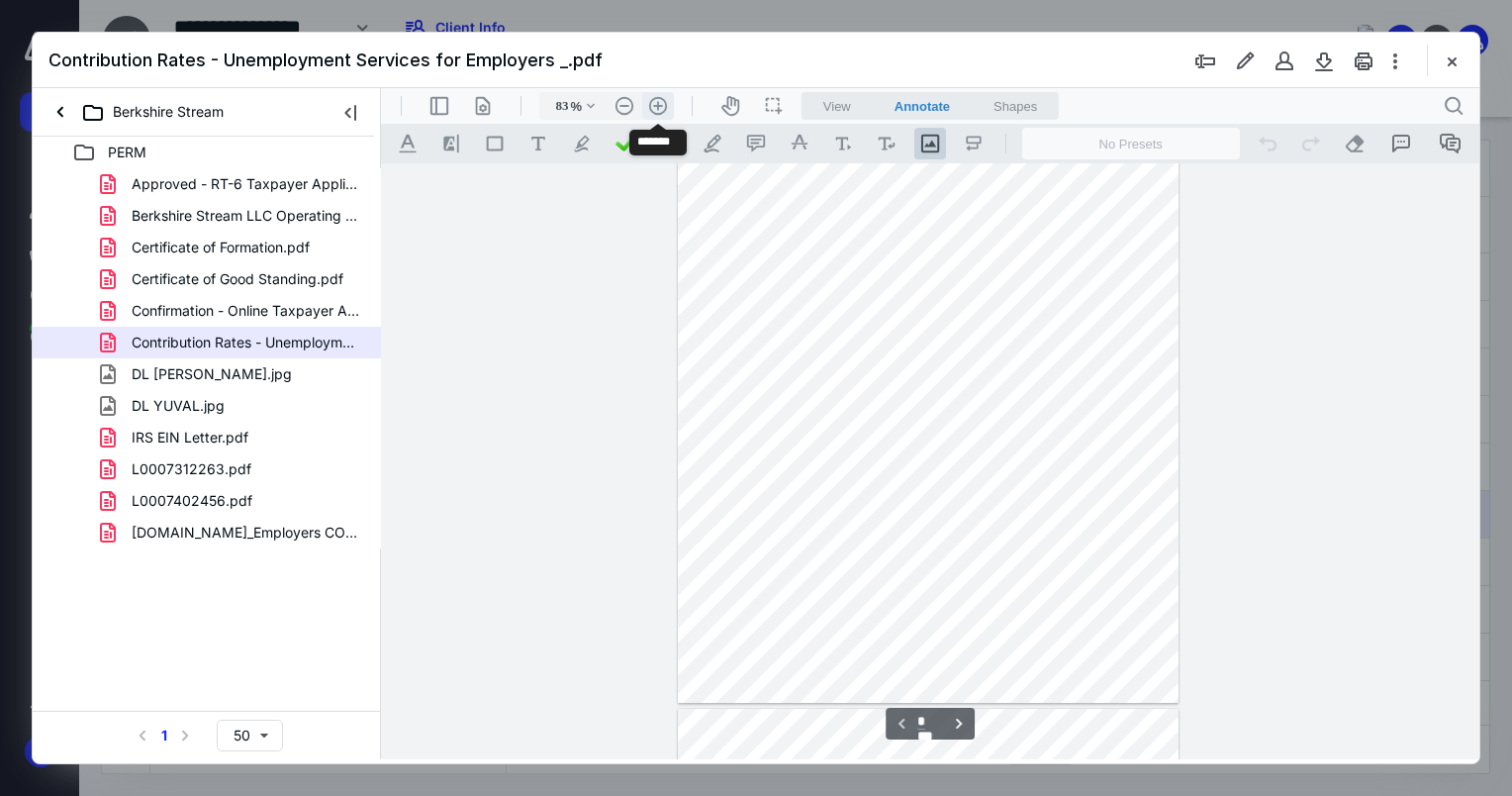 click on ".cls-1{fill:#abb0c4;} icon - header - zoom - in - line" at bounding box center (658, 106) 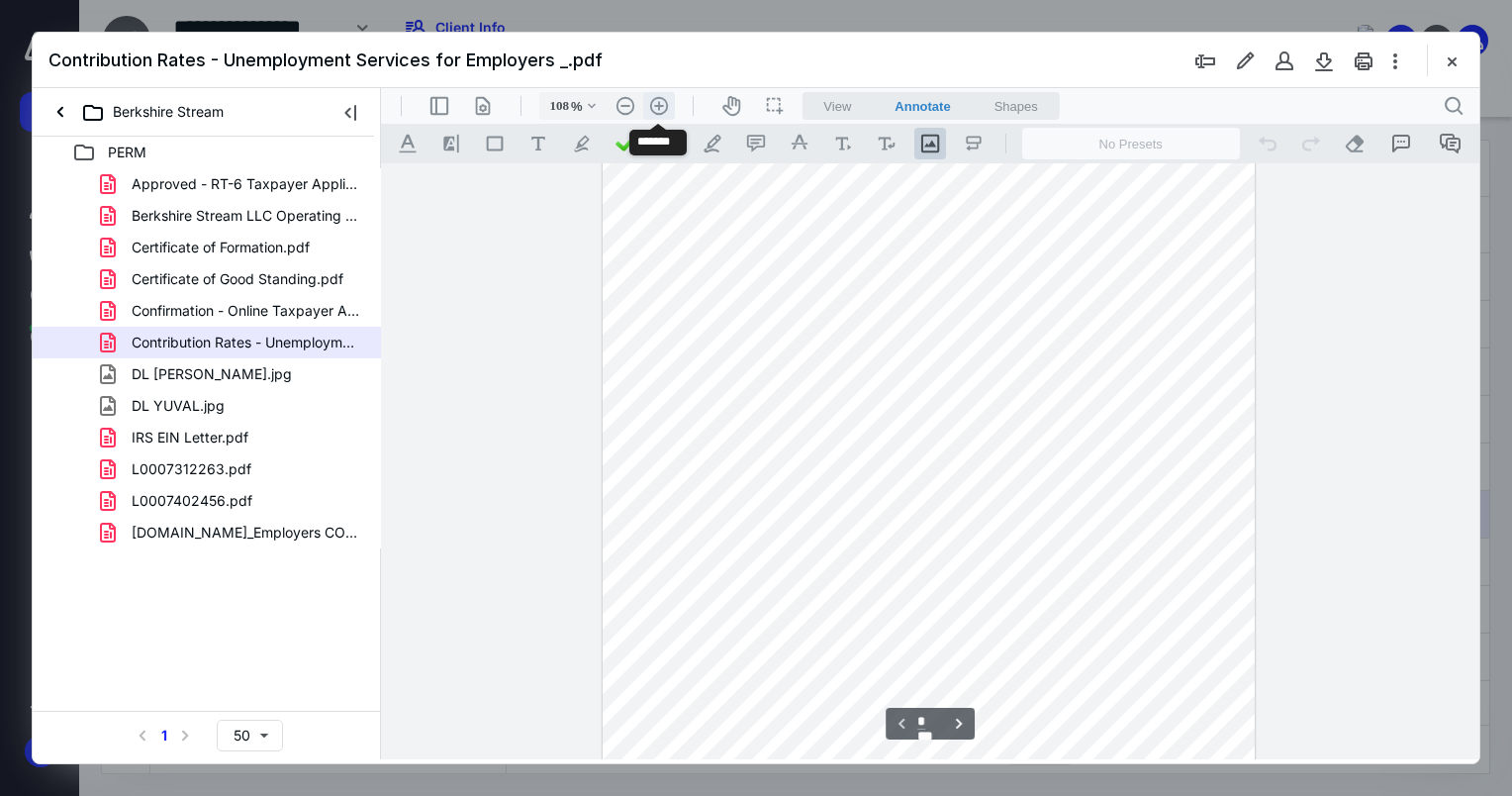 click on ".cls-1{fill:#abb0c4;} icon - header - zoom - in - line" at bounding box center (659, 106) 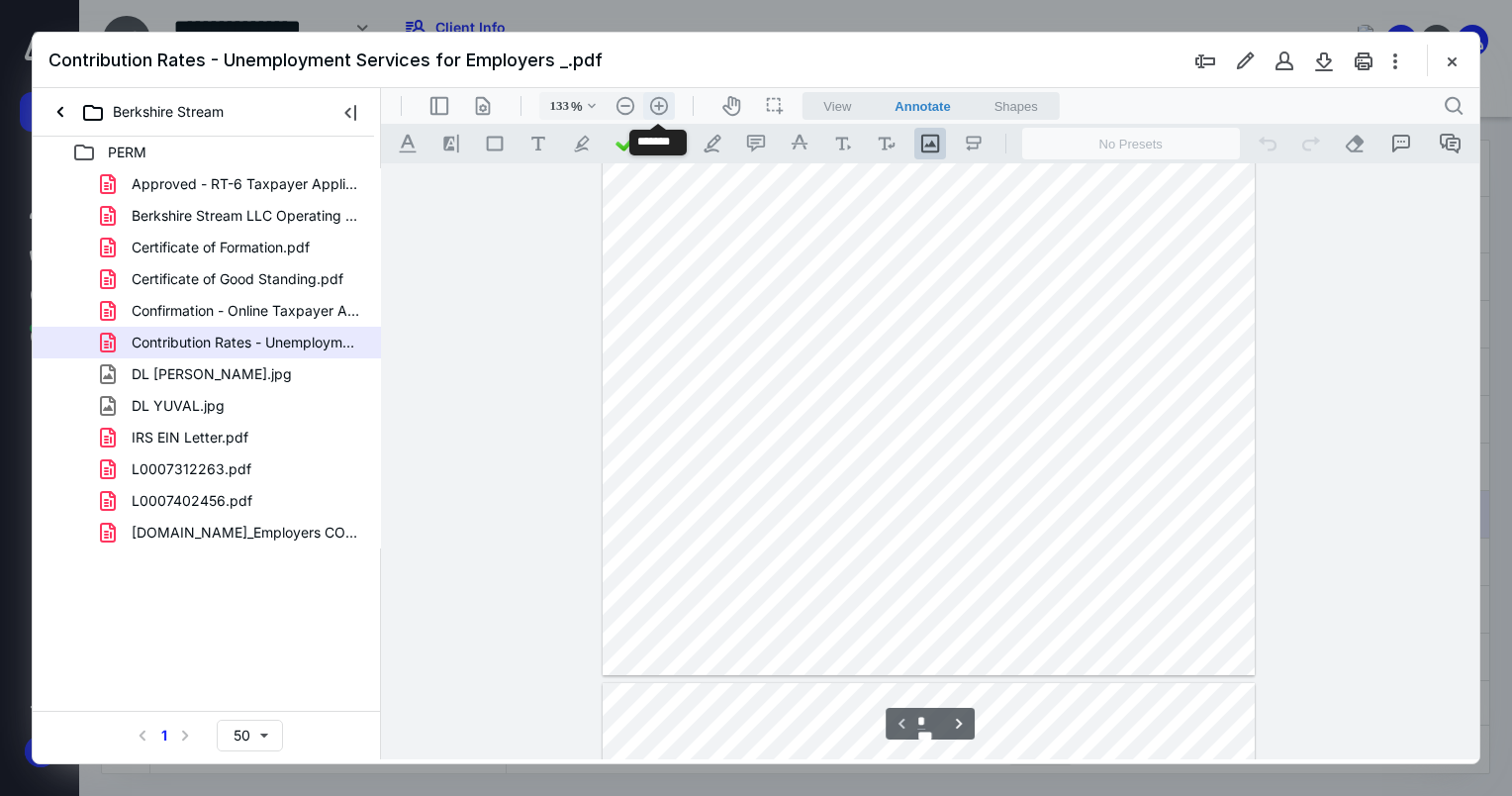 click on ".cls-1{fill:#abb0c4;} icon - header - zoom - in - line" at bounding box center [659, 106] 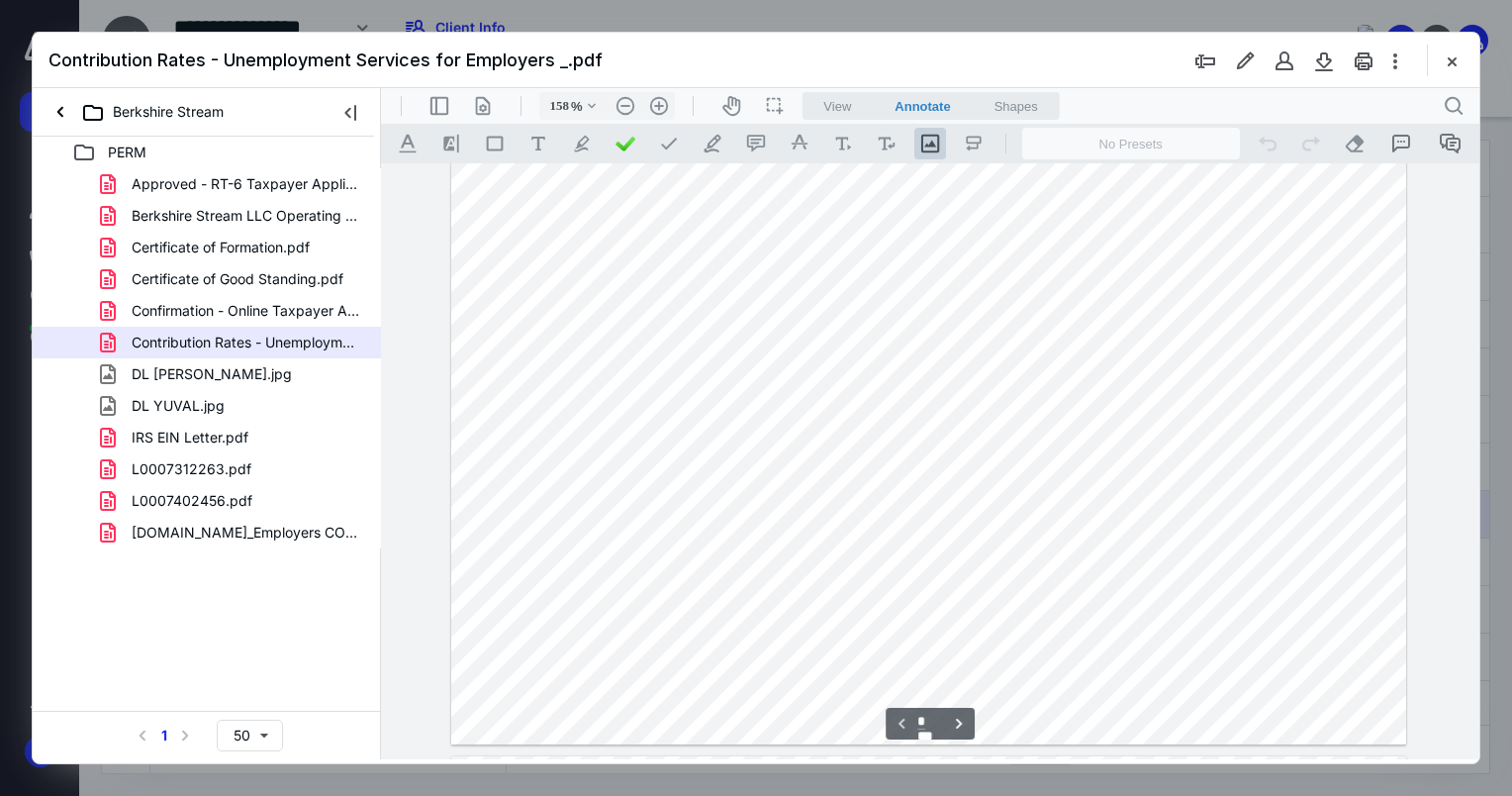 scroll, scrollTop: 746, scrollLeft: 0, axis: vertical 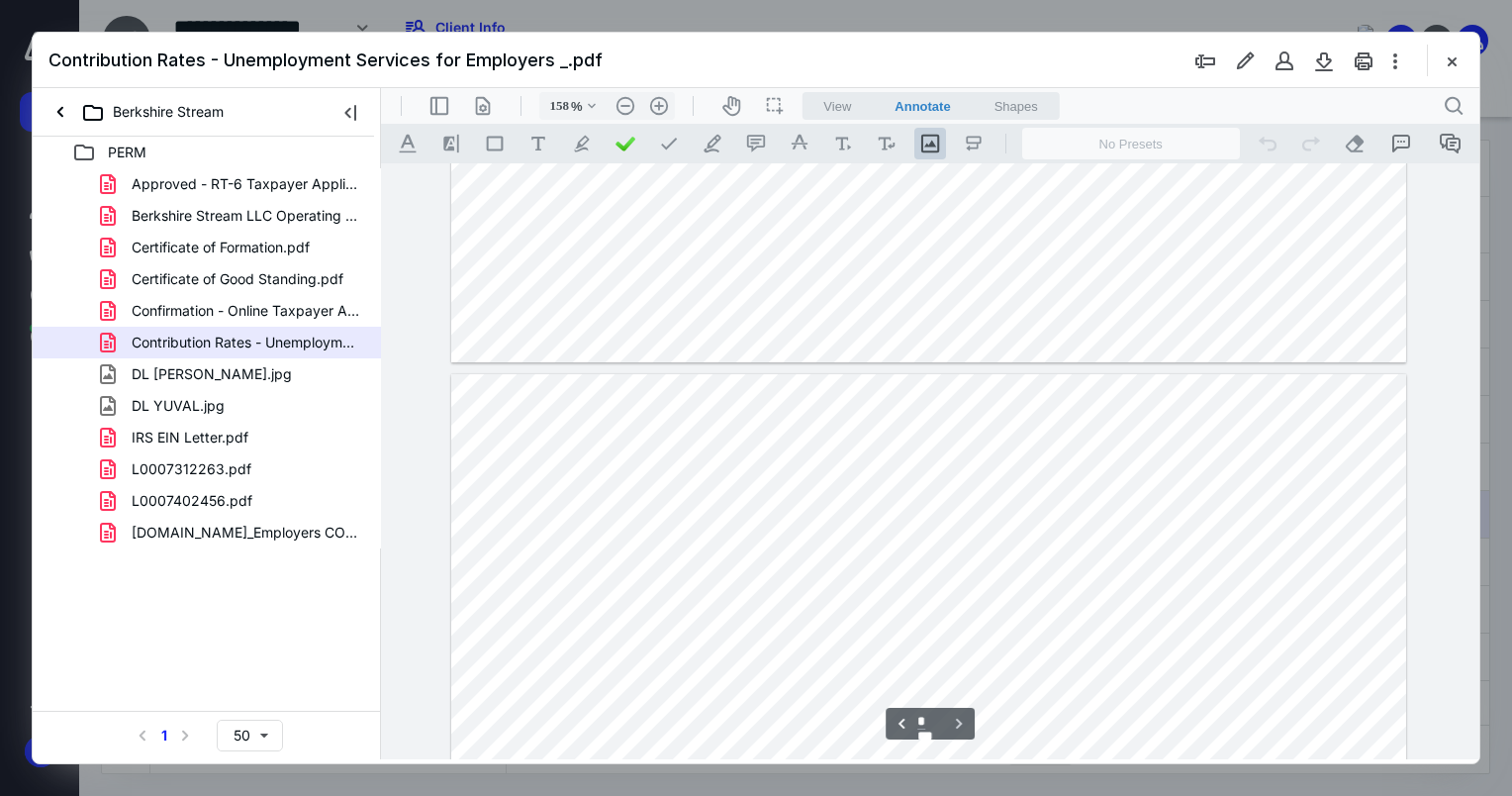 type on "*" 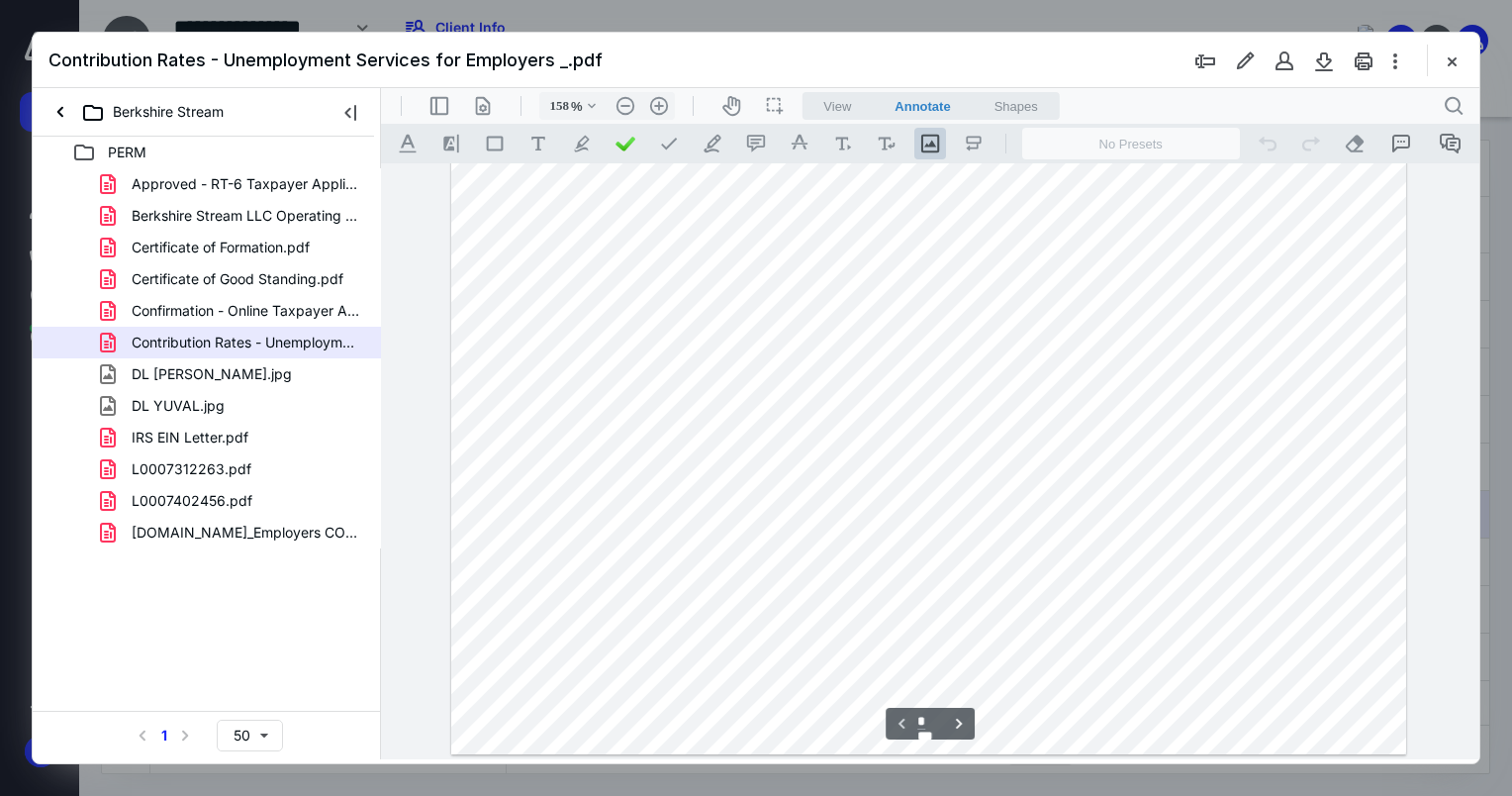 scroll, scrollTop: 647, scrollLeft: 0, axis: vertical 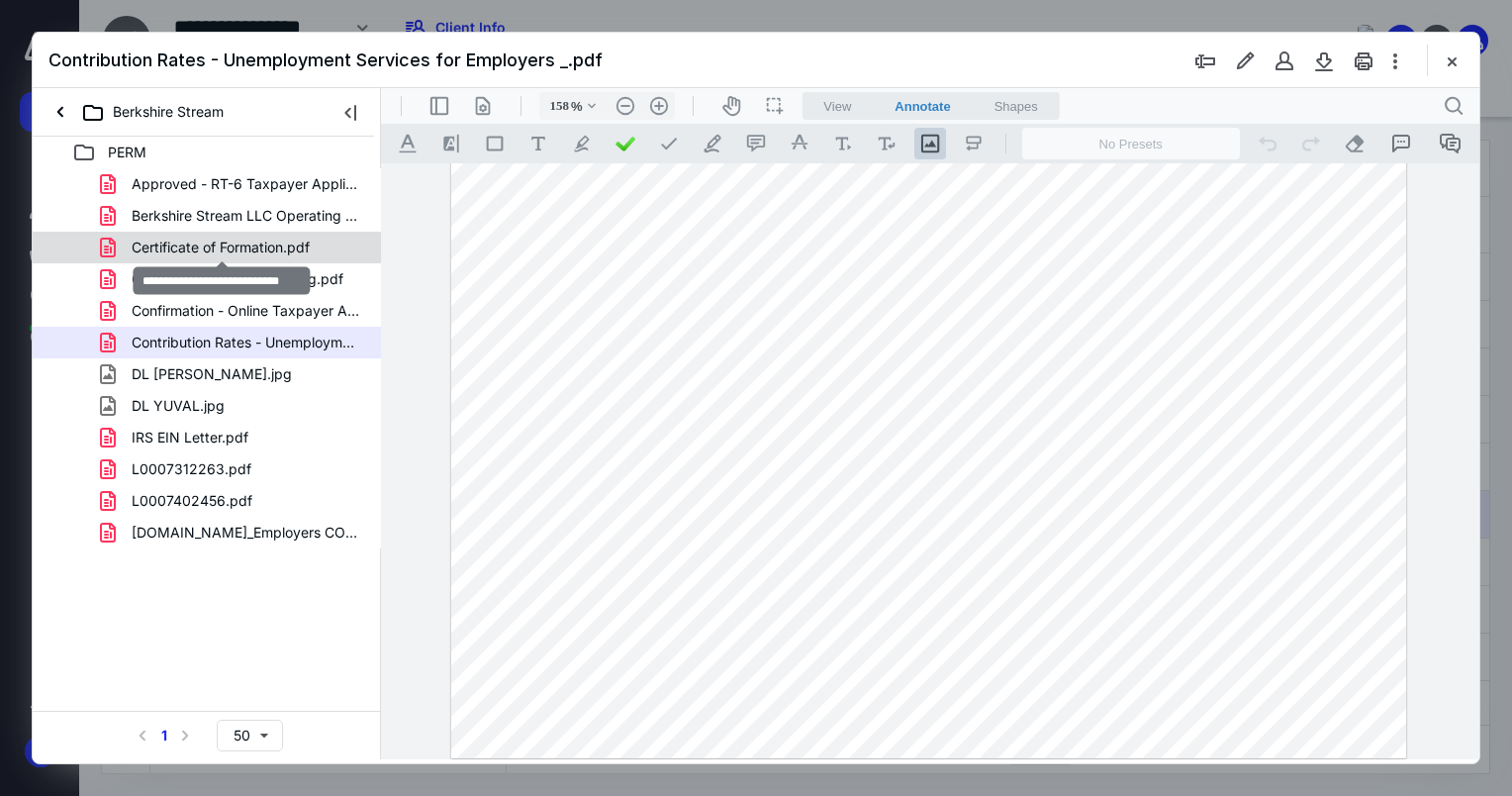 click on "Certificate of Formation.pdf" at bounding box center [221, 248] 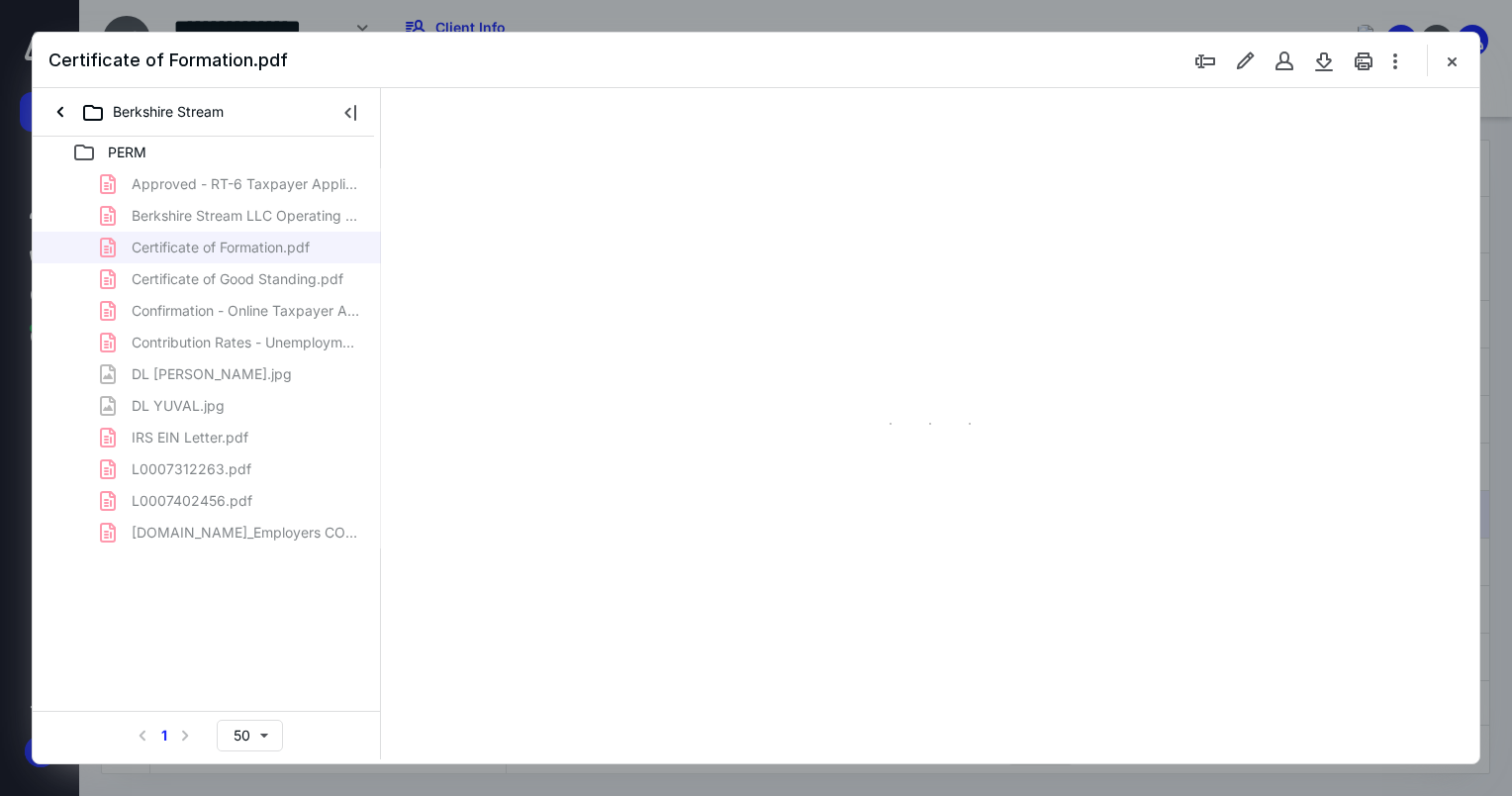 click on "Approved -  RT-6  Taxpayer Application.pdf Berkshire Stream LLC Operating Agreement.pdf Certificate of Formation.pdf Certificate of Good Standing.pdf Confirmation - Online Taxpayer Application.pdf Contribution Rates - Unemployment Services for Employers _.pdf DL [PERSON_NAME].jpg DL YUVAL.jpg IRS EIN Letter.pdf L0007312263.pdf L0007402456.pdf [DOMAIN_NAME]_Employers CONFIRMATION NUMBER .pdf" at bounding box center [207, 358] 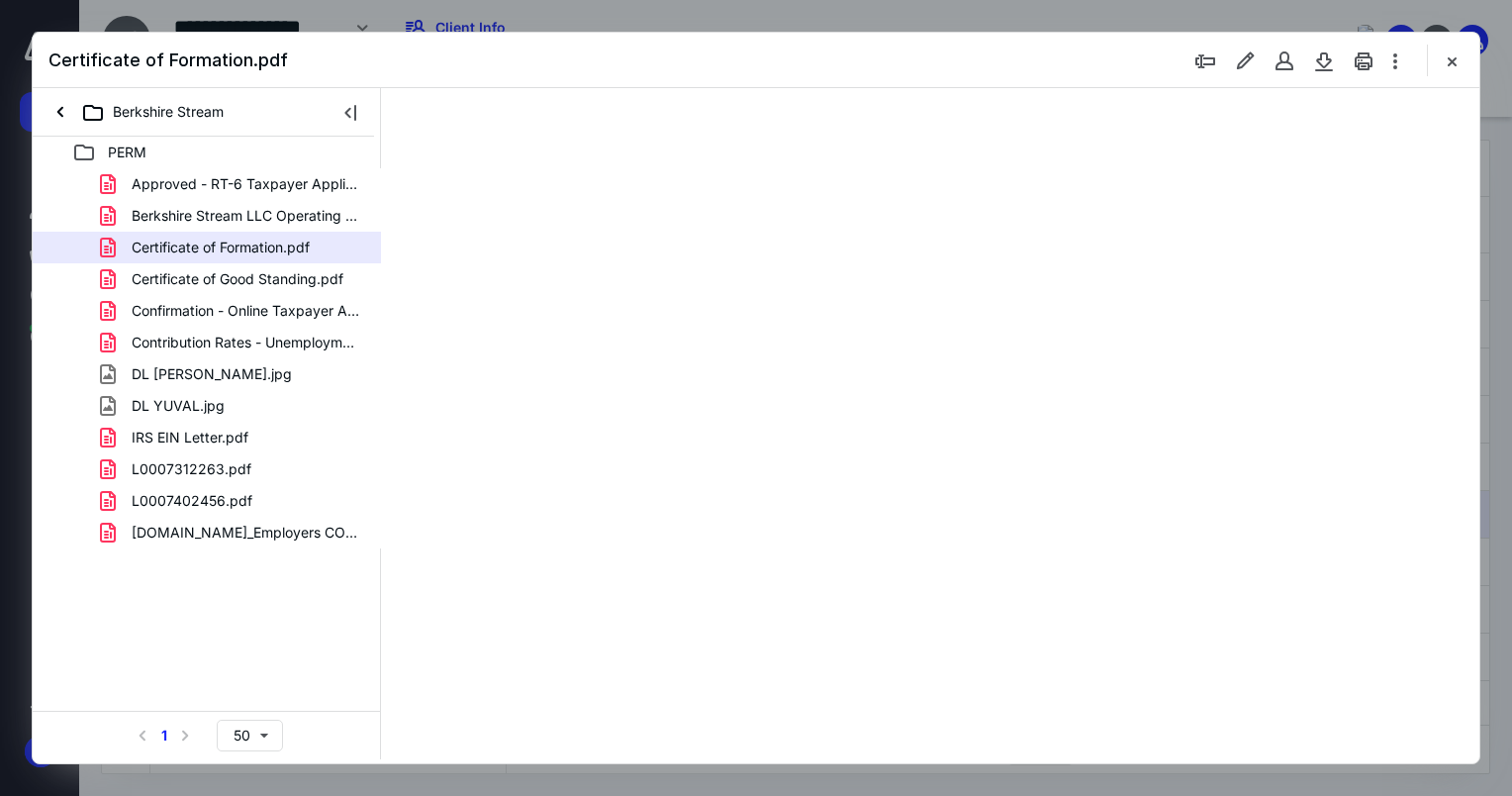 scroll, scrollTop: 0, scrollLeft: 0, axis: both 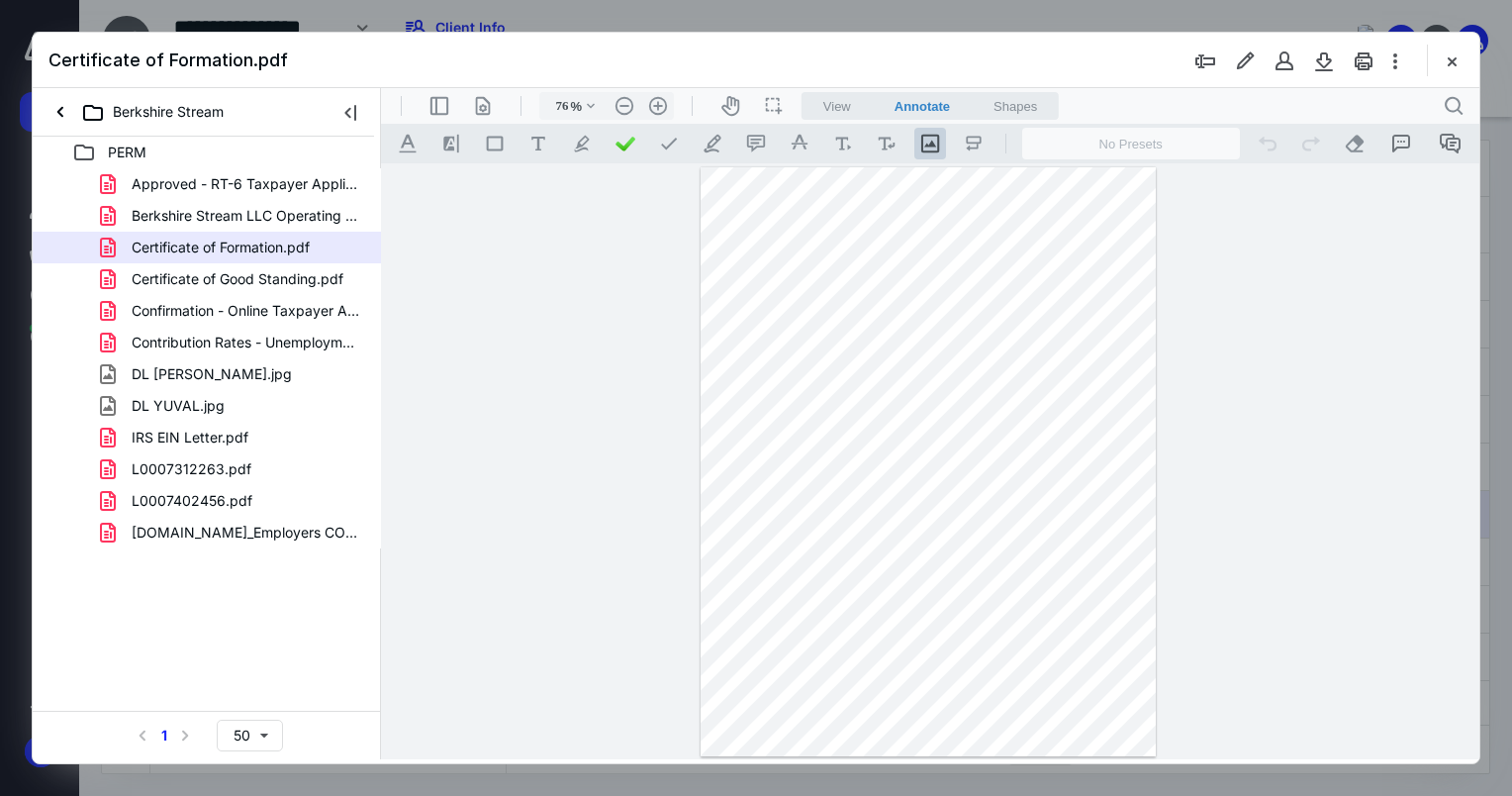 click on "Confirmation - Online Taxpayer Application.pdf" at bounding box center [207, 311] 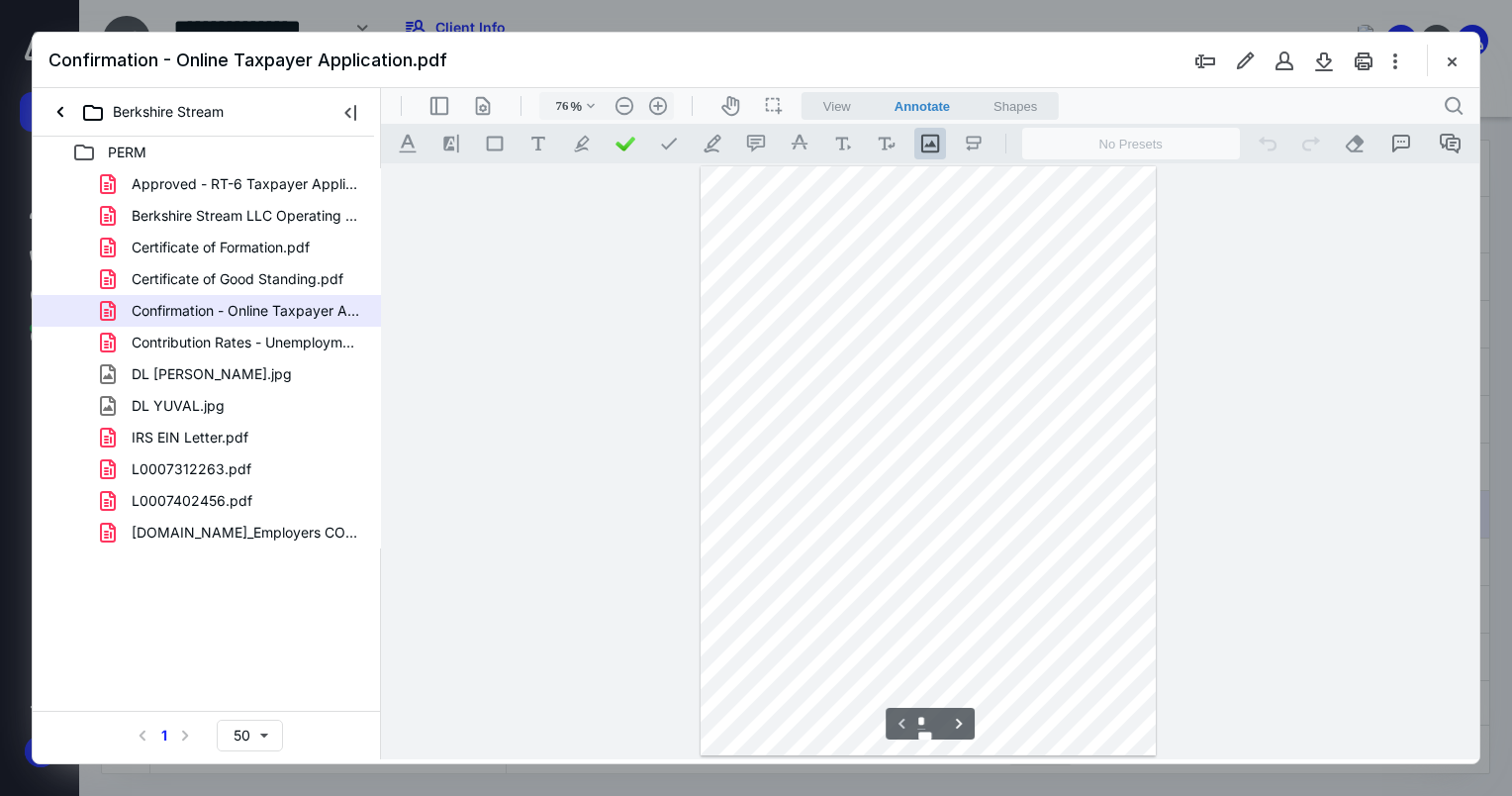click on "Certificate of Formation.pdf" at bounding box center (221, 248) 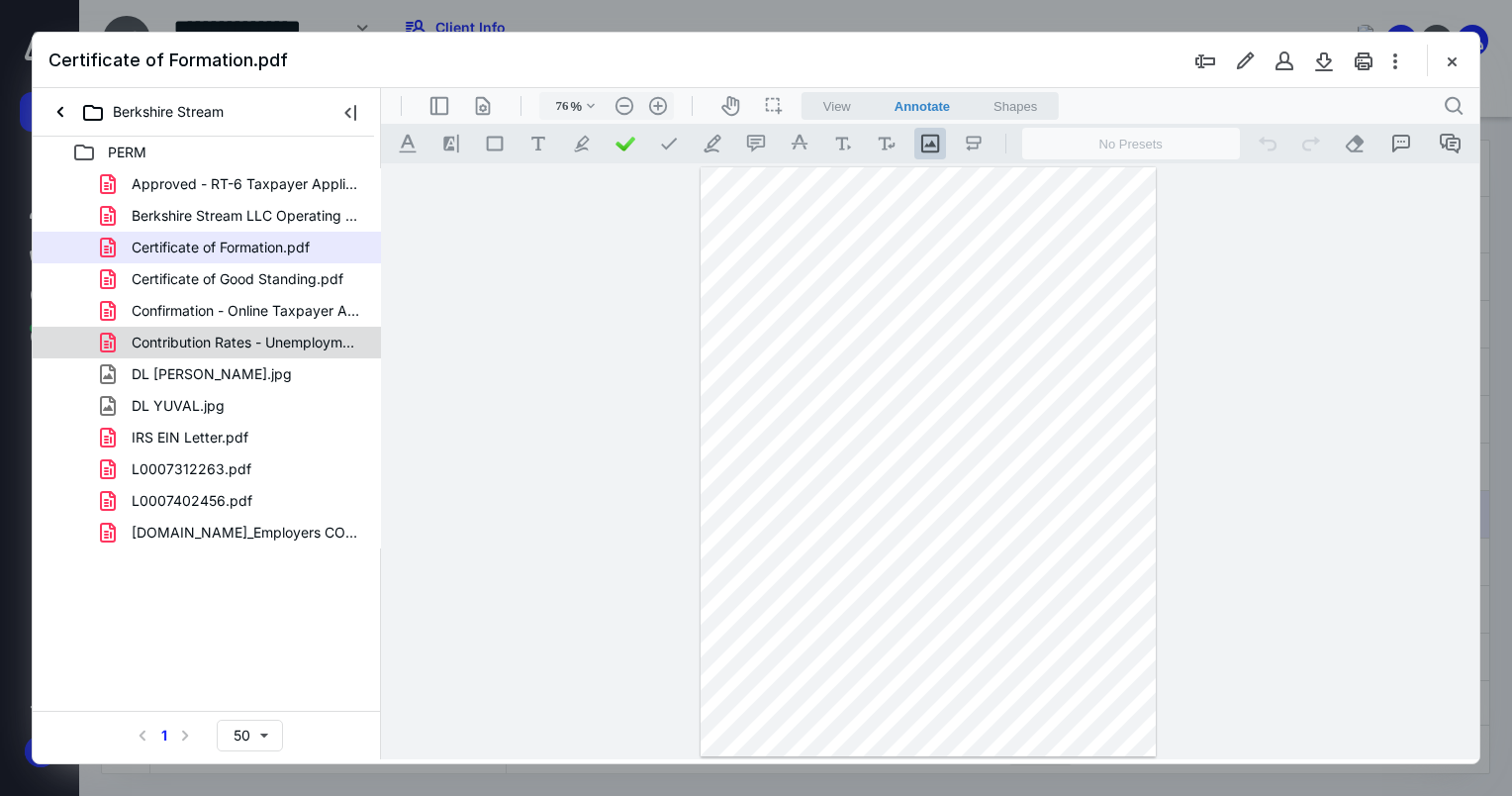 click on "Contribution Rates - Unemployment Services for Employers _.pdf" at bounding box center [246, 343] 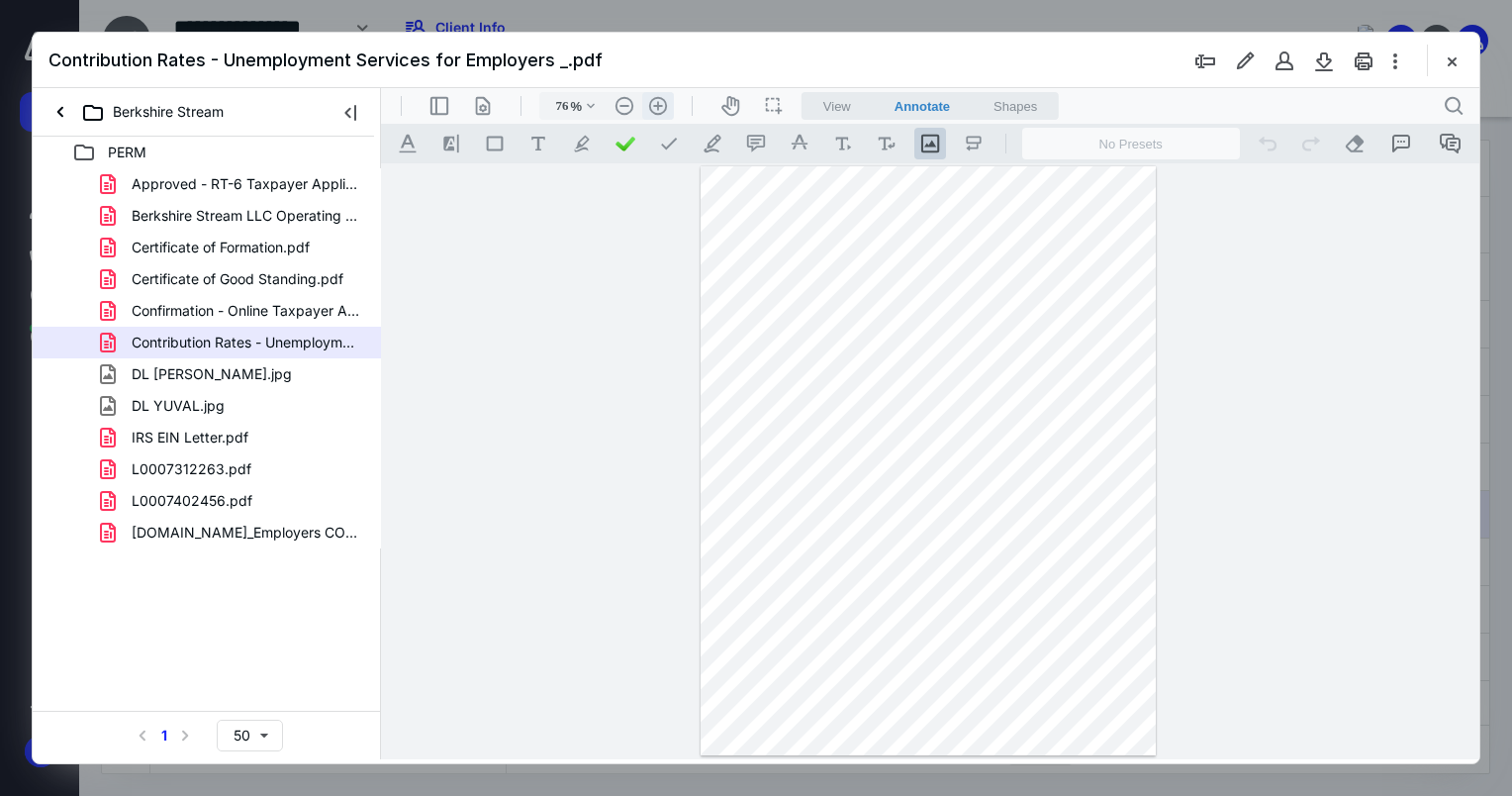 click on ".cls-1{fill:#abb0c4;} icon - header - zoom - in - line" at bounding box center (658, 106) 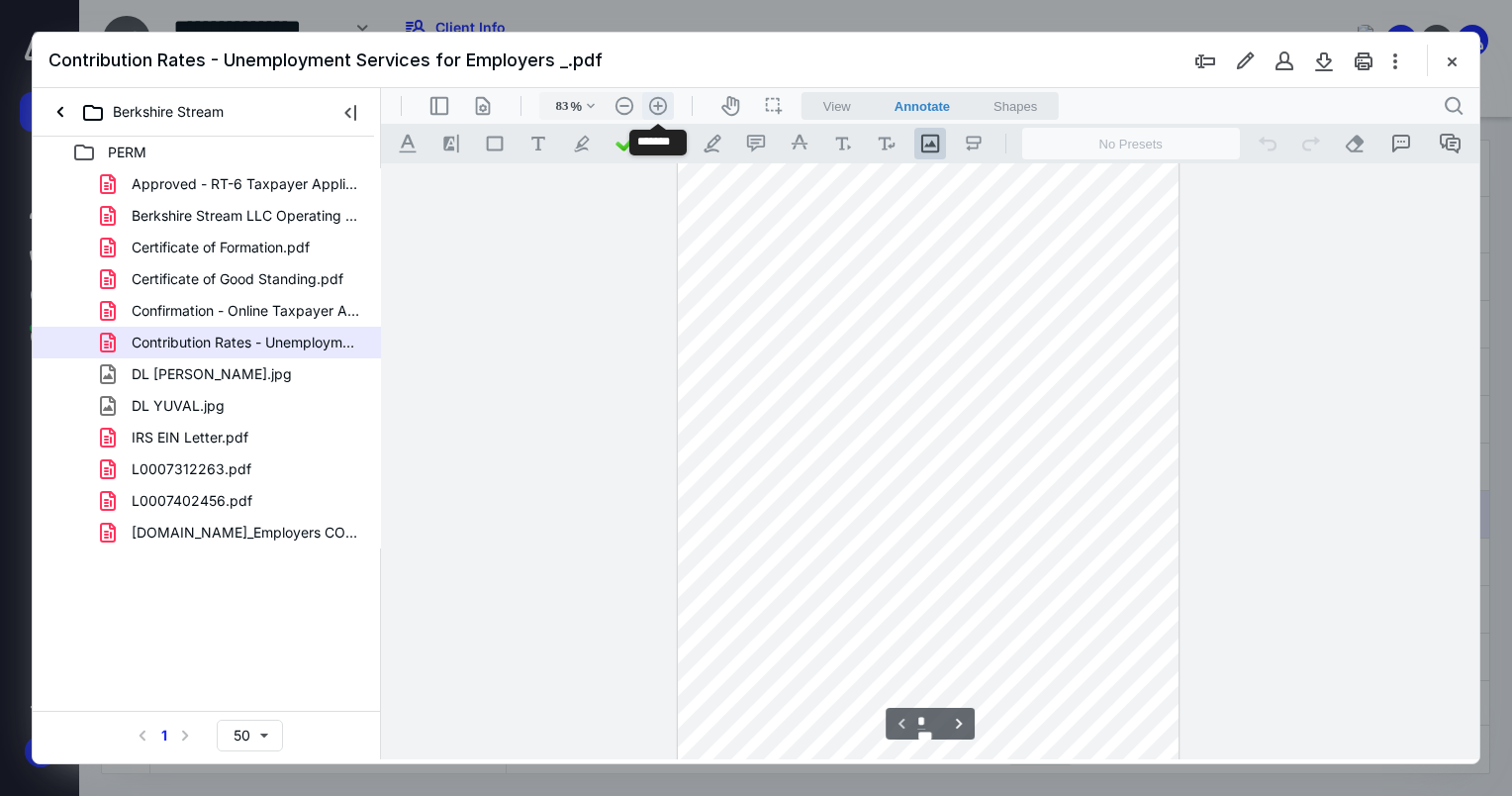 click on ".cls-1{fill:#abb0c4;} icon - header - zoom - in - line" at bounding box center (658, 106) 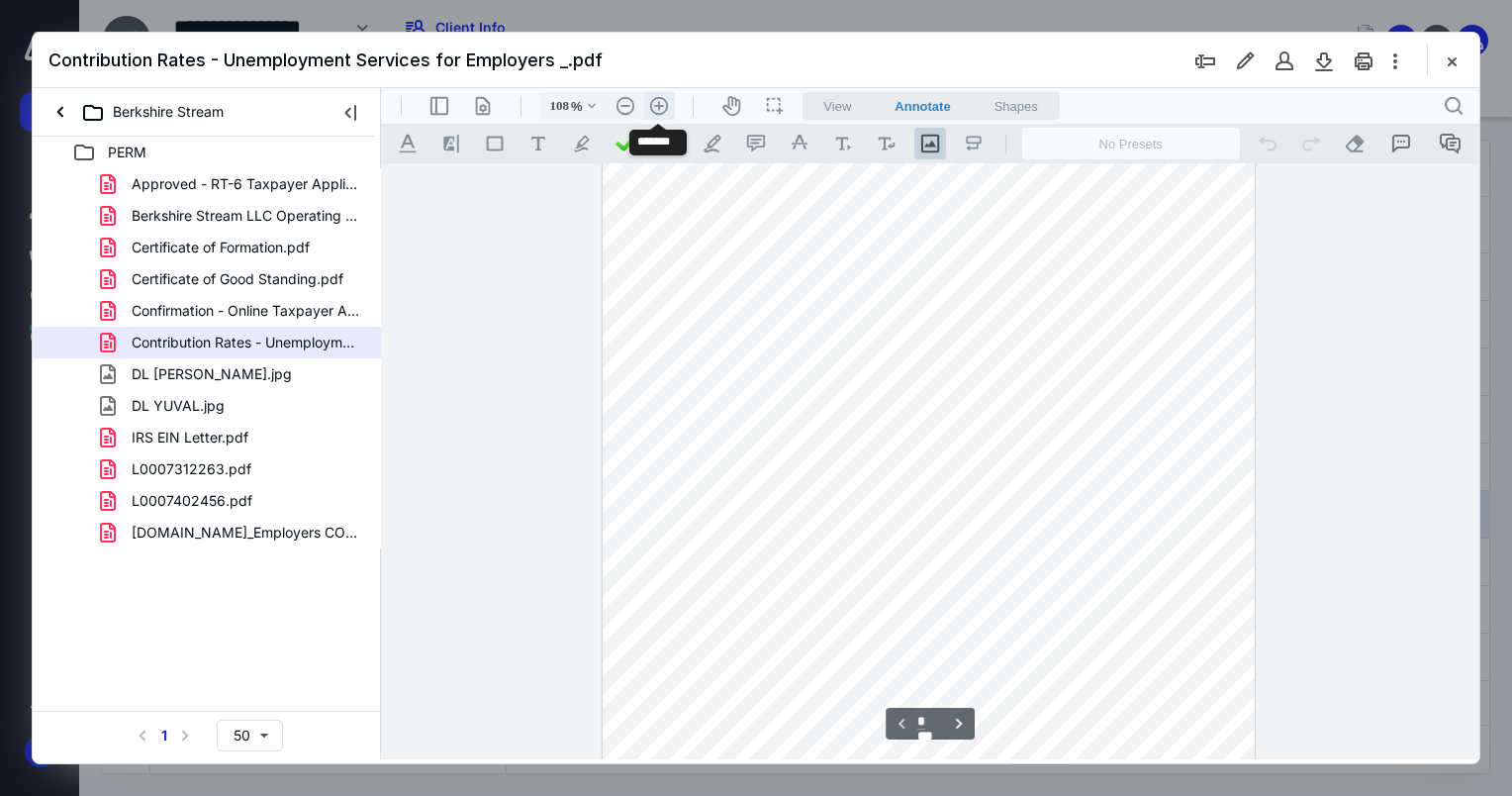 click on ".cls-1{fill:#abb0c4;} icon - header - zoom - in - line" at bounding box center [659, 106] 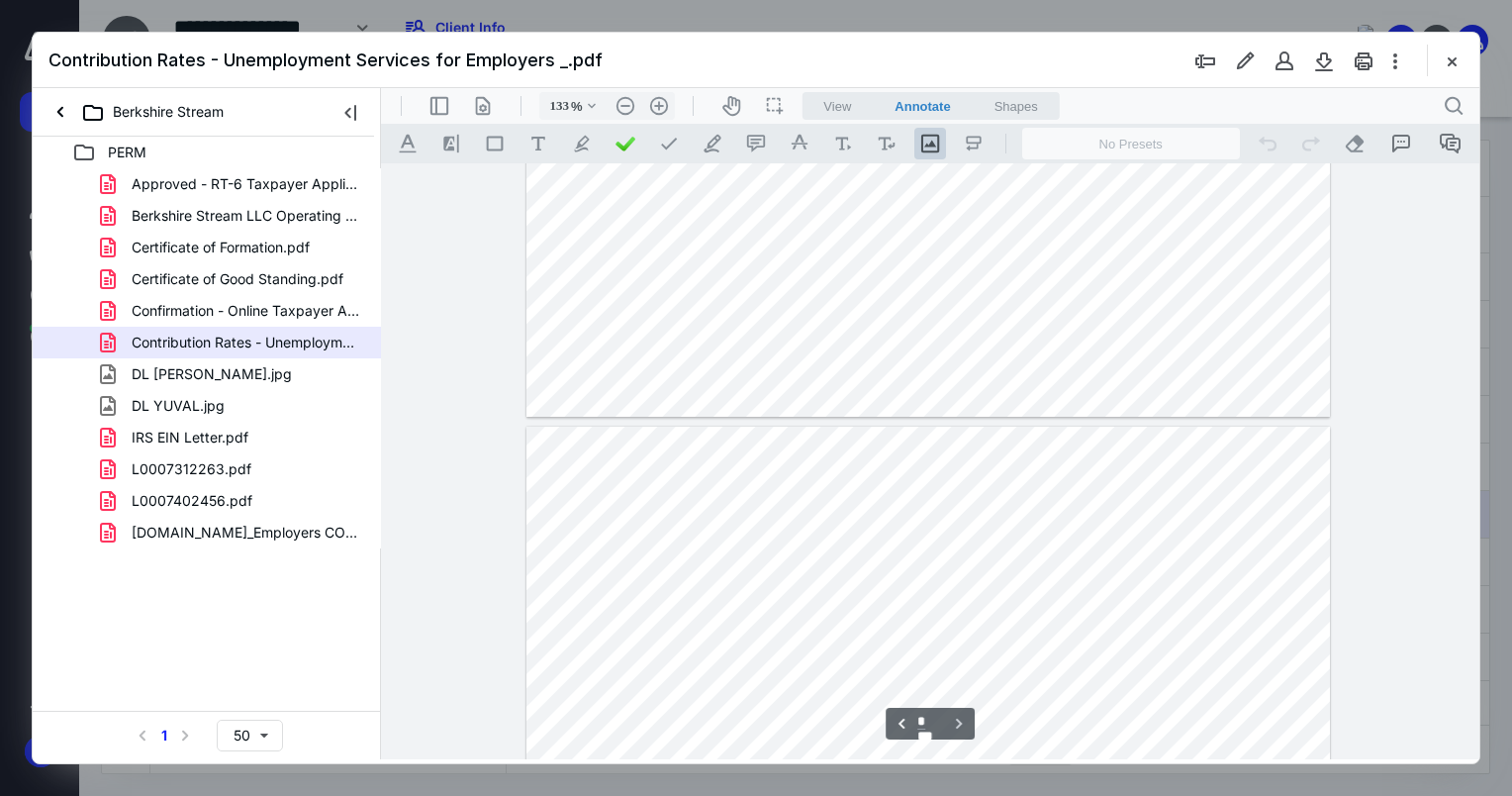 type on "*" 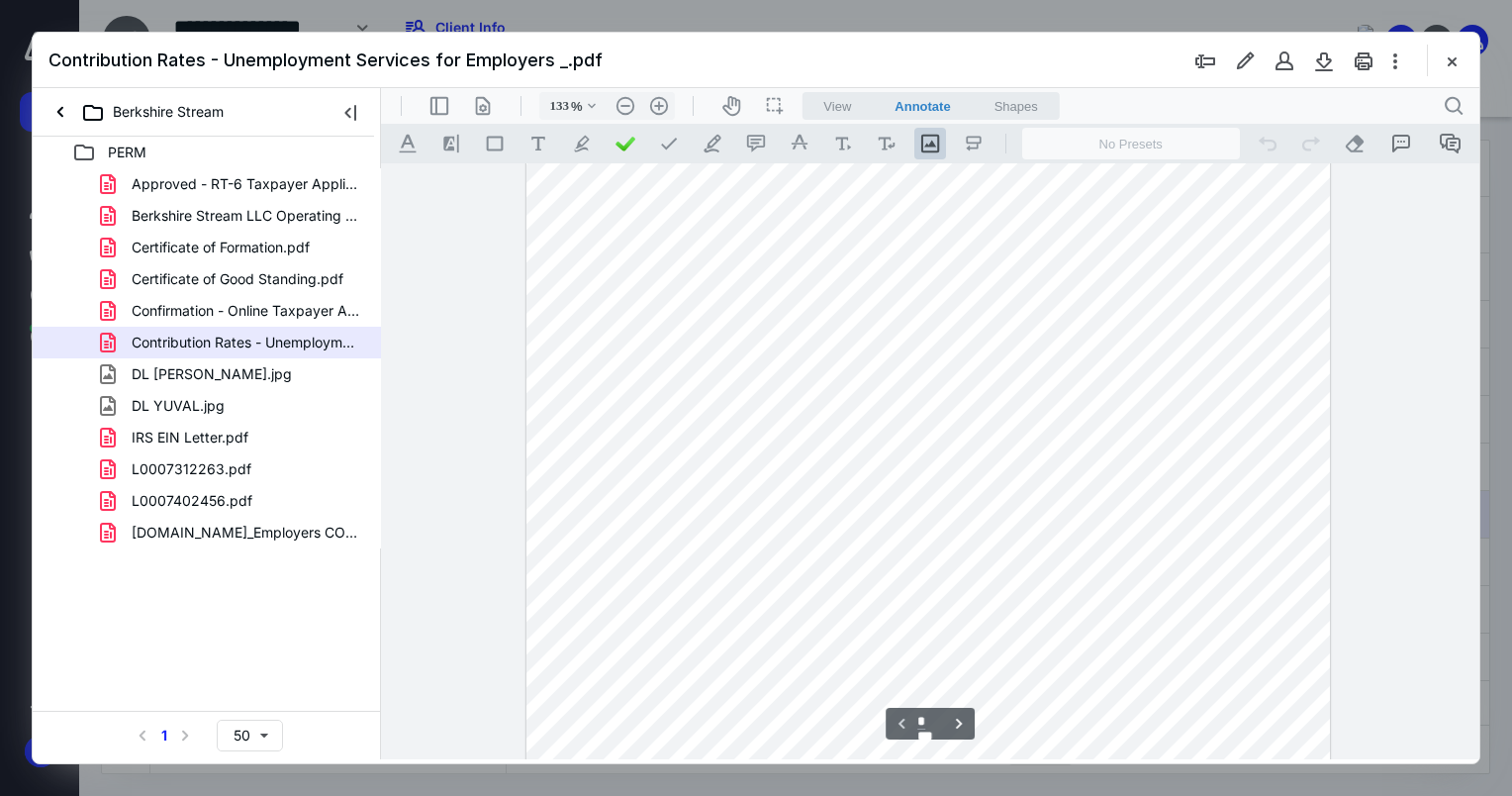scroll, scrollTop: 495, scrollLeft: 0, axis: vertical 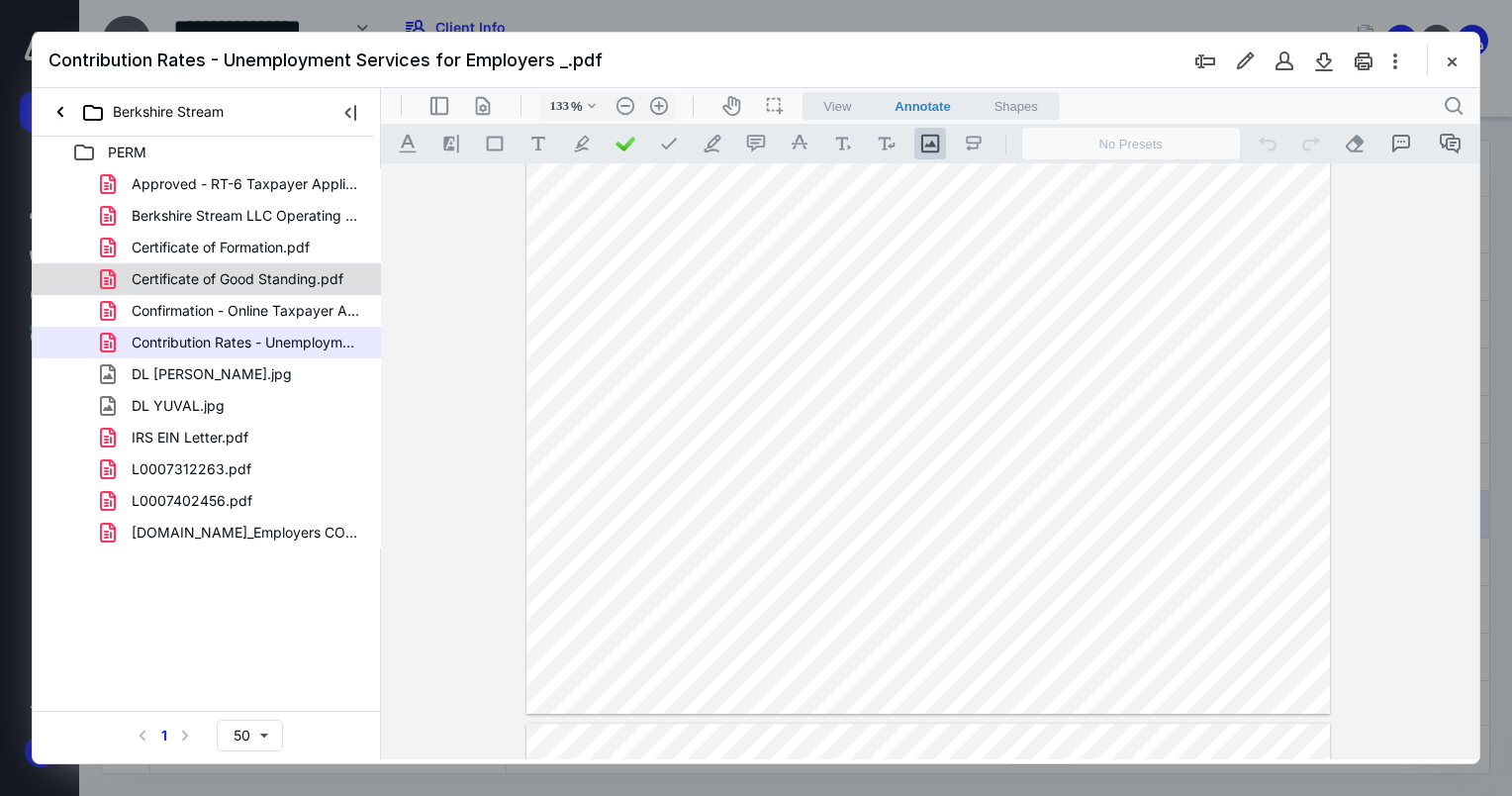click on "Certificate of Good Standing.pdf" at bounding box center [237, 279] 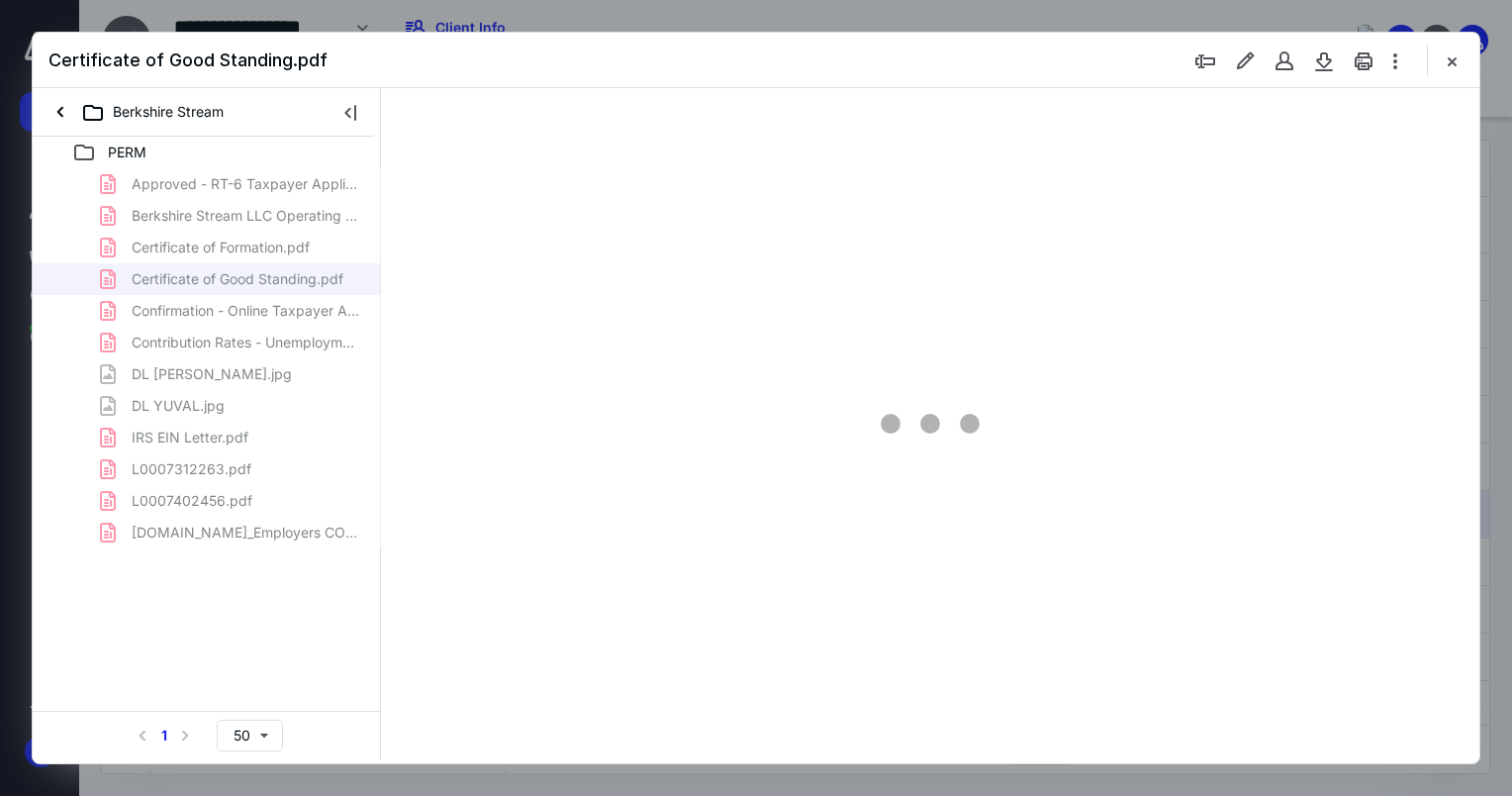 scroll, scrollTop: 0, scrollLeft: 0, axis: both 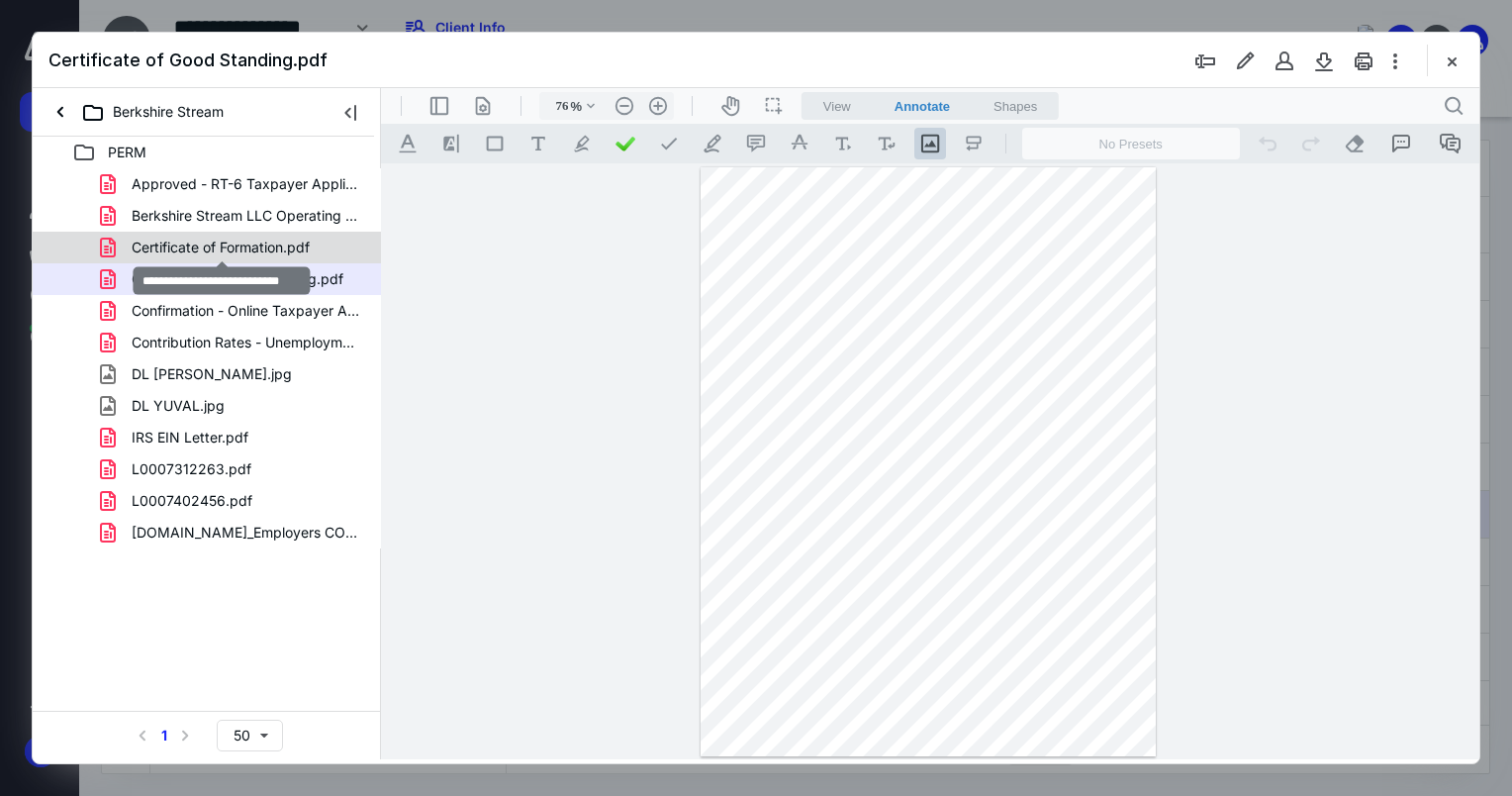 click on "Certificate of Formation.pdf" at bounding box center [221, 248] 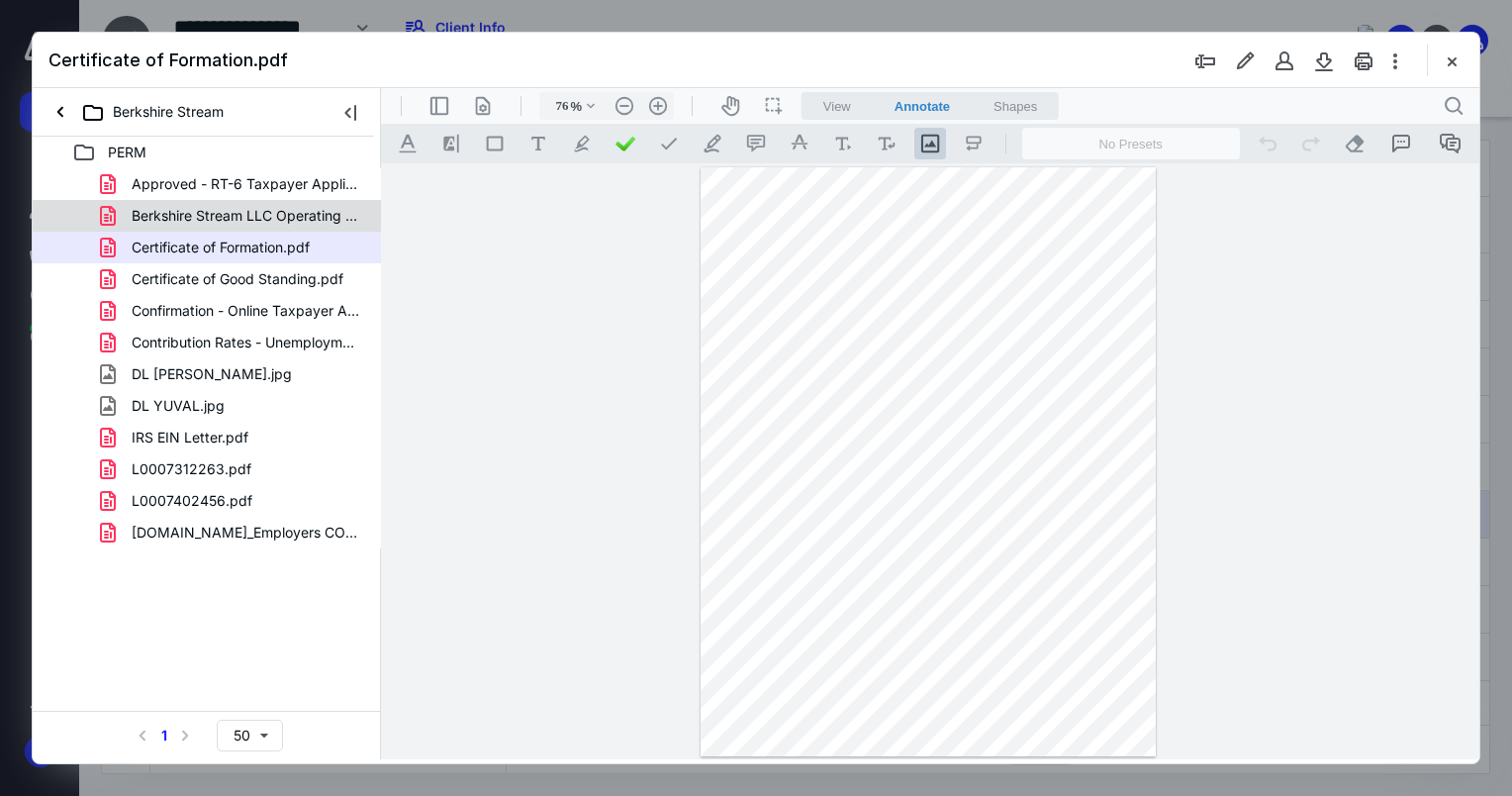 click on "Berkshire Stream LLC Operating Agreement.pdf" at bounding box center (246, 216) 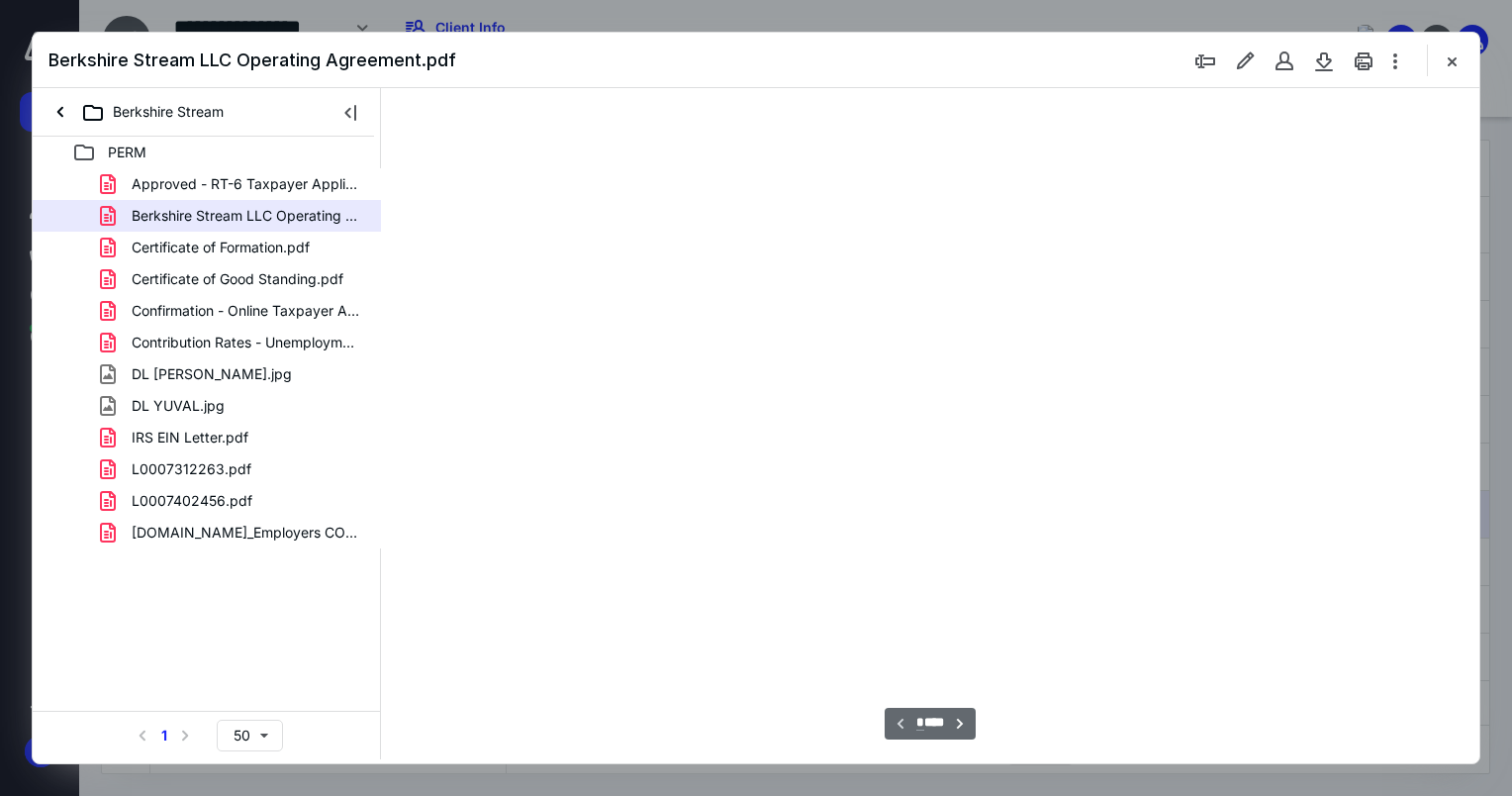 scroll, scrollTop: 78, scrollLeft: 0, axis: vertical 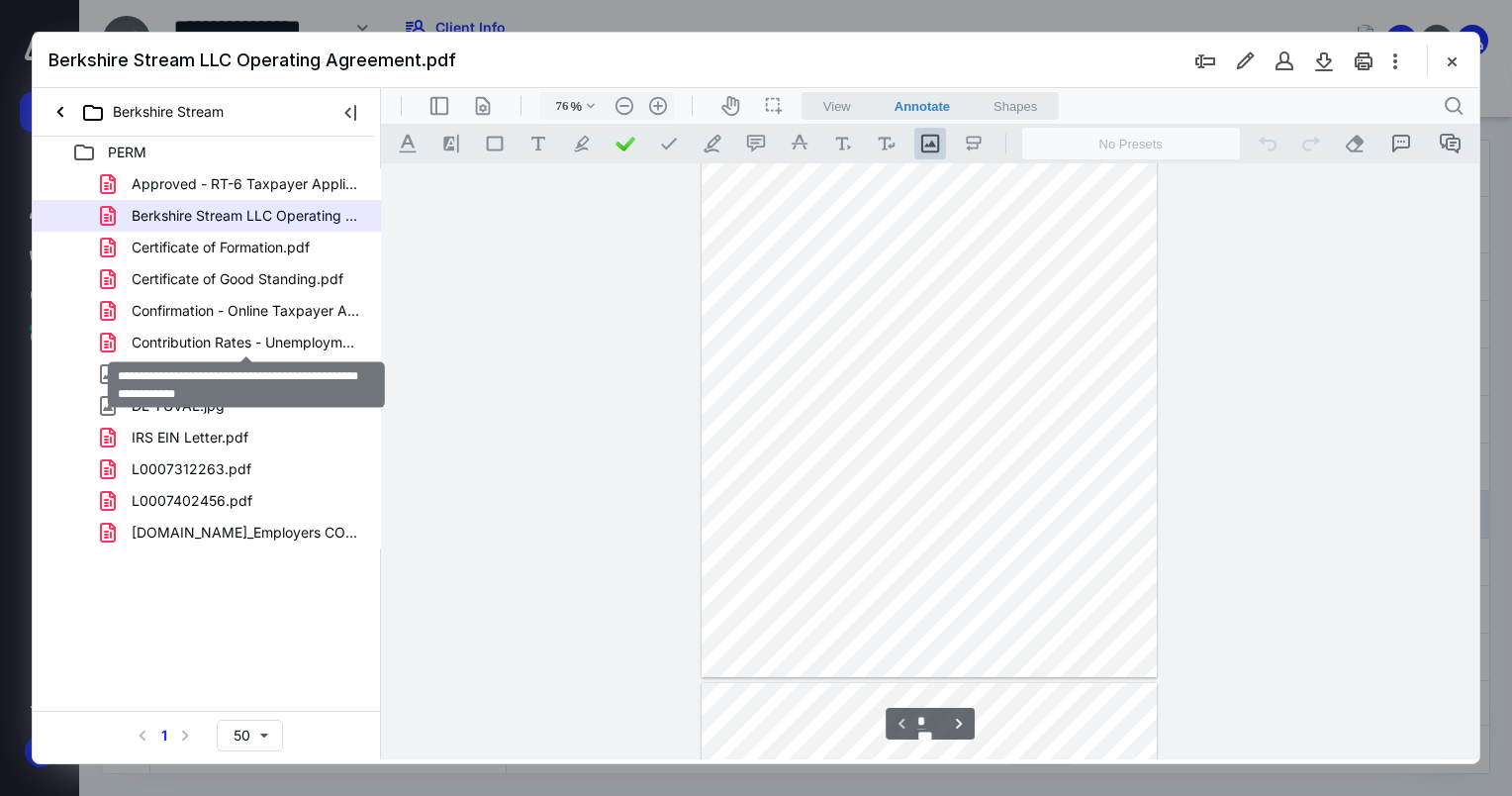 click on "Contribution Rates - Unemployment Services for Employers _.pdf" at bounding box center [246, 343] 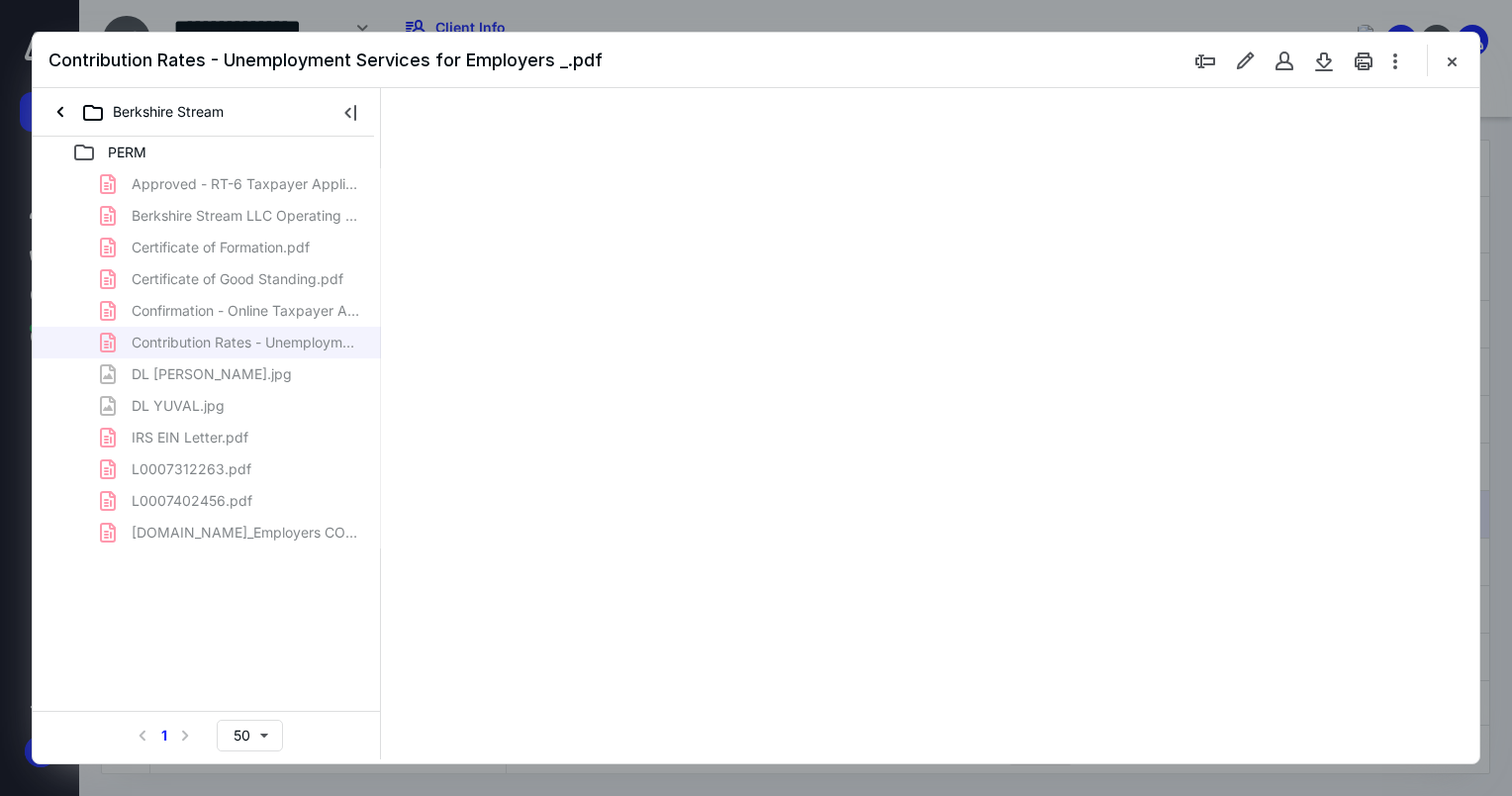 click on "Approved -  RT-6  Taxpayer Application.pdf Berkshire Stream LLC Operating Agreement.pdf Certificate of Formation.pdf Certificate of Good Standing.pdf Confirmation - Online Taxpayer Application.pdf Contribution Rates - Unemployment Services for Employers _.pdf DL [PERSON_NAME].jpg DL YUVAL.jpg IRS EIN Letter.pdf L0007312263.pdf L0007402456.pdf [DOMAIN_NAME]_Employers CONFIRMATION NUMBER .pdf" at bounding box center (207, 358) 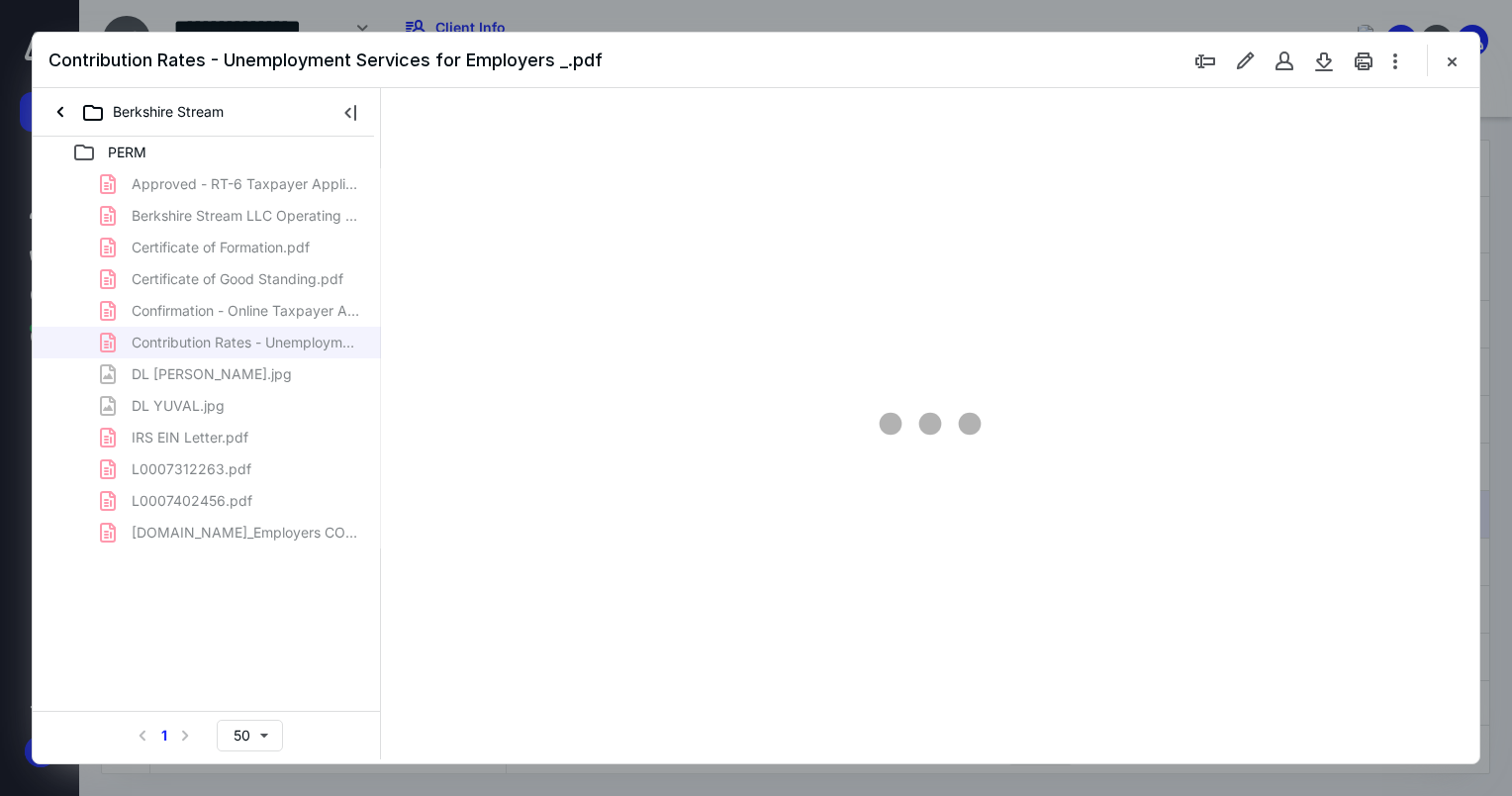 click on "Approved -  RT-6  Taxpayer Application.pdf Berkshire Stream LLC Operating Agreement.pdf Certificate of Formation.pdf Certificate of Good Standing.pdf Confirmation - Online Taxpayer Application.pdf Contribution Rates - Unemployment Services for Employers _.pdf DL [PERSON_NAME].jpg DL YUVAL.jpg IRS EIN Letter.pdf L0007312263.pdf L0007402456.pdf [DOMAIN_NAME]_Employers CONFIRMATION NUMBER .pdf" at bounding box center (207, 358) 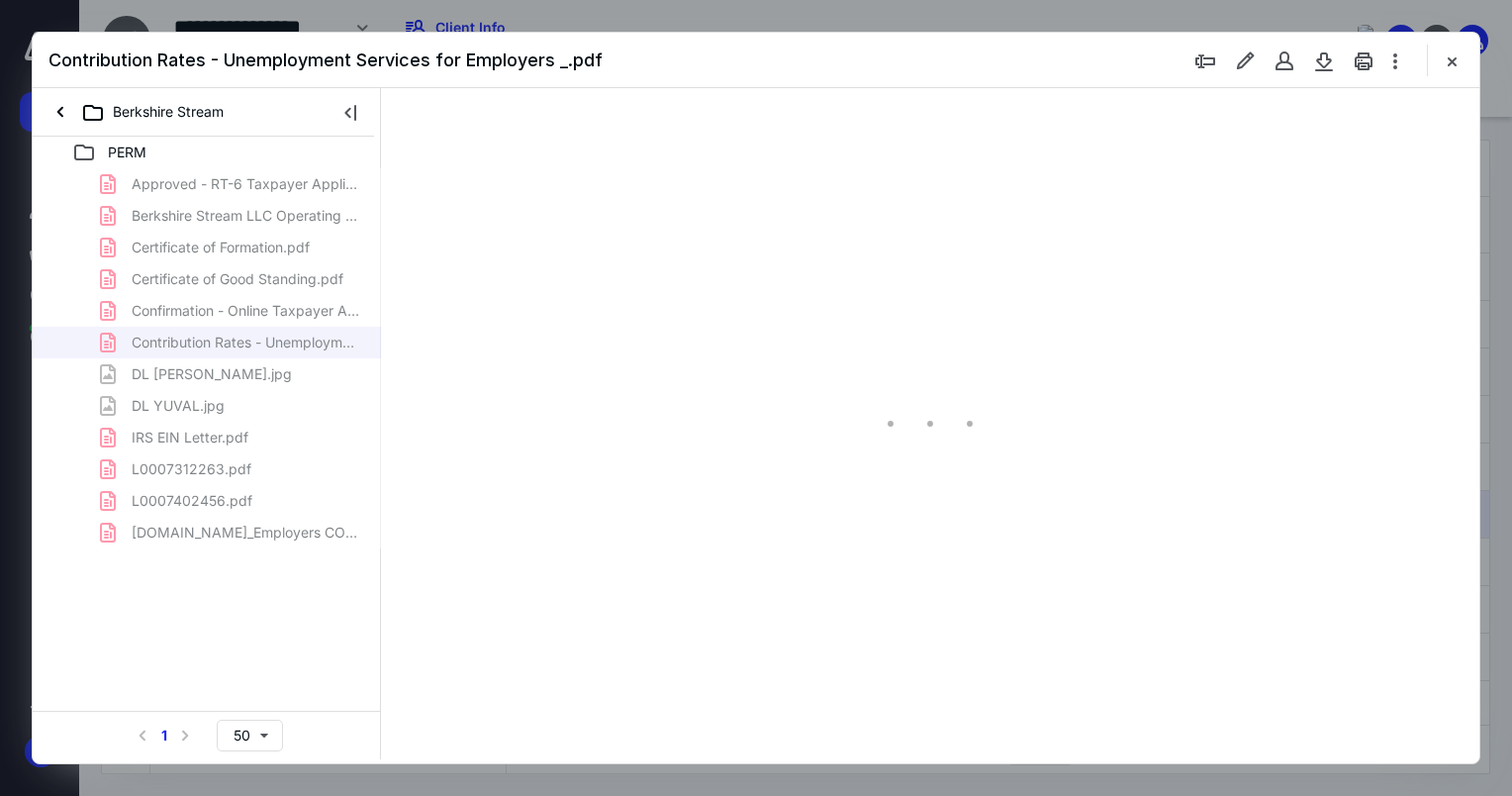 scroll, scrollTop: 78, scrollLeft: 0, axis: vertical 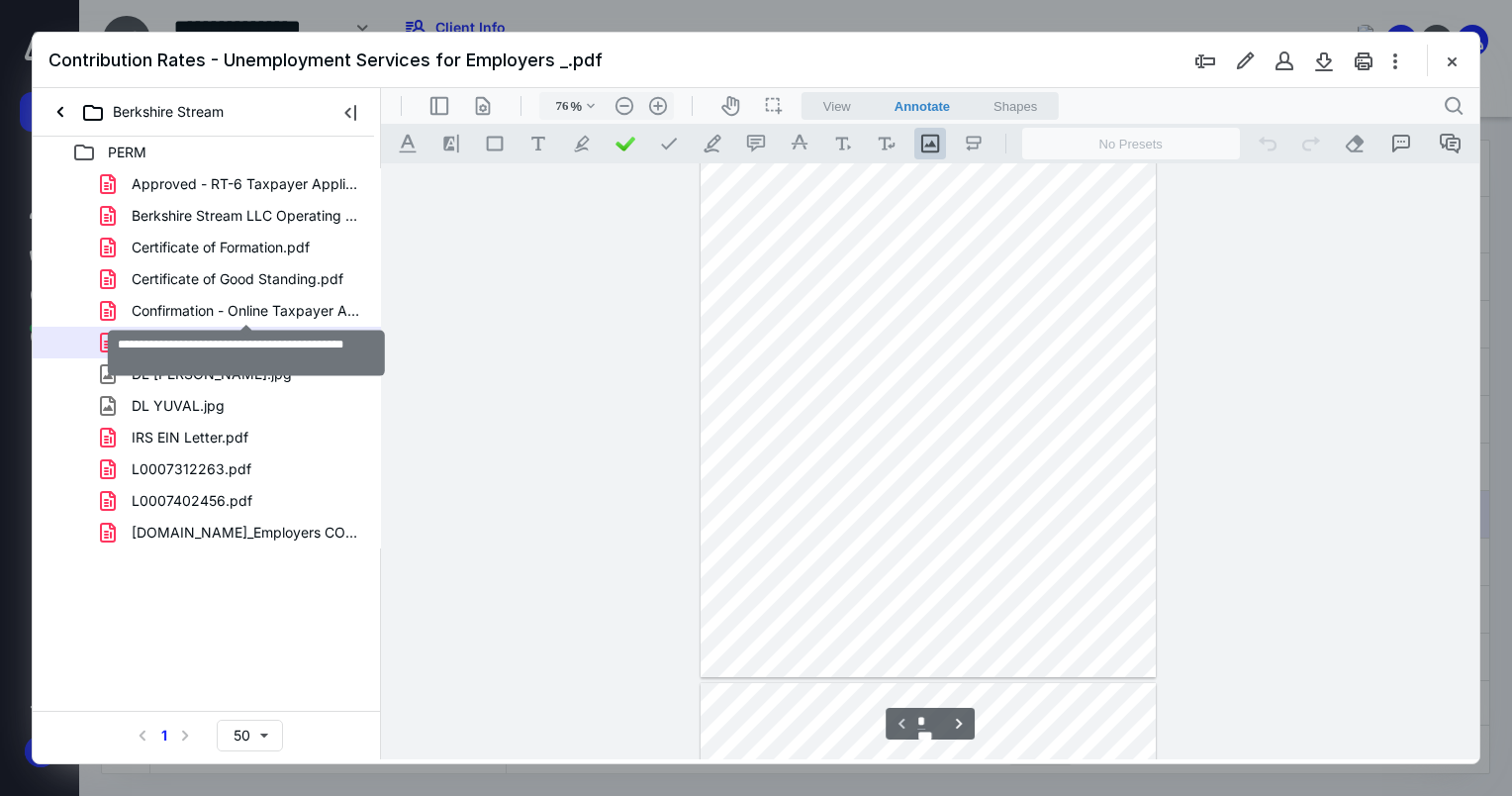click on "Confirmation - Online Taxpayer Application.pdf" at bounding box center [246, 311] 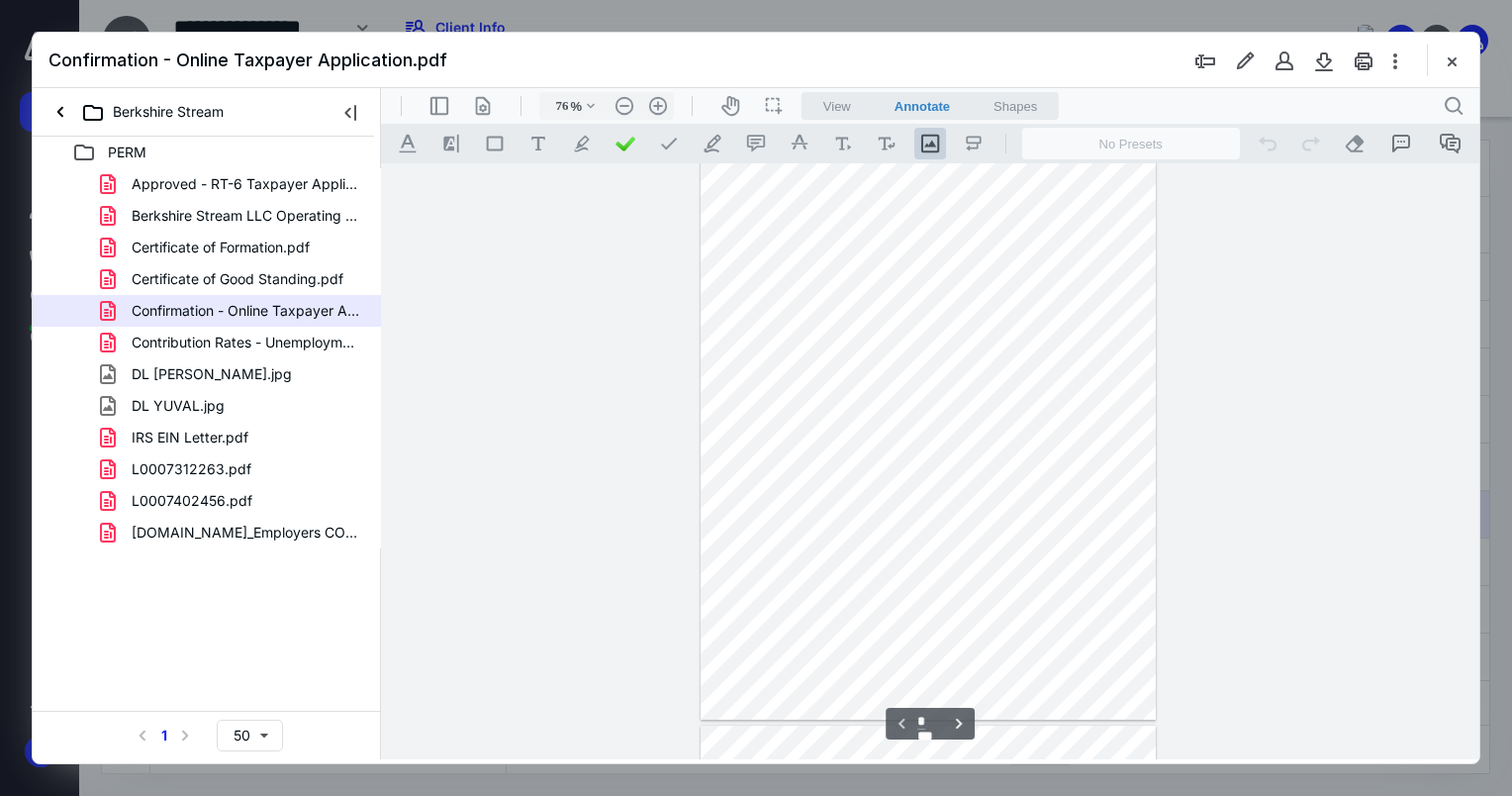 scroll, scrollTop: 0, scrollLeft: 0, axis: both 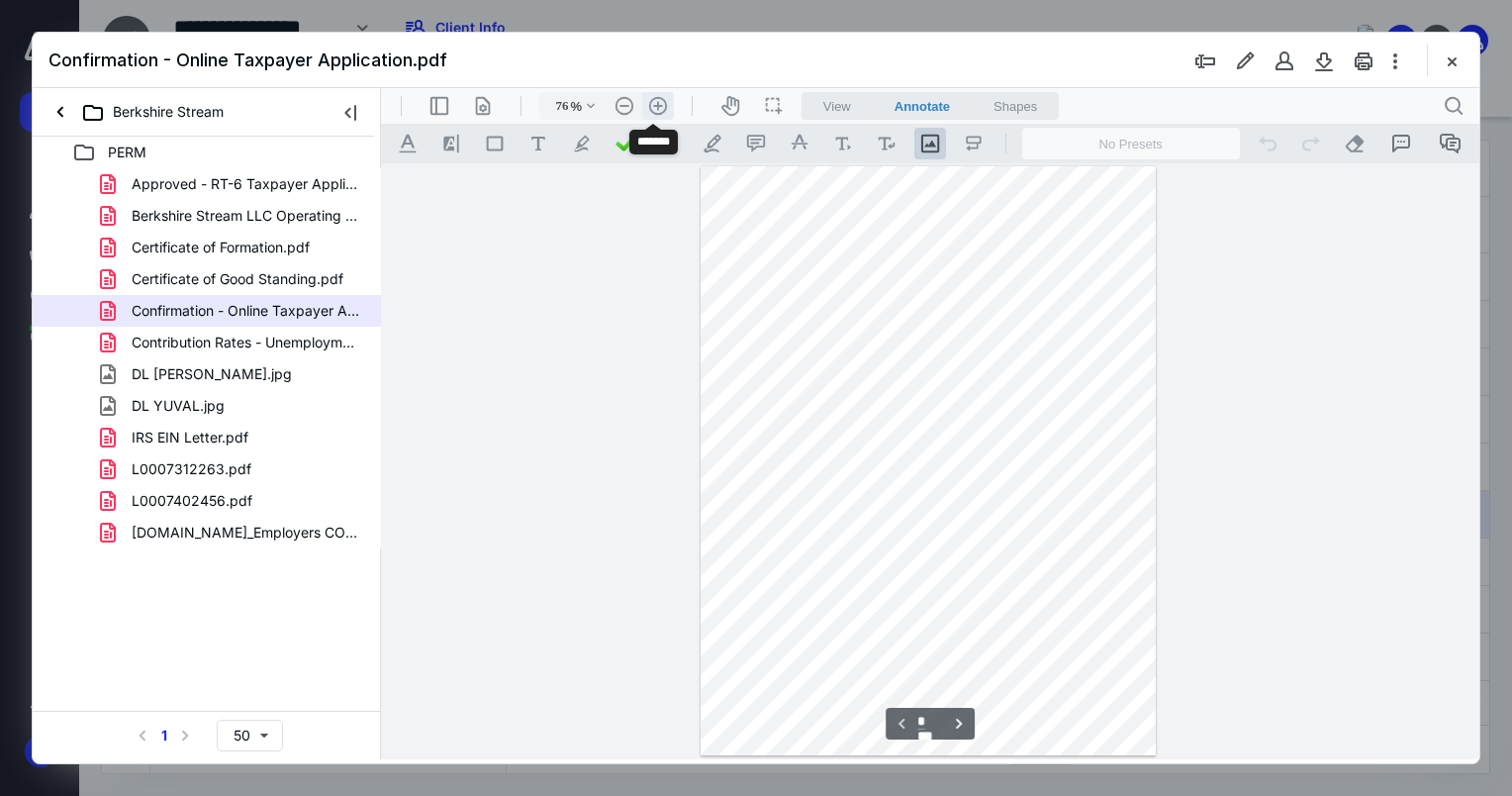 click on ".cls-1{fill:#abb0c4;} icon - header - zoom - in - line" at bounding box center [658, 106] 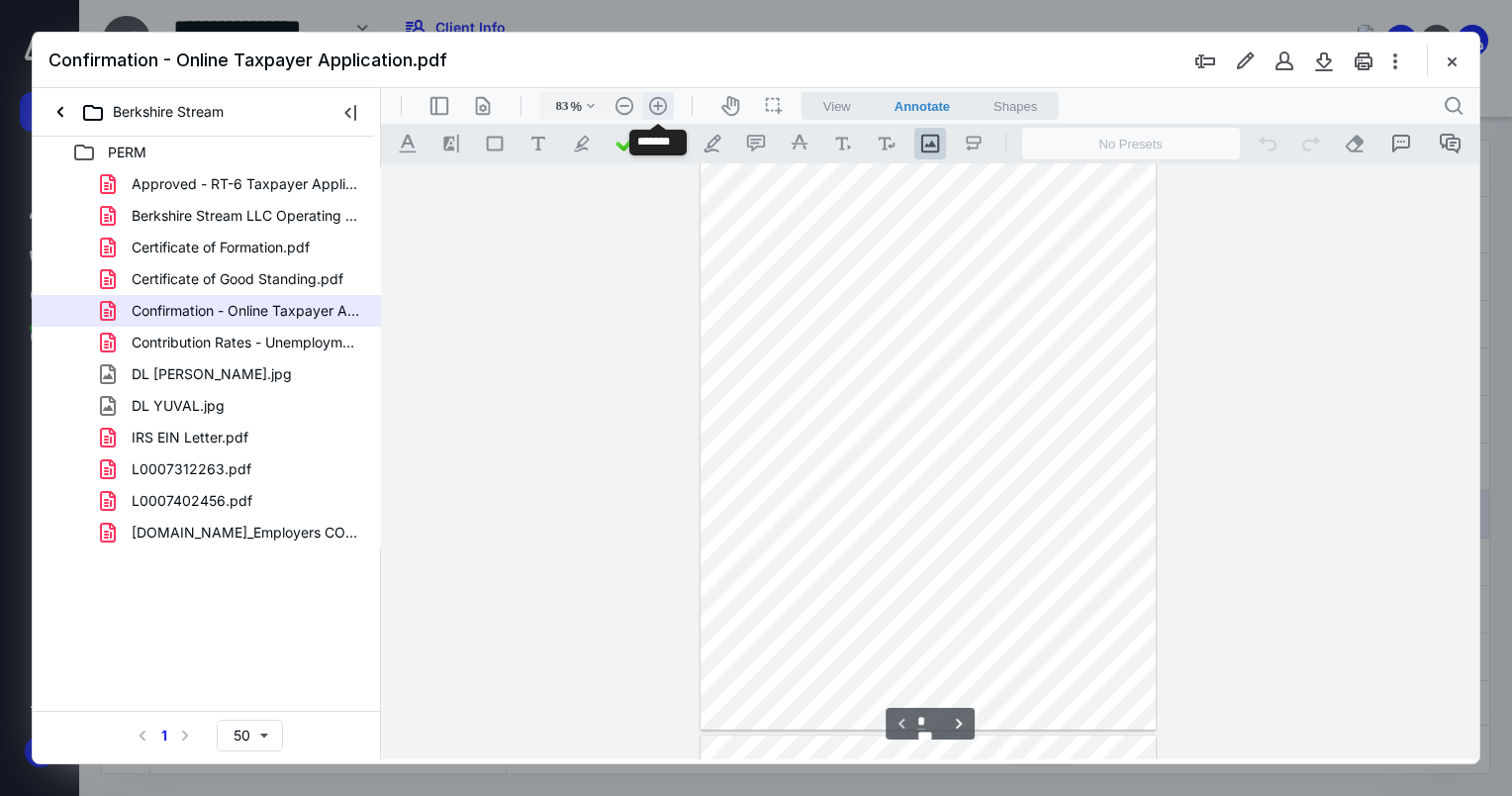click on ".cls-1{fill:#abb0c4;} icon - header - zoom - in - line" at bounding box center (658, 106) 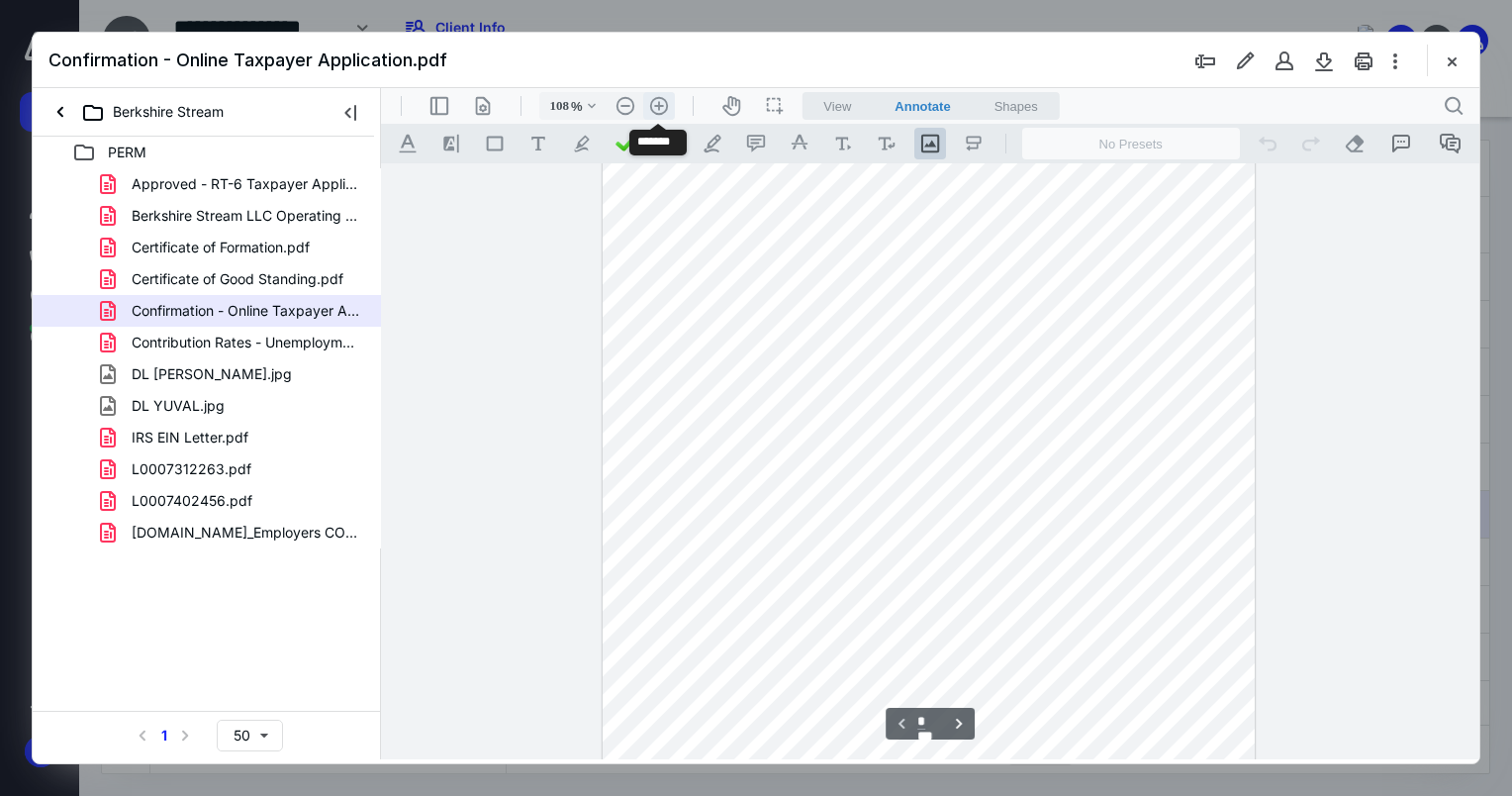 click on ".cls-1{fill:#abb0c4;} icon - header - zoom - in - line" at bounding box center [659, 106] 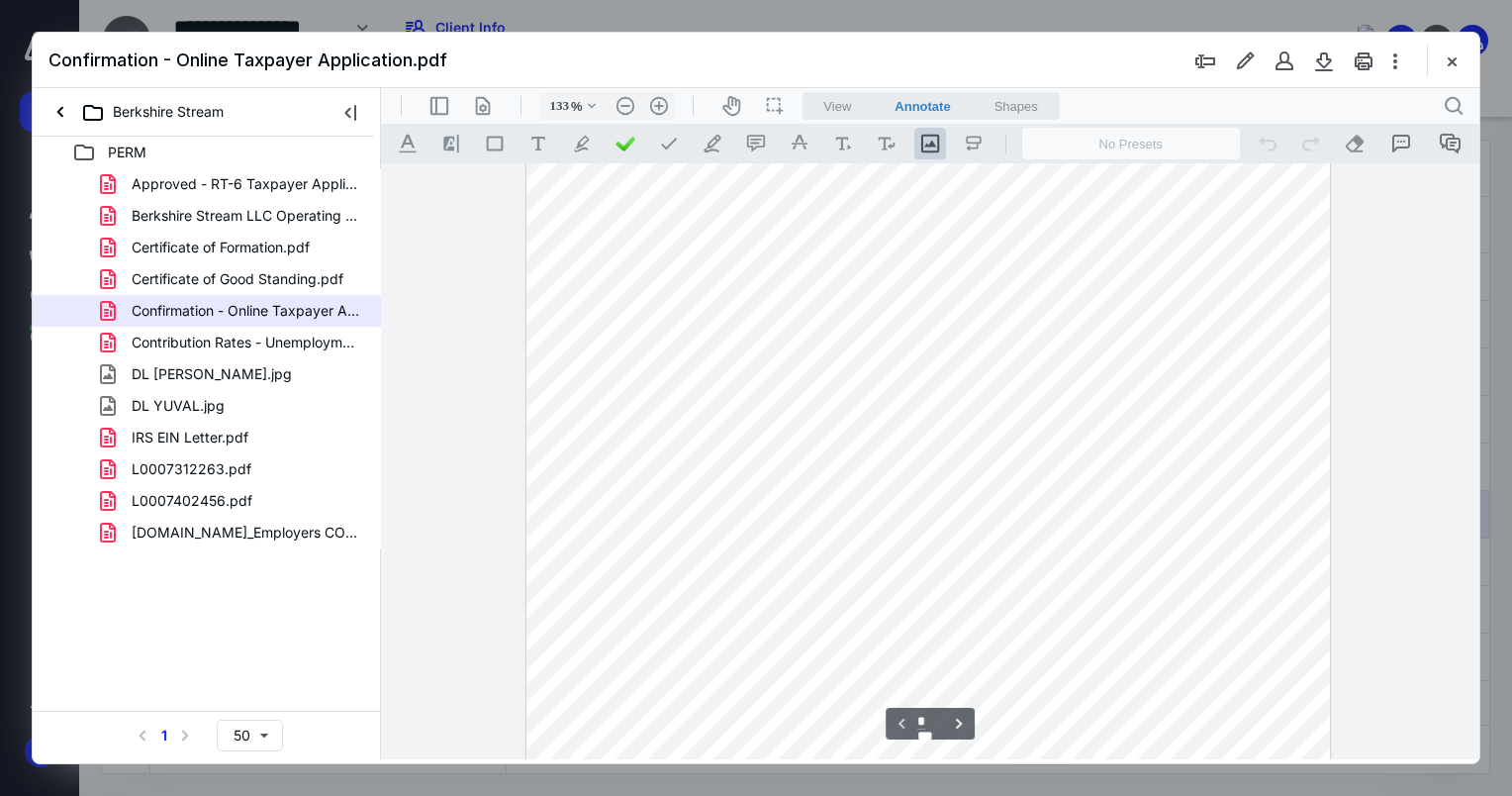 scroll, scrollTop: 297, scrollLeft: 0, axis: vertical 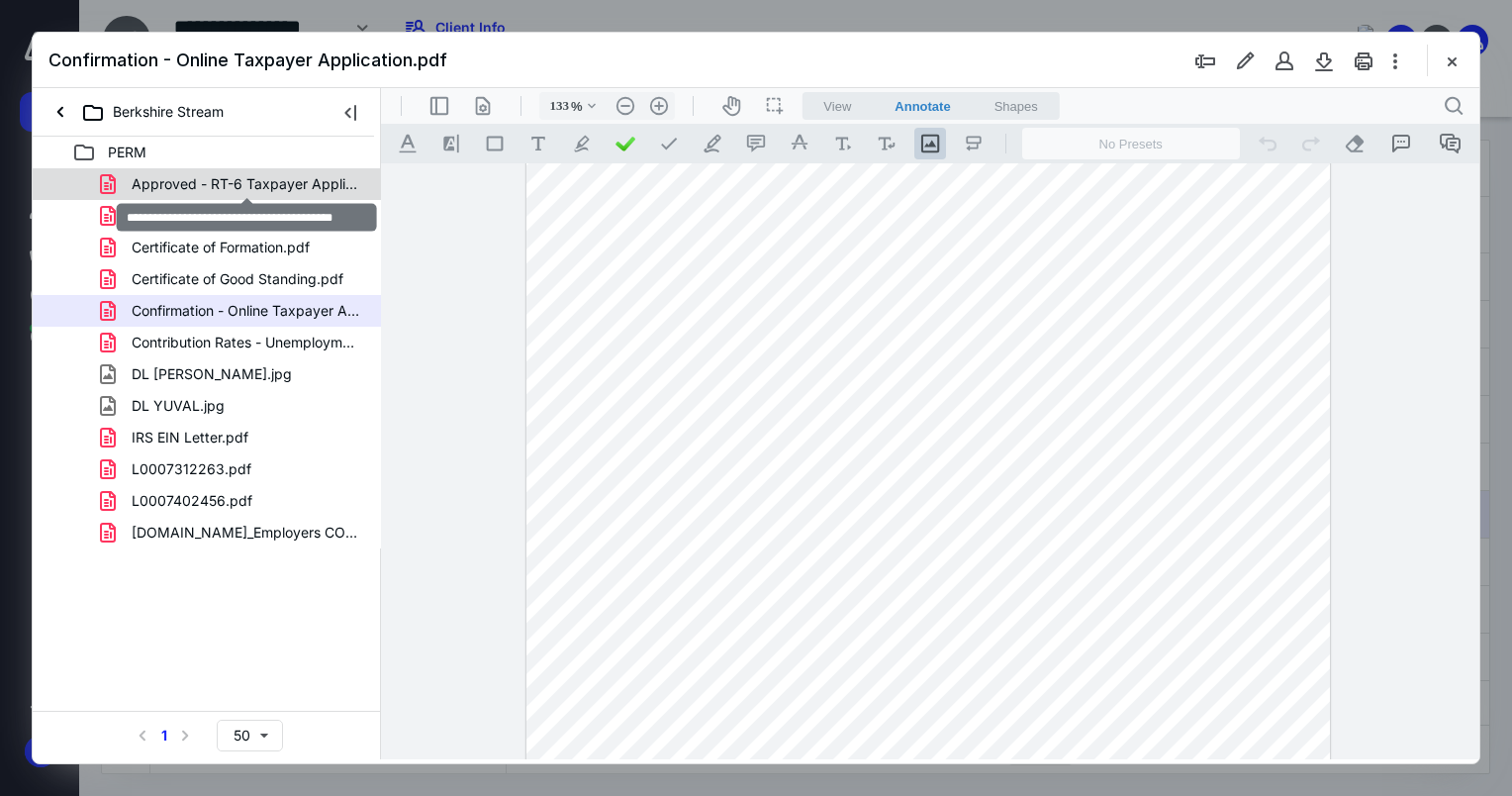 click on "Approved -  RT-6  Taxpayer Application.pdf" at bounding box center [246, 184] 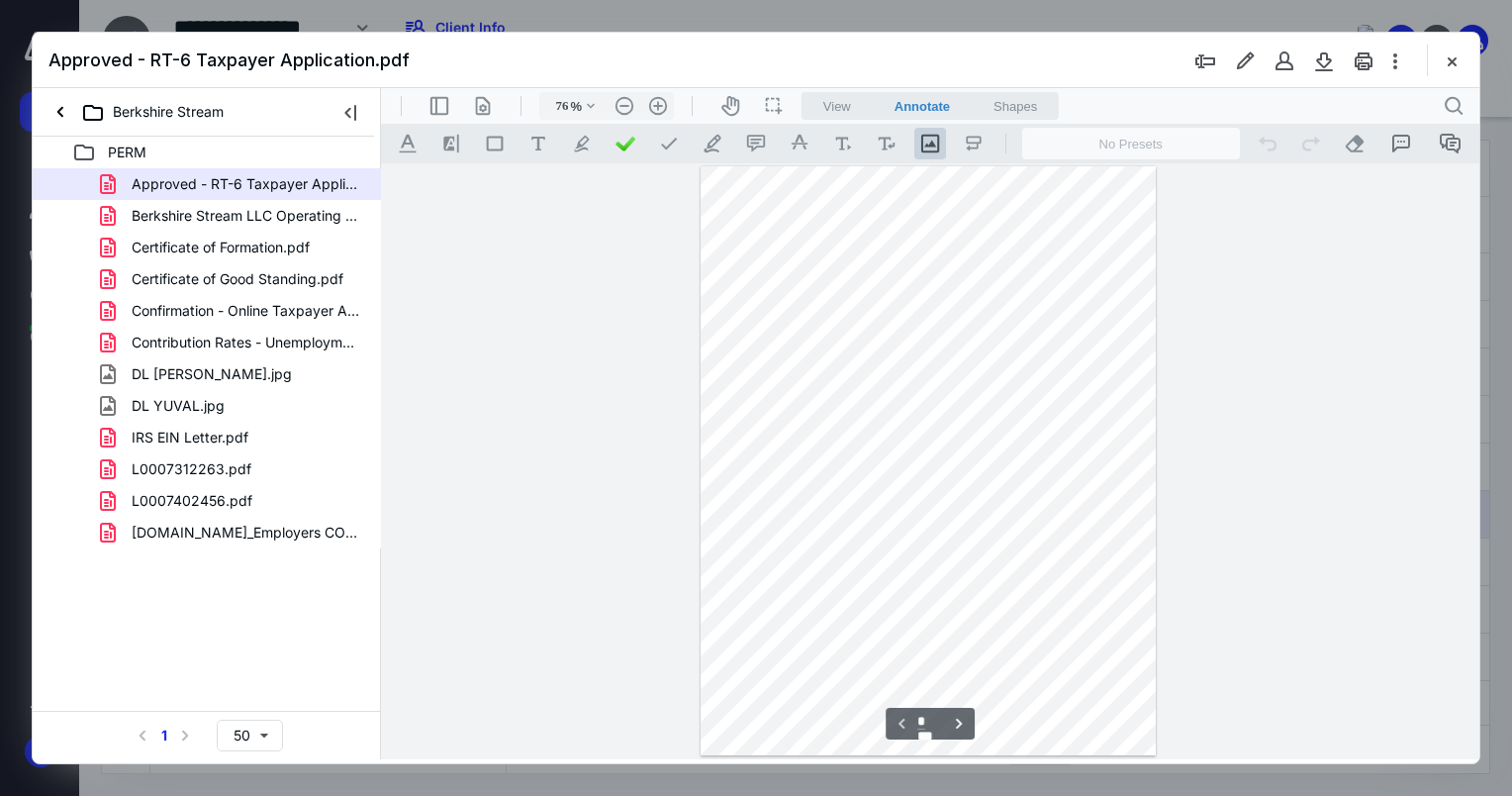 scroll, scrollTop: 99, scrollLeft: 0, axis: vertical 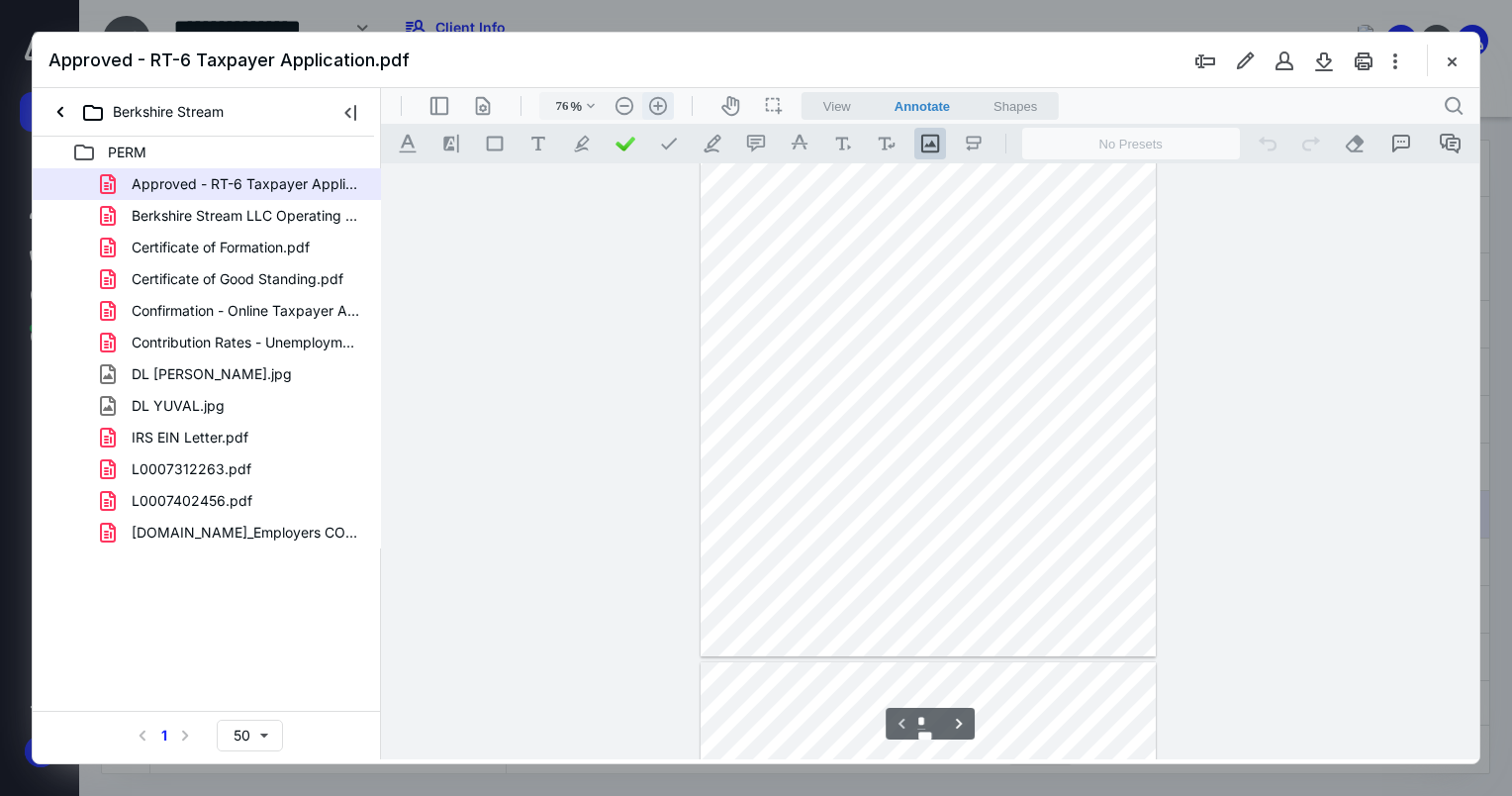 click on ".cls-1{fill:#abb0c4;} icon - header - zoom - in - line" at bounding box center [658, 106] 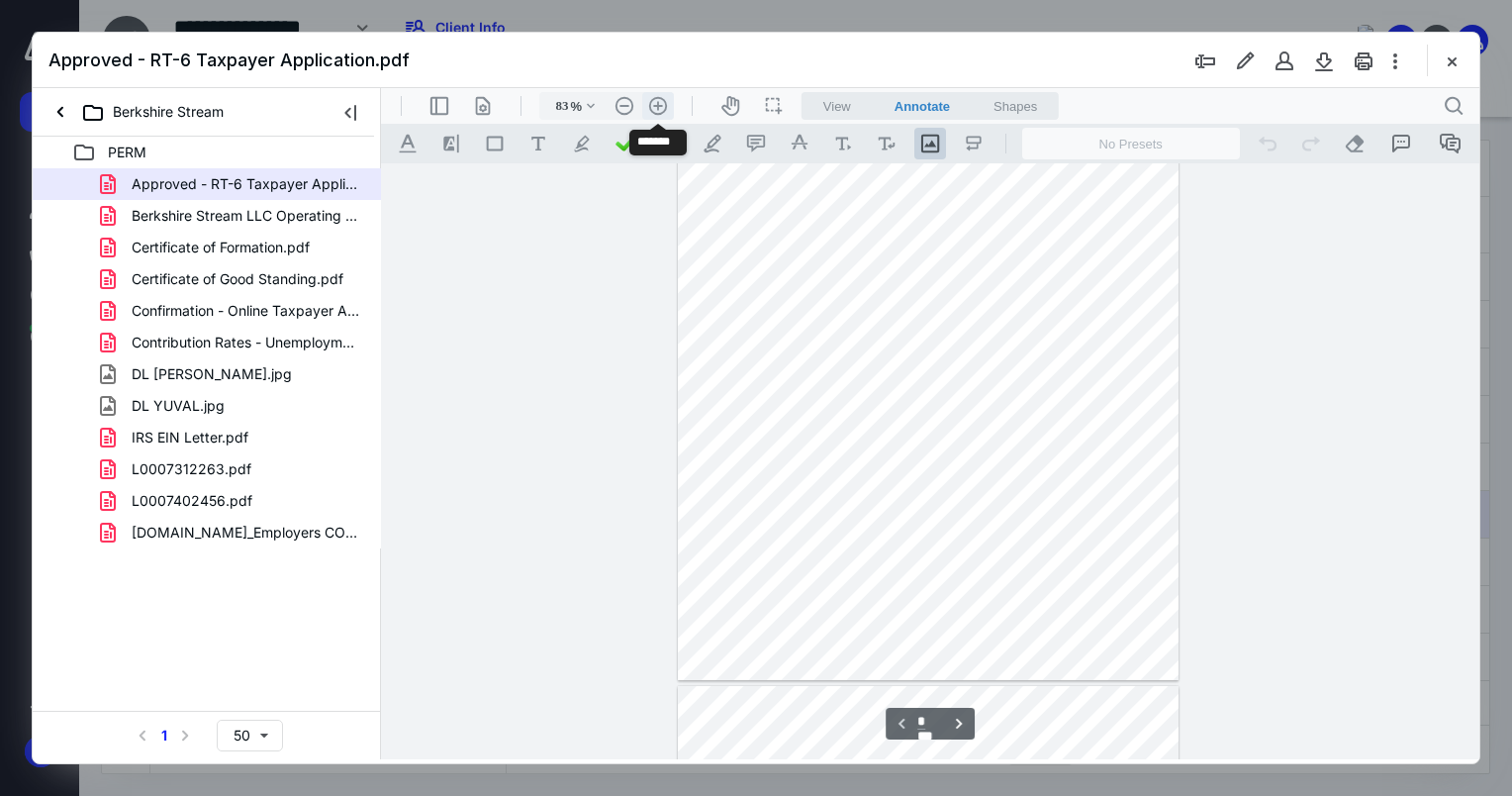 click on ".cls-1{fill:#abb0c4;} icon - header - zoom - in - line" at bounding box center [658, 106] 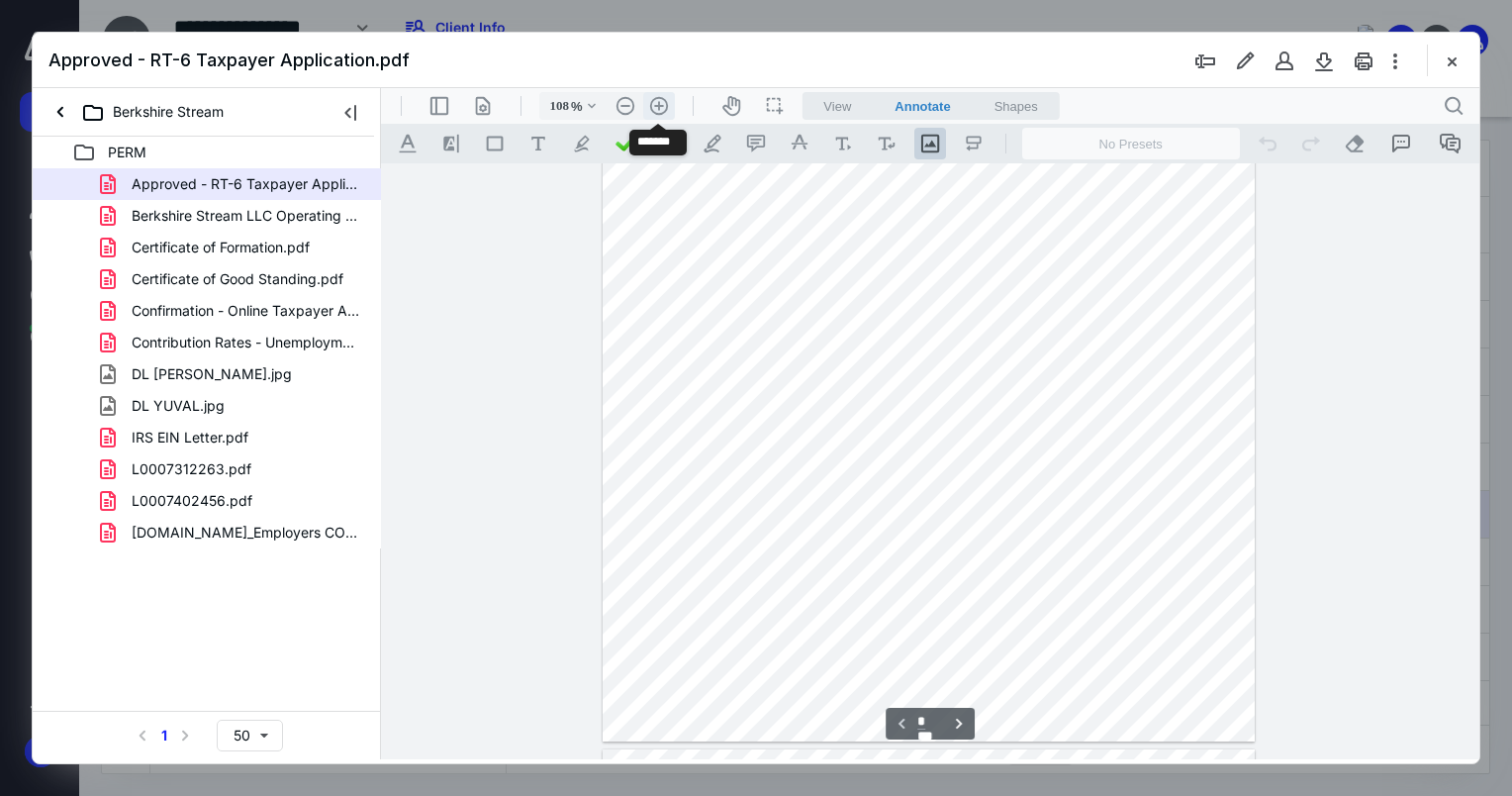 click on ".cls-1{fill:#abb0c4;} icon - header - zoom - in - line" at bounding box center (659, 106) 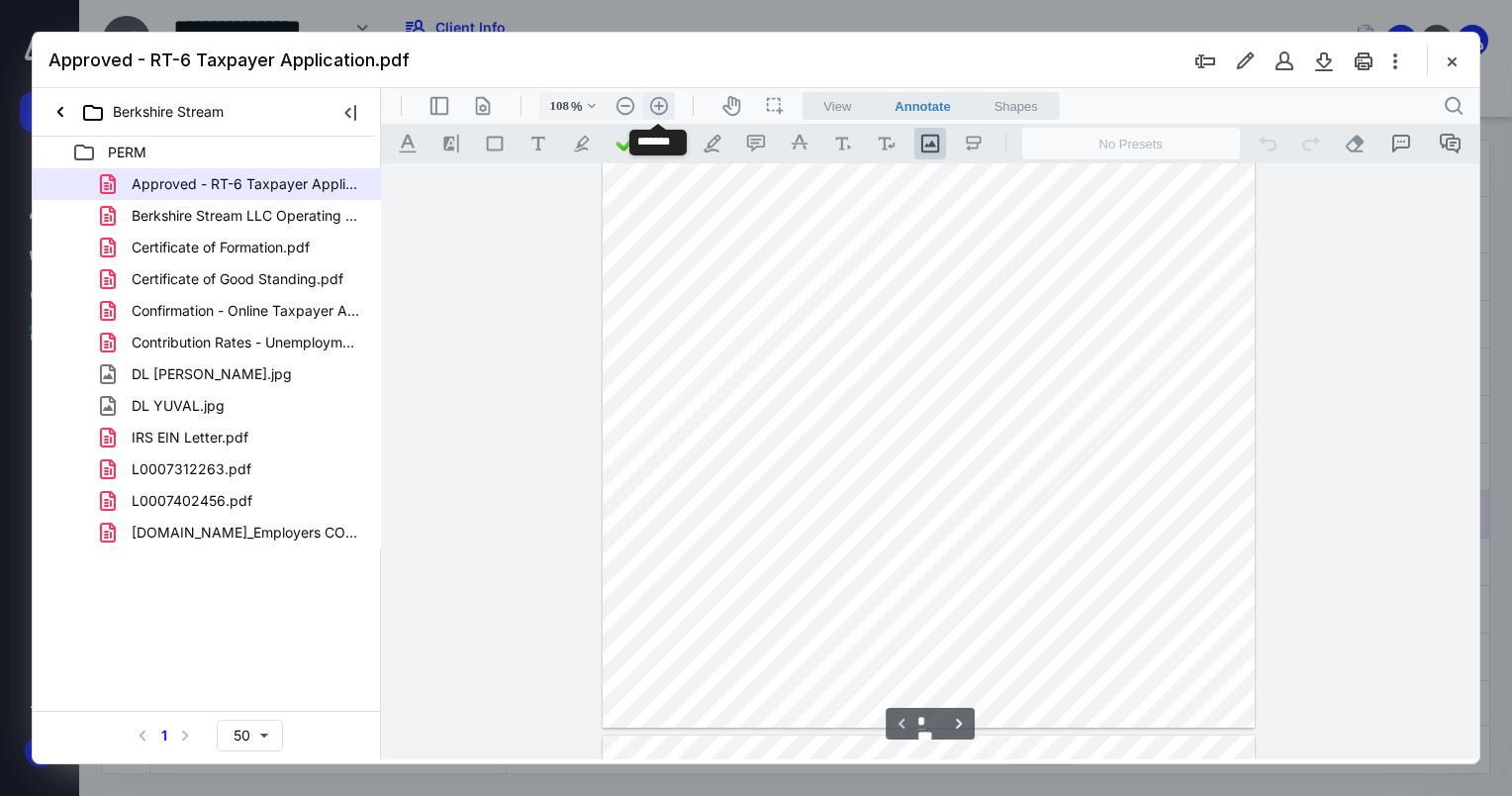 type on "133" 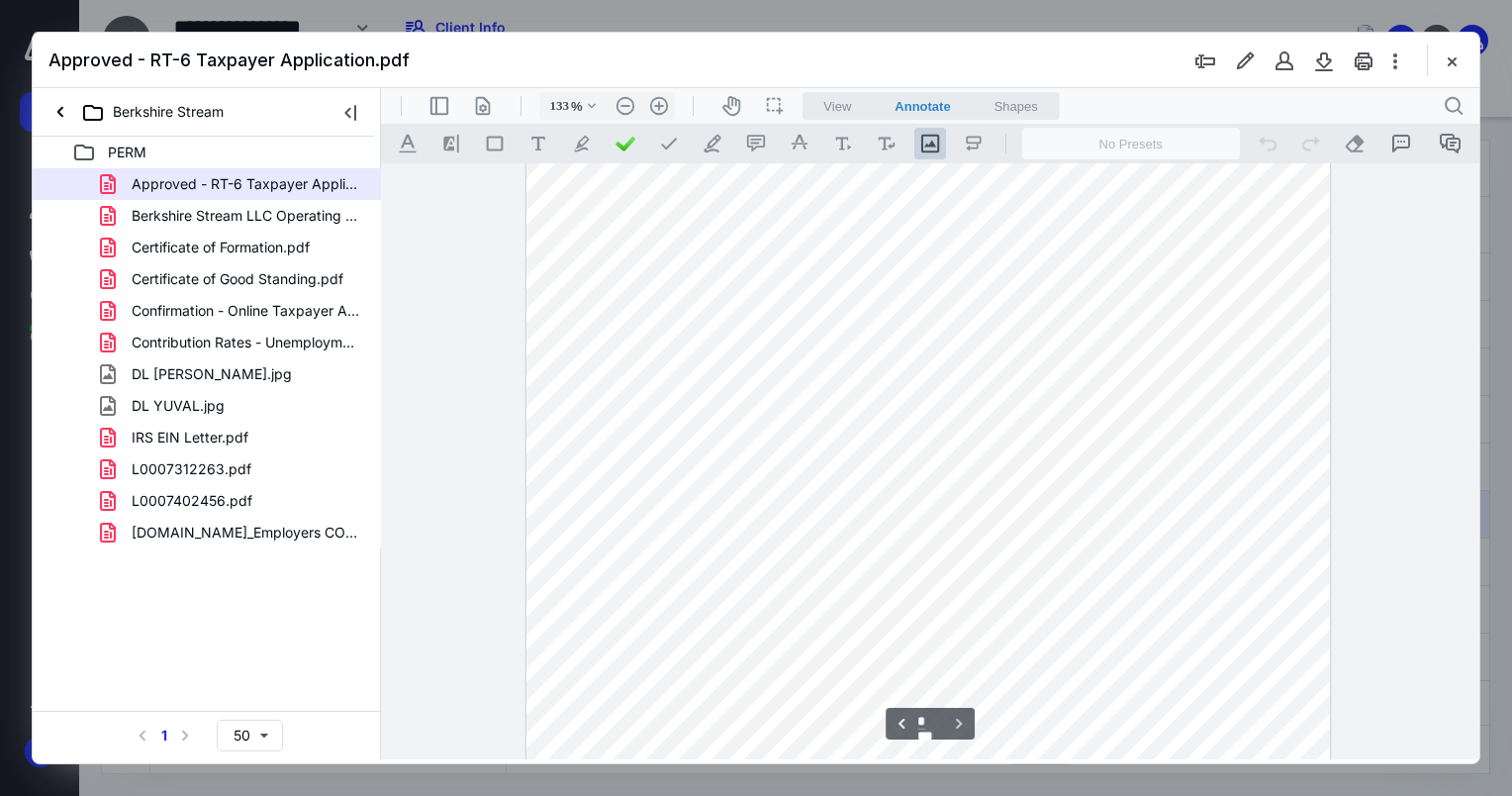 scroll, scrollTop: 1505, scrollLeft: 0, axis: vertical 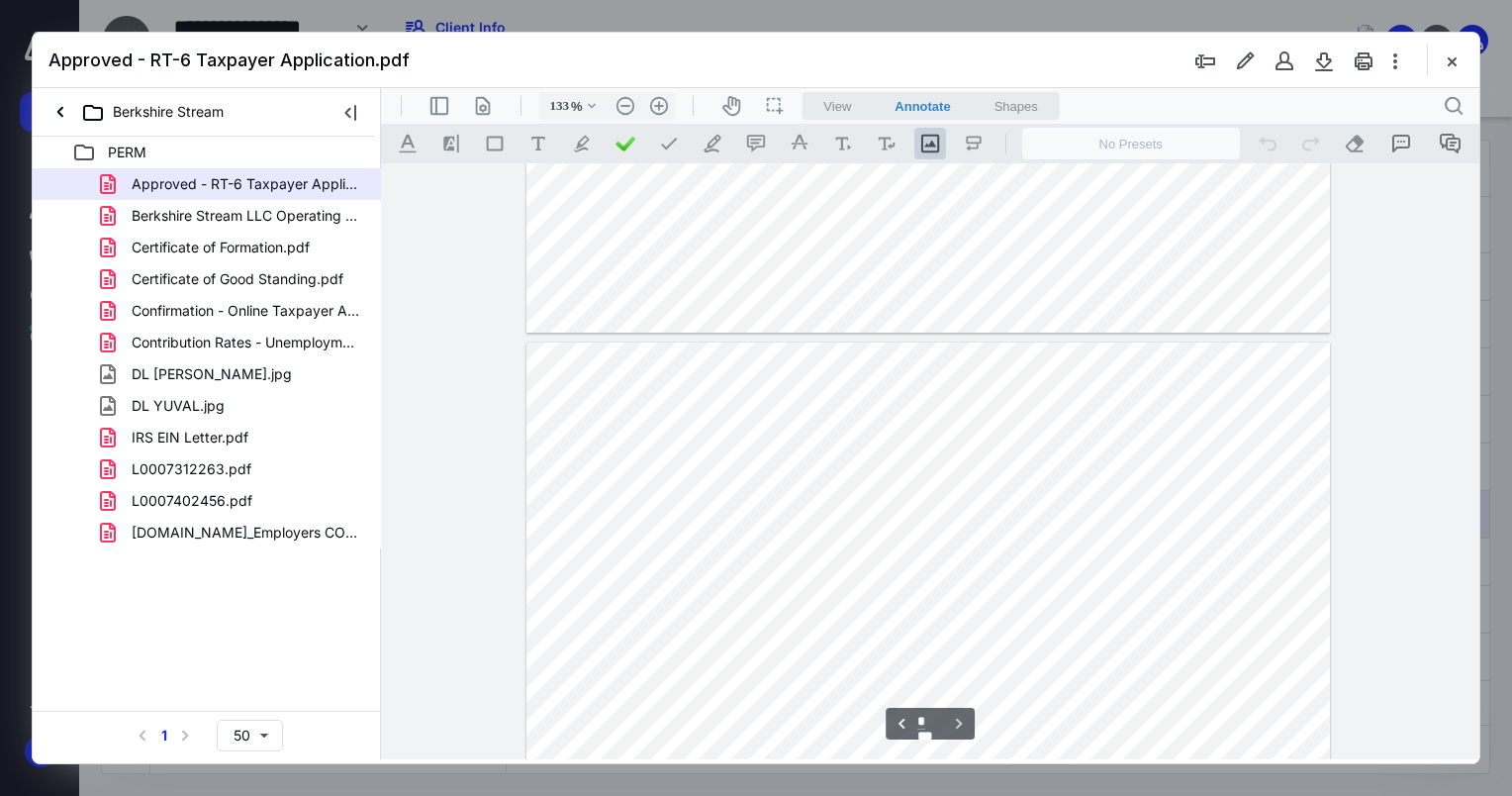 type on "*" 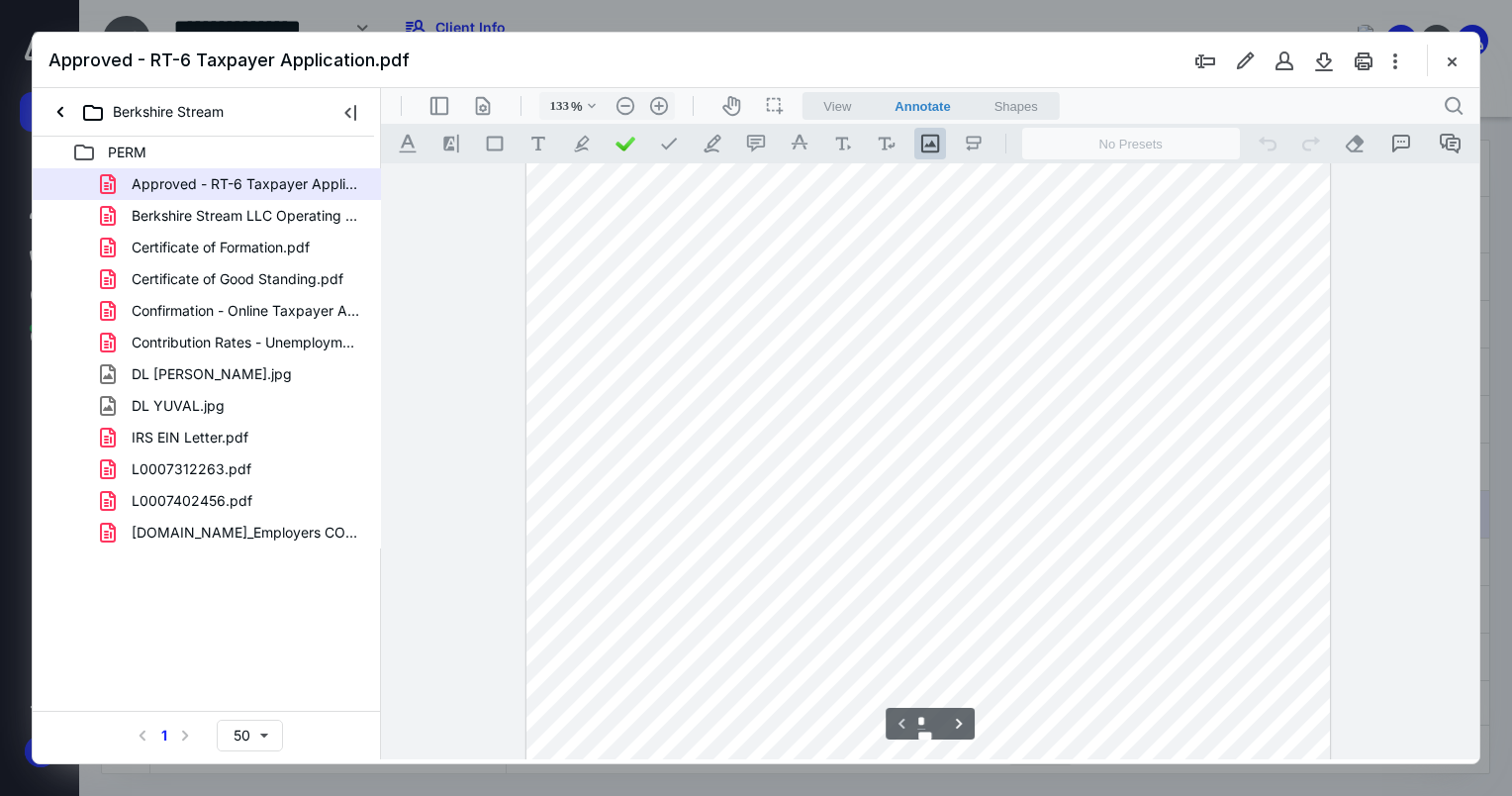 scroll, scrollTop: 317, scrollLeft: 0, axis: vertical 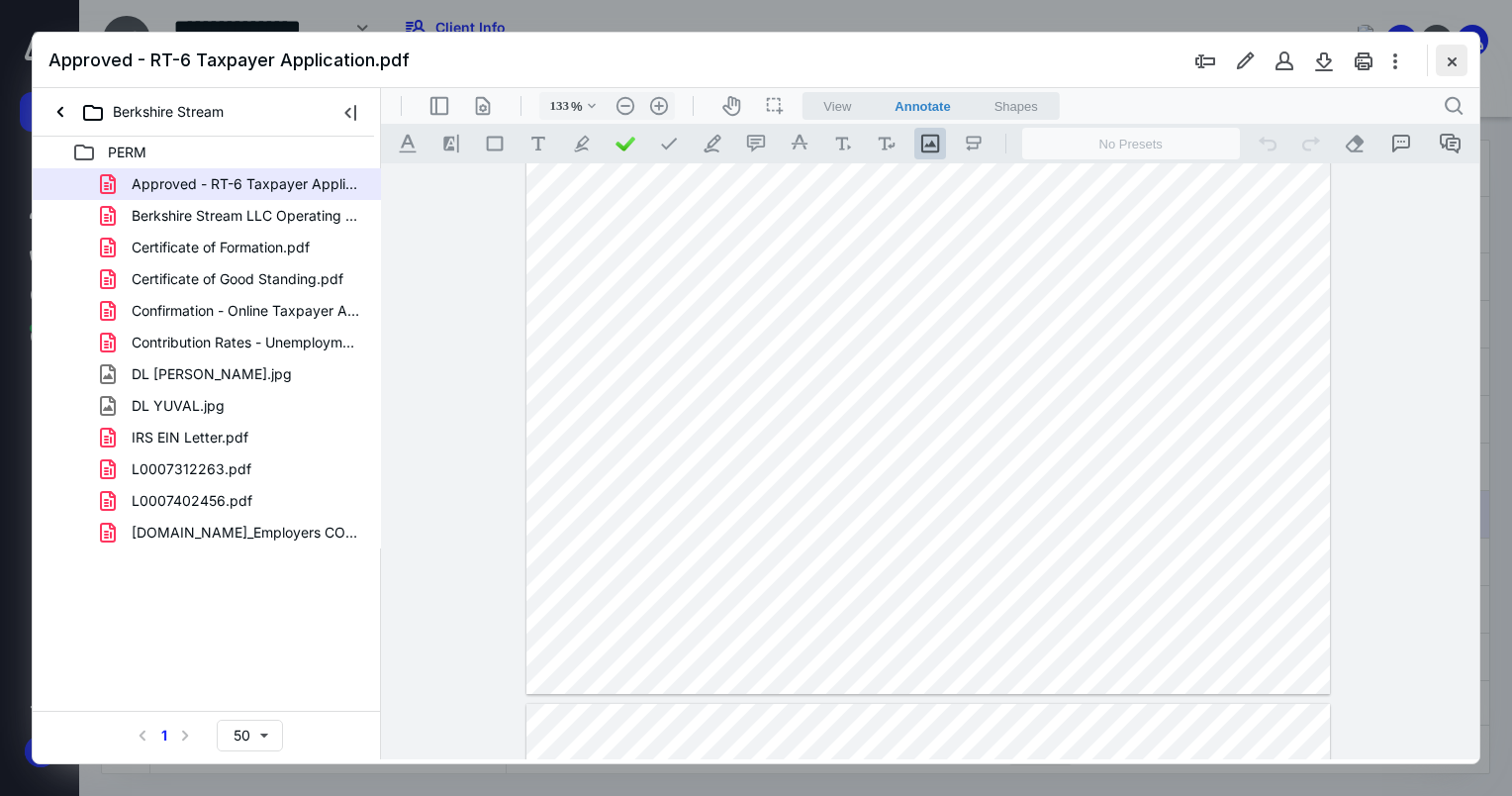 click at bounding box center [1452, 60] 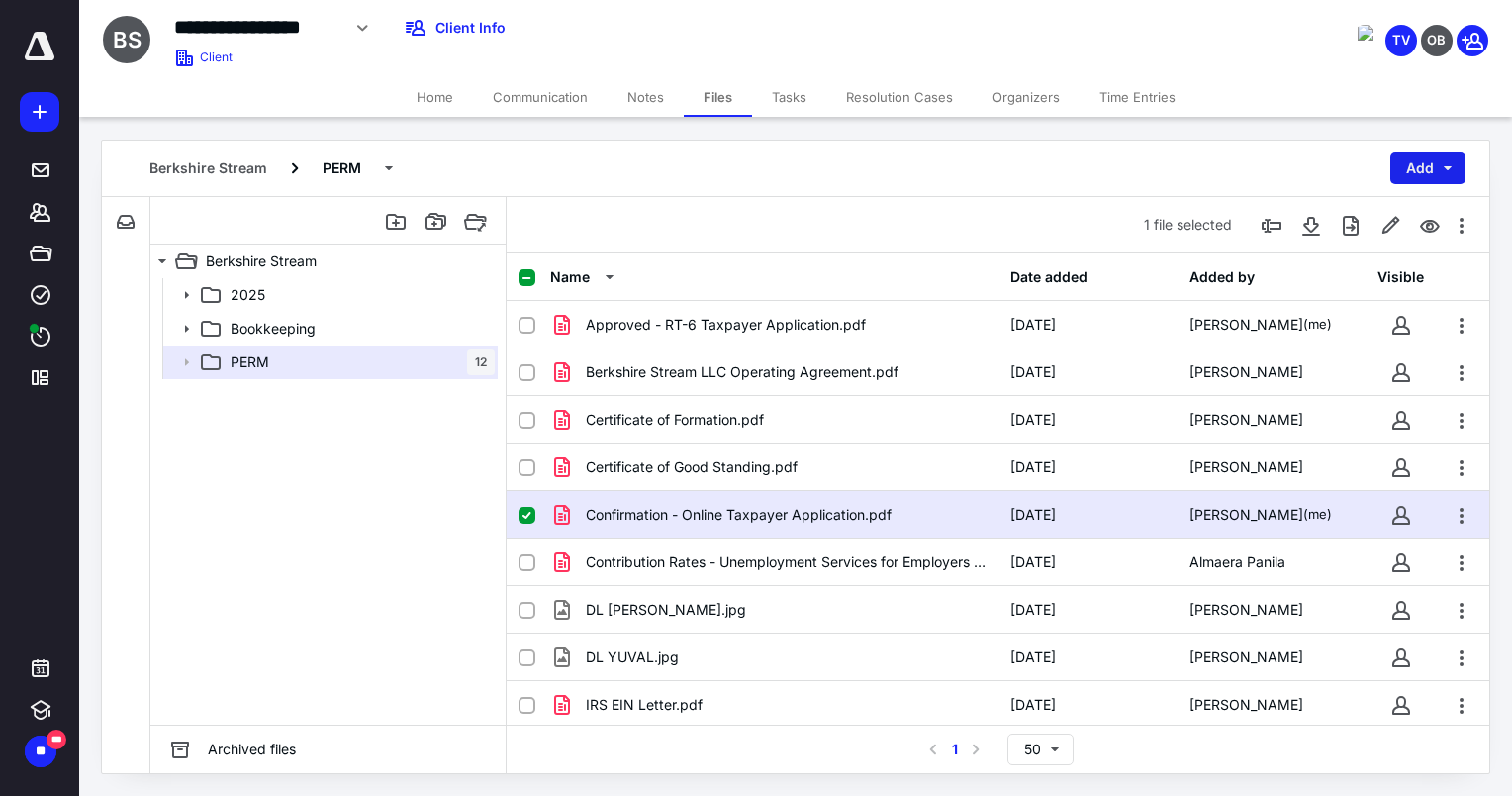 click on "Add" at bounding box center (1428, 168) 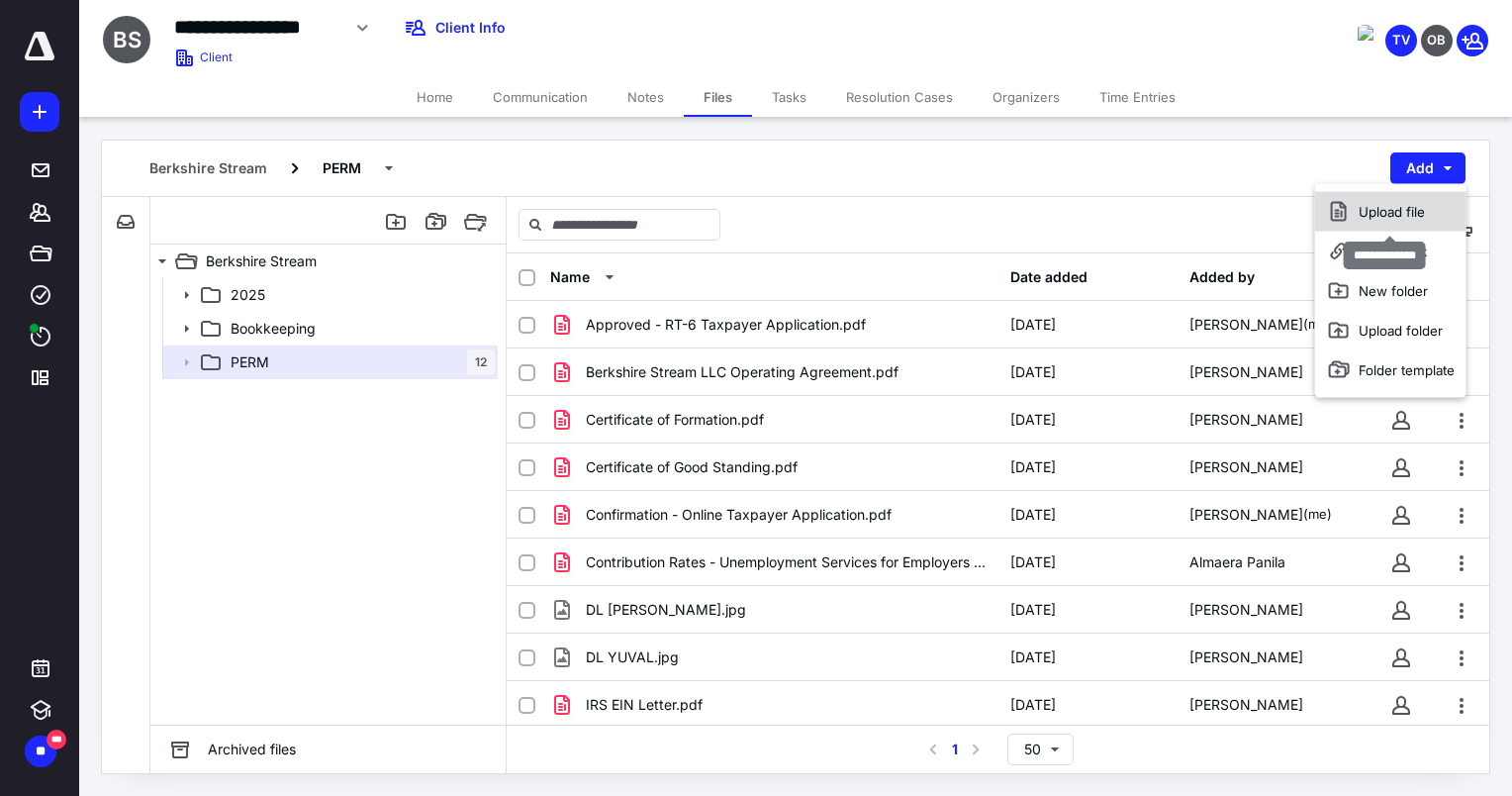 click on "Upload file" at bounding box center (1390, 212) 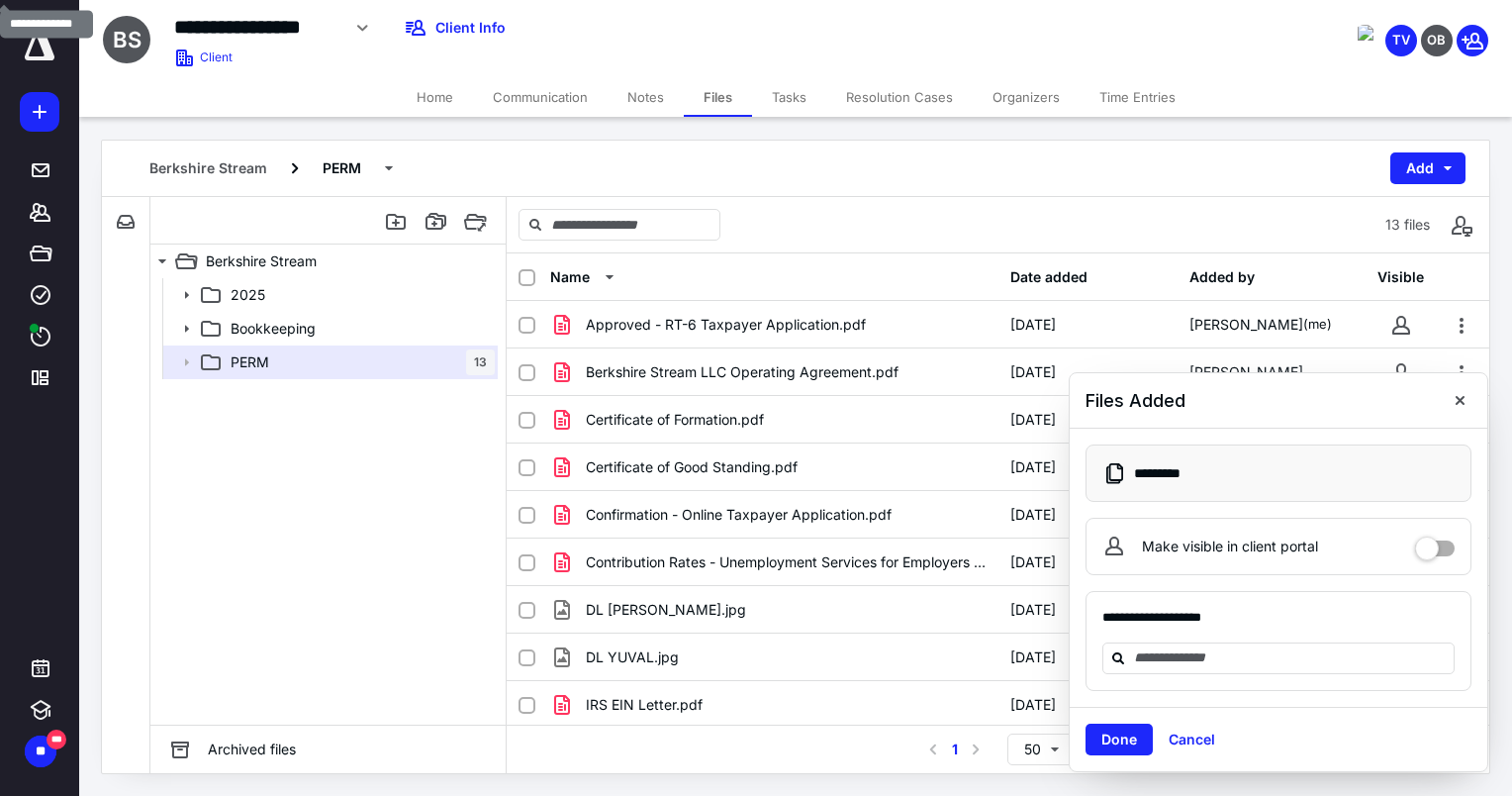 click on "Notes" at bounding box center [645, 97] 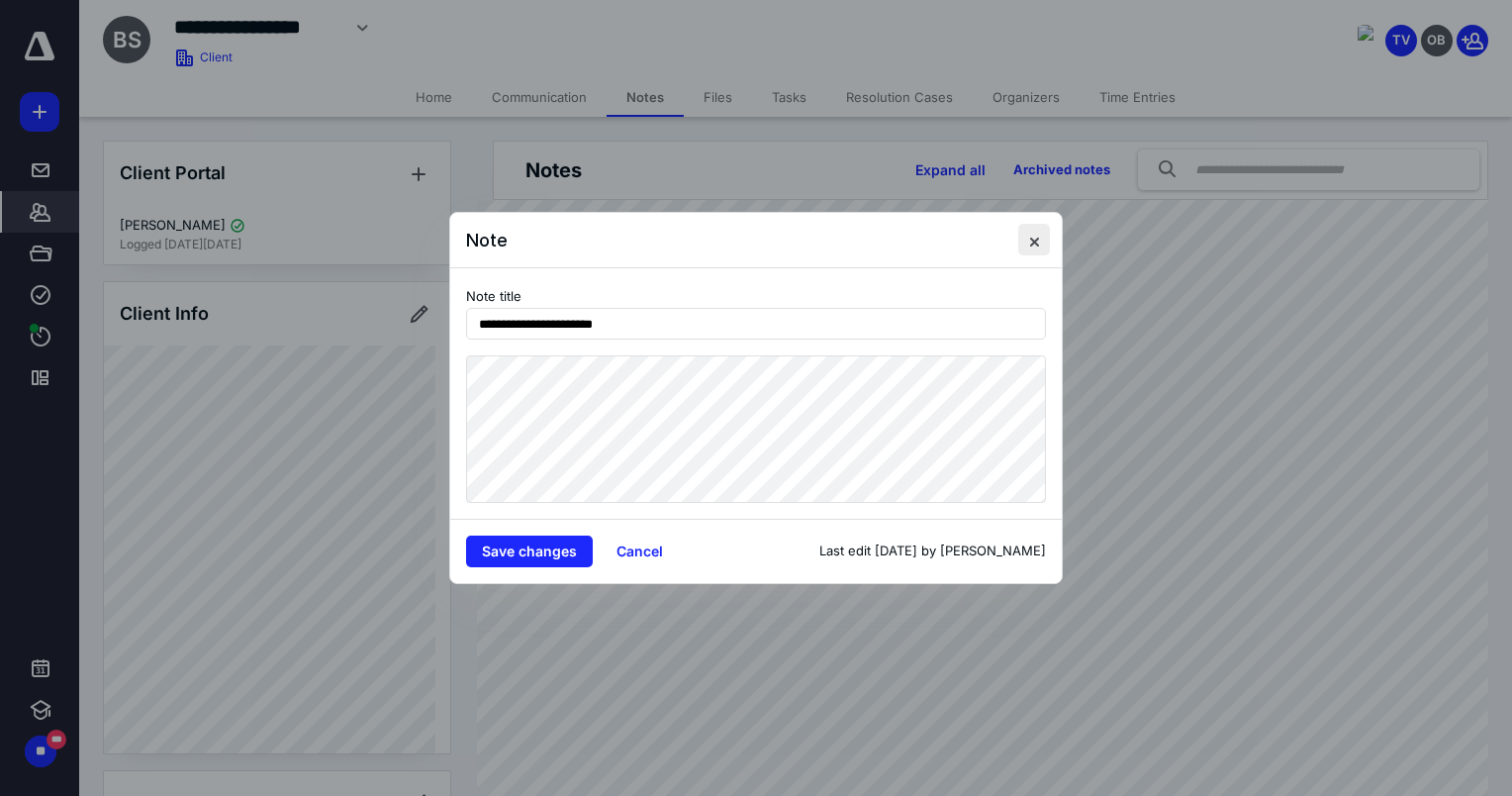 click at bounding box center [1034, 240] 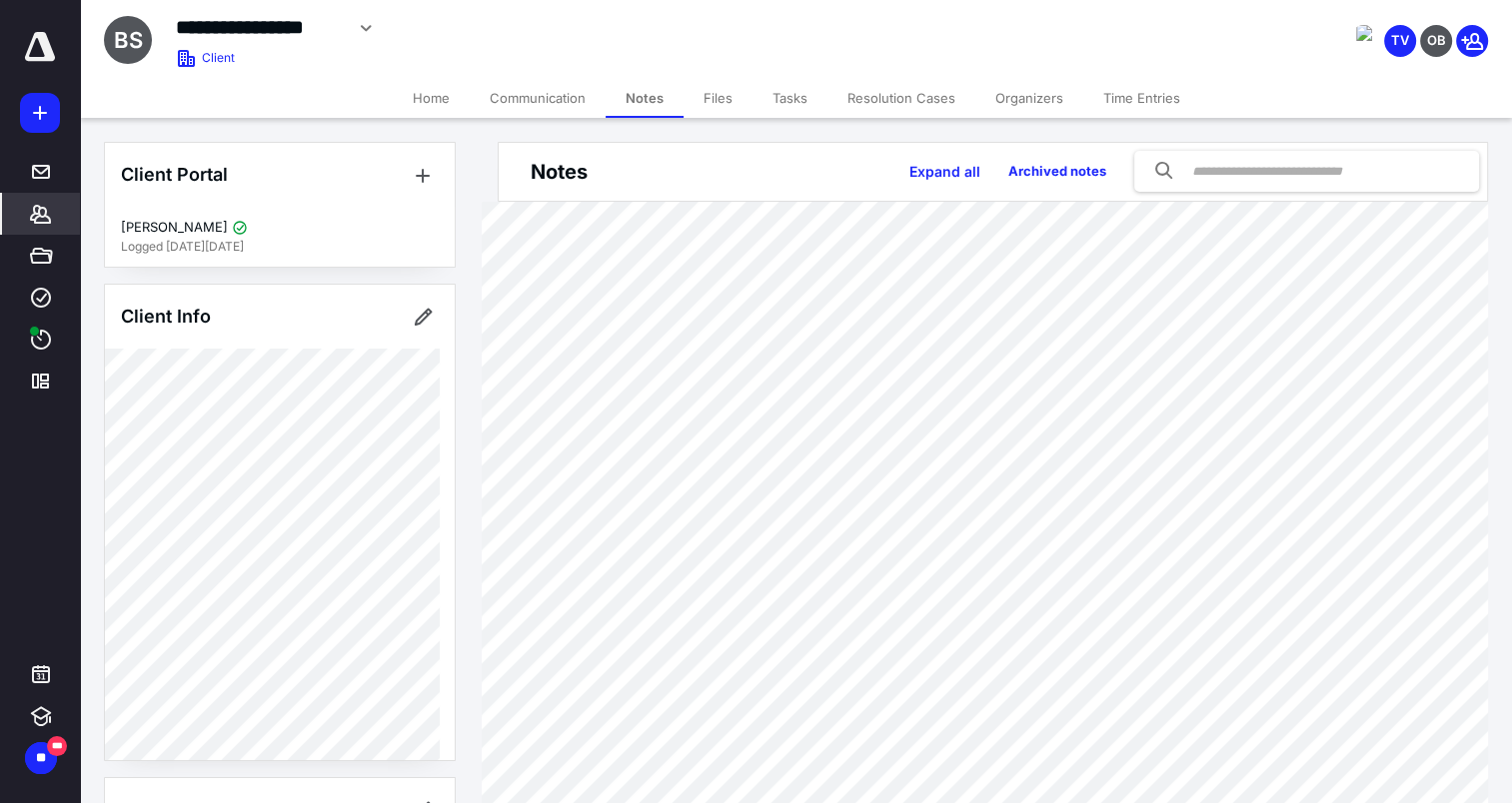 click on "Files" at bounding box center (718, 98) 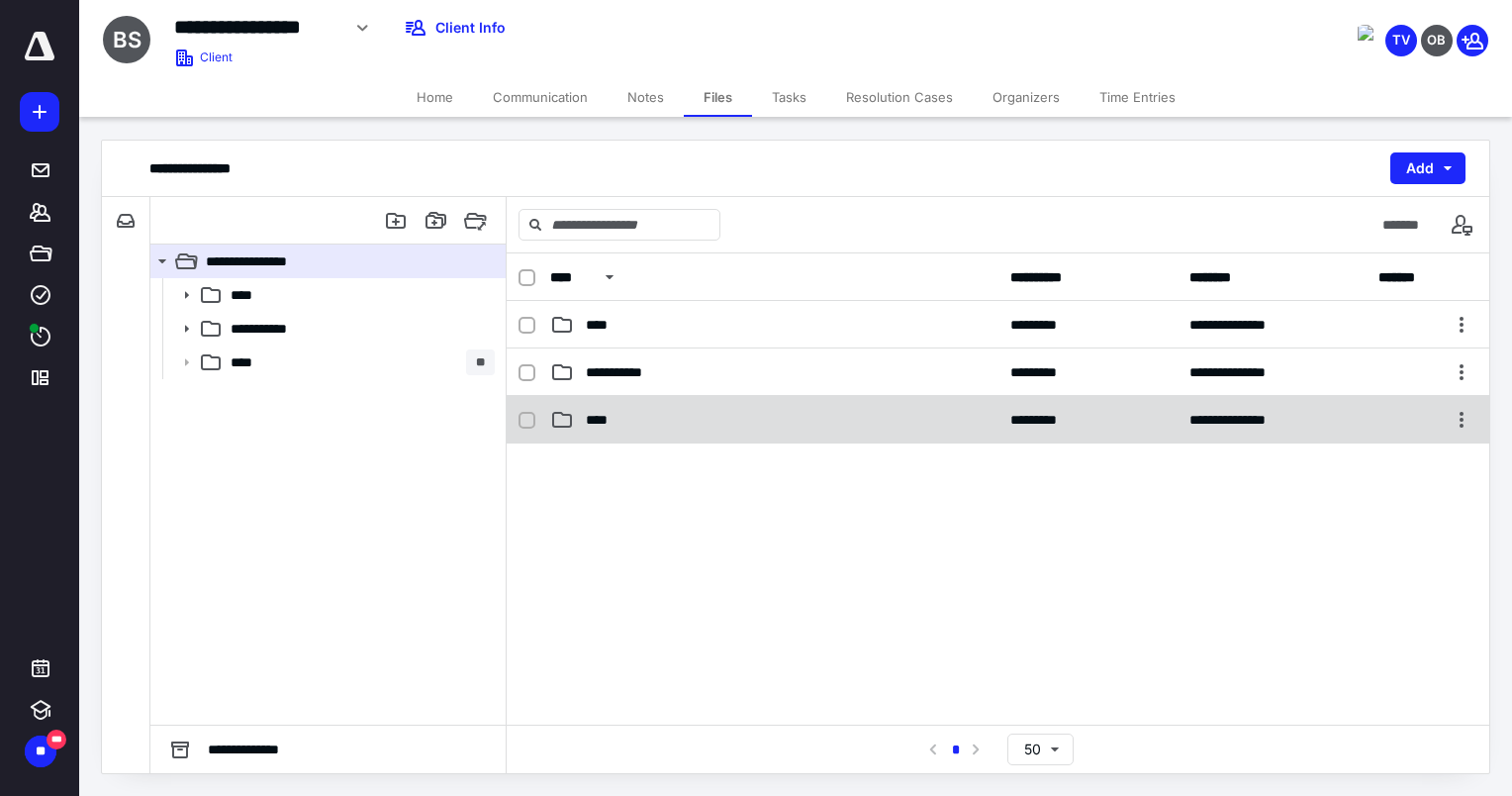 click on "****" at bounding box center (774, 420) 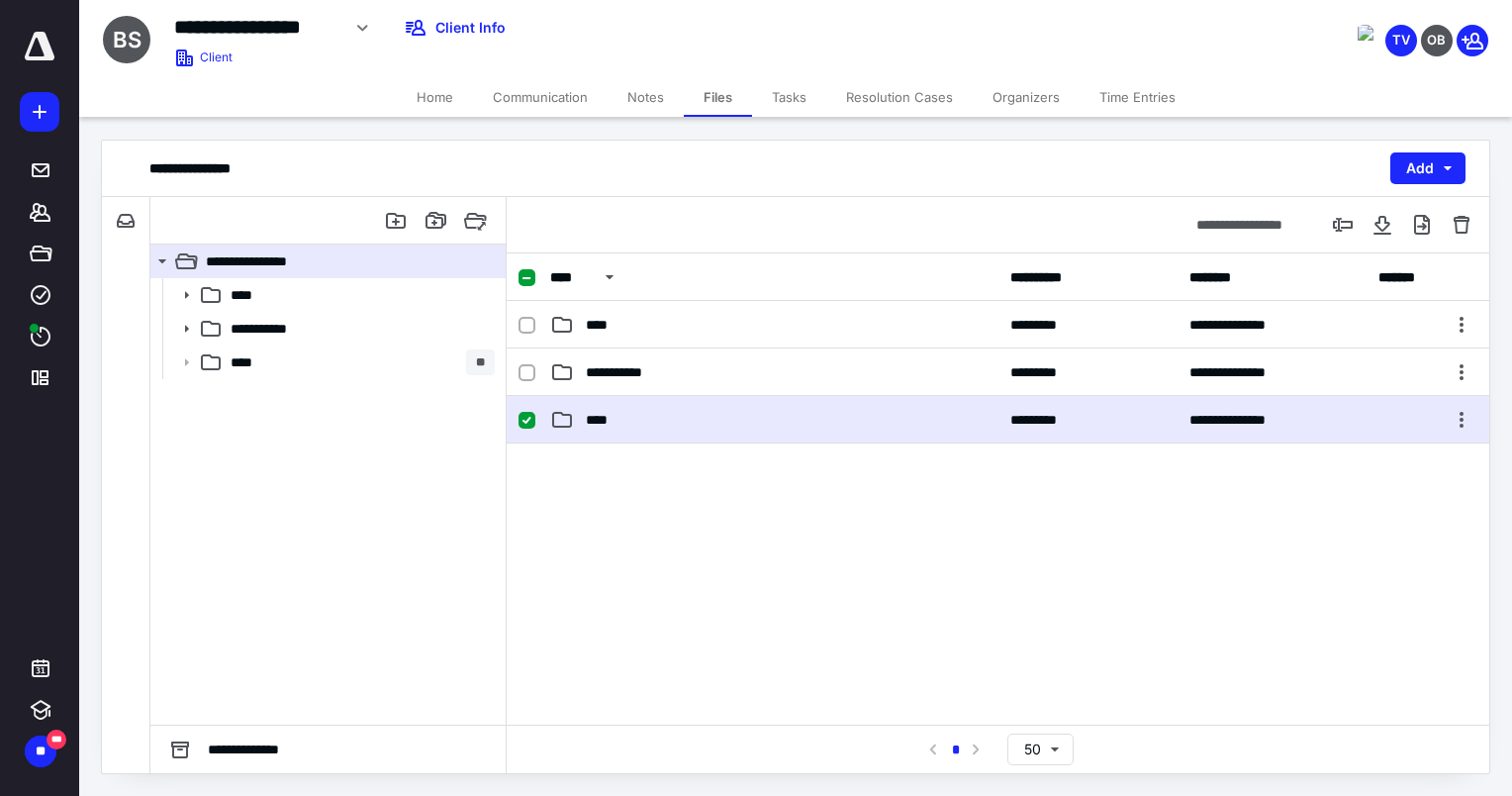 click on "****" at bounding box center (774, 420) 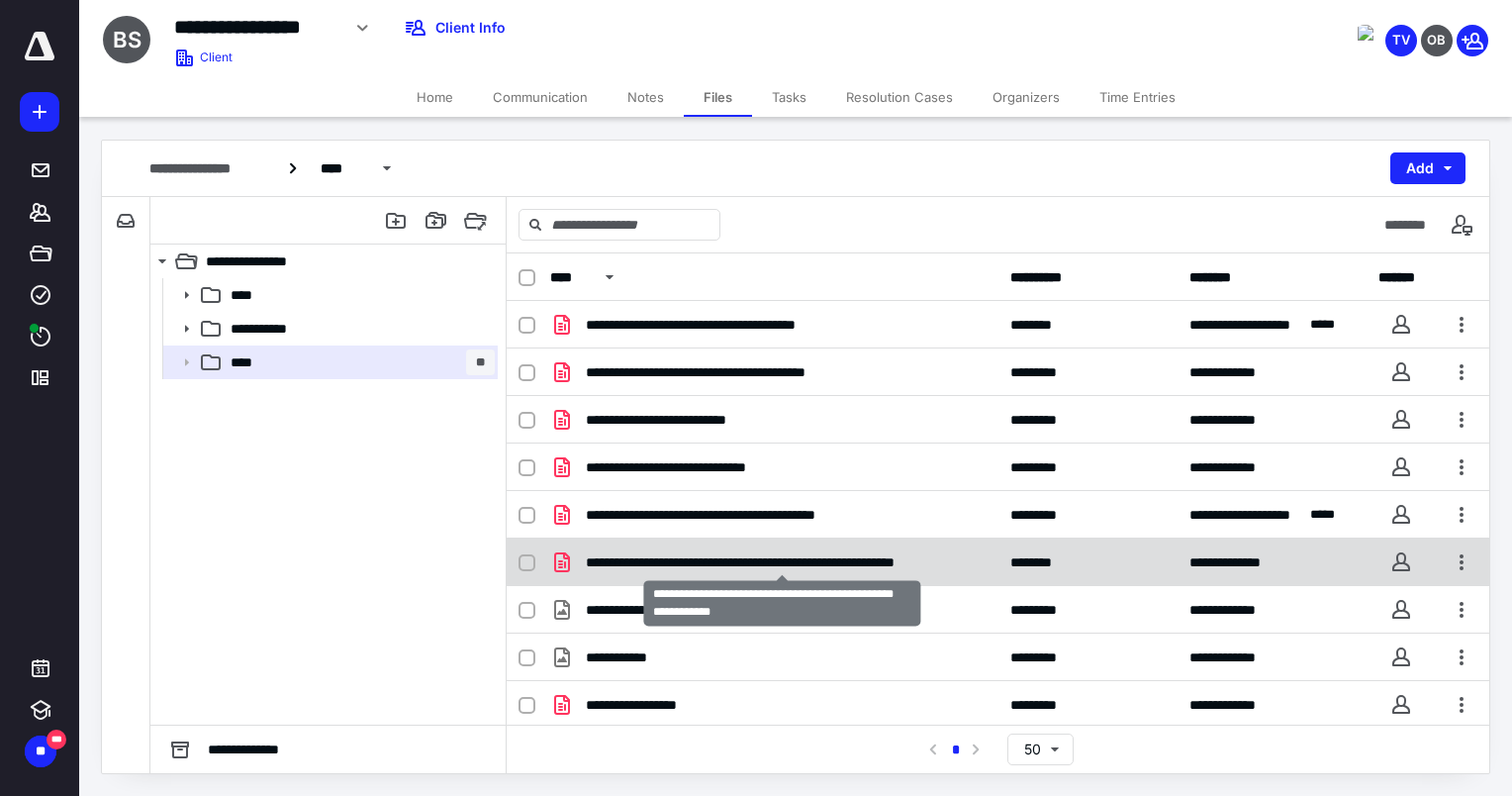 click on "**********" at bounding box center [782, 562] 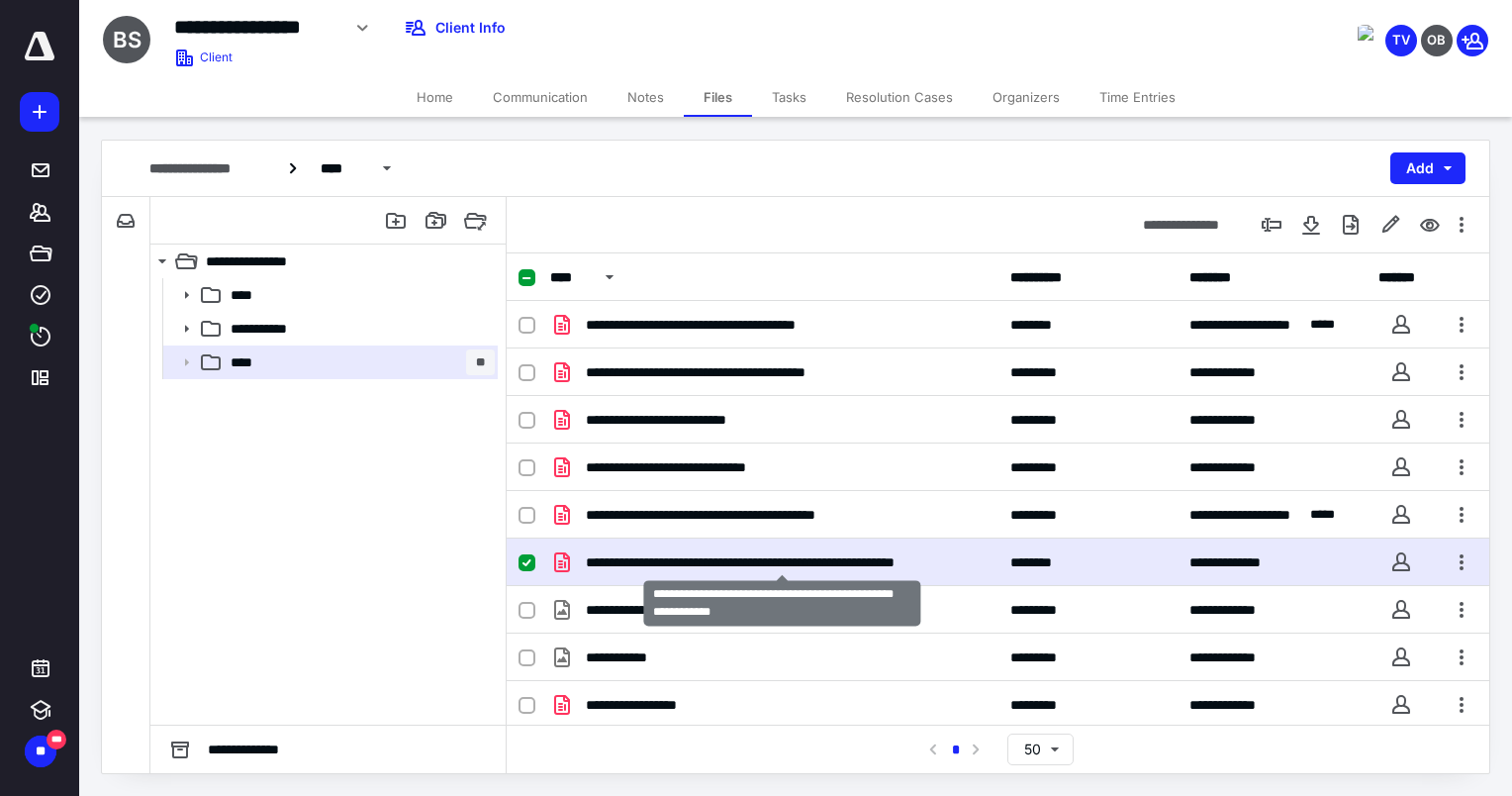 click on "**********" at bounding box center [782, 562] 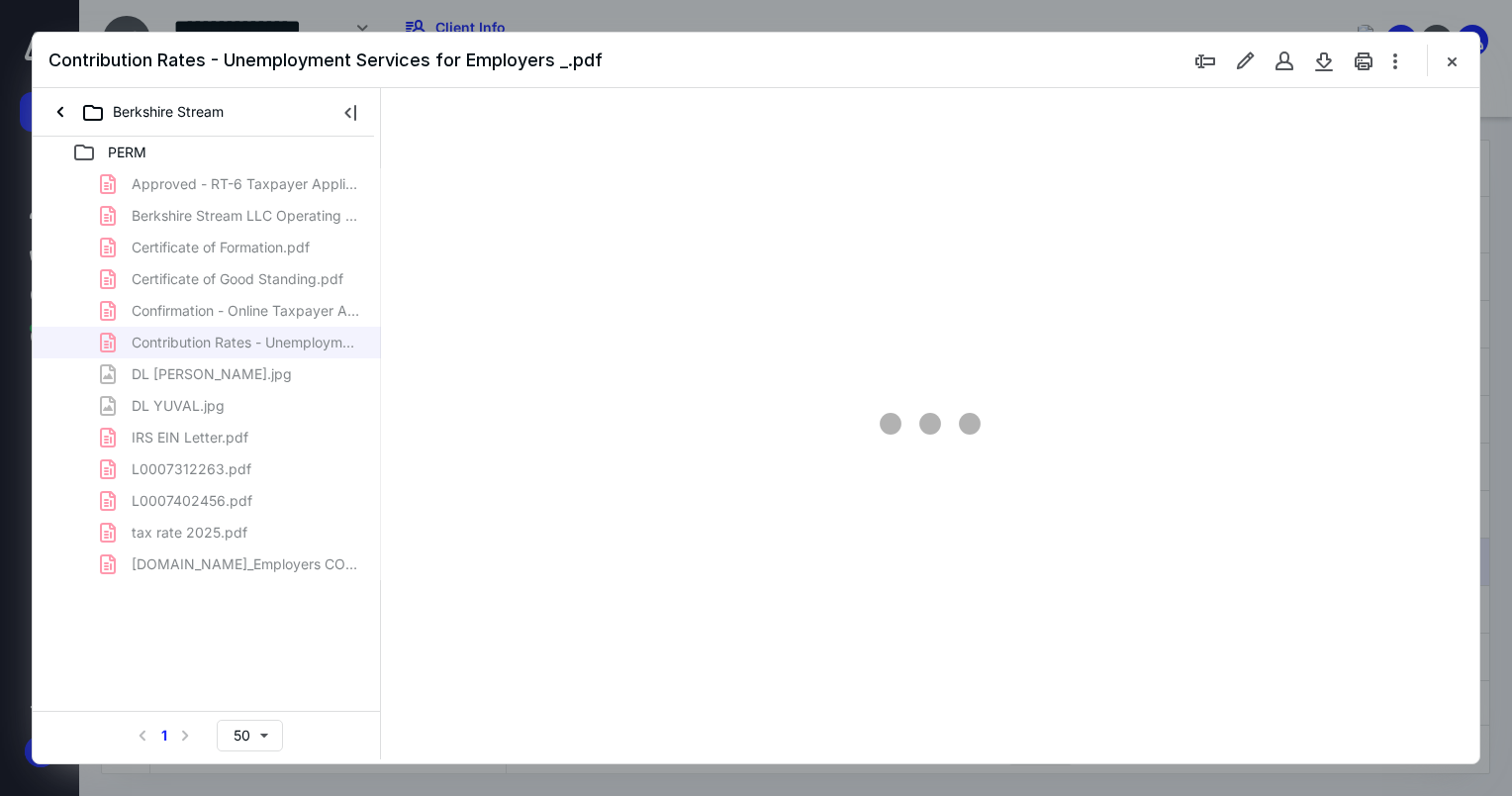 scroll, scrollTop: 0, scrollLeft: 0, axis: both 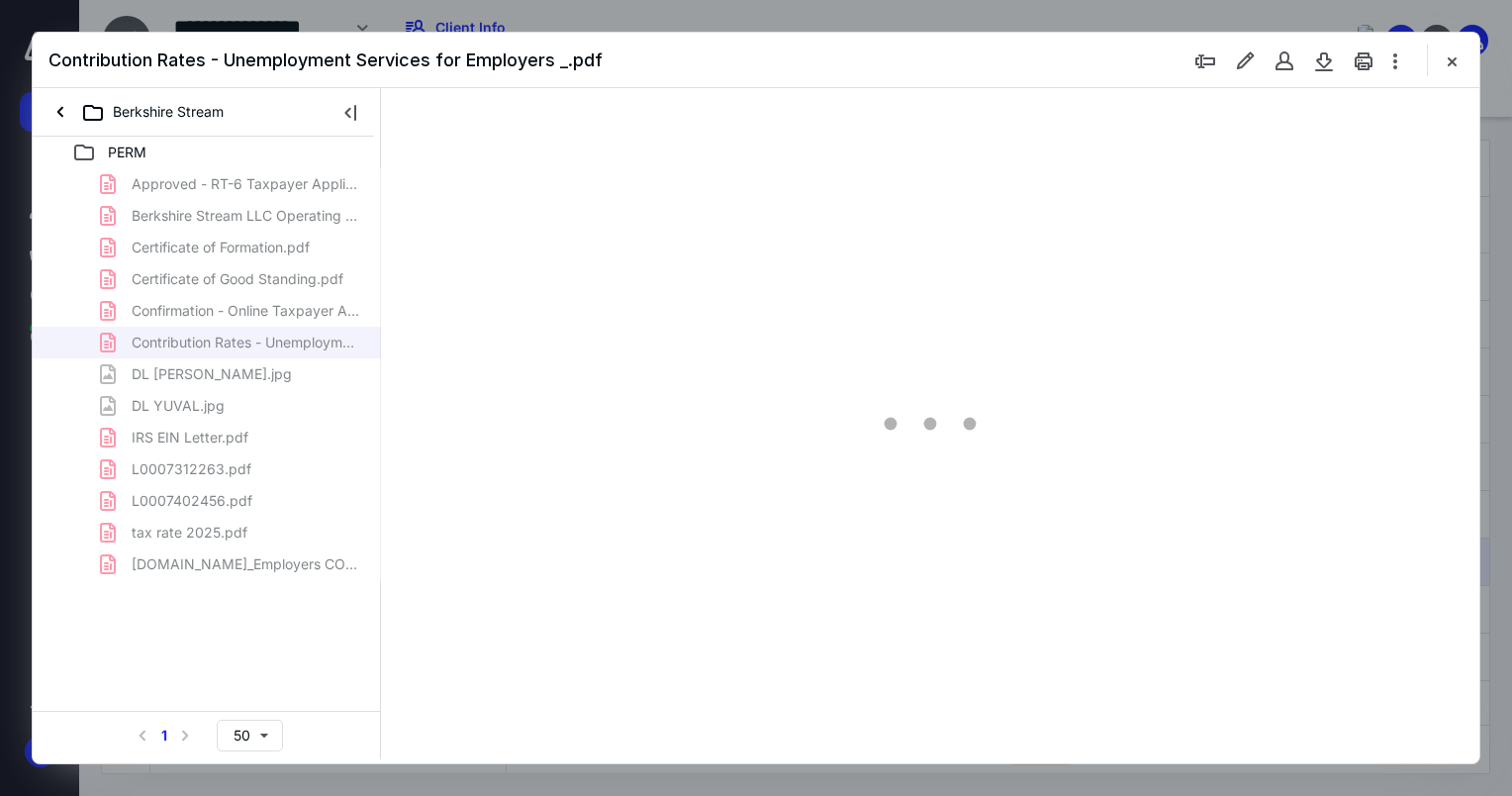 type on "76" 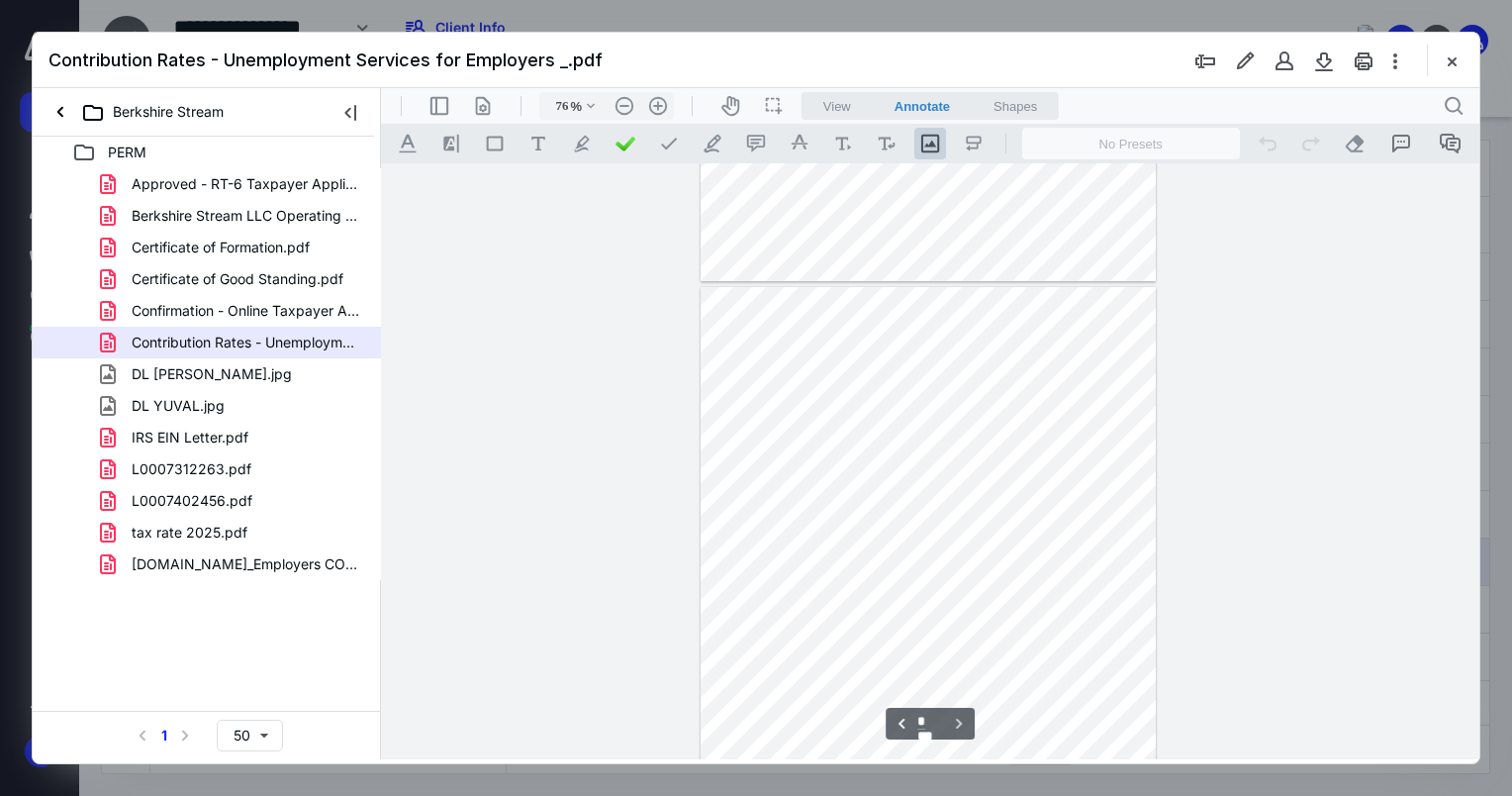 scroll, scrollTop: 182, scrollLeft: 0, axis: vertical 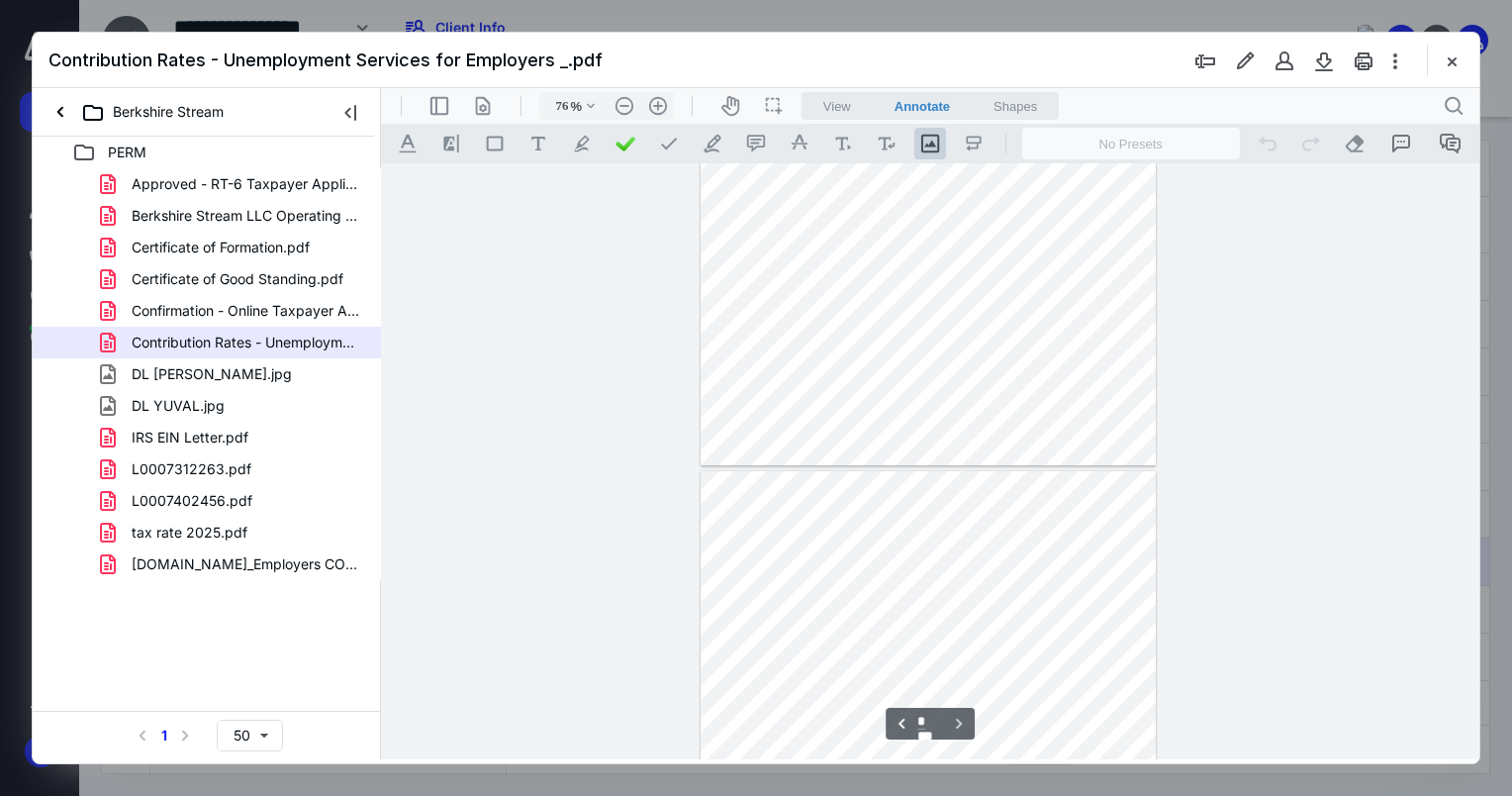 type on "*" 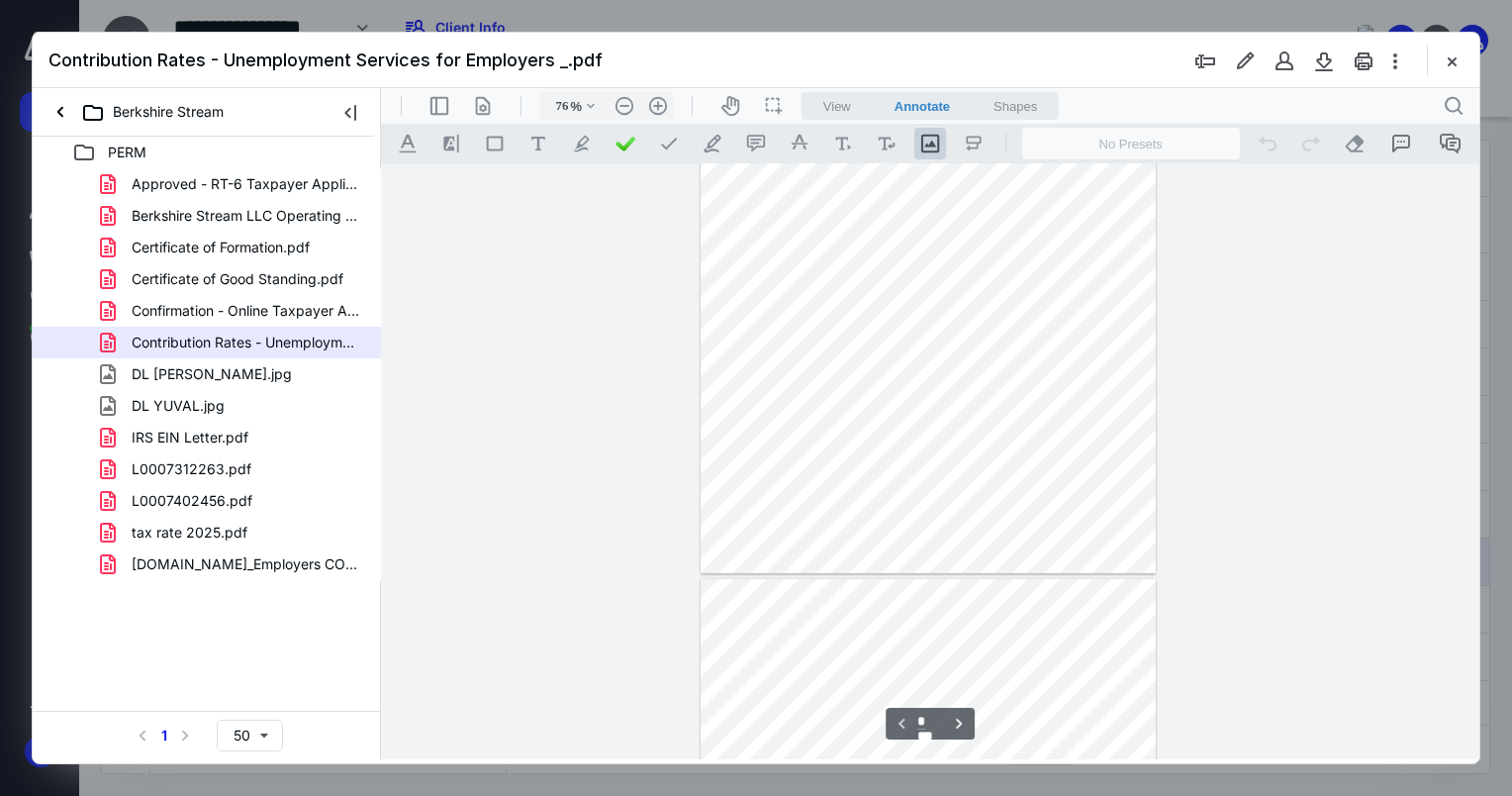scroll, scrollTop: 0, scrollLeft: 0, axis: both 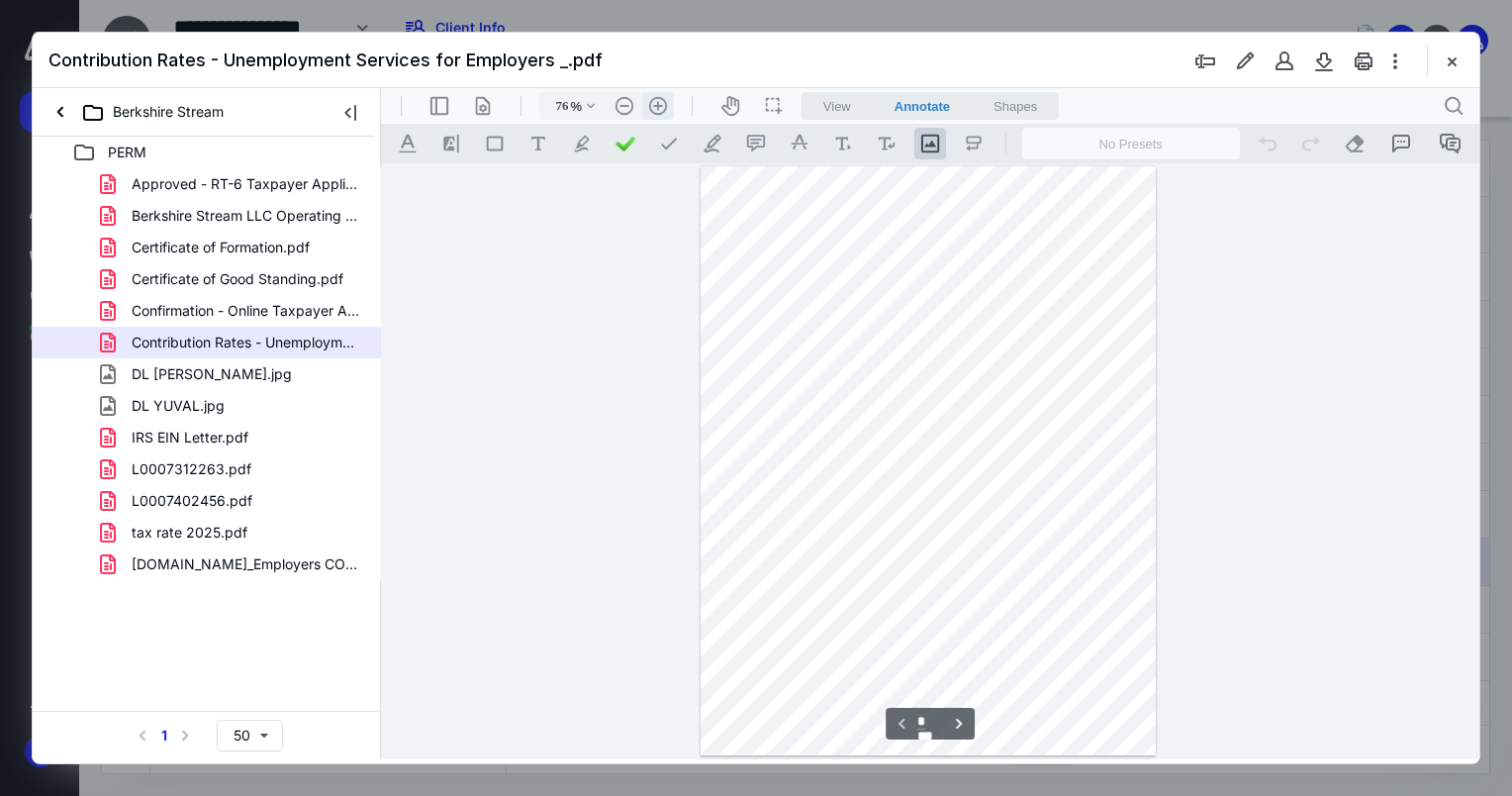 click on ".cls-1{fill:#abb0c4;} icon - header - zoom - in - line" at bounding box center [658, 106] 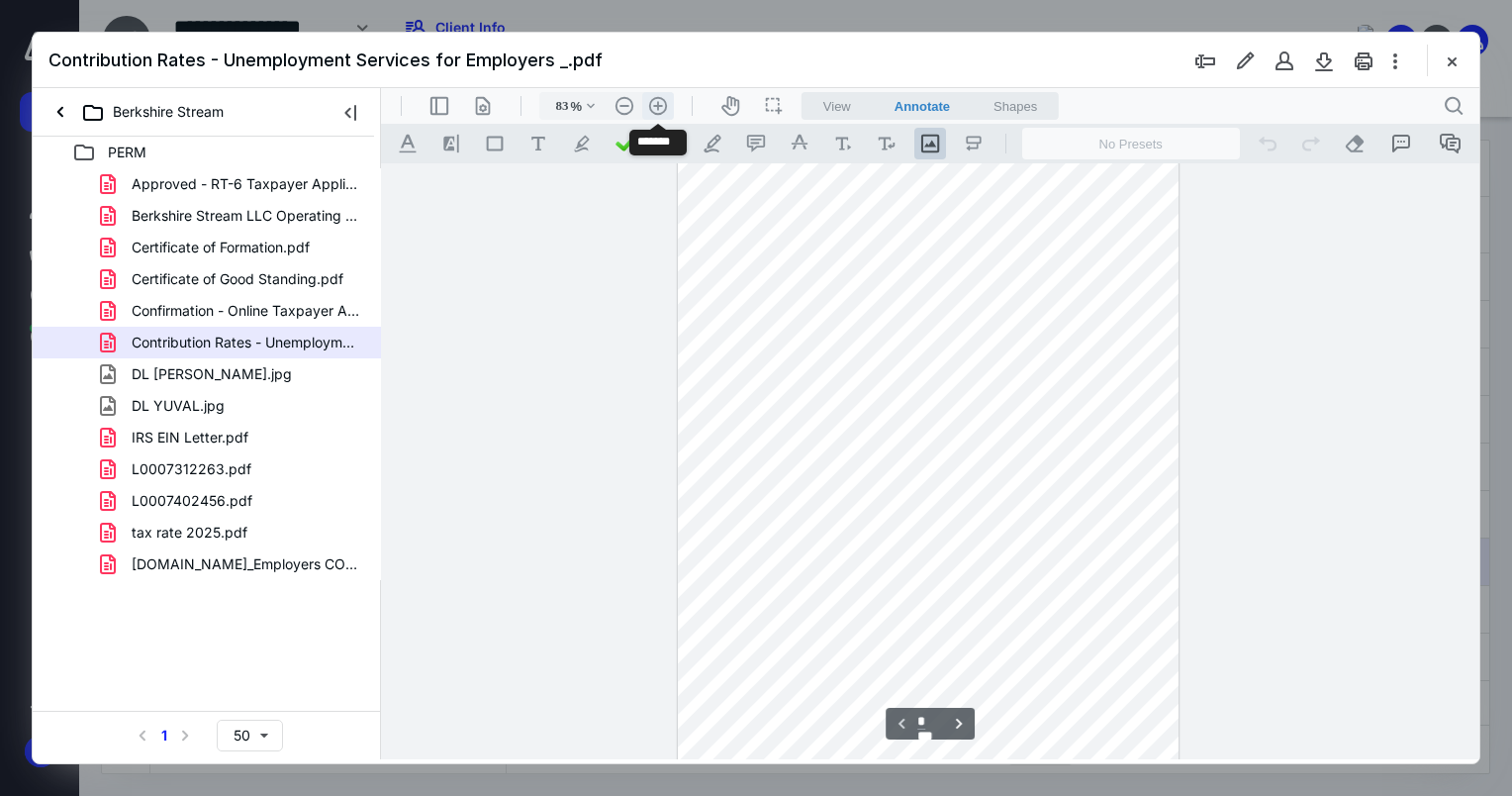 click on ".cls-1{fill:#abb0c4;} icon - header - zoom - in - line" at bounding box center (658, 106) 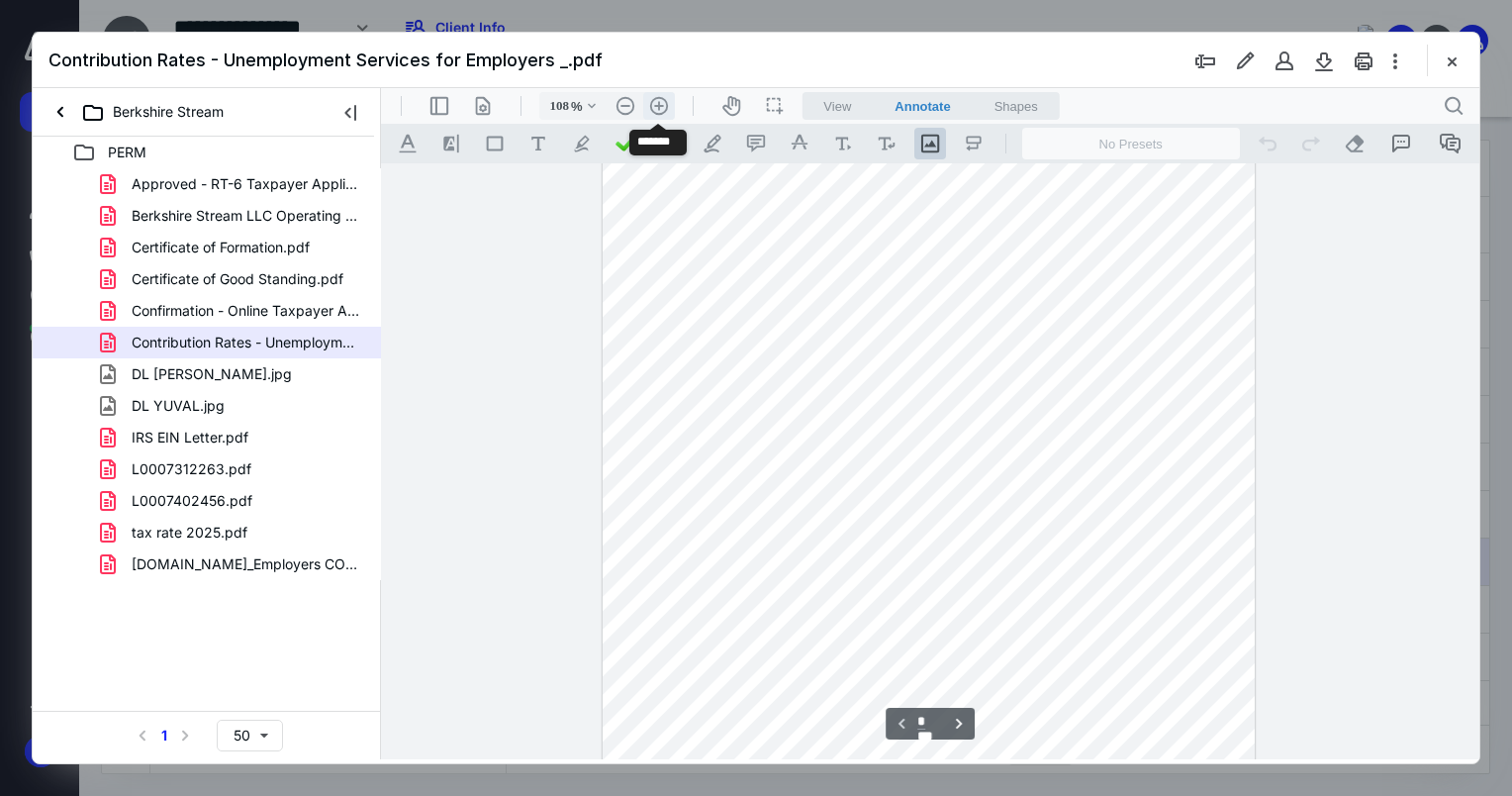 click on ".cls-1{fill:#abb0c4;} icon - header - zoom - in - line" at bounding box center [659, 106] 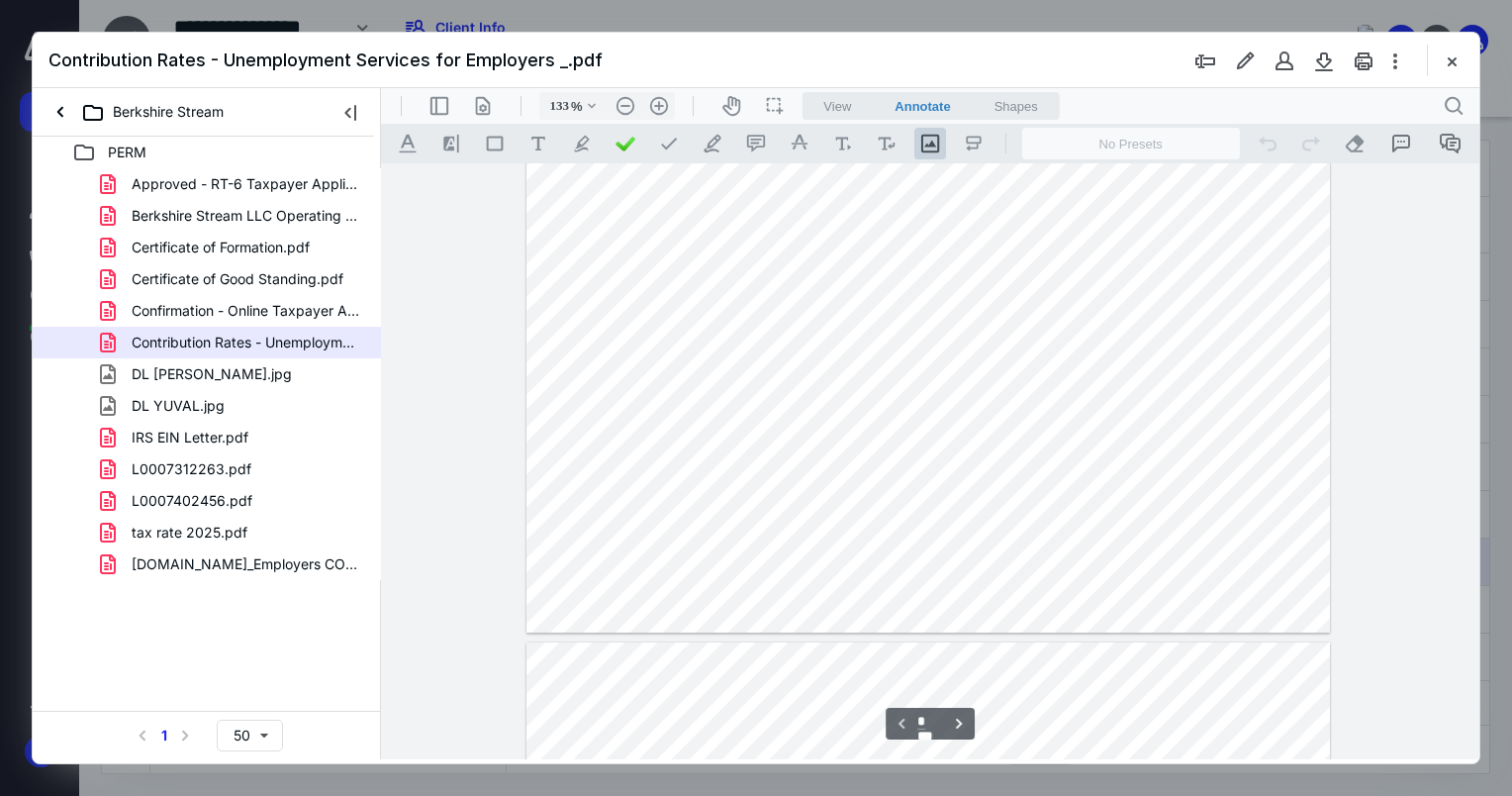 scroll, scrollTop: 594, scrollLeft: 0, axis: vertical 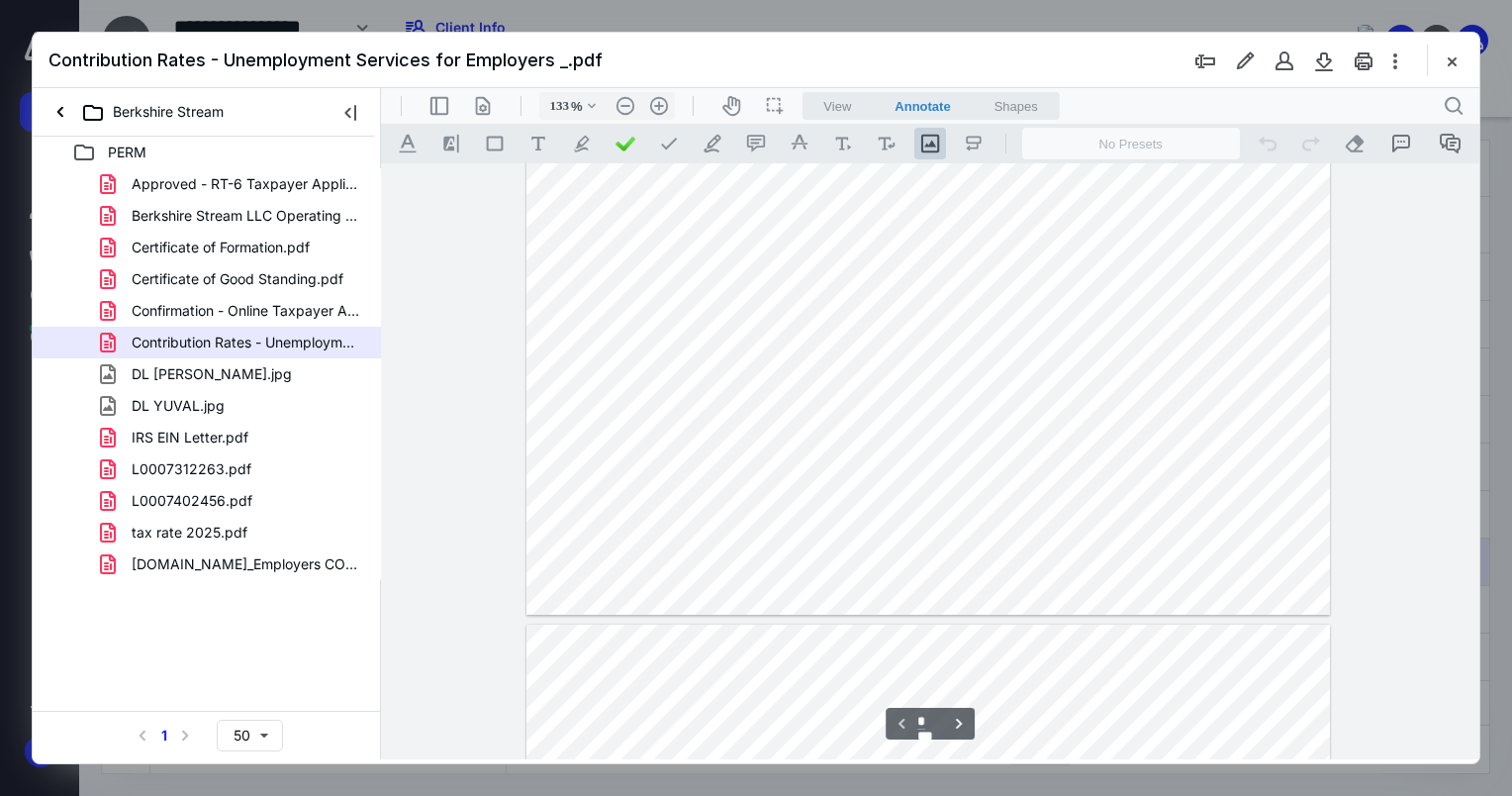 click on "DL [PERSON_NAME].jpg" at bounding box center [212, 374] 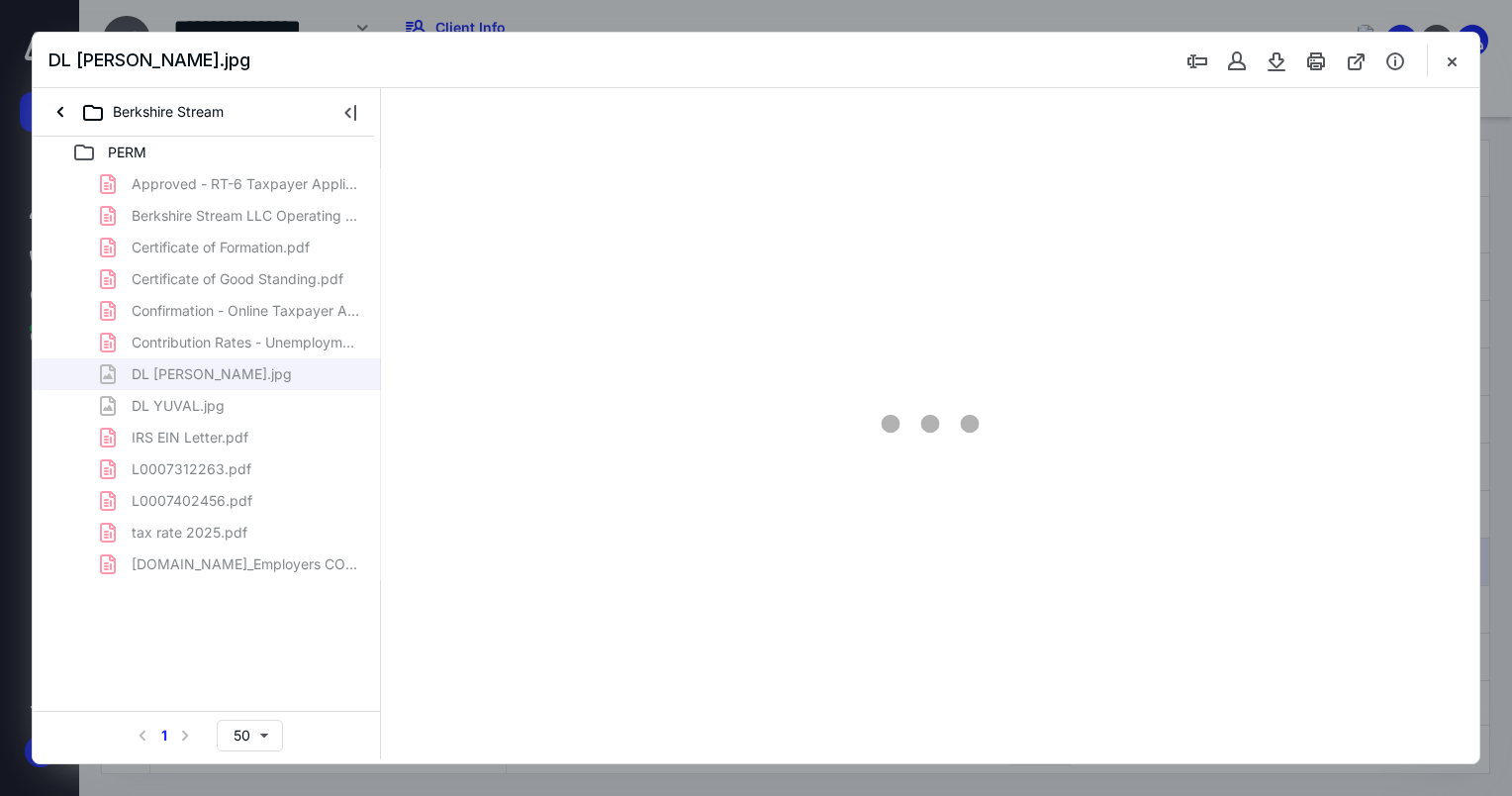 click on "Approved -  RT-6  Taxpayer Application.pdf Berkshire Stream LLC Operating Agreement.pdf Certificate of Formation.pdf Certificate of Good Standing.pdf Confirmation - Online Taxpayer Application.pdf Contribution Rates - Unemployment Services for Employers _.pdf DL [PERSON_NAME].jpg DL YUVAL.jpg IRS EIN Letter.pdf L0007312263.pdf L0007402456.pdf tax rate 2025.pdf [DOMAIN_NAME]_Employers CONFIRMATION NUMBER .pdf" at bounding box center (207, 374) 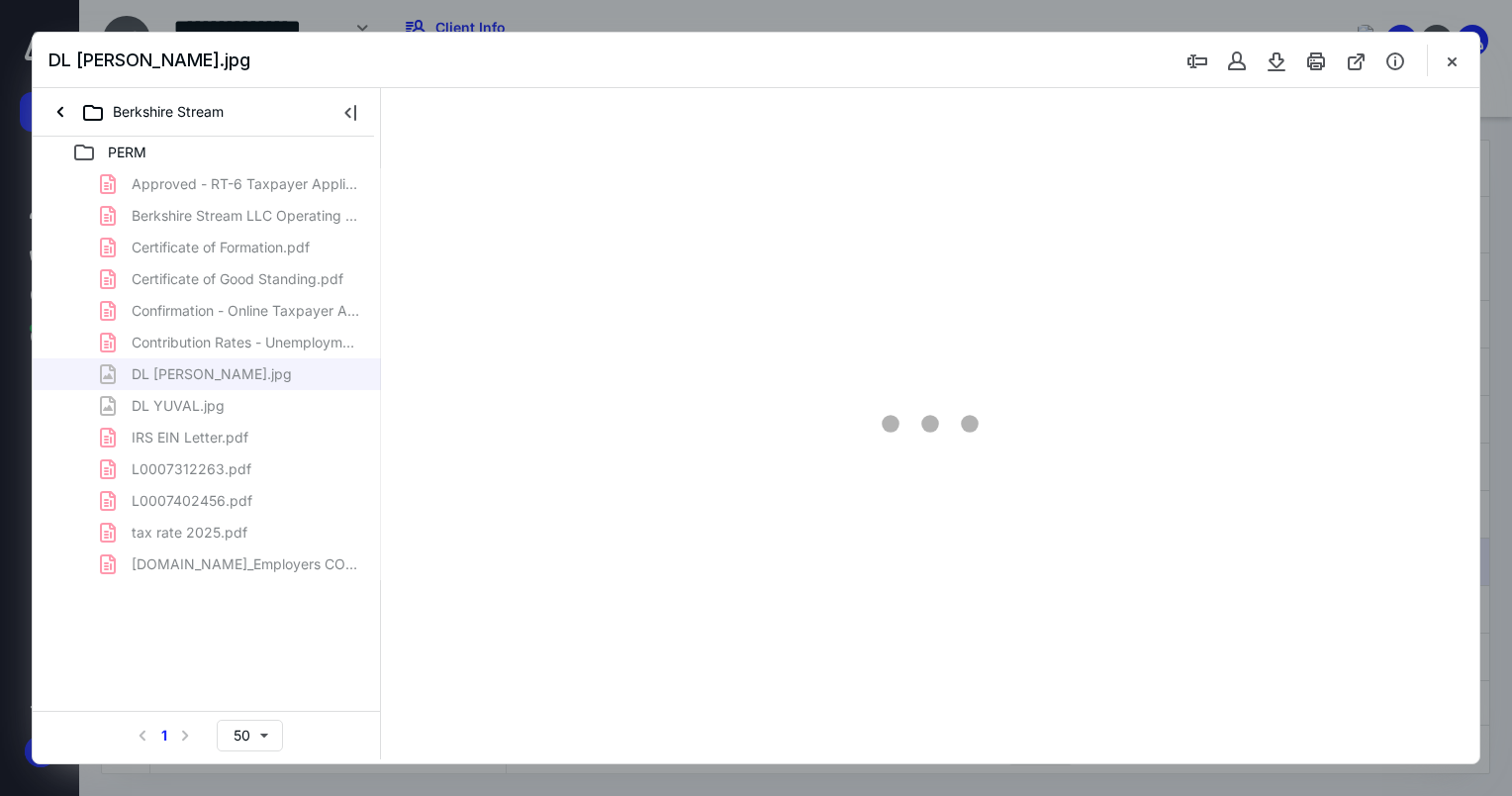 scroll, scrollTop: 0, scrollLeft: 0, axis: both 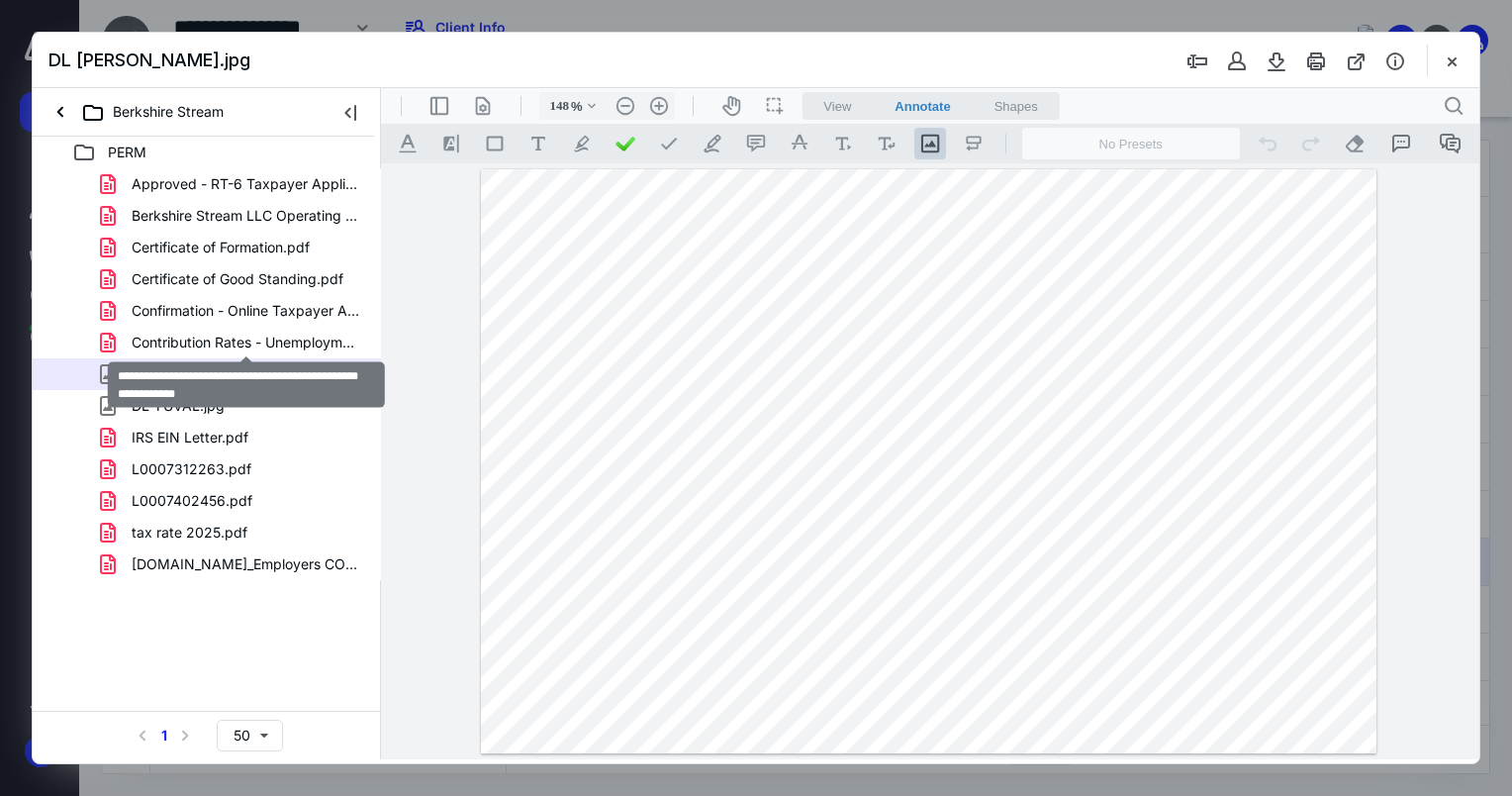 click on "Contribution Rates - Unemployment Services for Employers _.pdf" at bounding box center [246, 343] 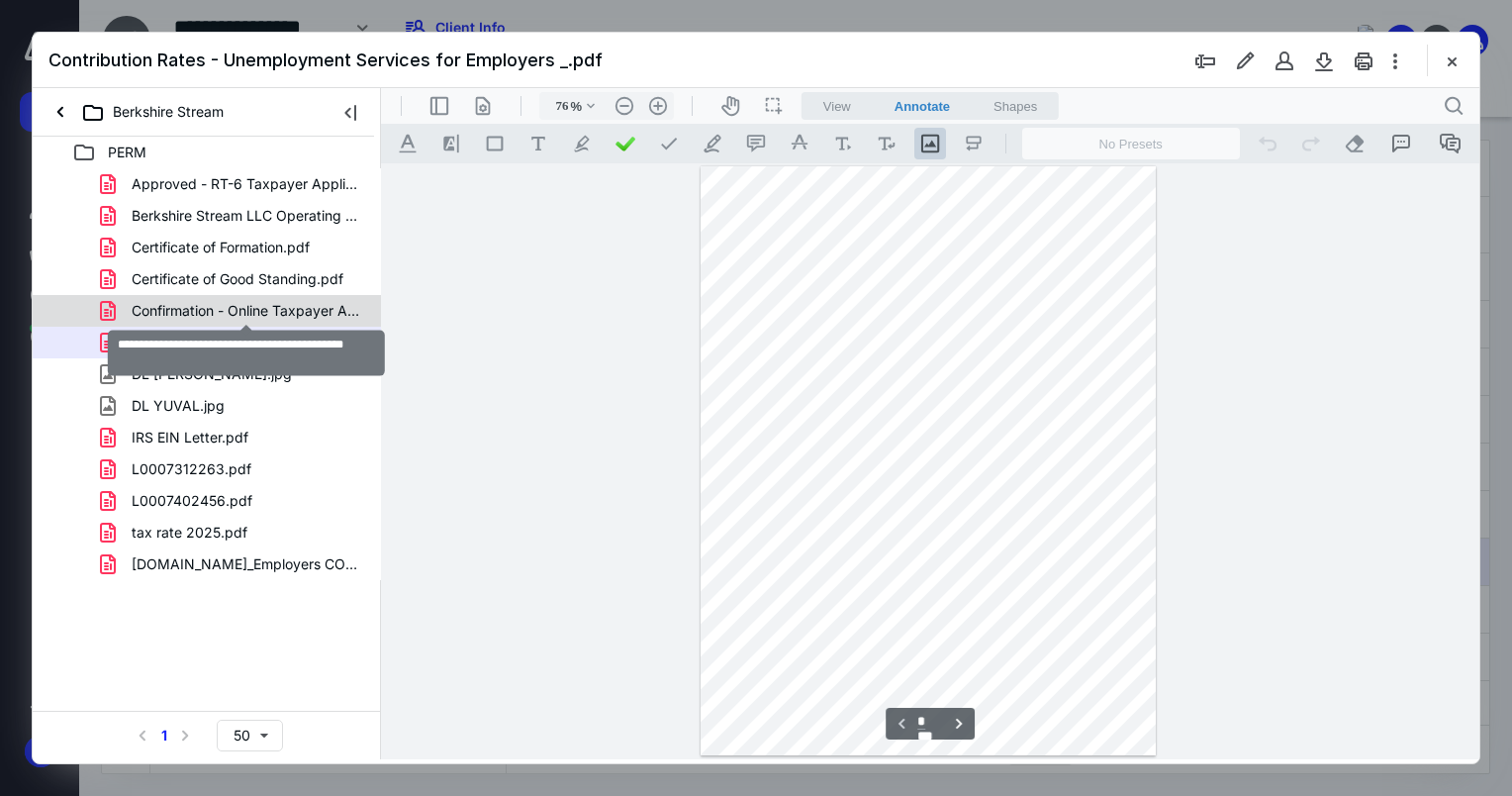 click on "Confirmation - Online Taxpayer Application.pdf" at bounding box center (246, 311) 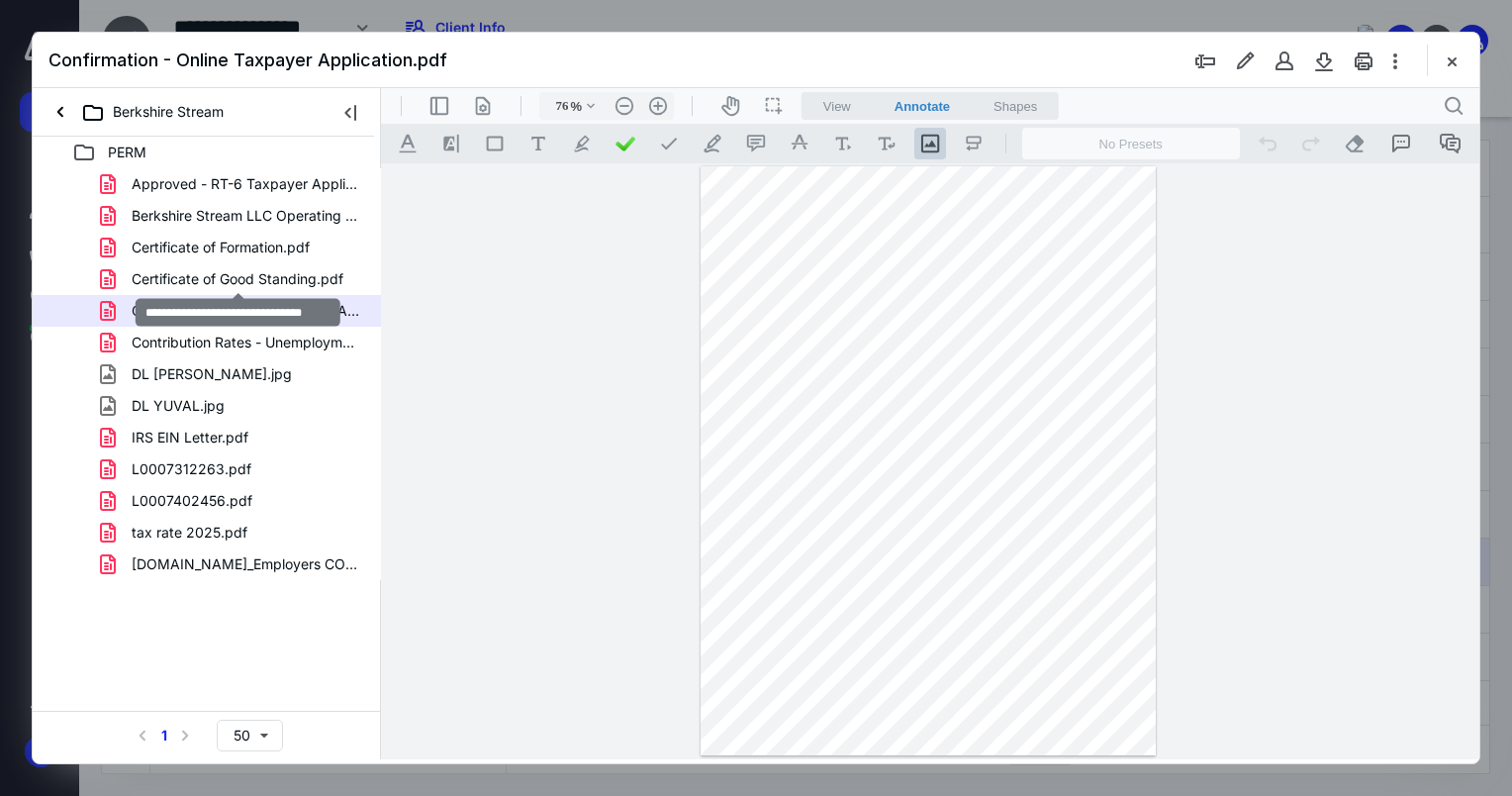click on "Certificate of Good Standing.pdf" at bounding box center (237, 279) 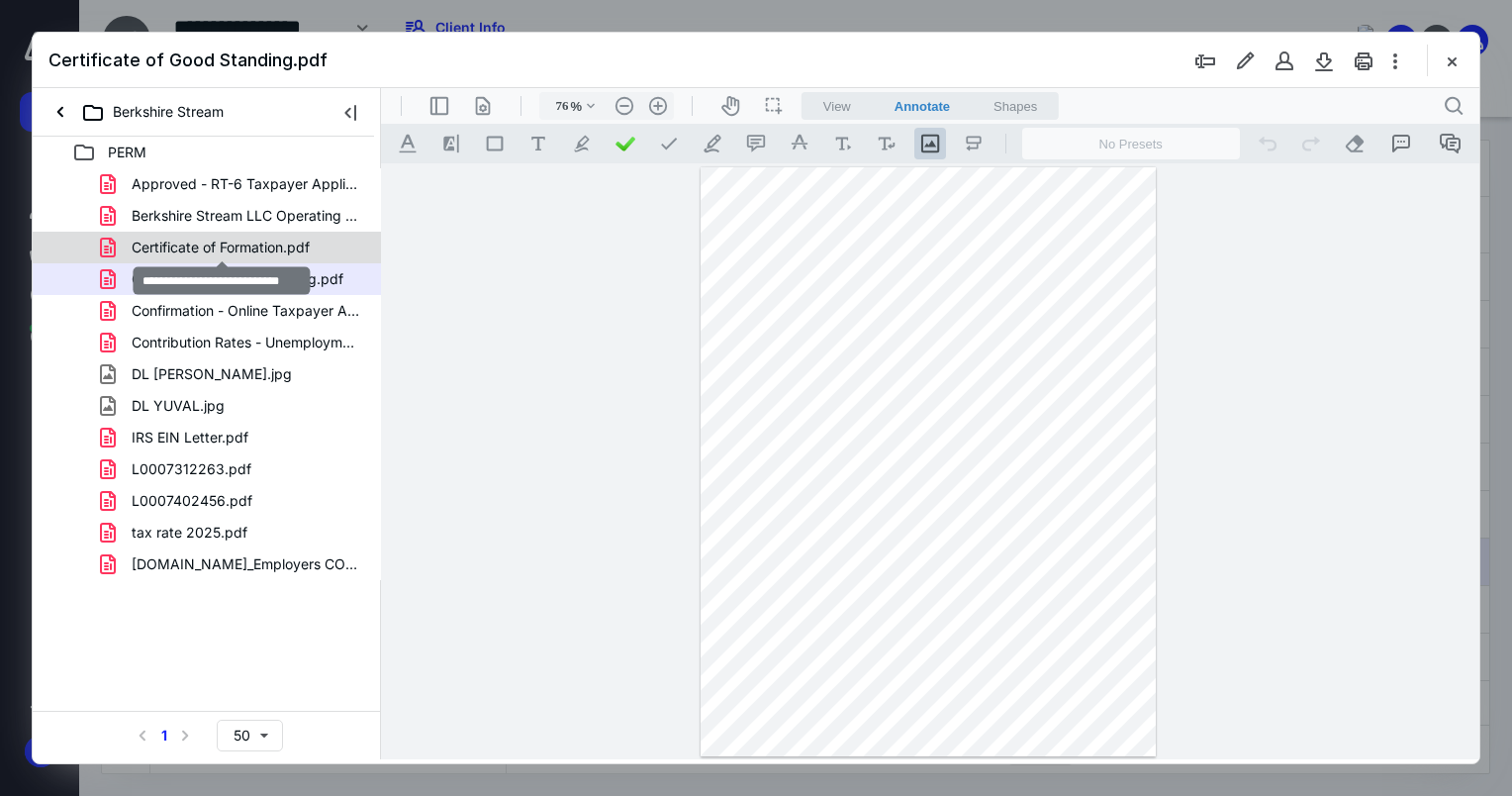 click on "Certificate of Formation.pdf" at bounding box center [221, 248] 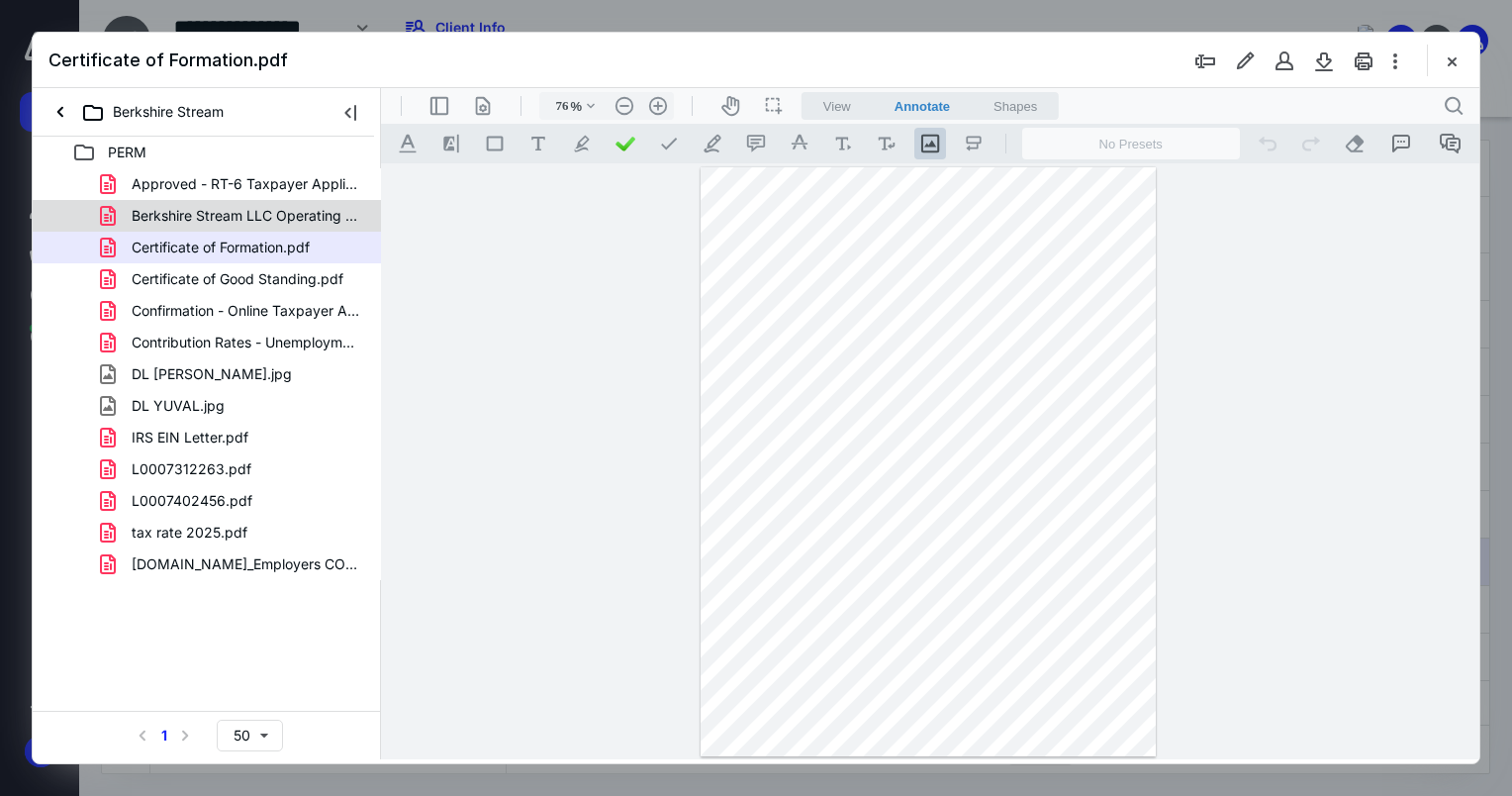 click on "Berkshire Stream LLC Operating Agreement.pdf" at bounding box center (246, 216) 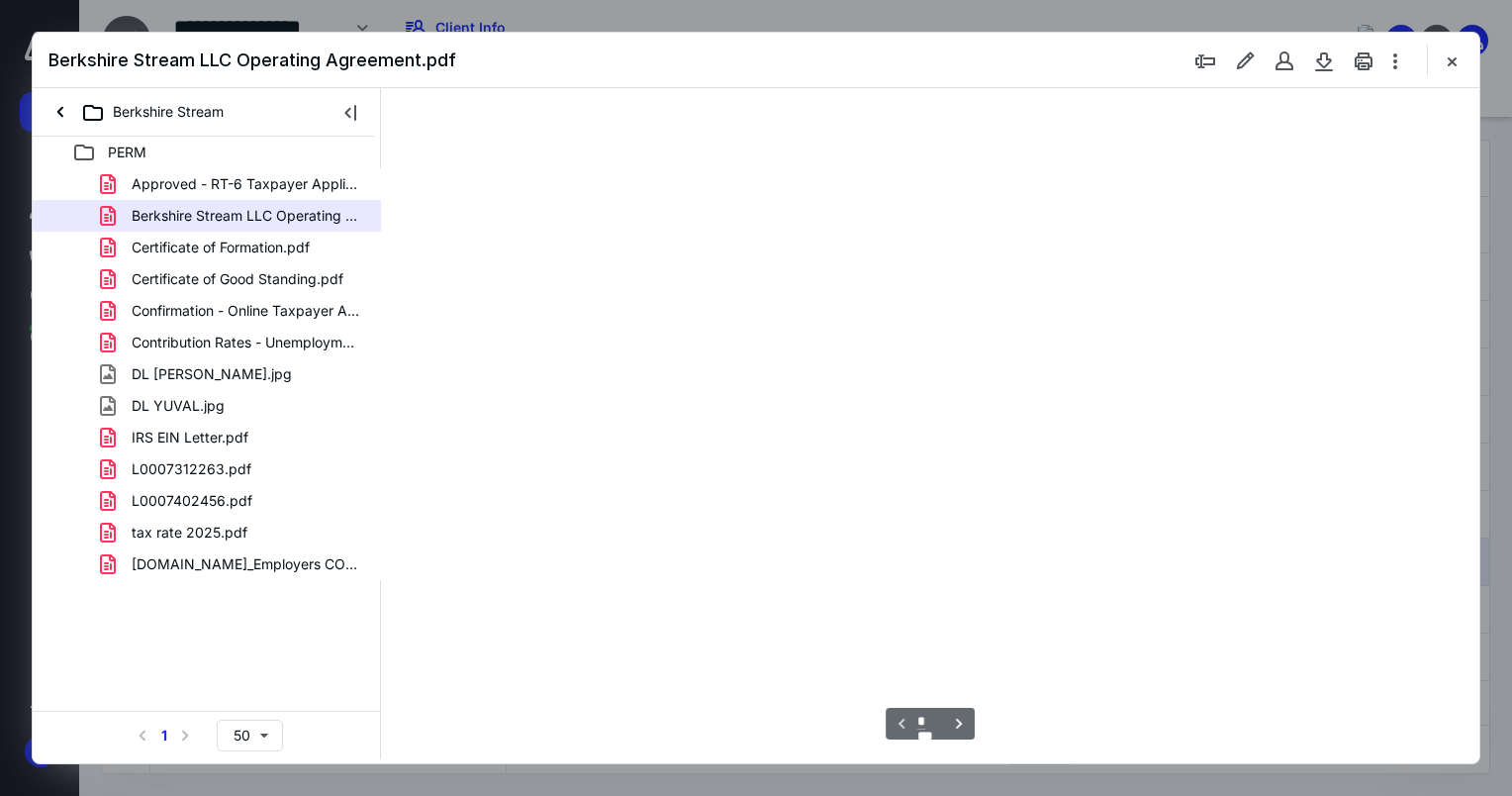scroll, scrollTop: 78, scrollLeft: 0, axis: vertical 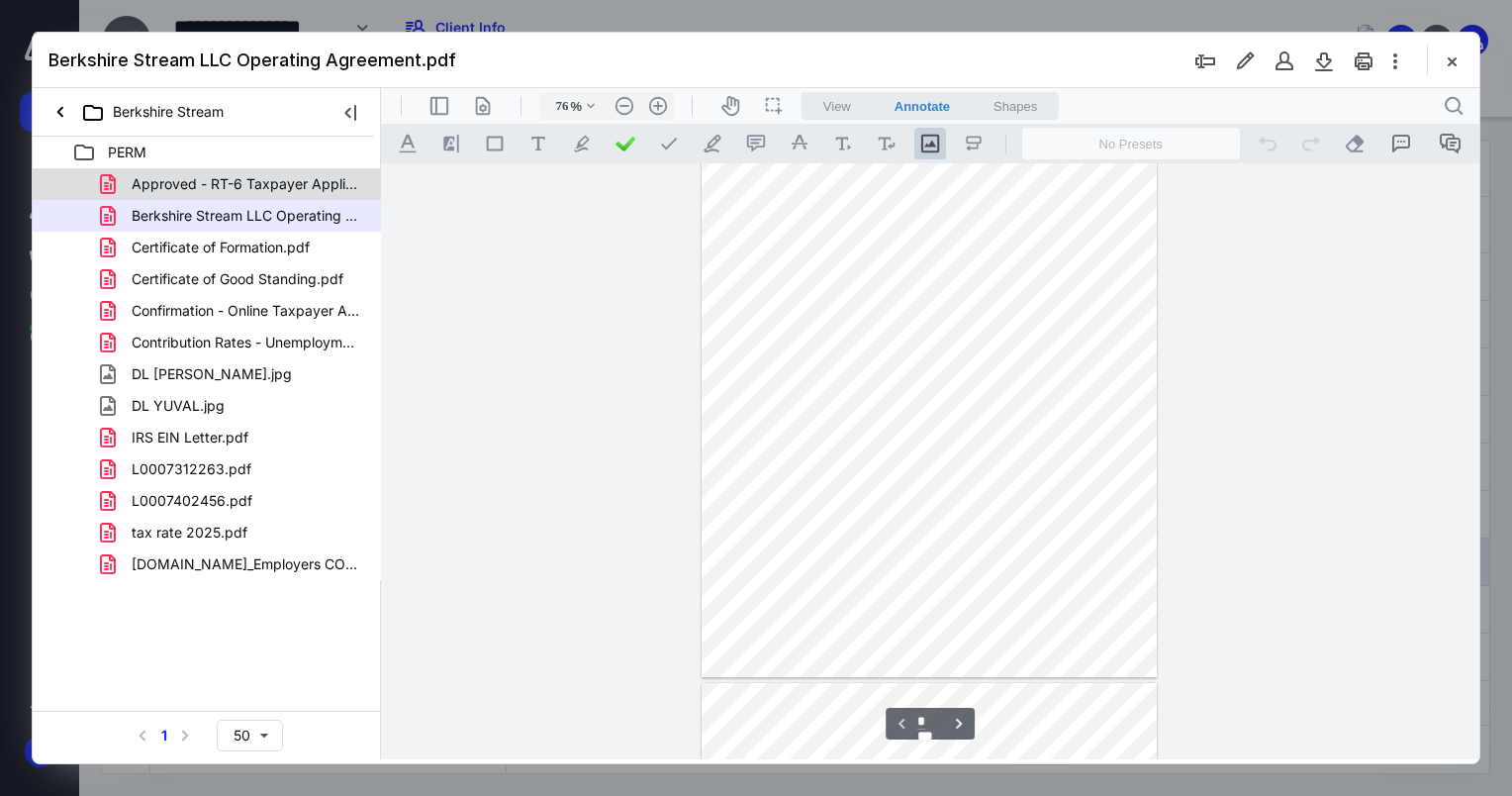 click on "Approved -  RT-6  Taxpayer Application.pdf" at bounding box center [246, 184] 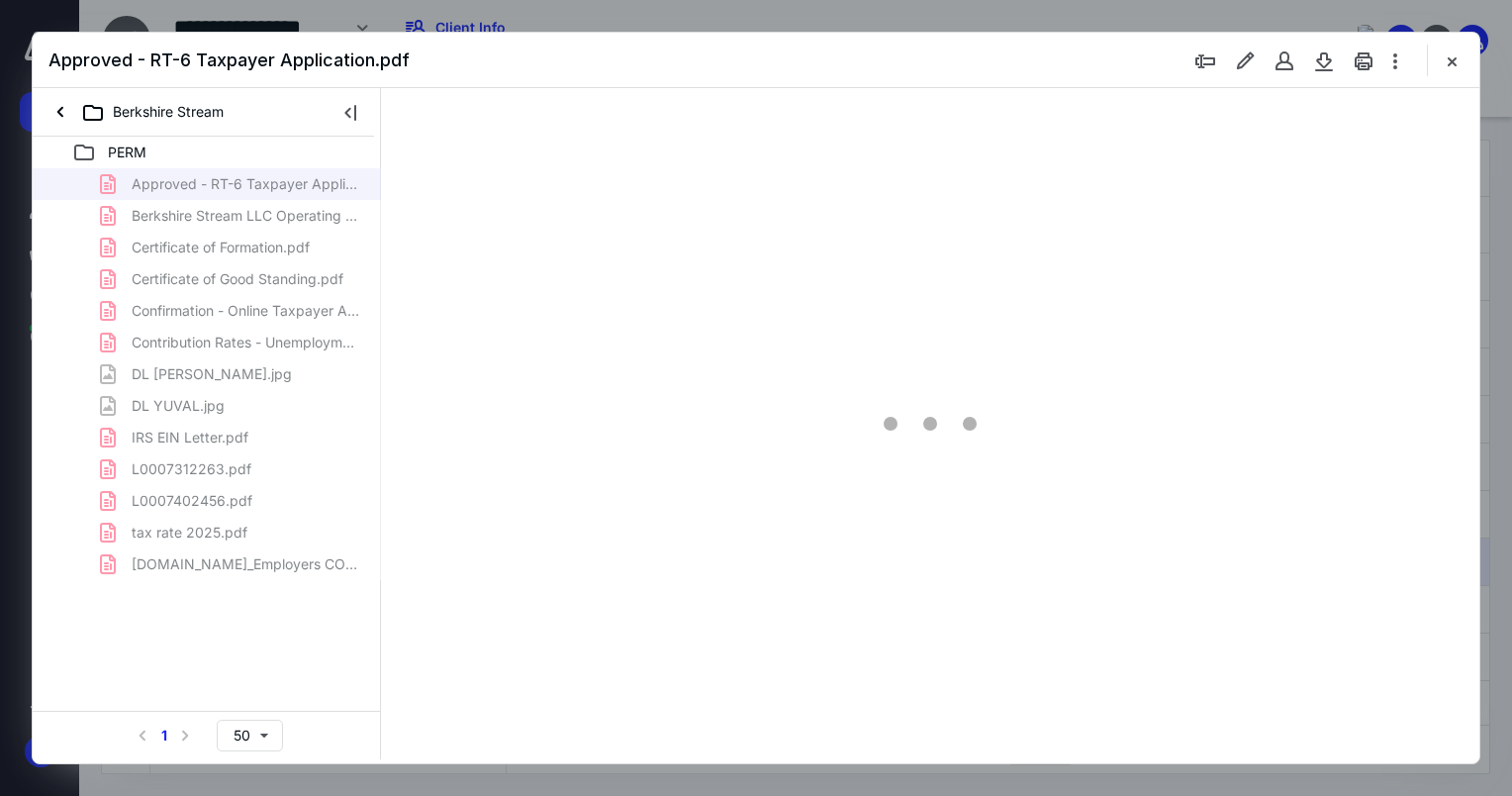 type on "76" 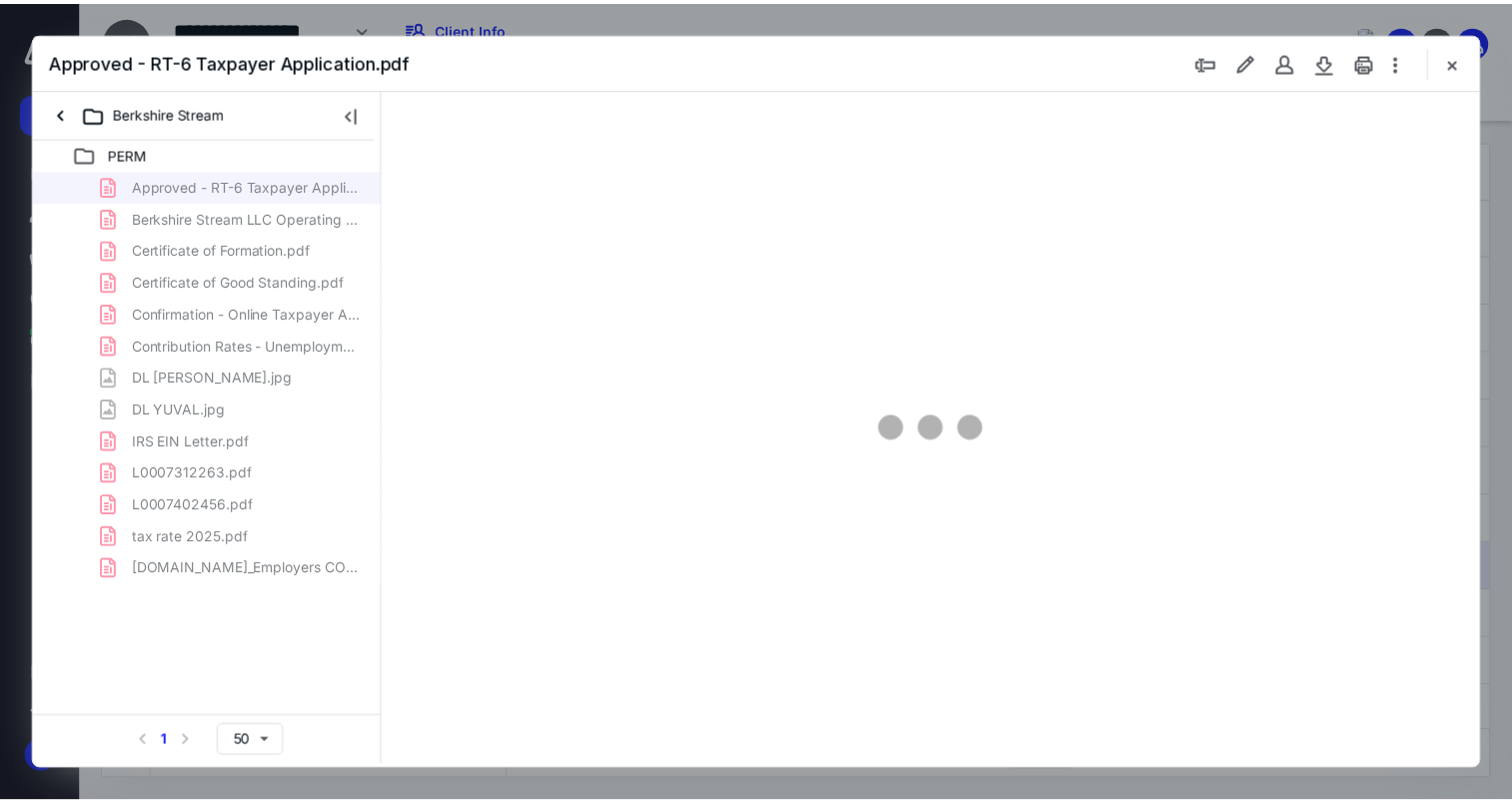 scroll, scrollTop: 79, scrollLeft: 0, axis: vertical 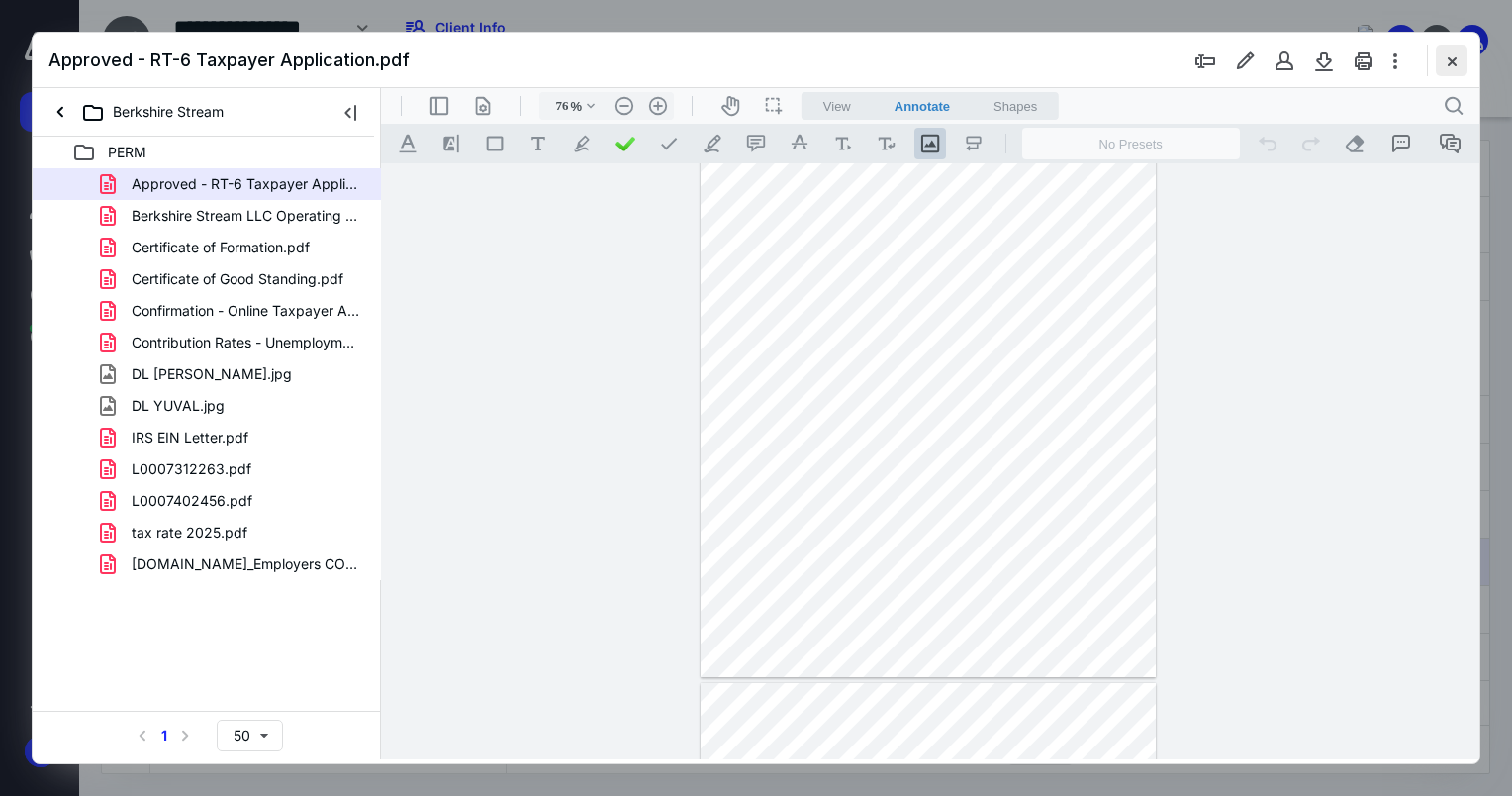 click at bounding box center [1452, 60] 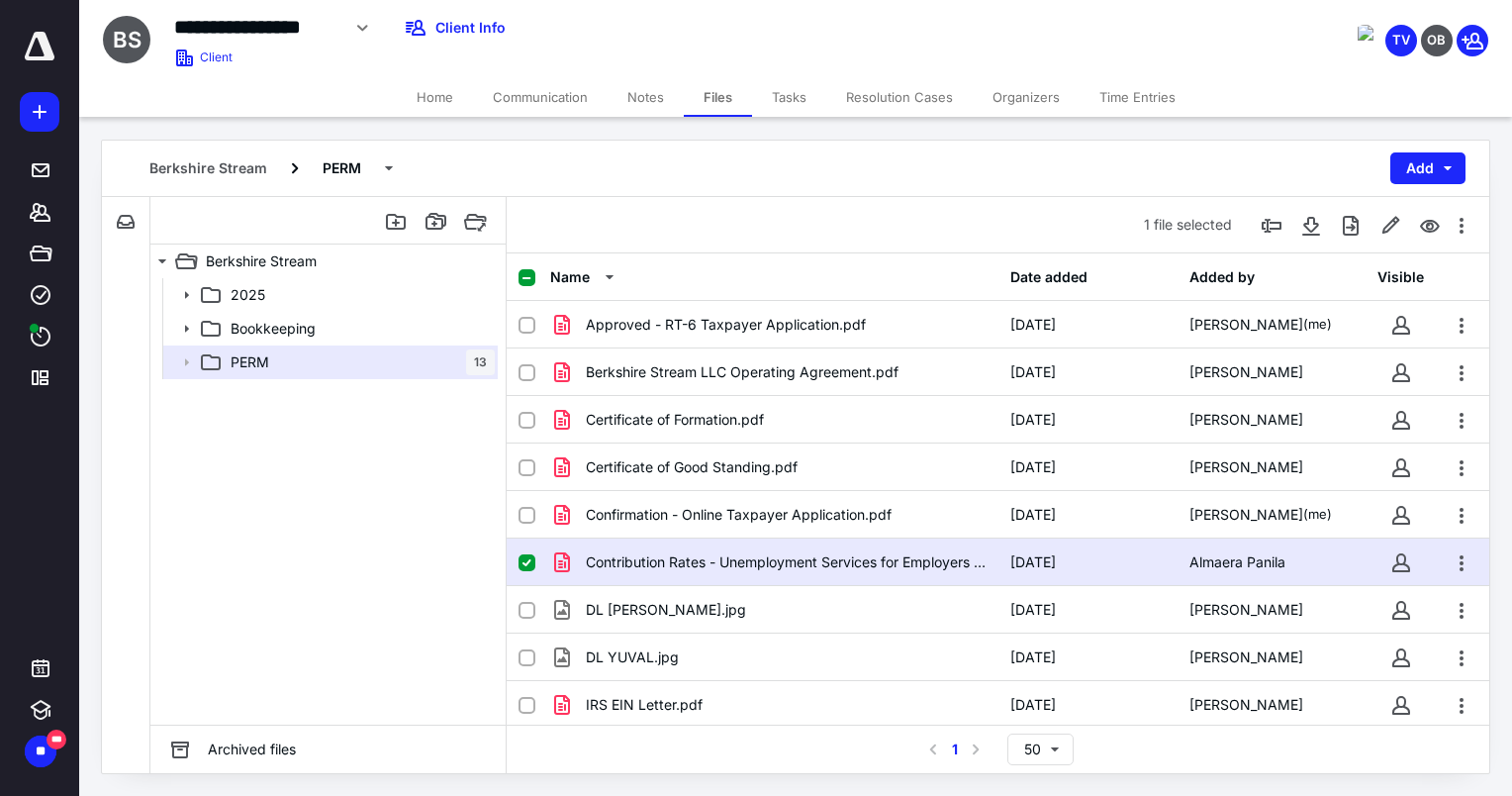 click on "Notes" at bounding box center [645, 97] 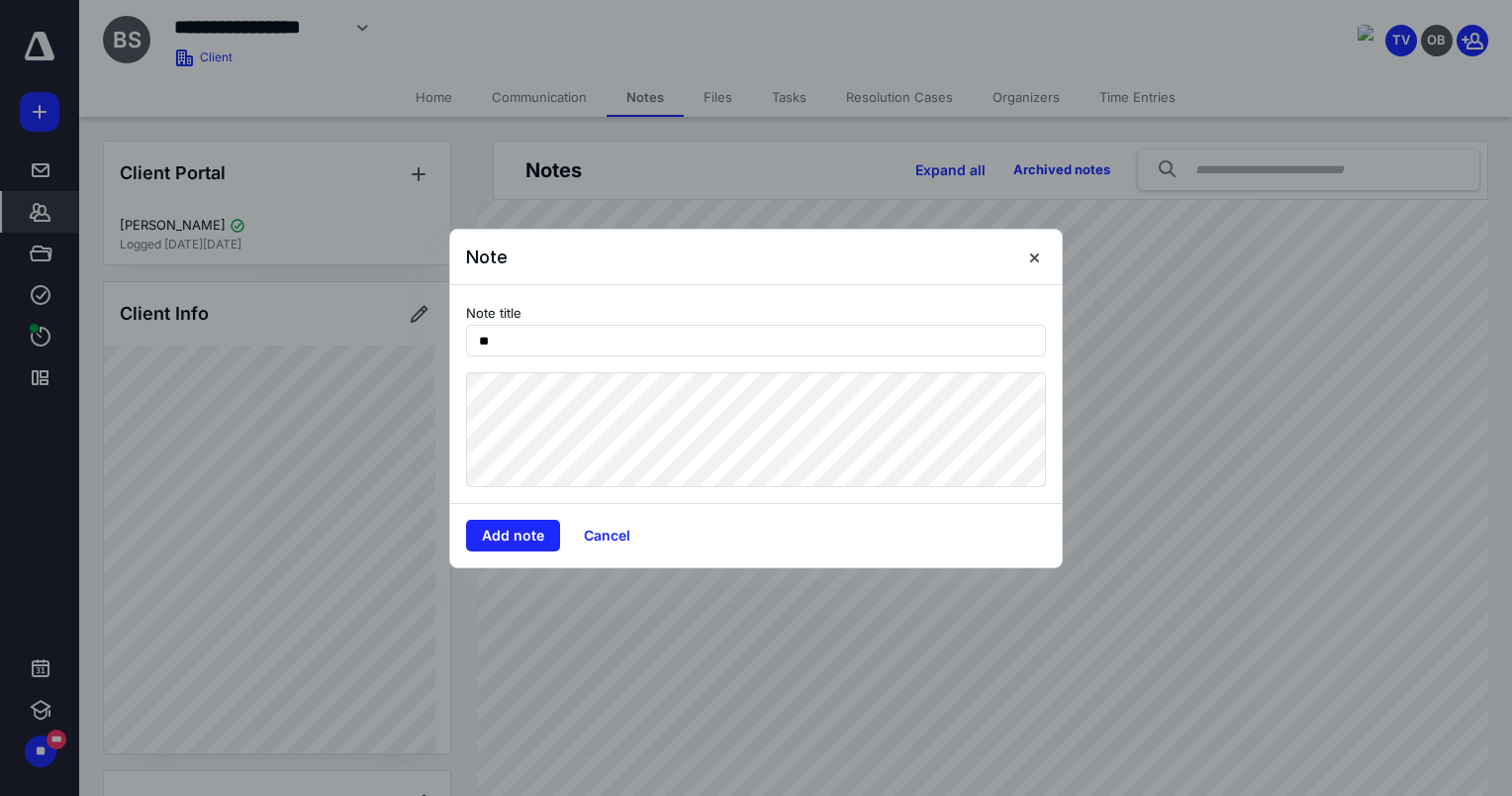 type on "*" 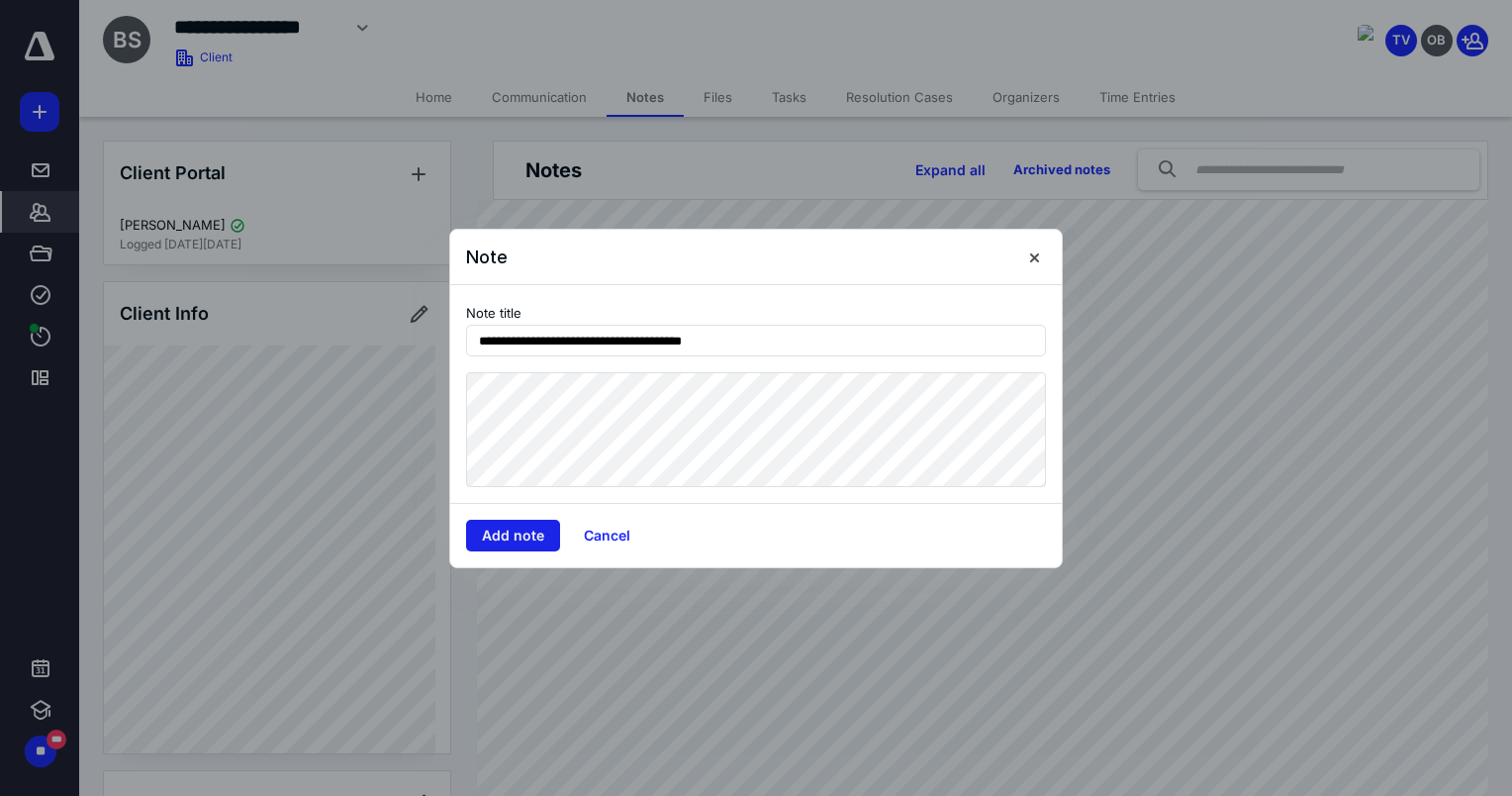 type on "**********" 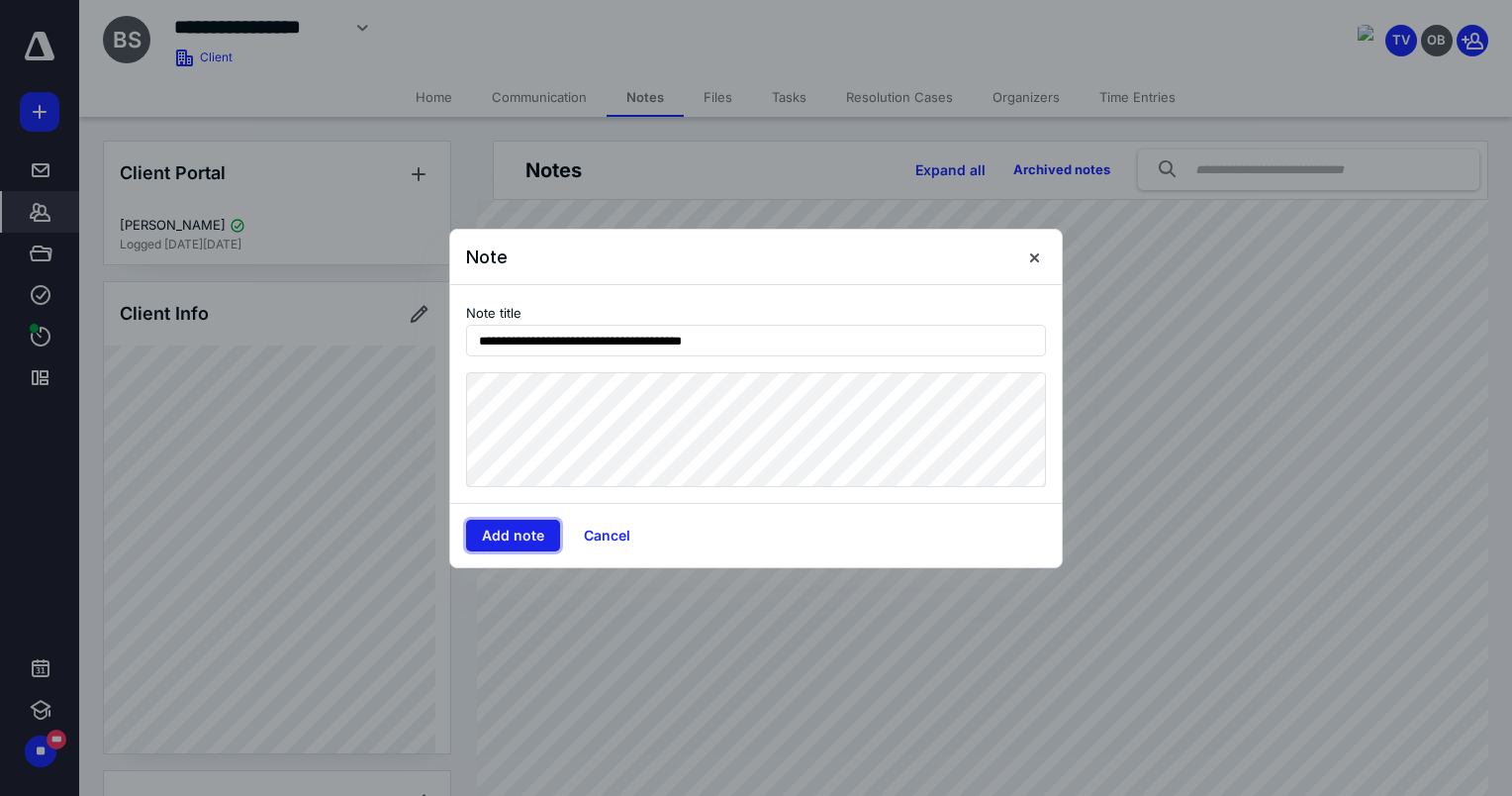 click on "Add note" at bounding box center (513, 536) 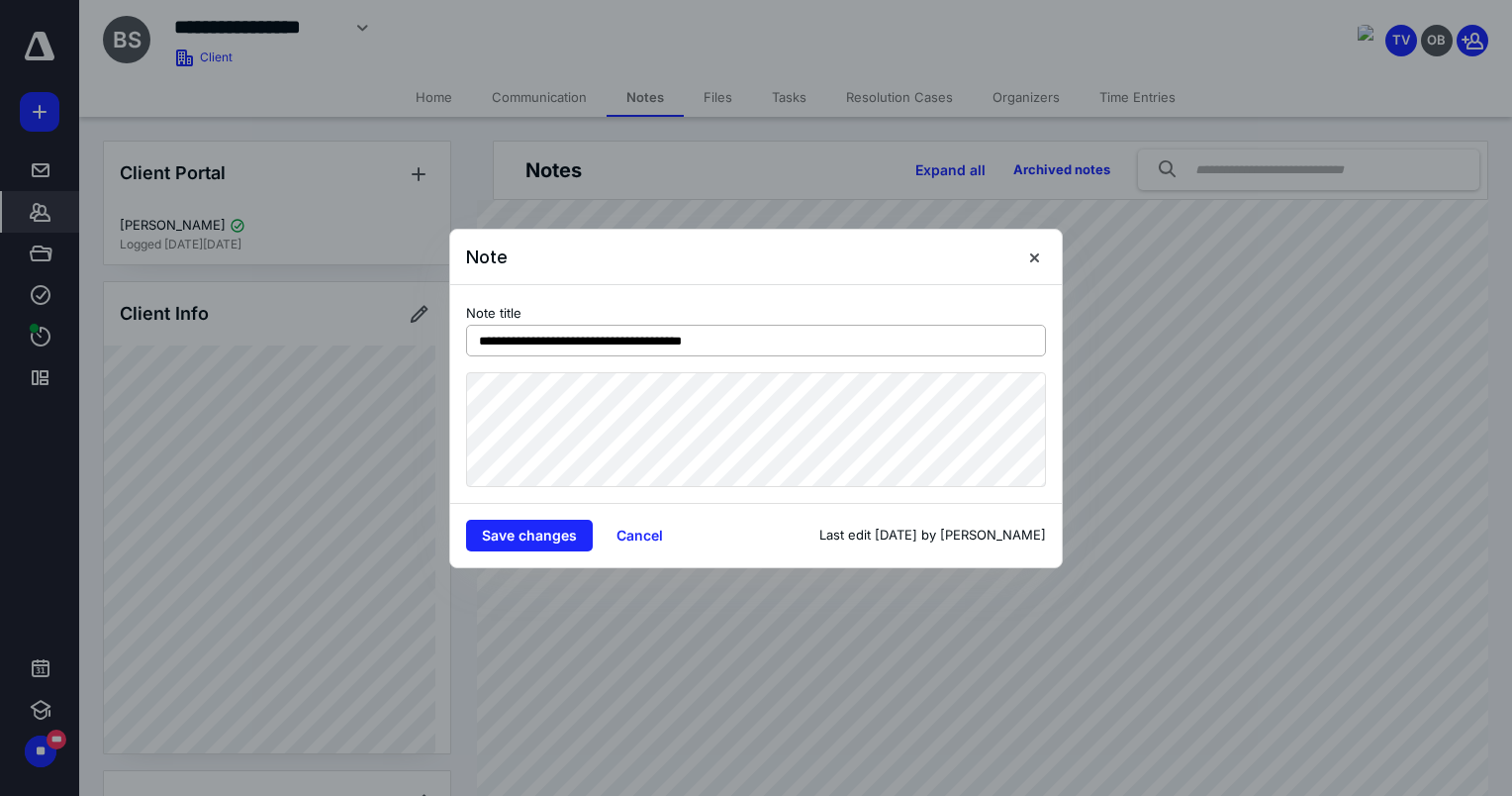 click on "**********" at bounding box center [756, 341] 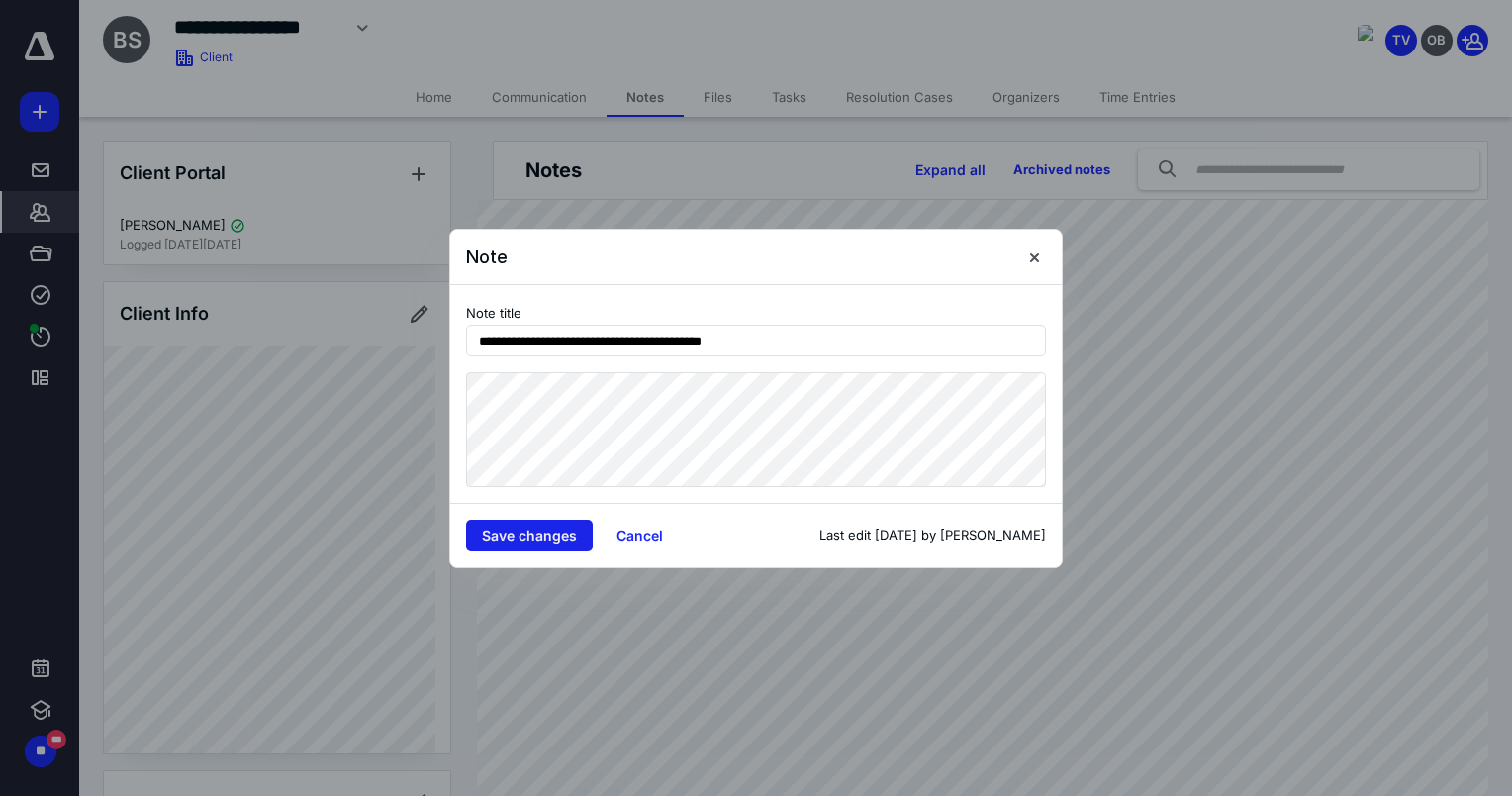 type on "**********" 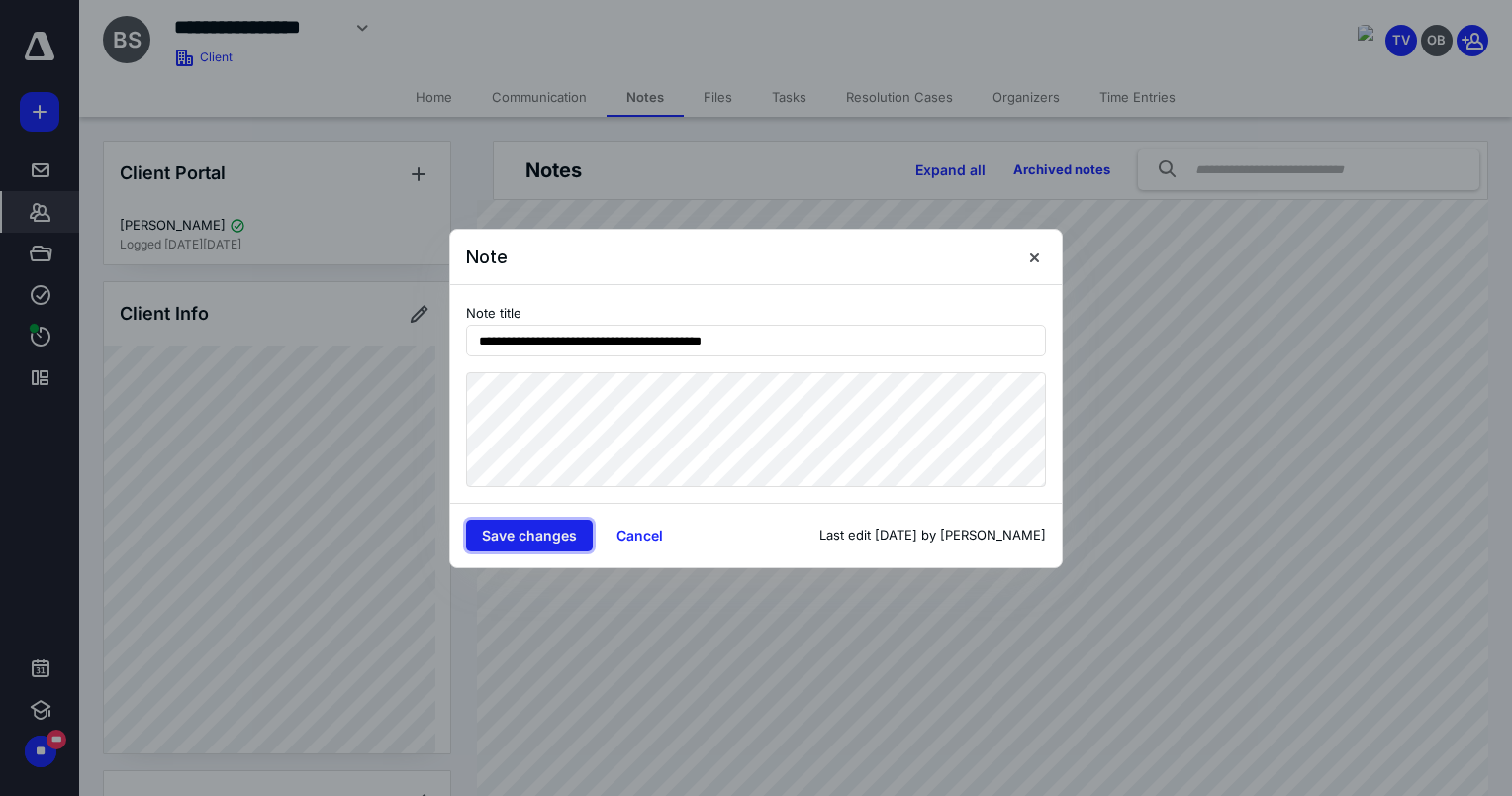 click on "Save changes" at bounding box center [529, 536] 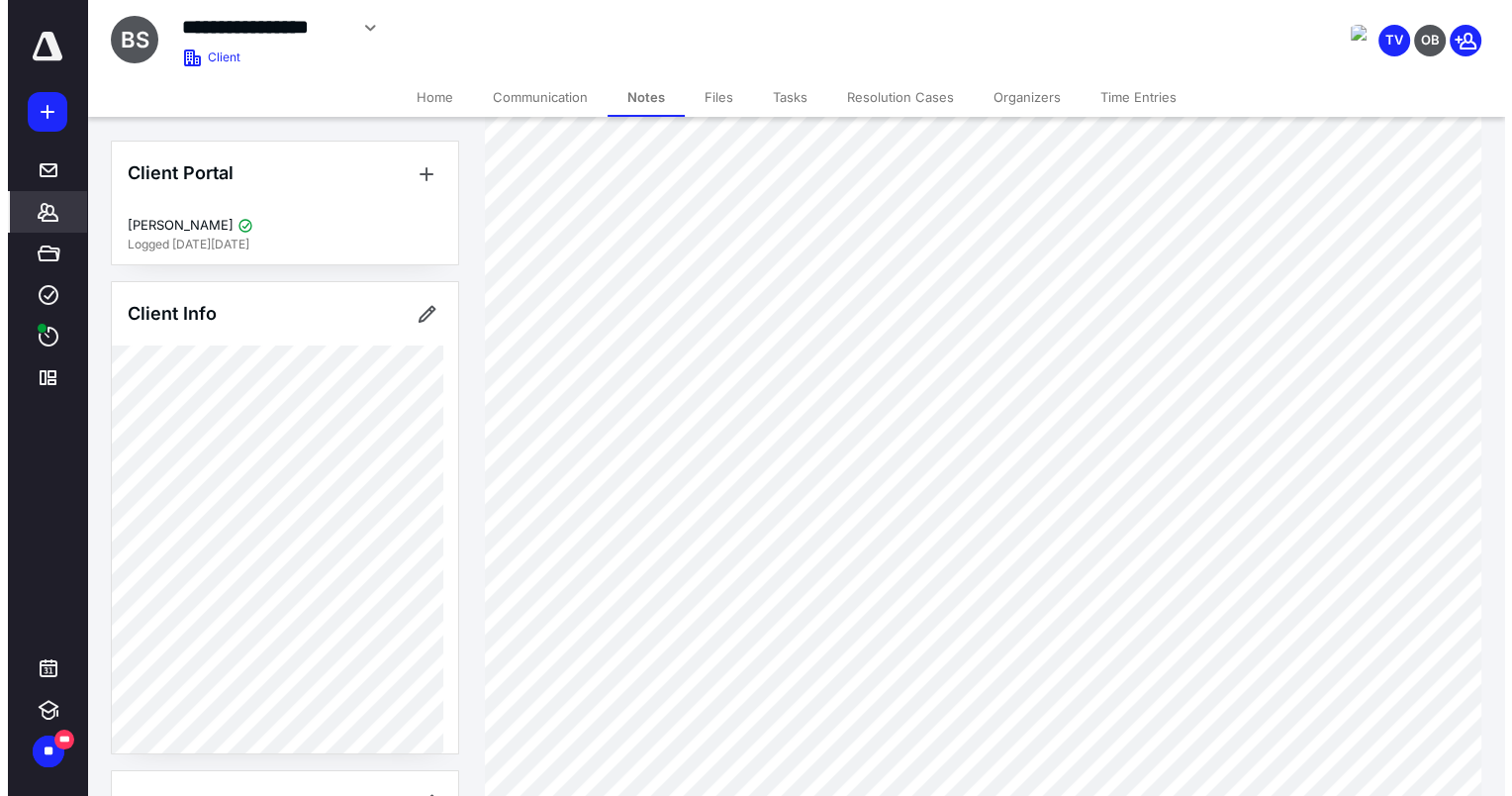 scroll, scrollTop: 0, scrollLeft: 0, axis: both 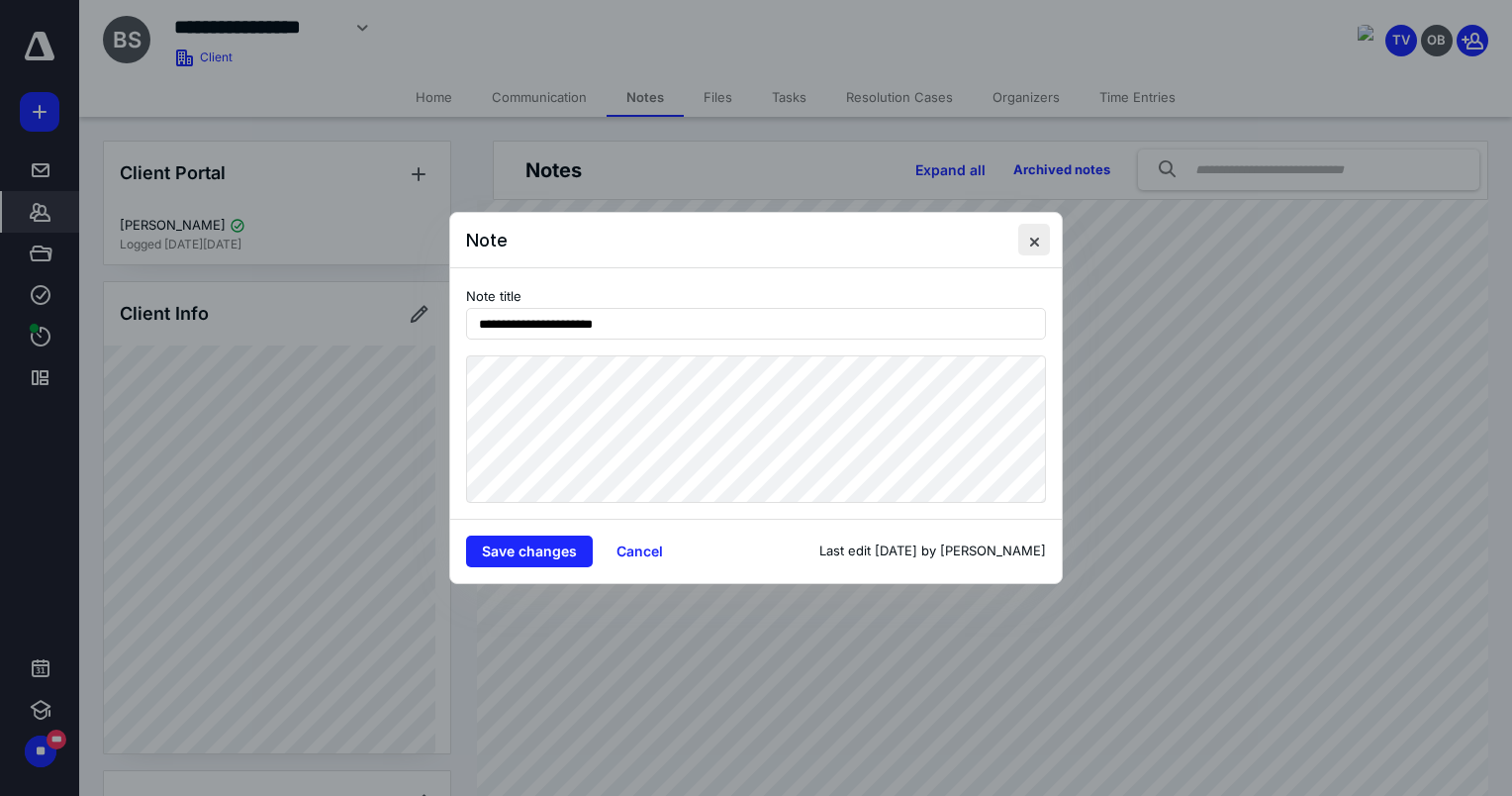 click at bounding box center [1034, 240] 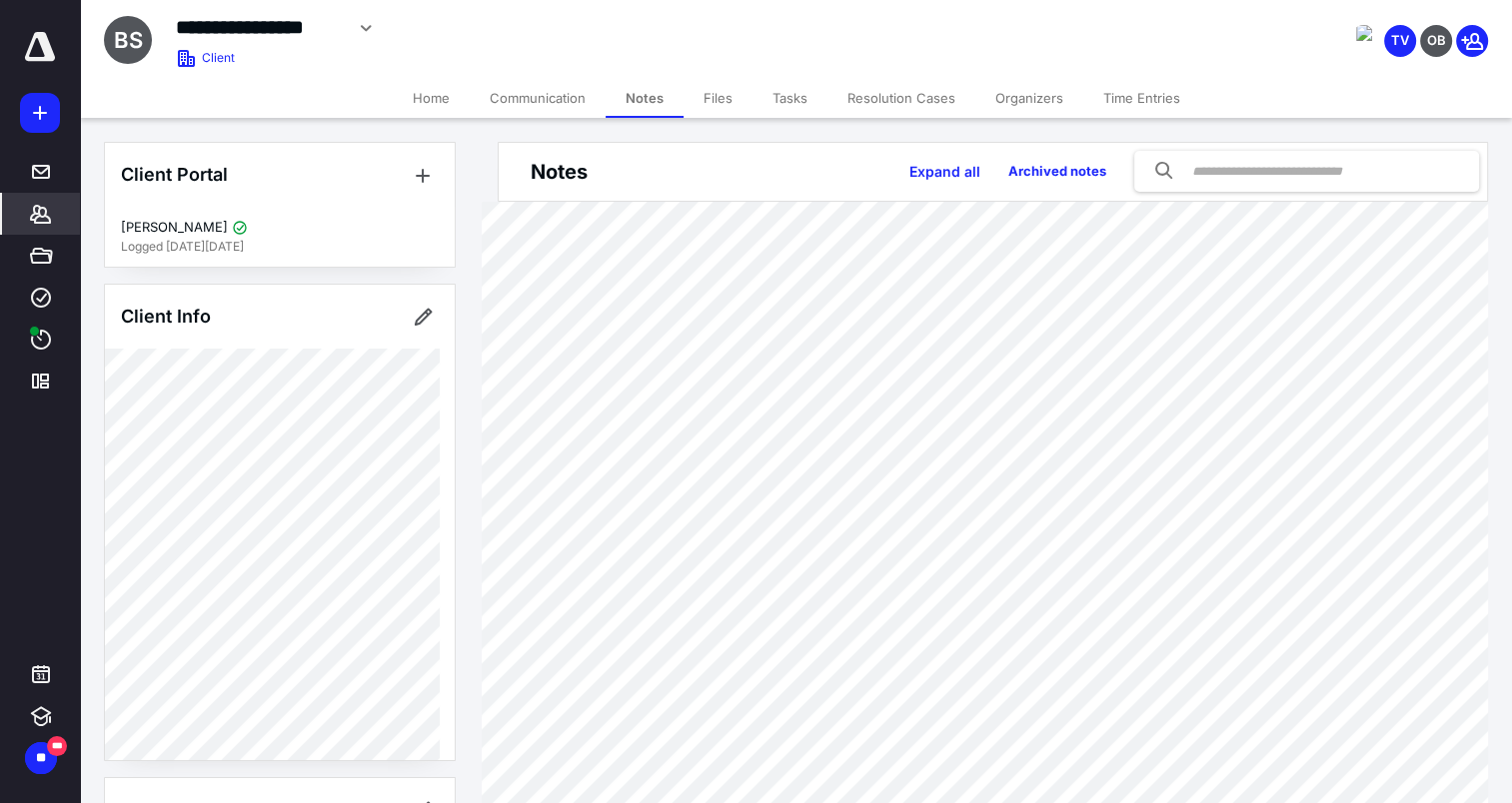 click on "Tasks" at bounding box center [789, 98] 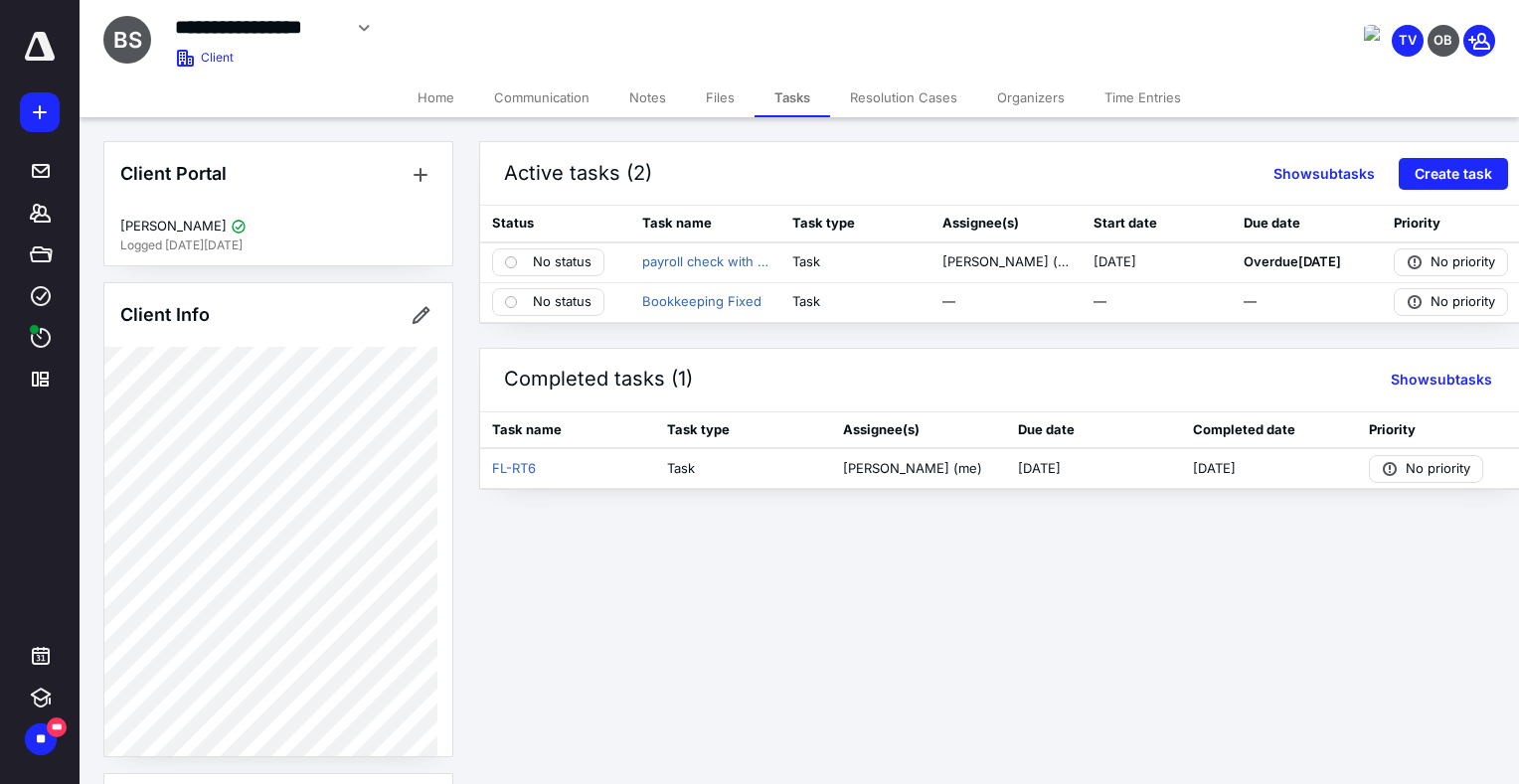 click on "Files" at bounding box center (720, 97) 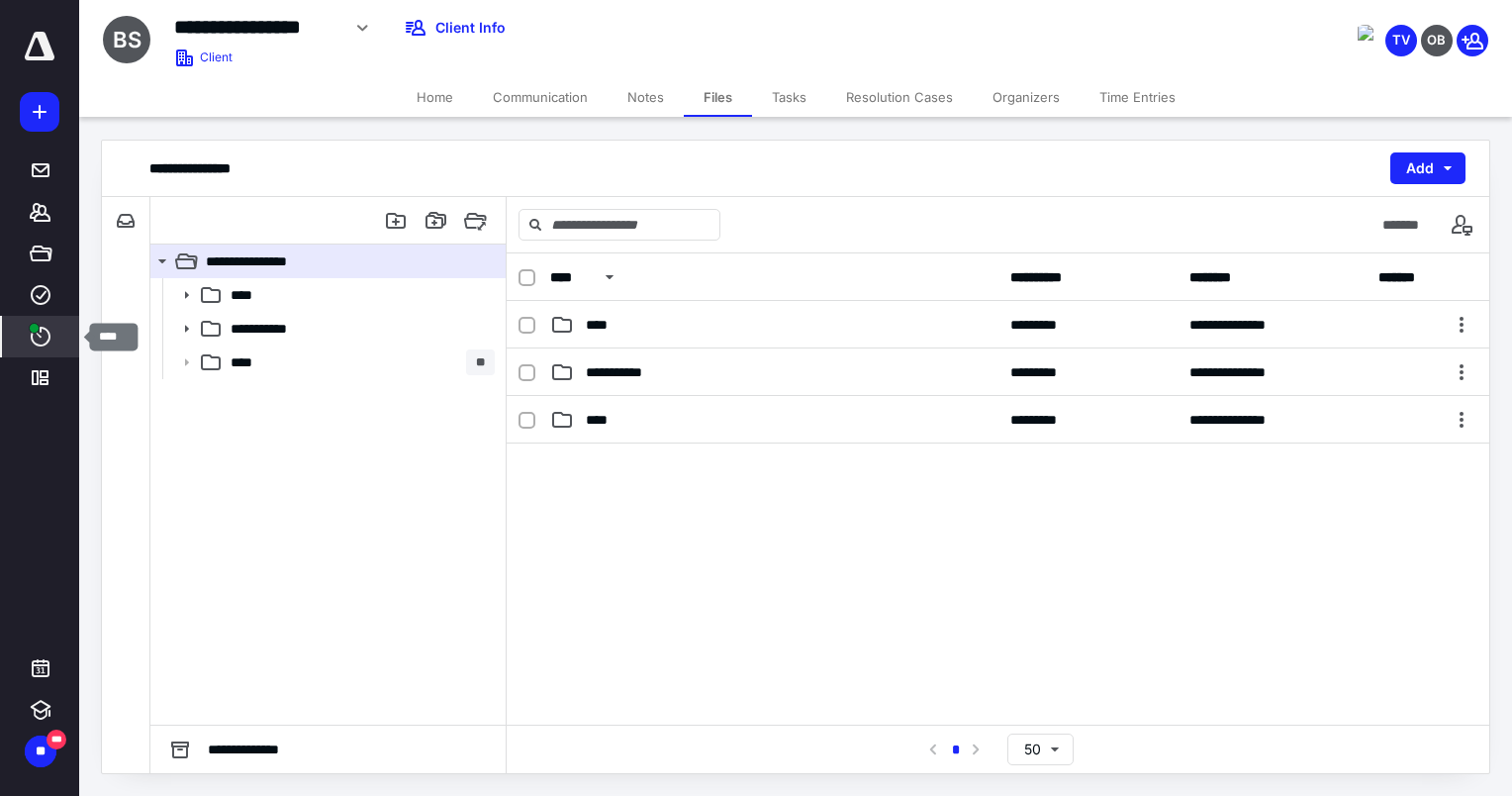 click 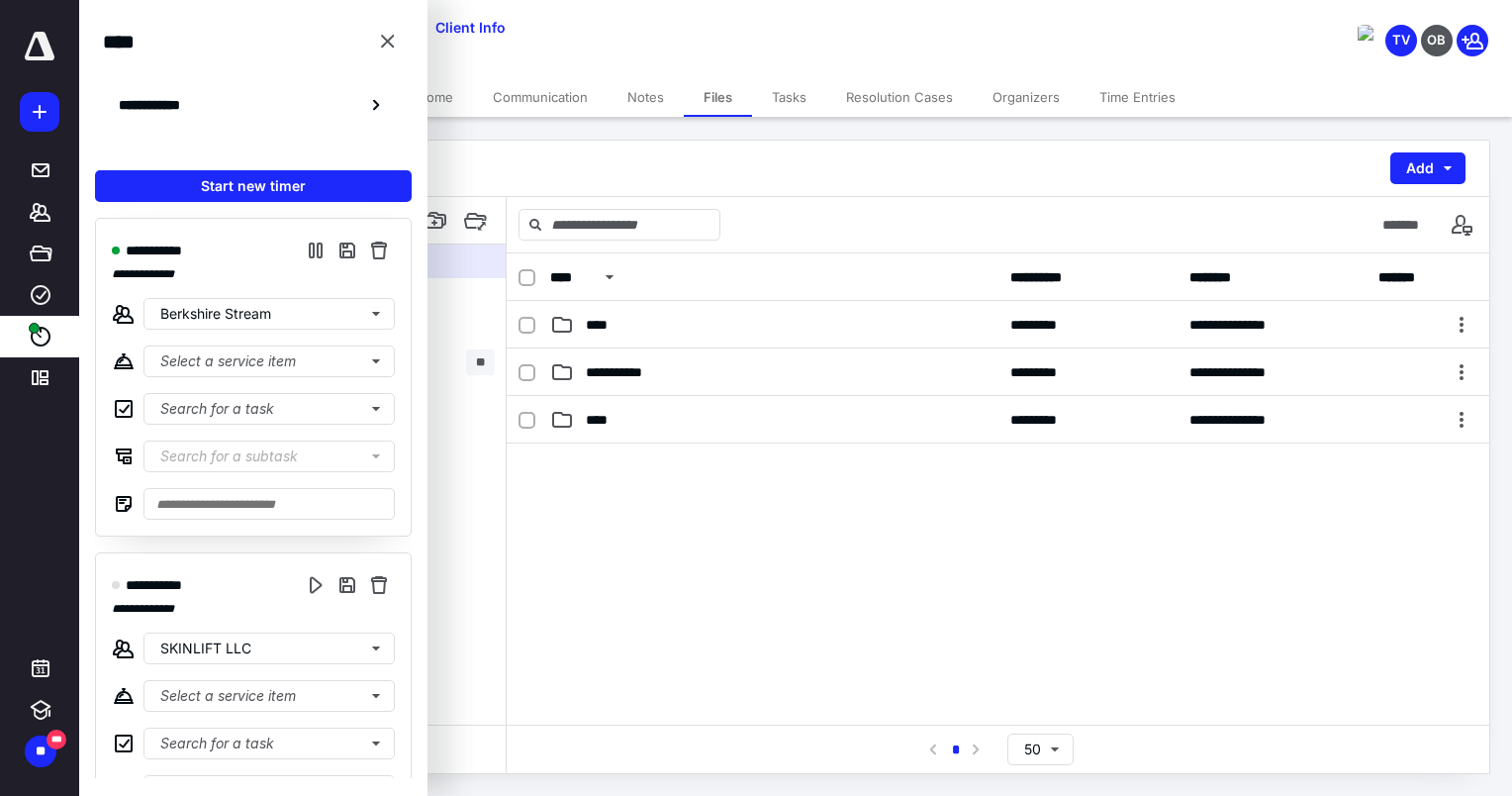 click on "**********" at bounding box center [796, 168] 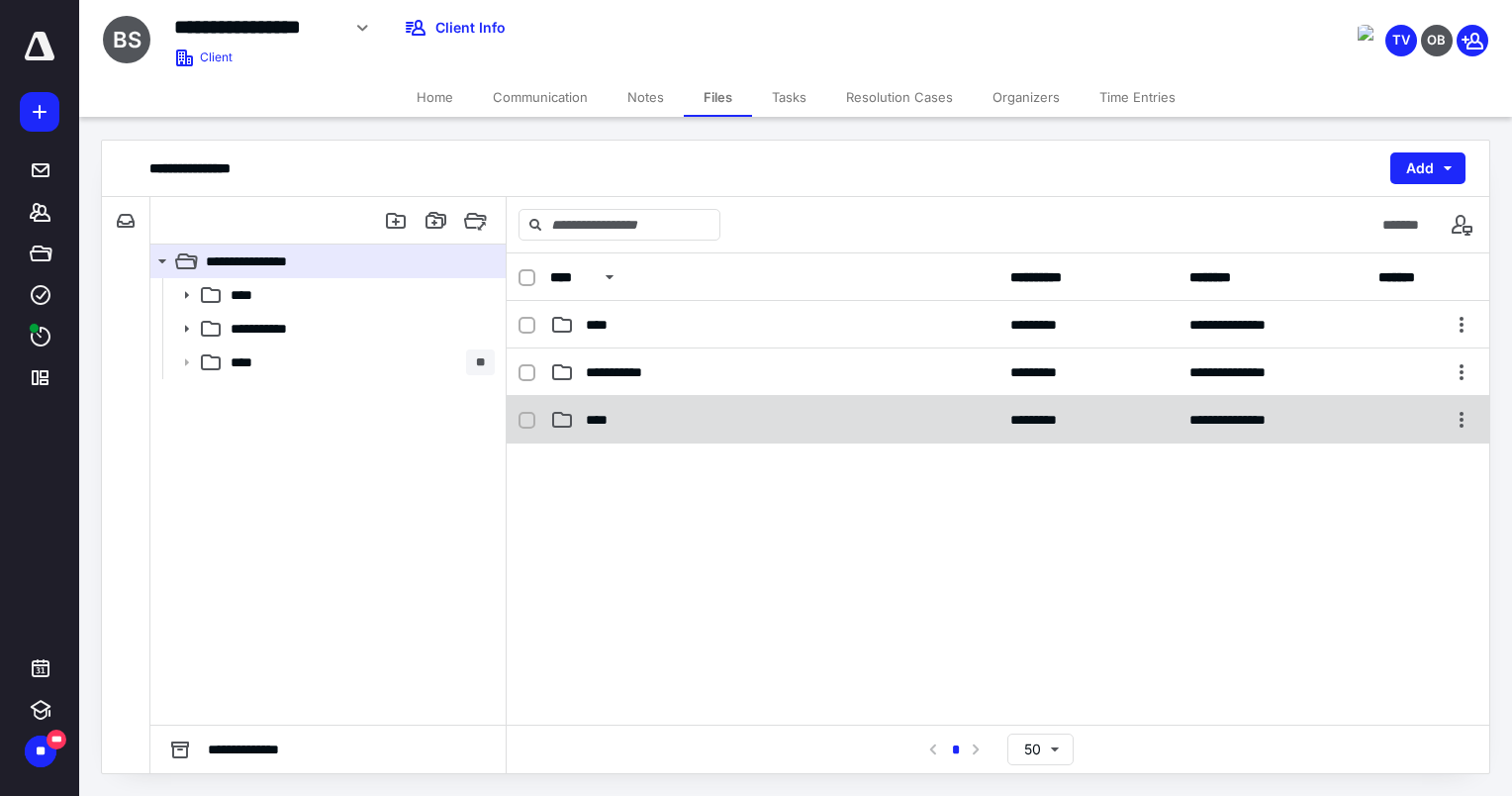 click on "****" at bounding box center [605, 420] 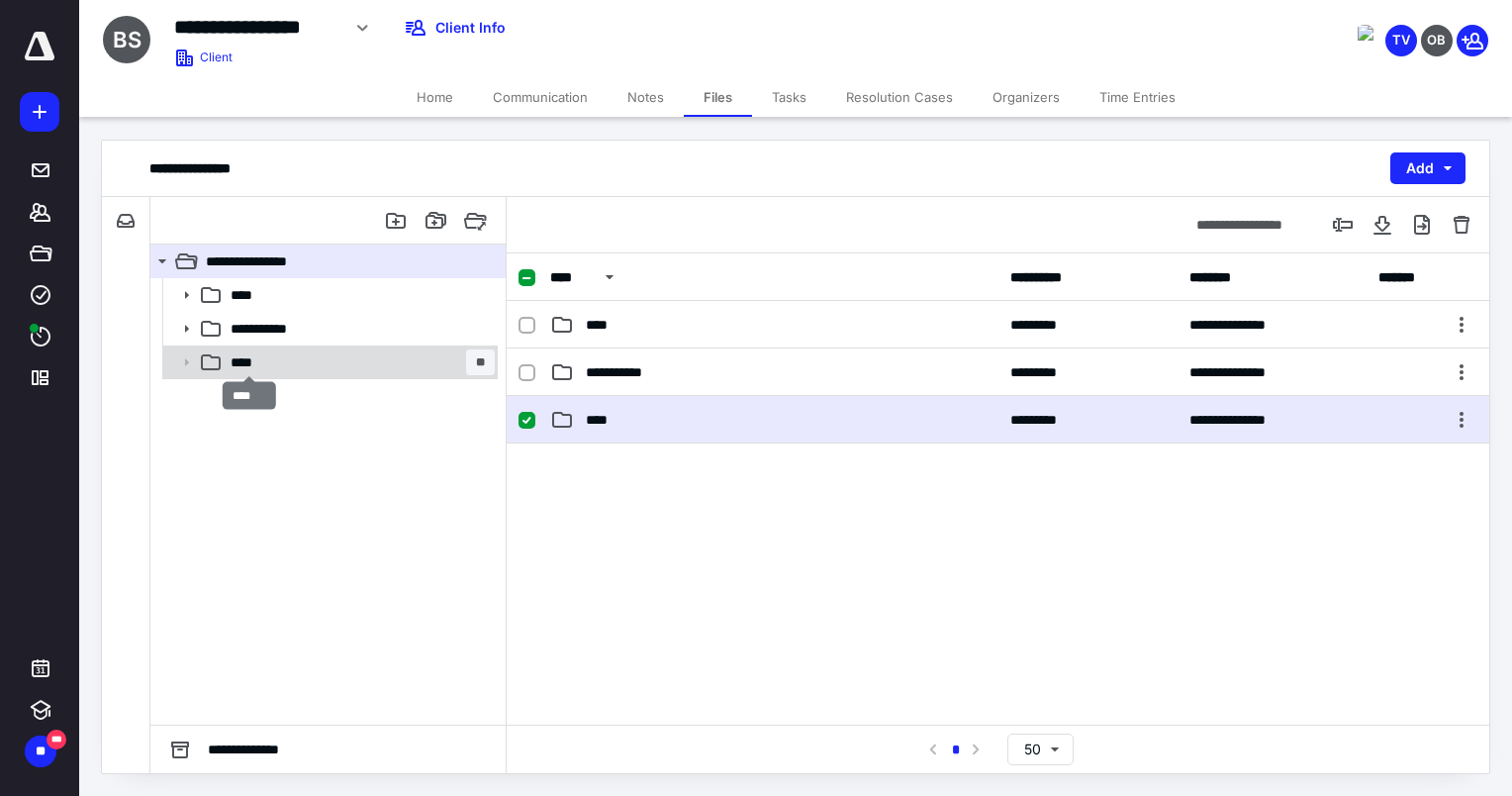 click on "****" at bounding box center [249, 362] 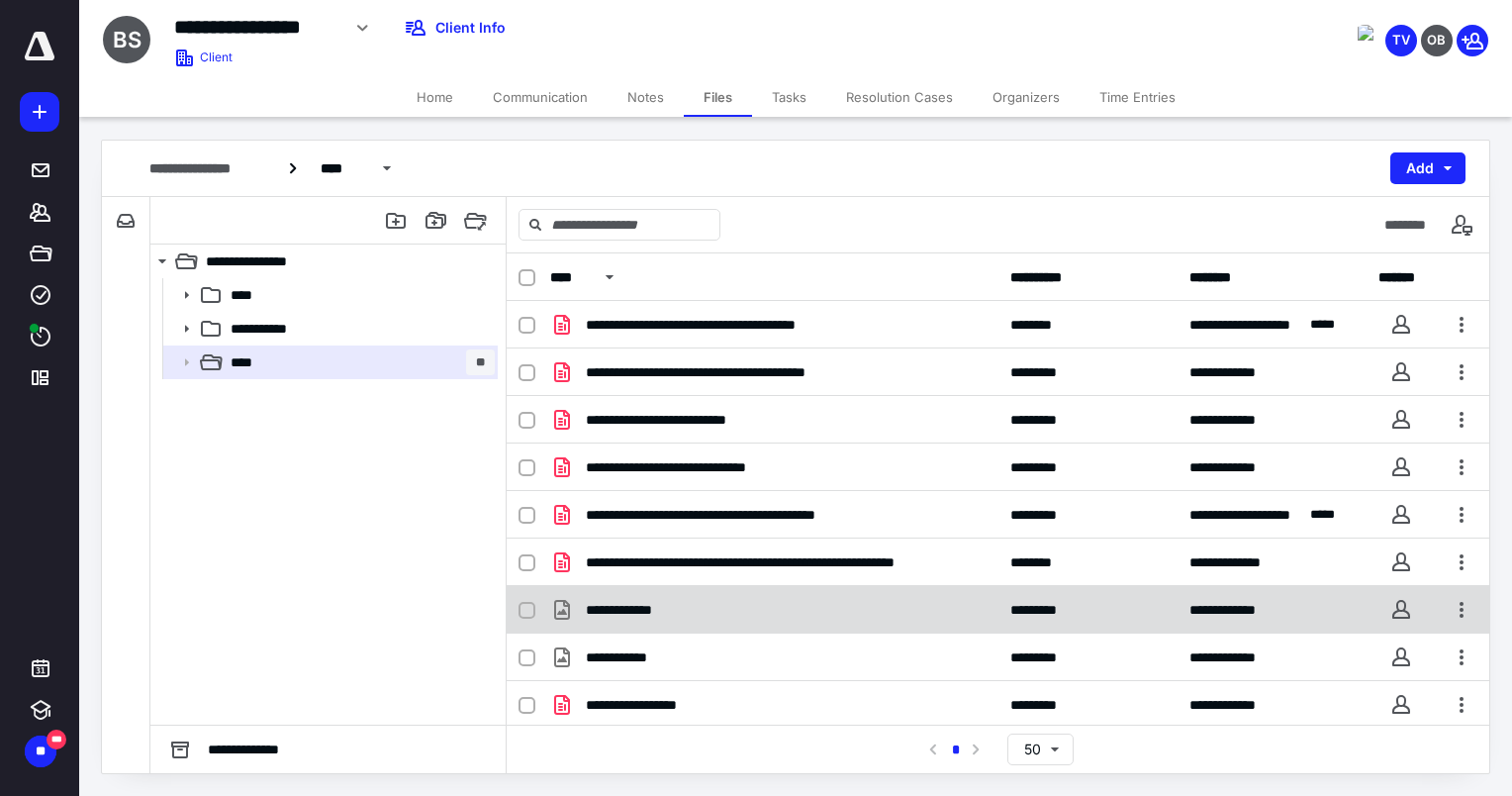 click on "**********" at bounding box center (637, 610) 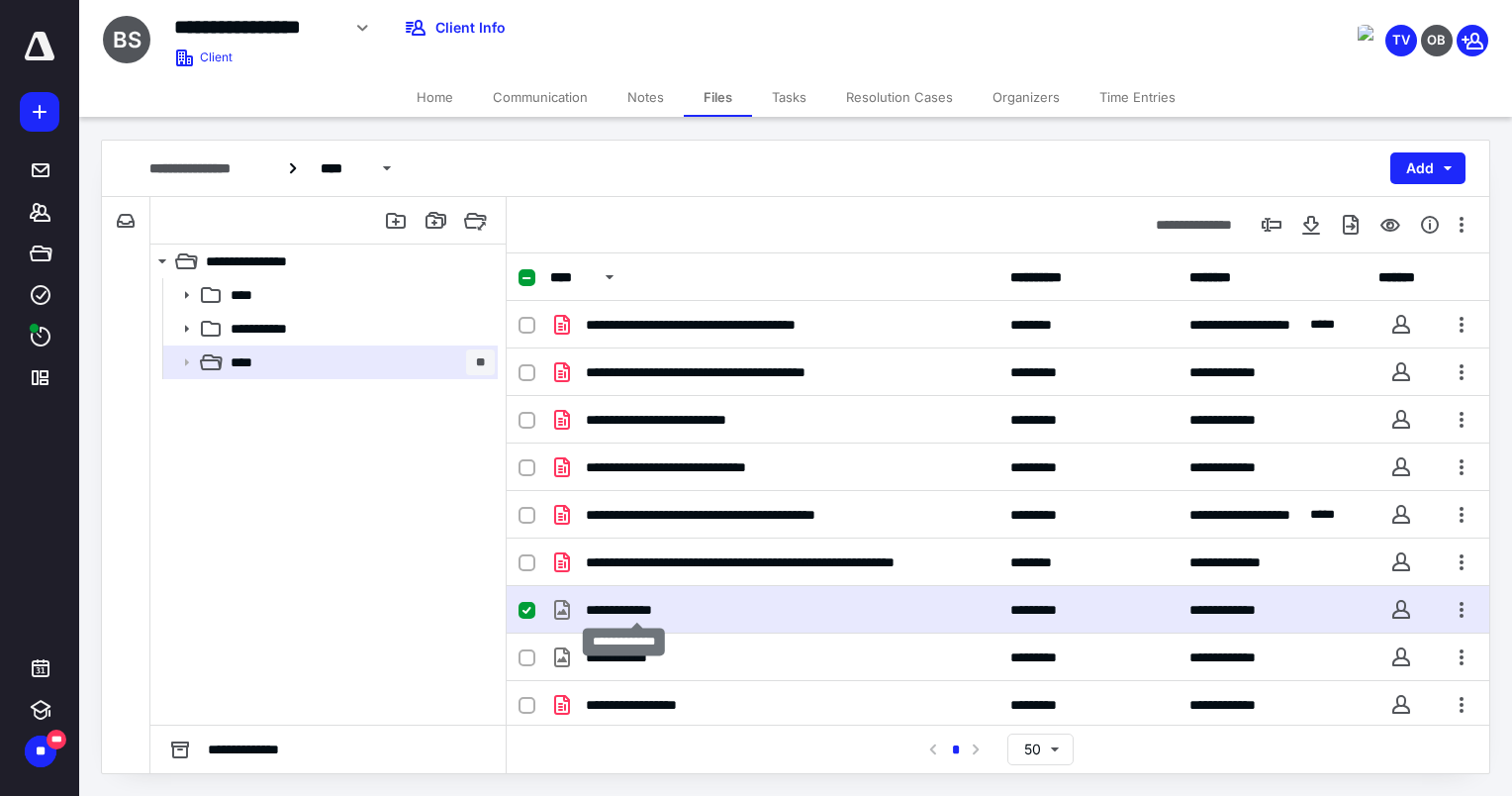 checkbox on "true" 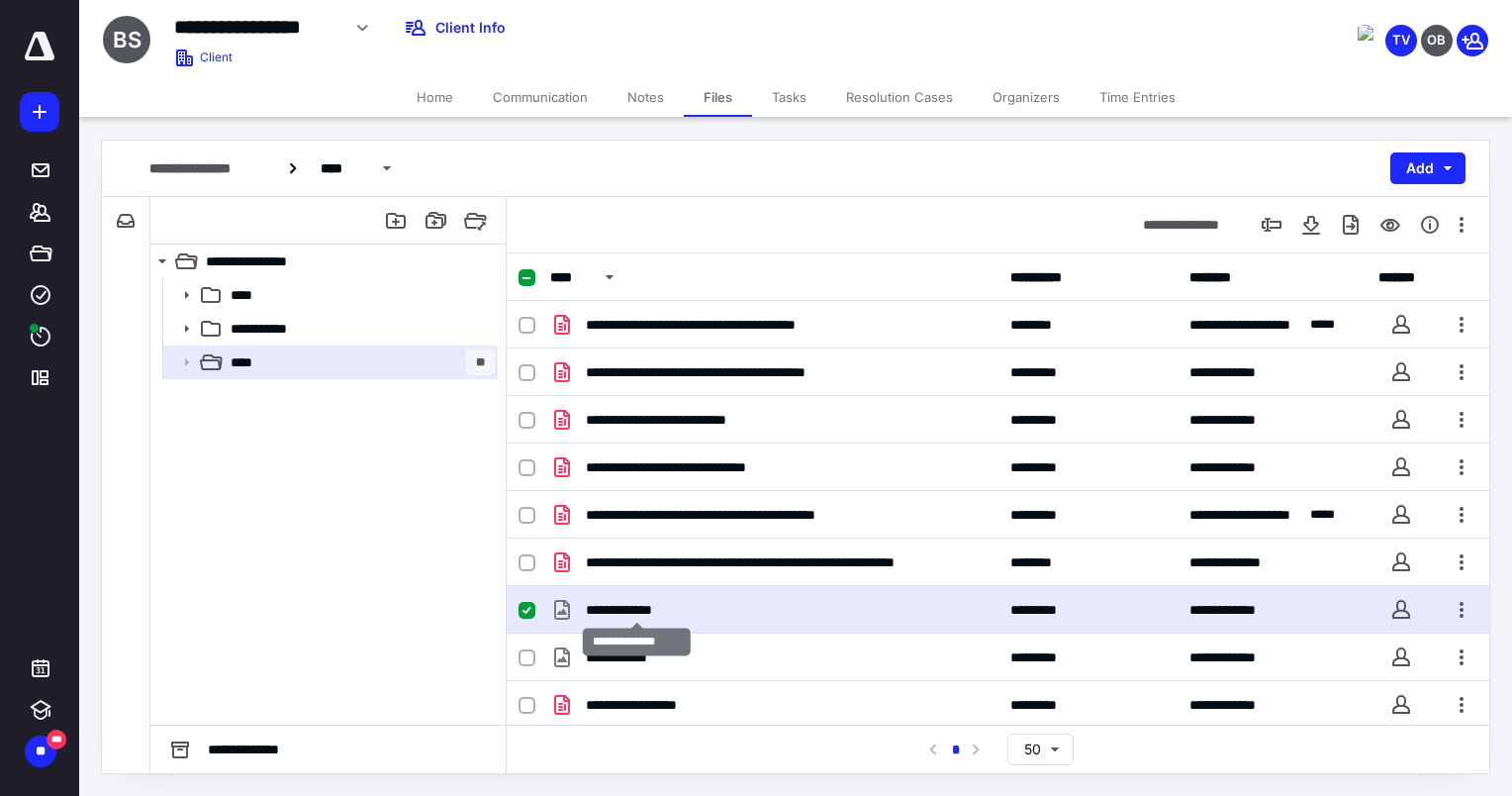 click on "**********" at bounding box center (637, 610) 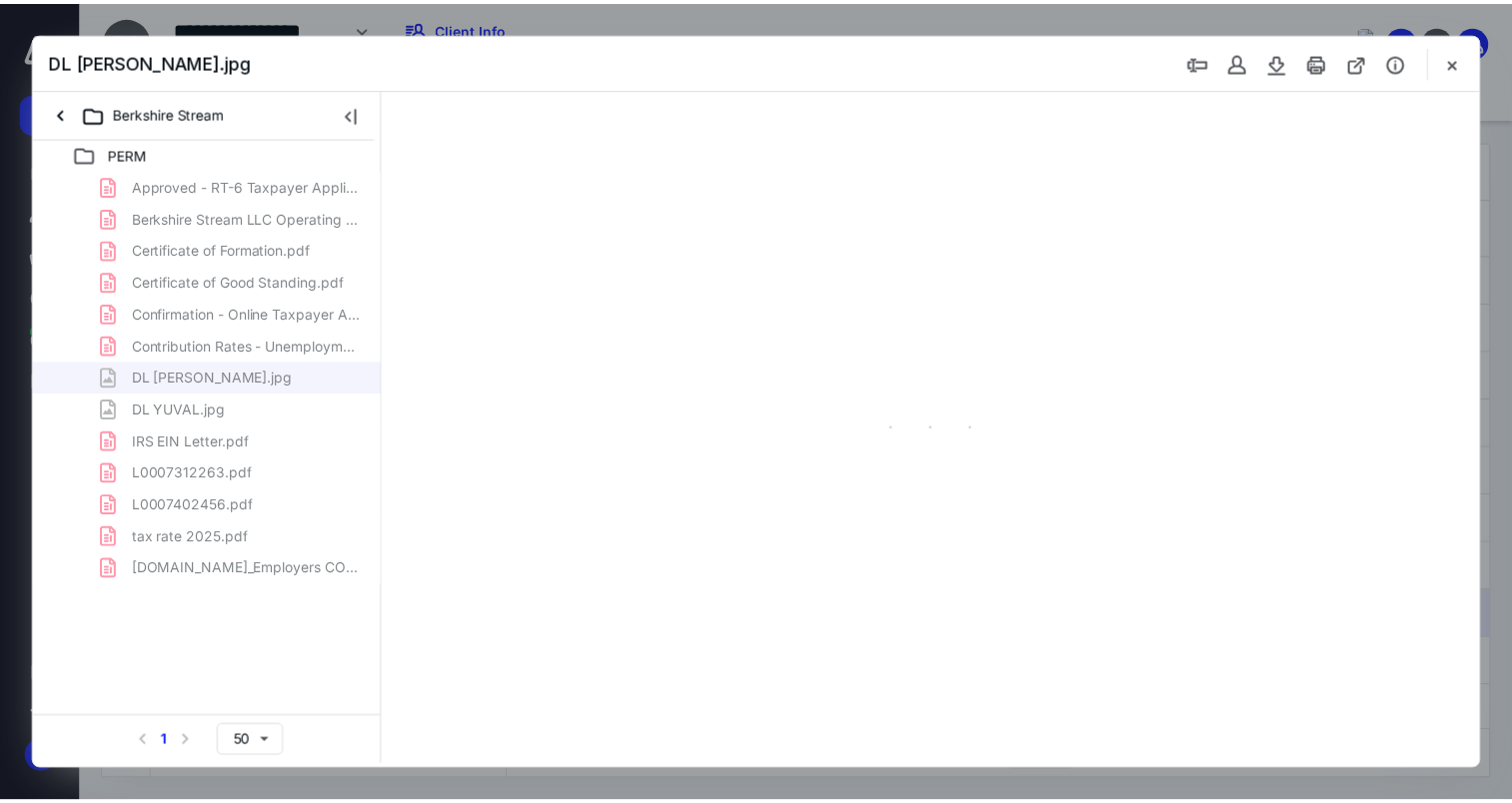 scroll, scrollTop: 0, scrollLeft: 0, axis: both 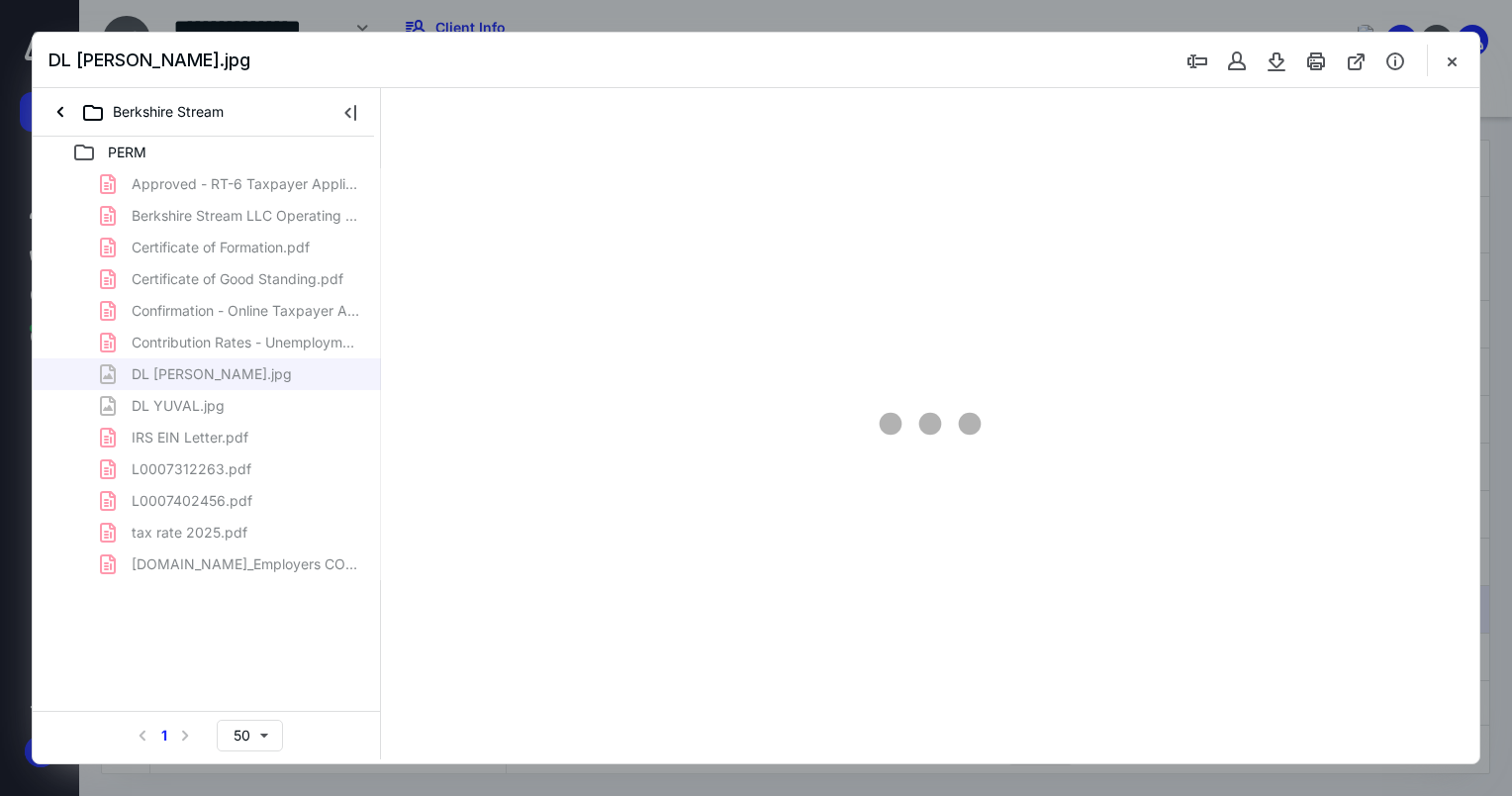 type on "148" 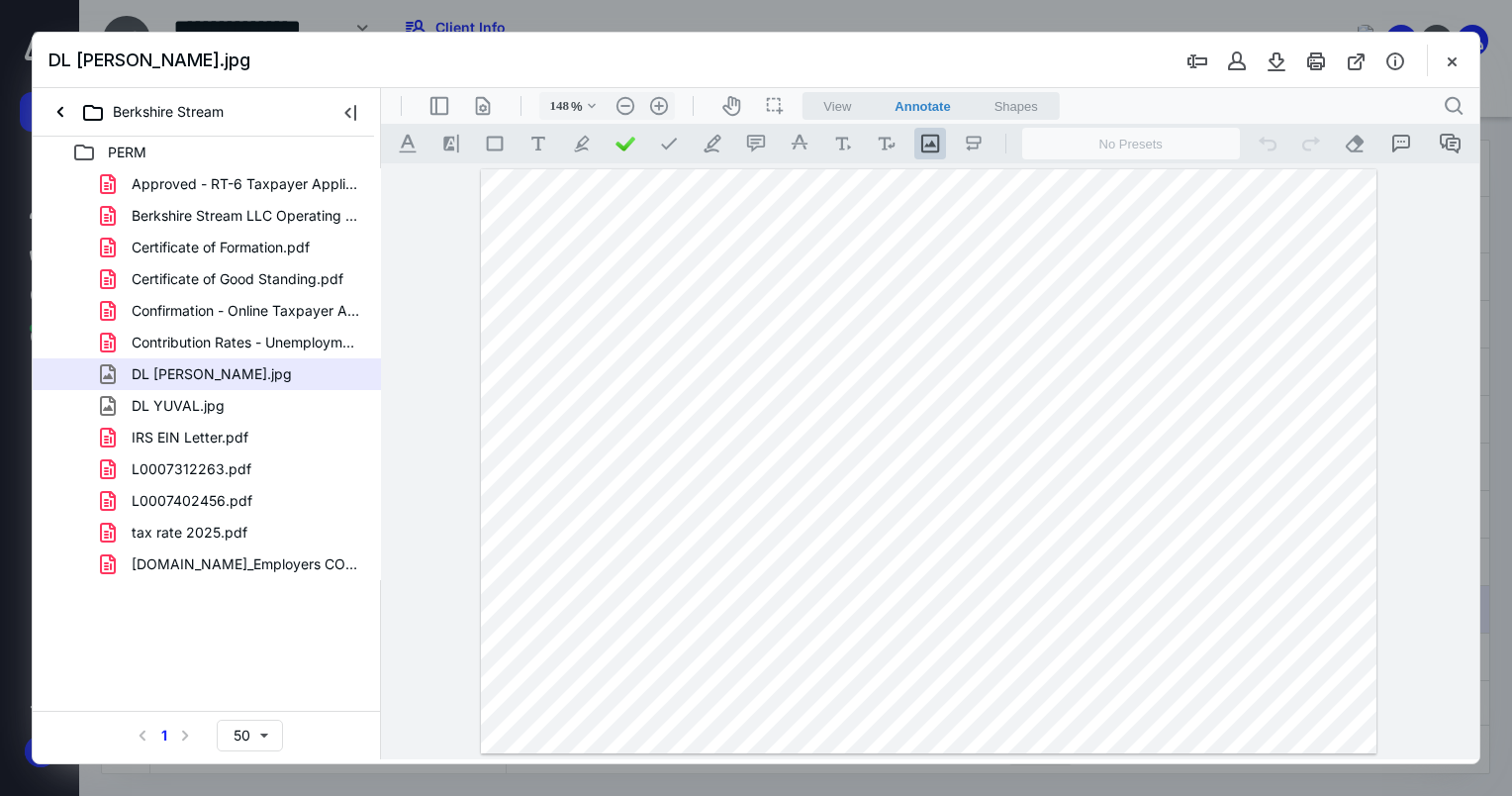 click at bounding box center [1452, 60] 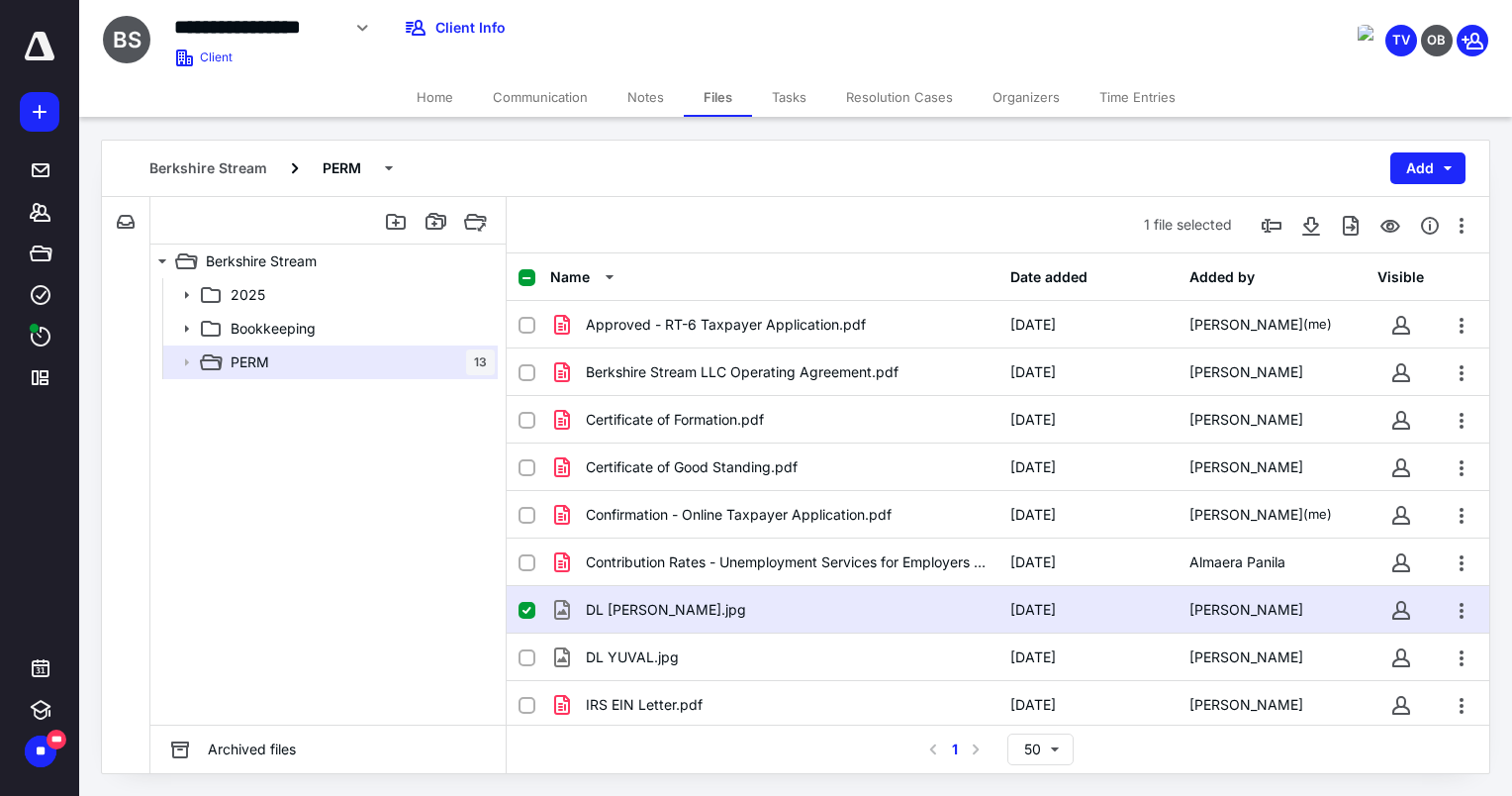 click on "Home" at bounding box center [434, 97] 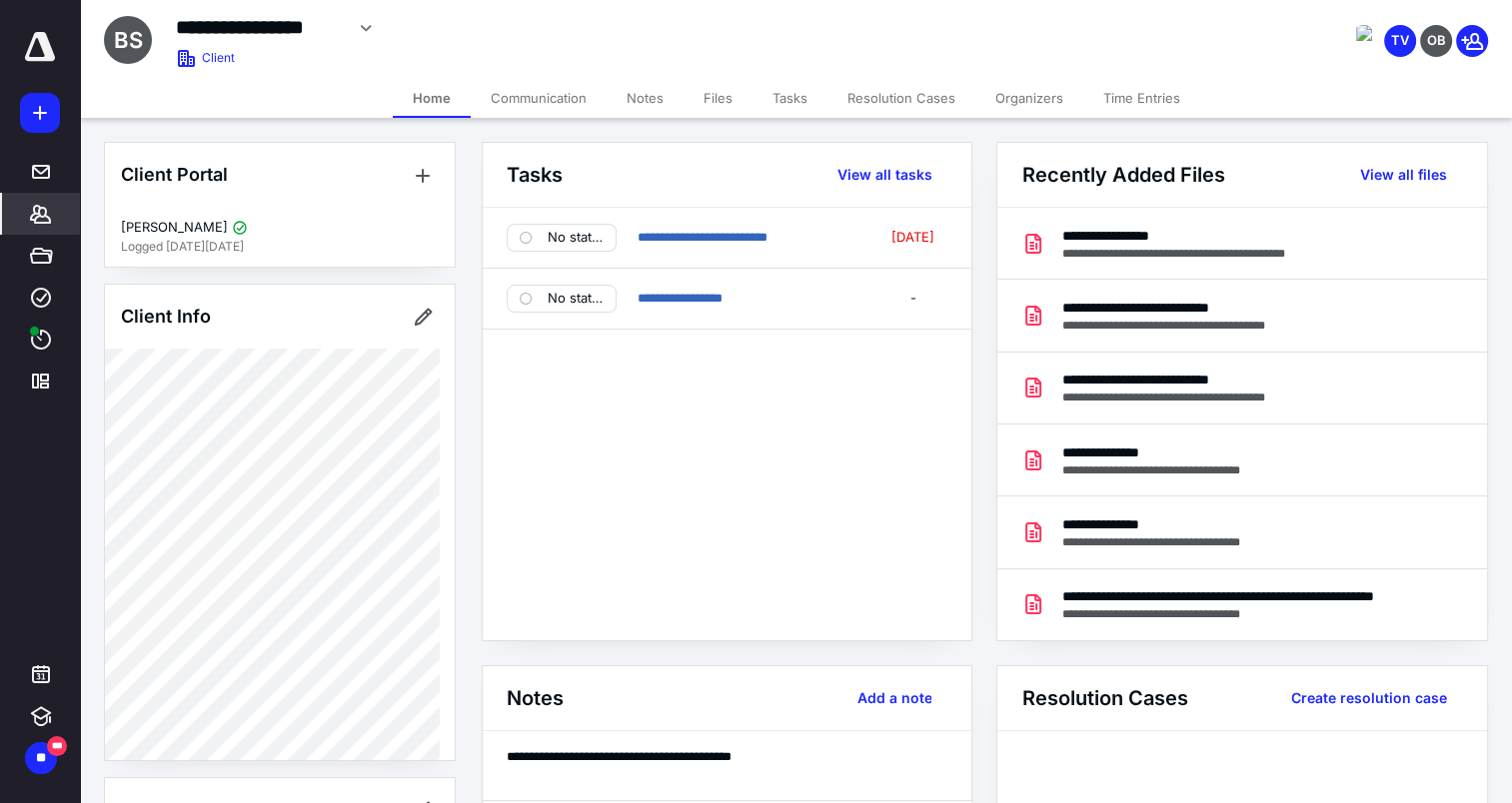 scroll, scrollTop: 100, scrollLeft: 0, axis: vertical 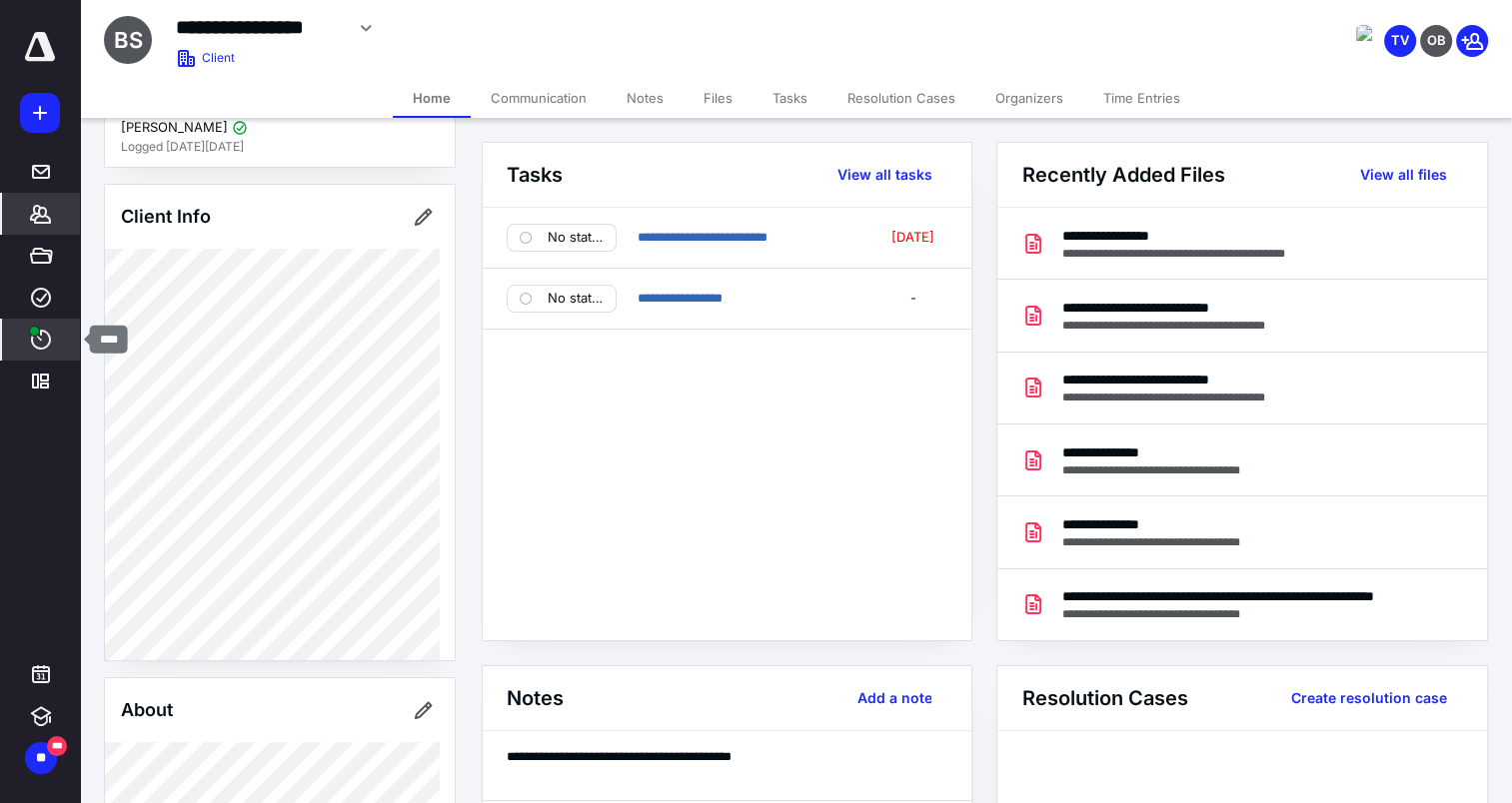 click at bounding box center [34, 331] 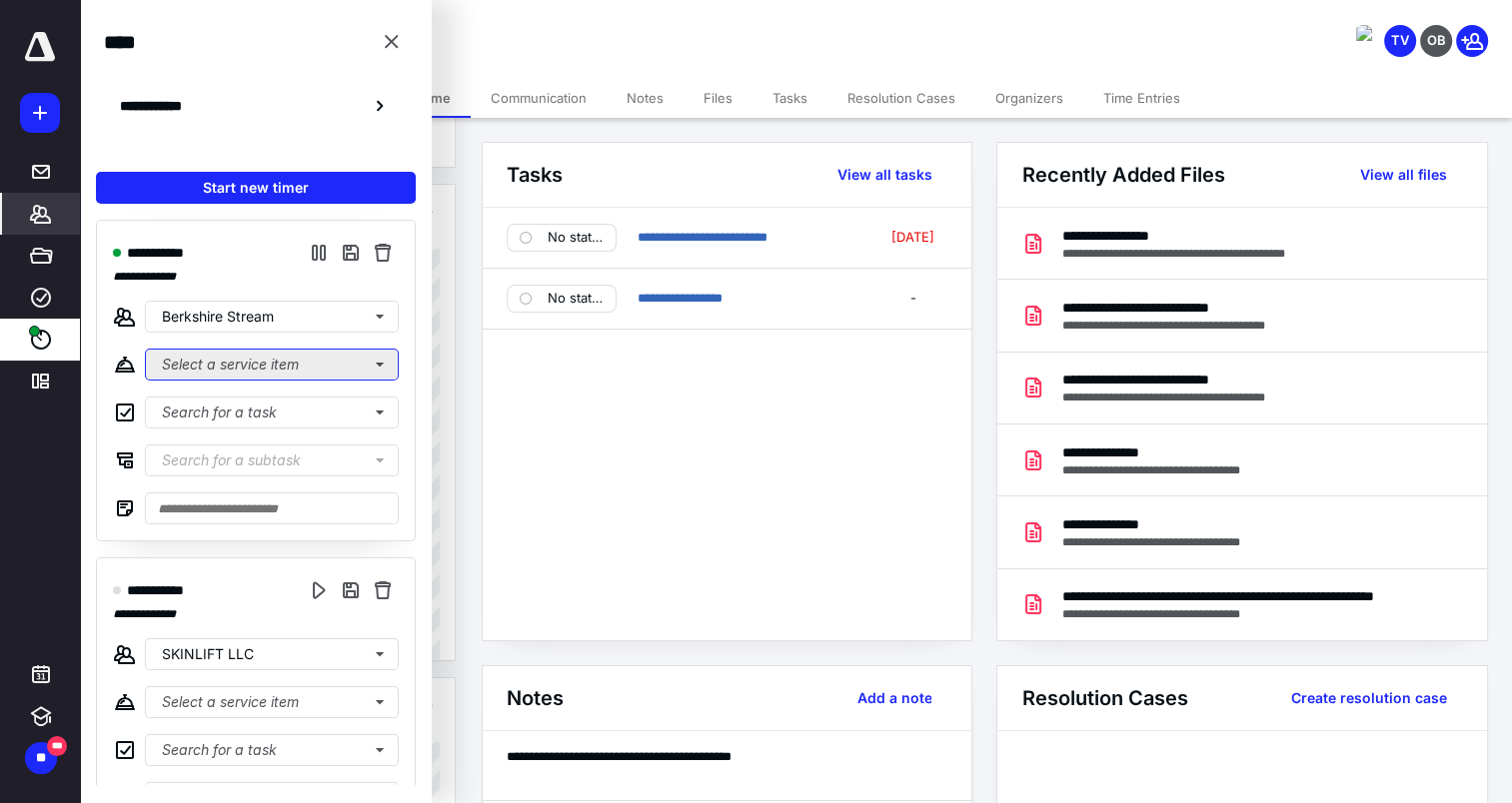 click on "Select a service item" at bounding box center (272, 365) 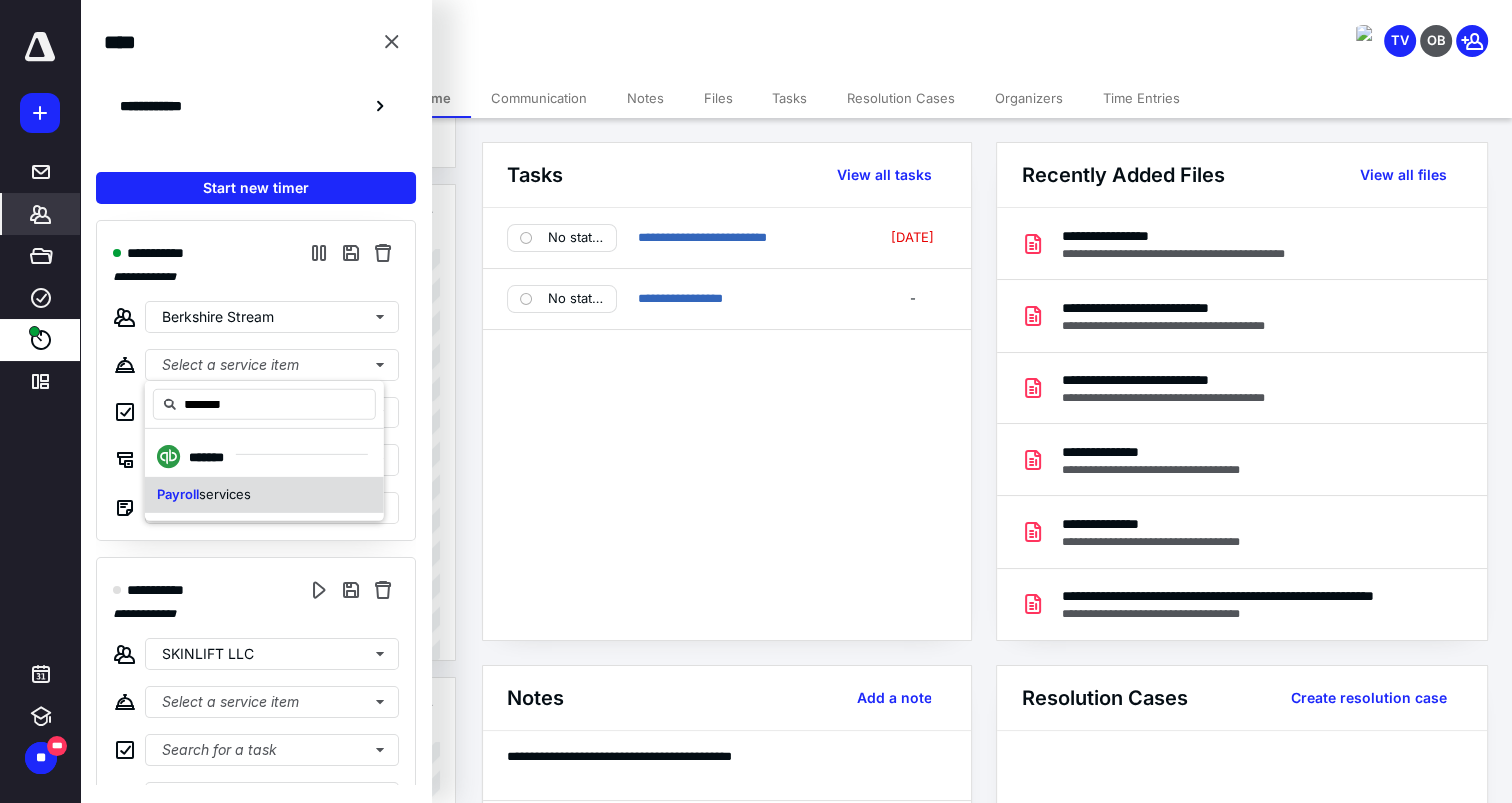 click on "services" at bounding box center (225, 494) 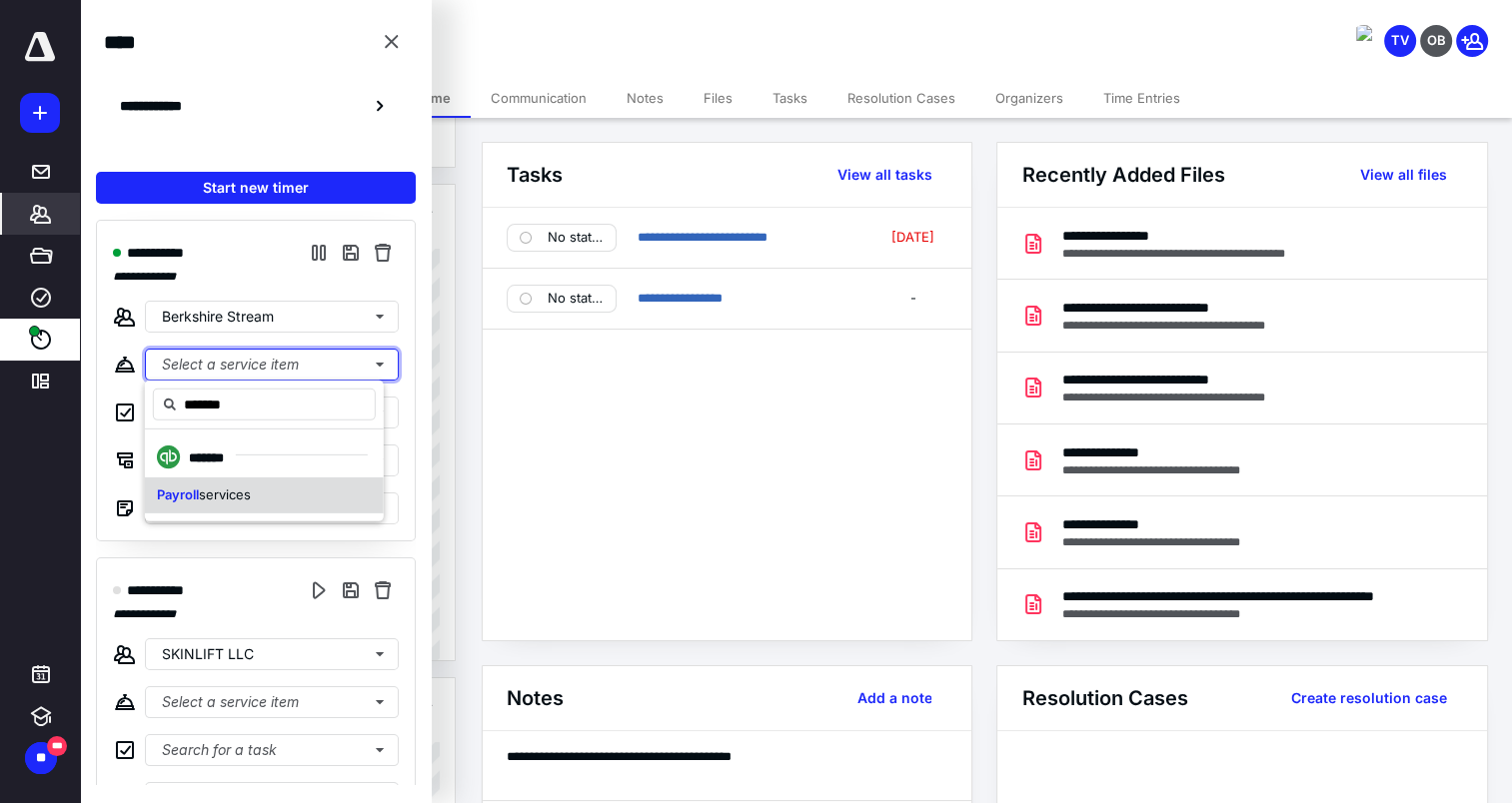 type 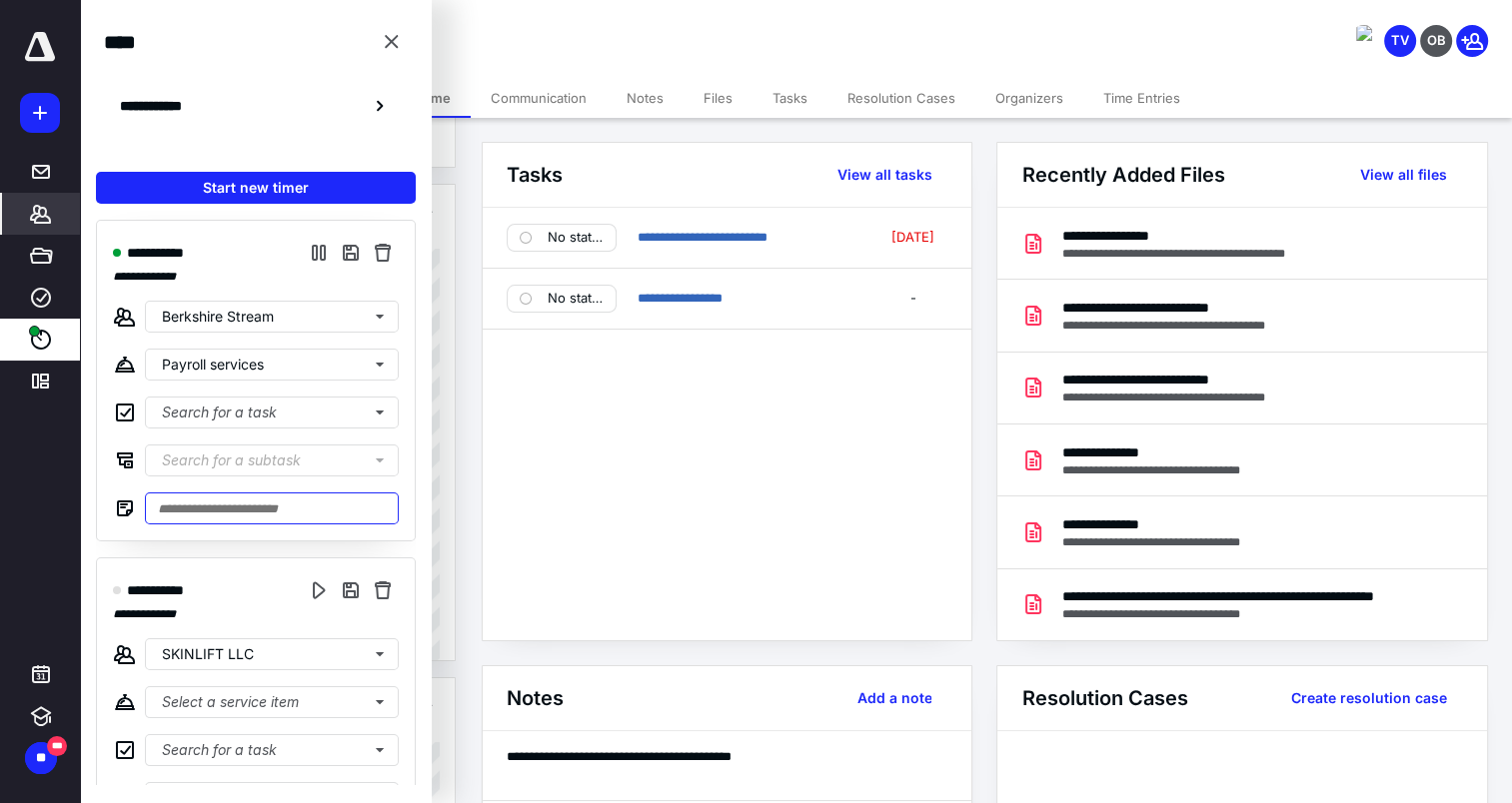click at bounding box center [272, 508] 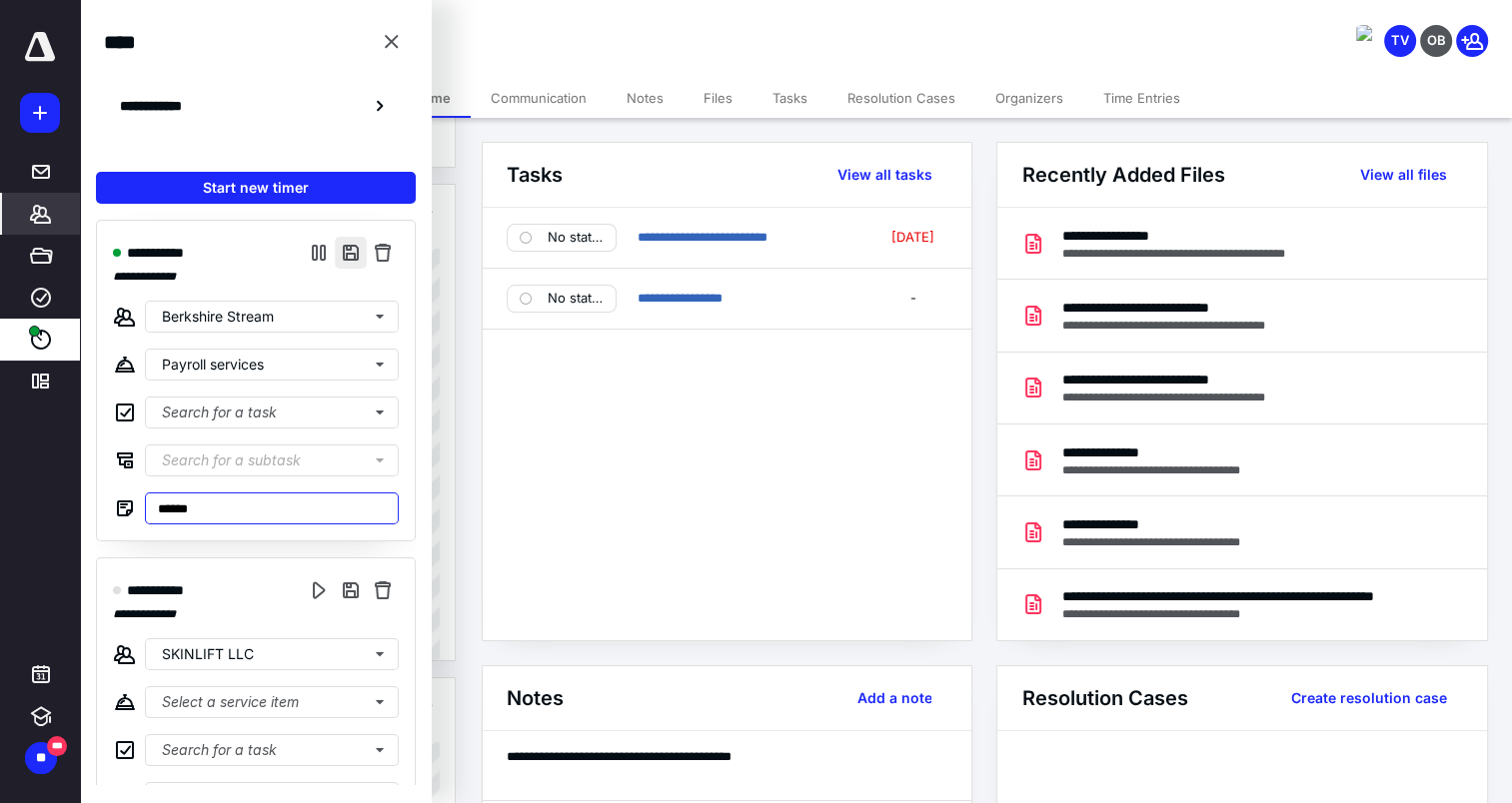 type on "******" 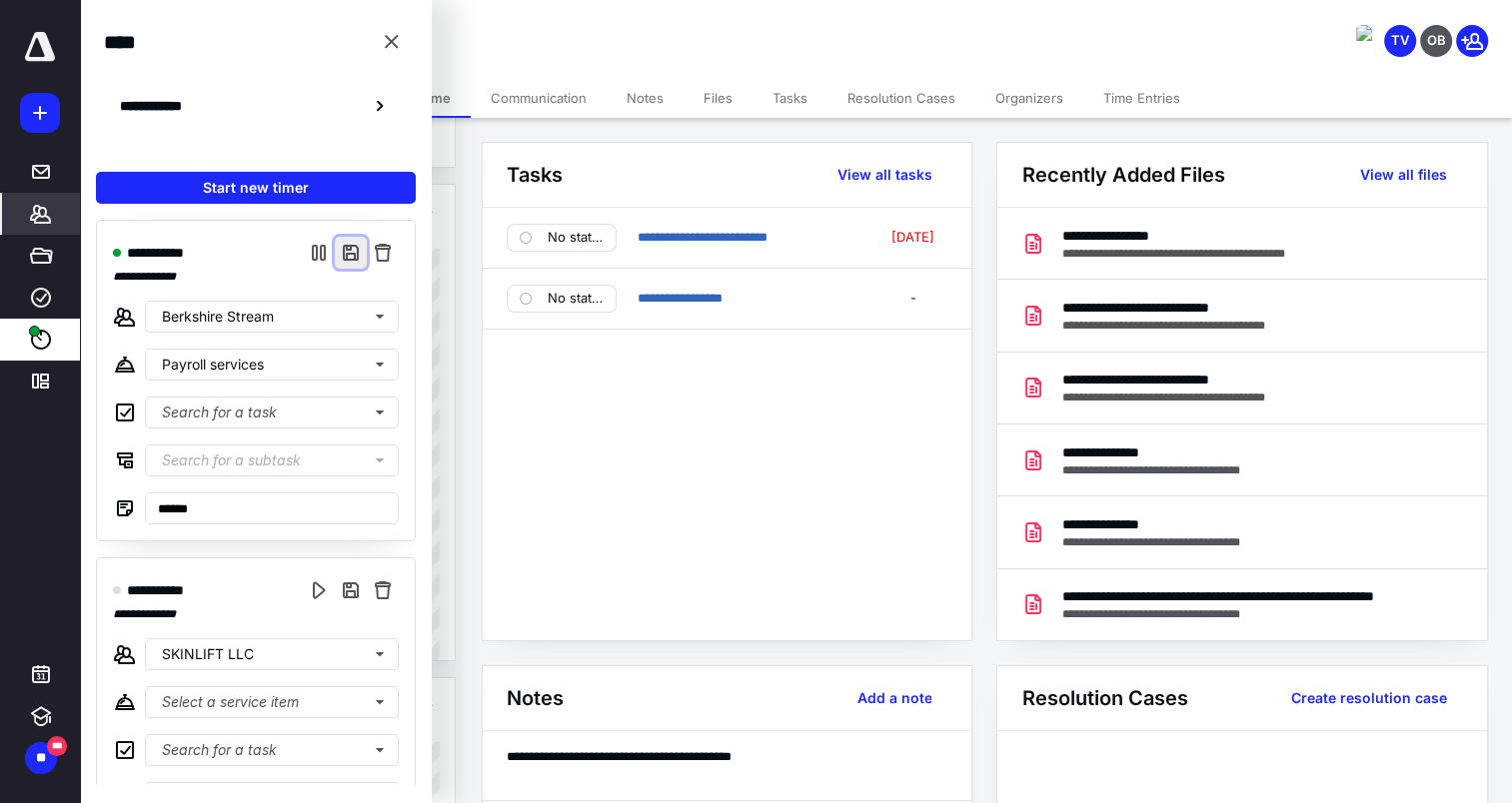 click at bounding box center (351, 253) 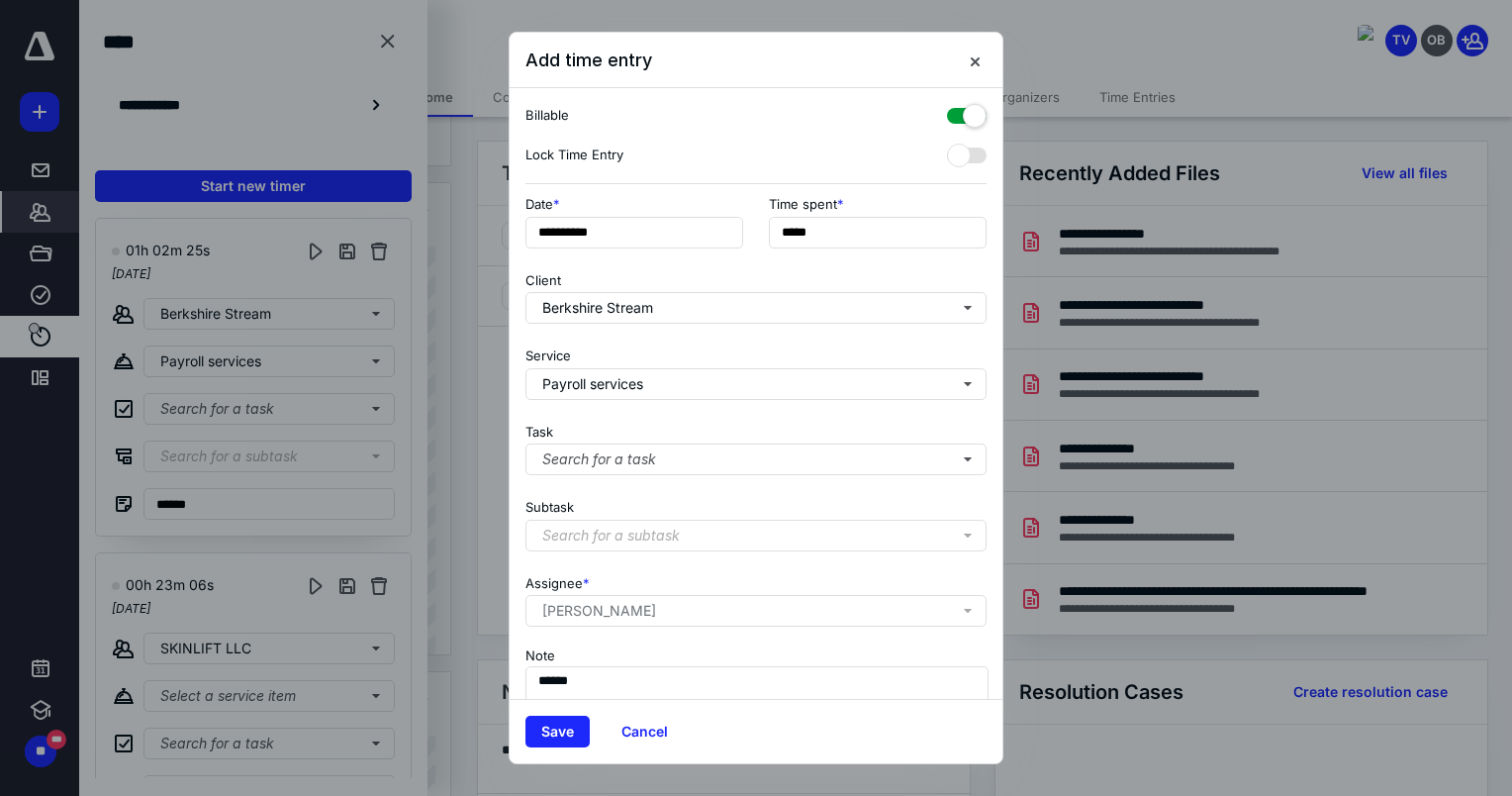 click on "Save Cancel" at bounding box center (756, 731) 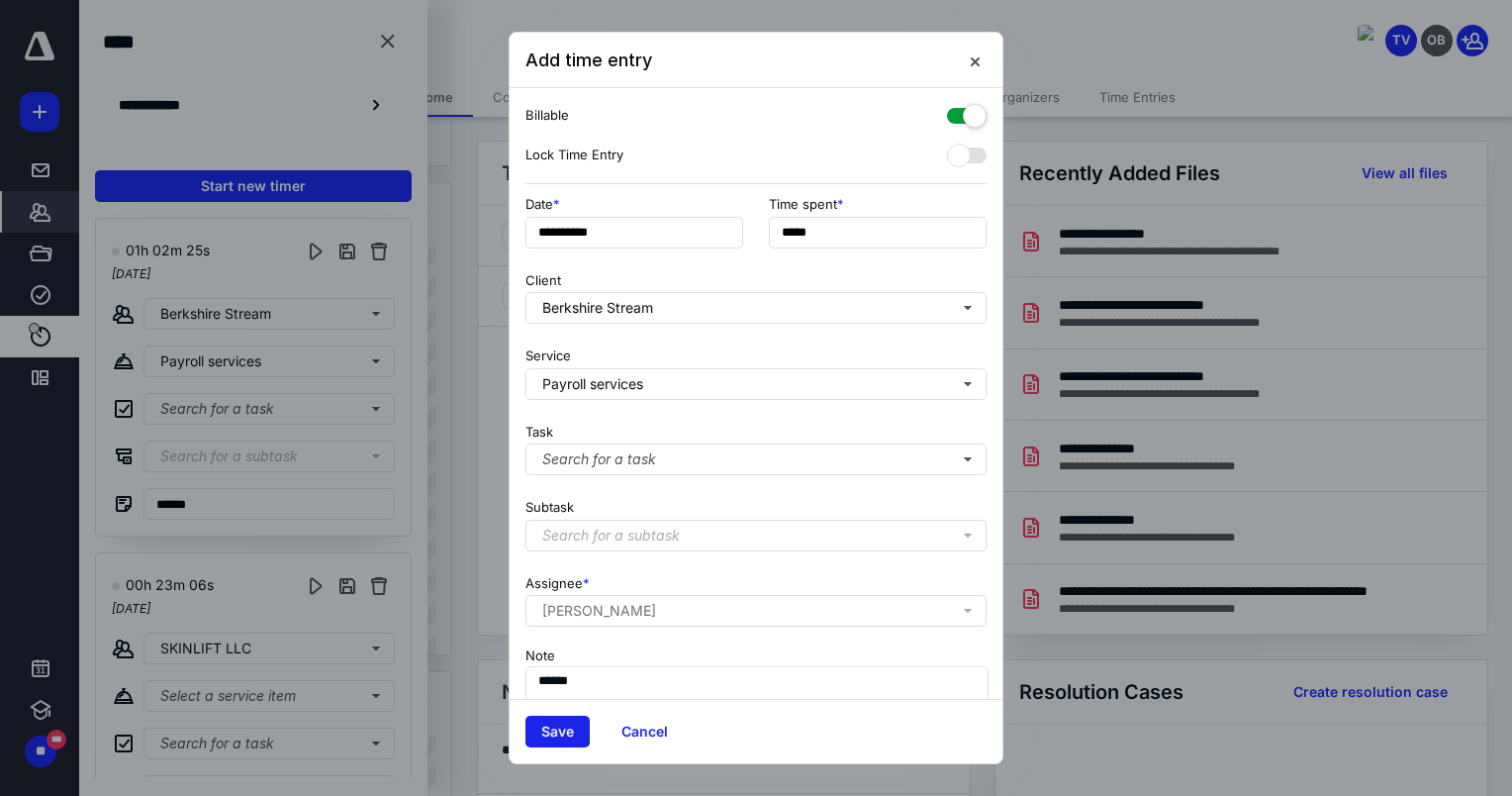 click on "Save" at bounding box center [557, 732] 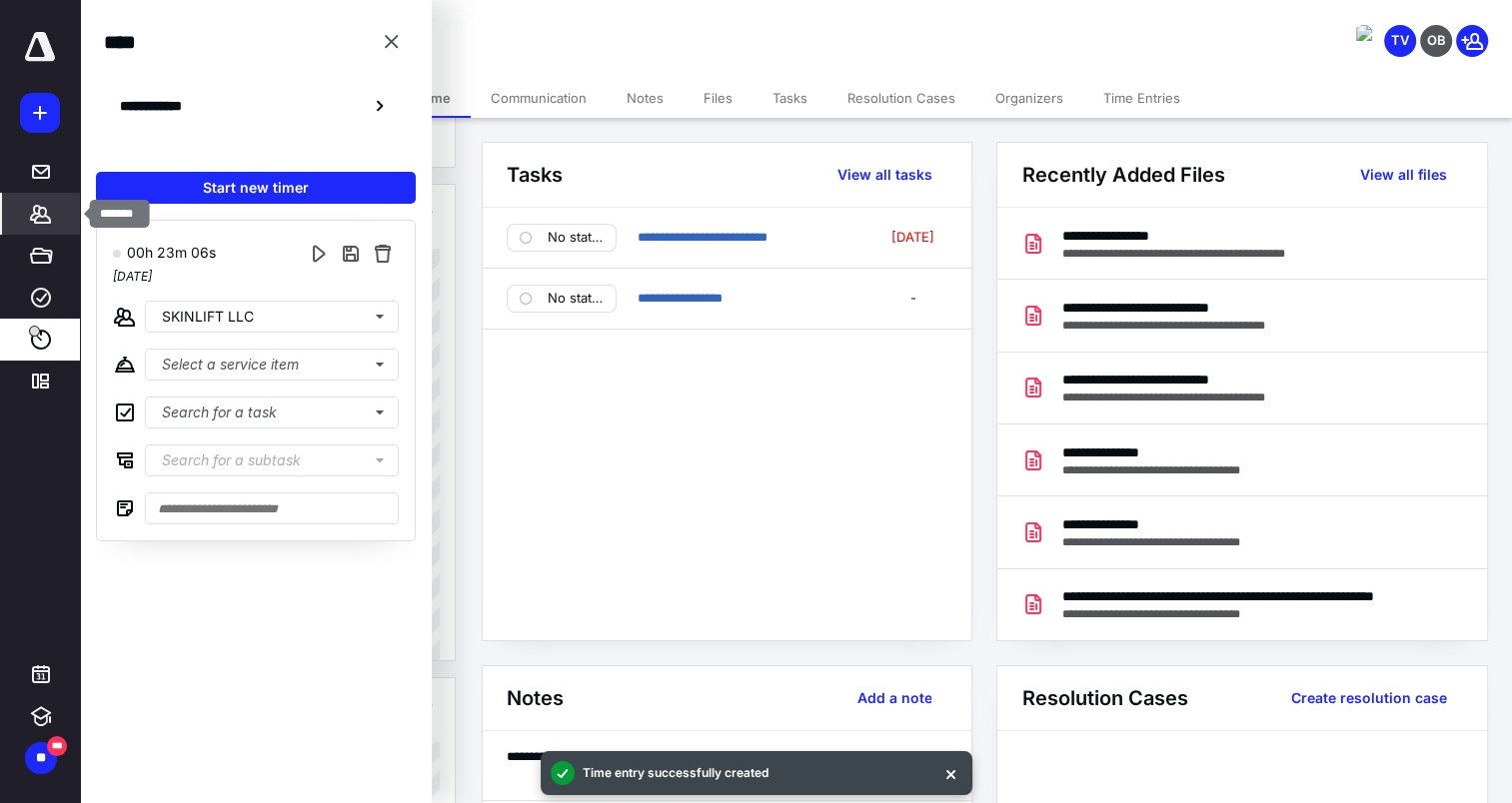 click 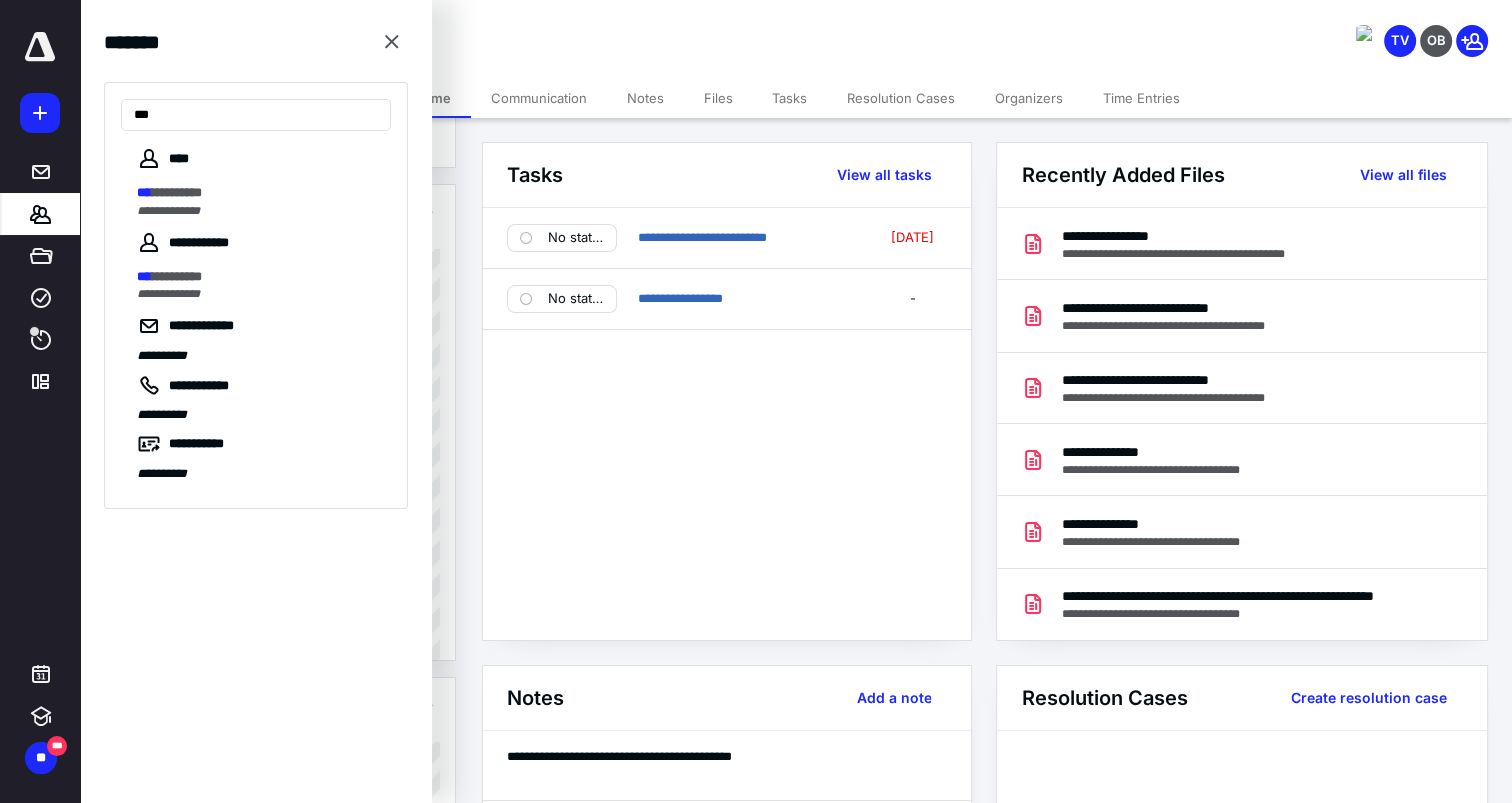 type on "***" 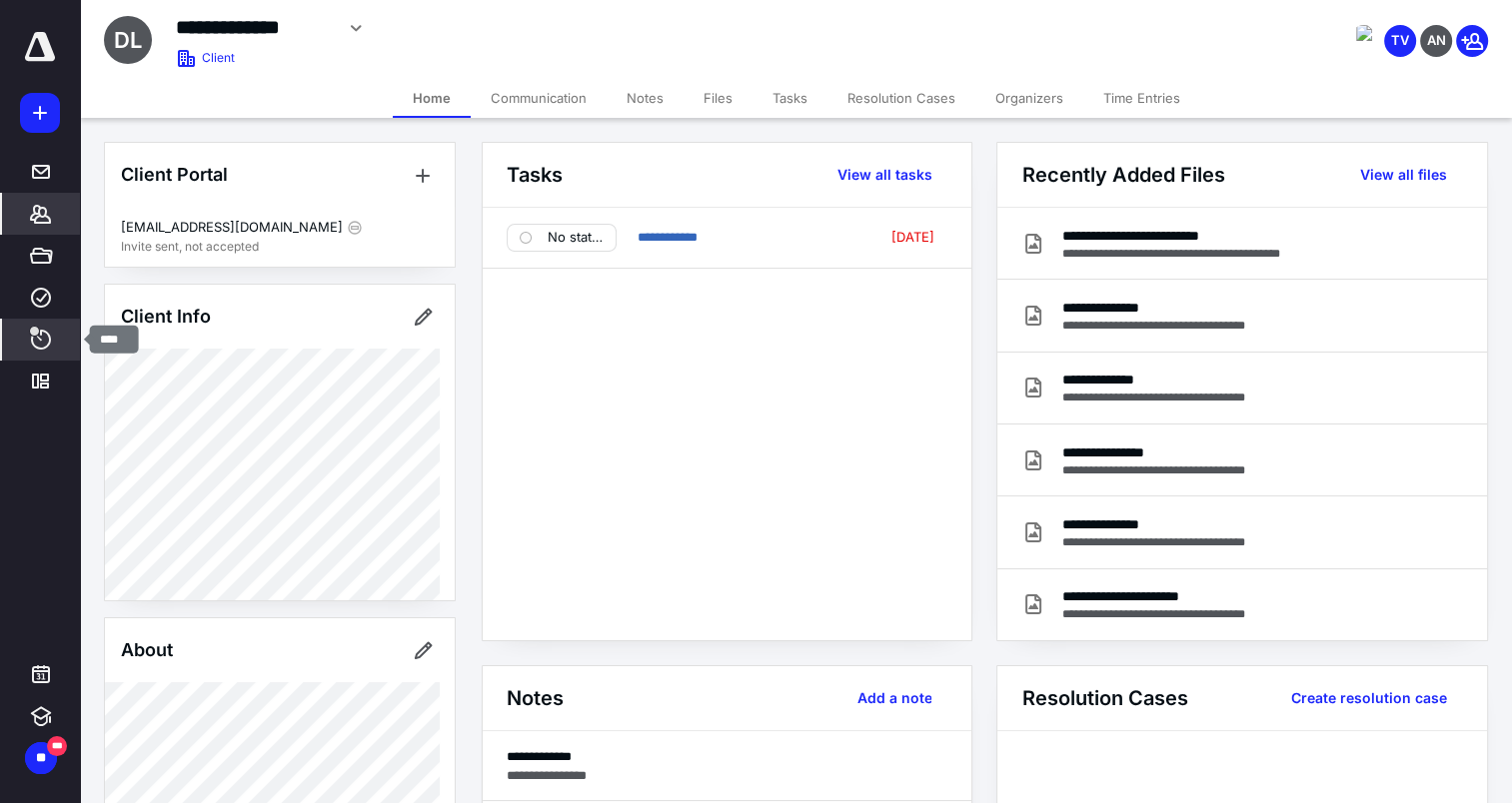 click 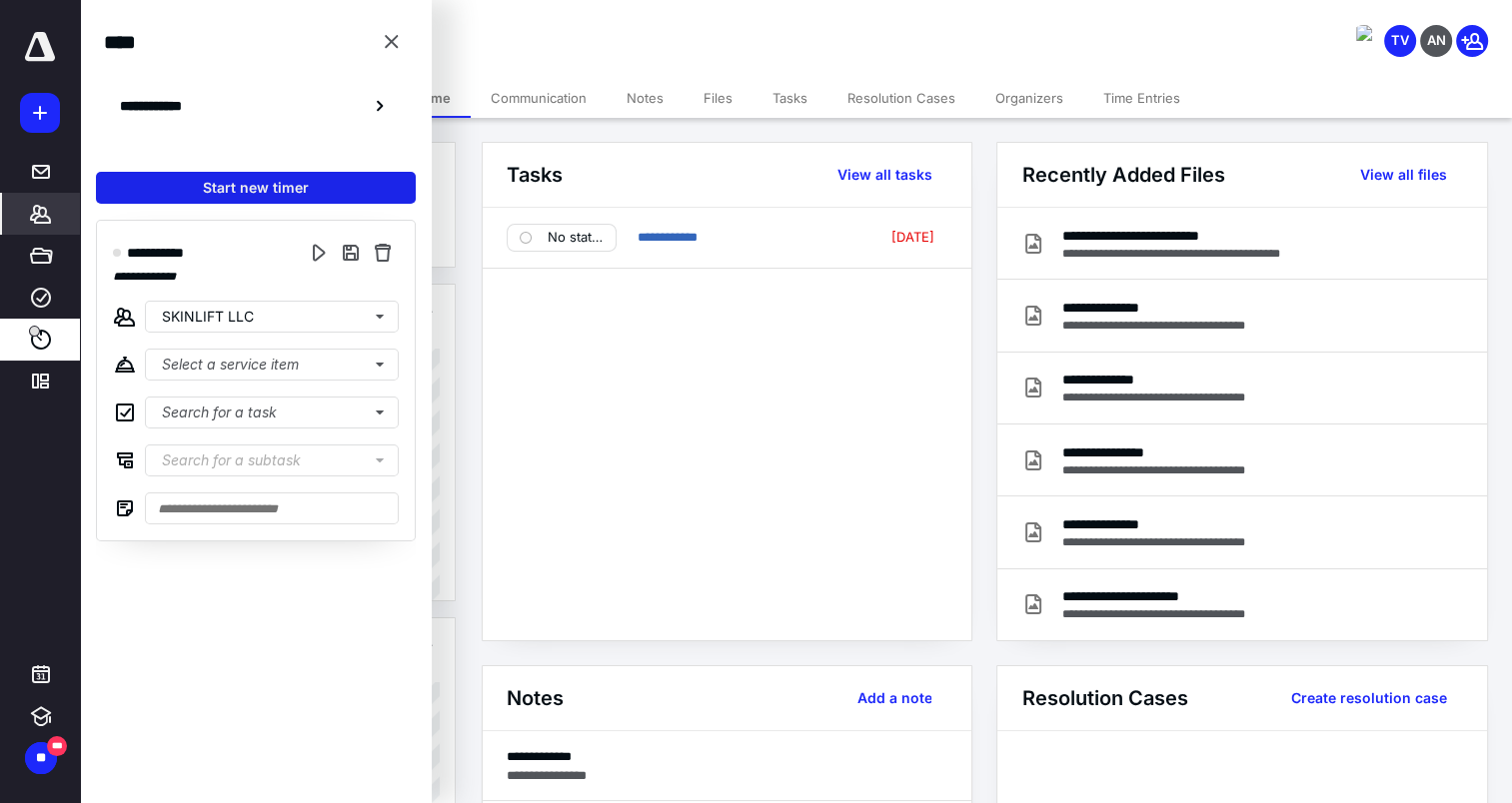 click on "Start new timer" at bounding box center (256, 188) 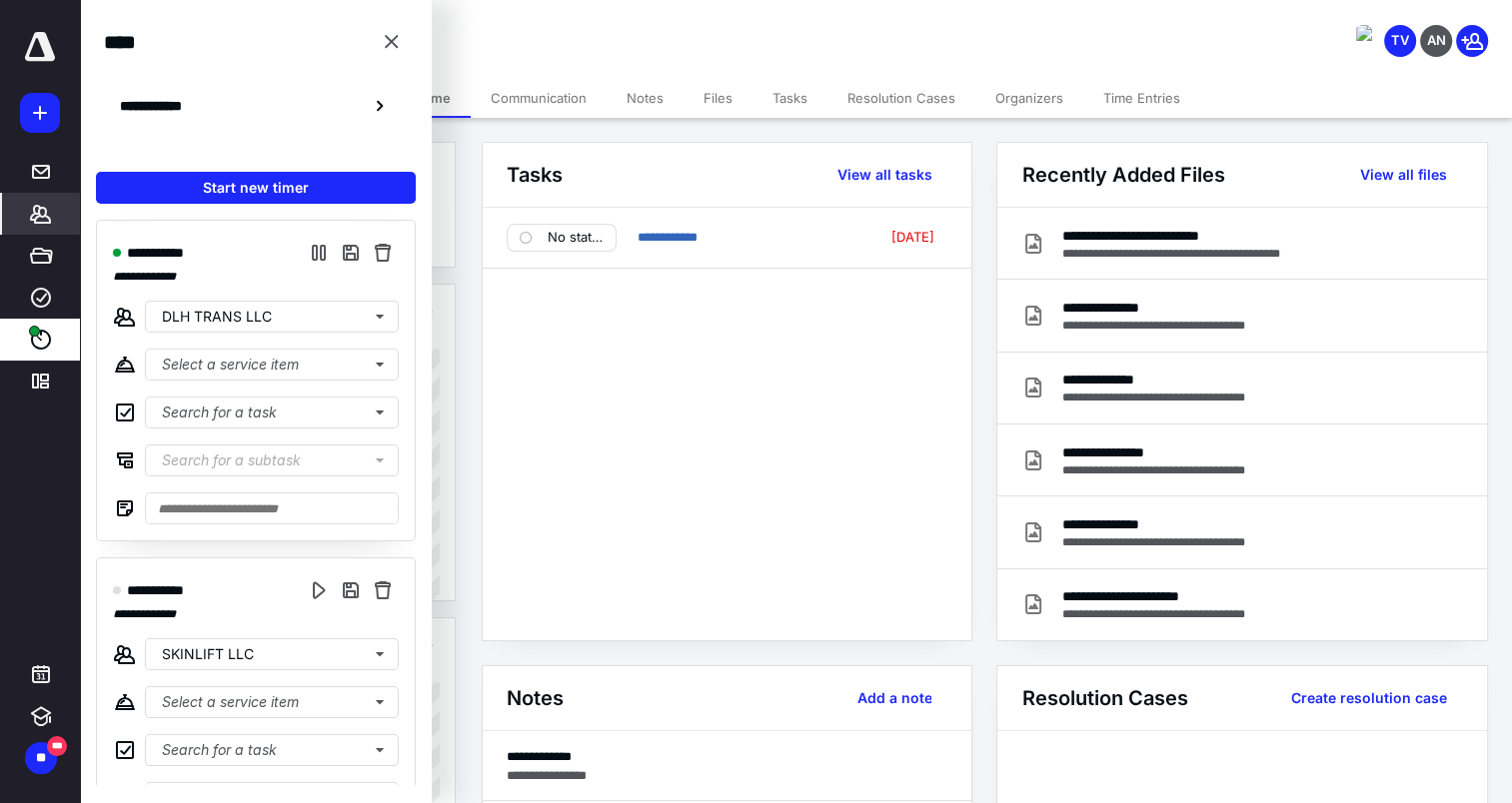 click 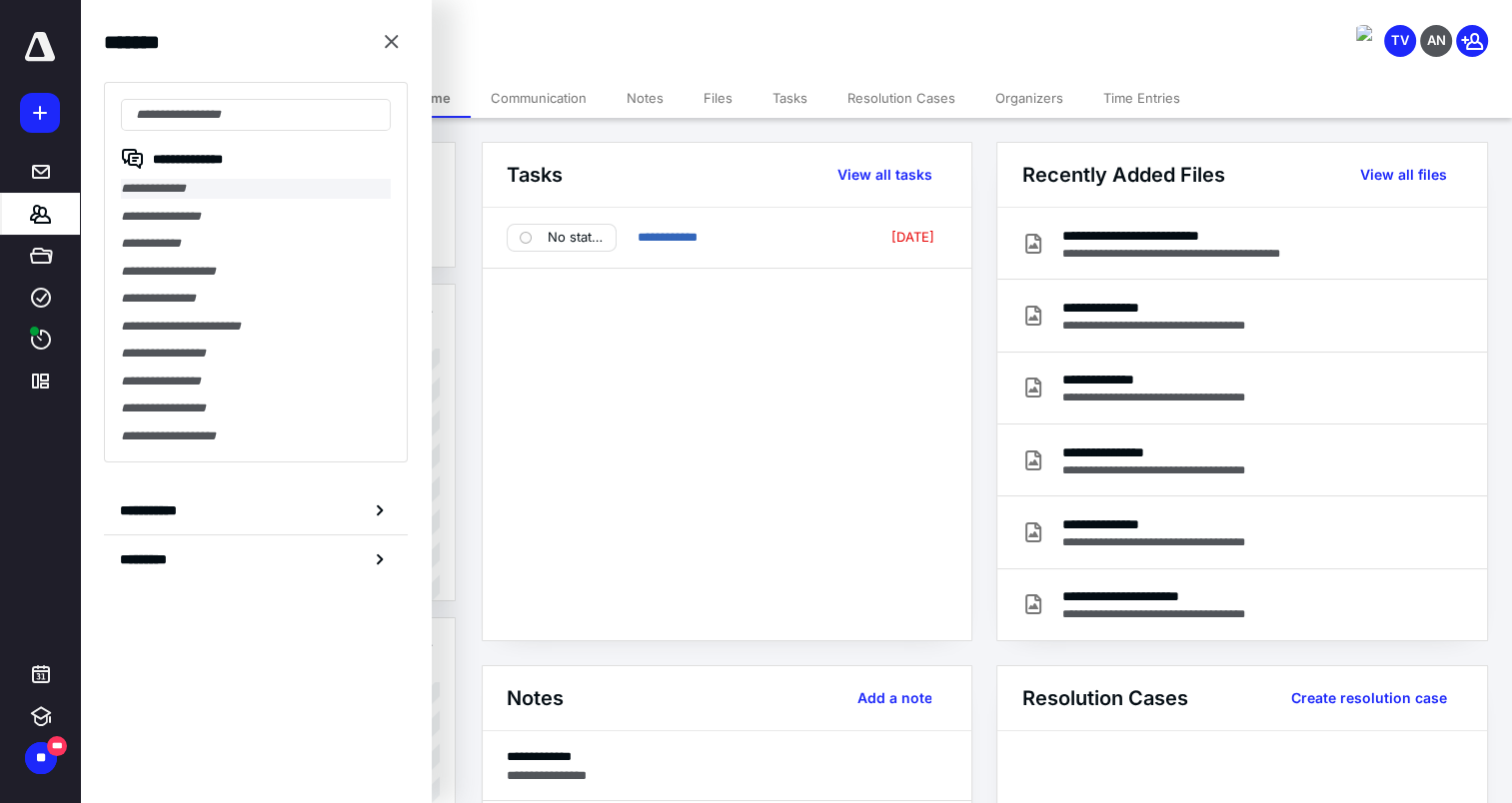 click on "**********" at bounding box center [256, 189] 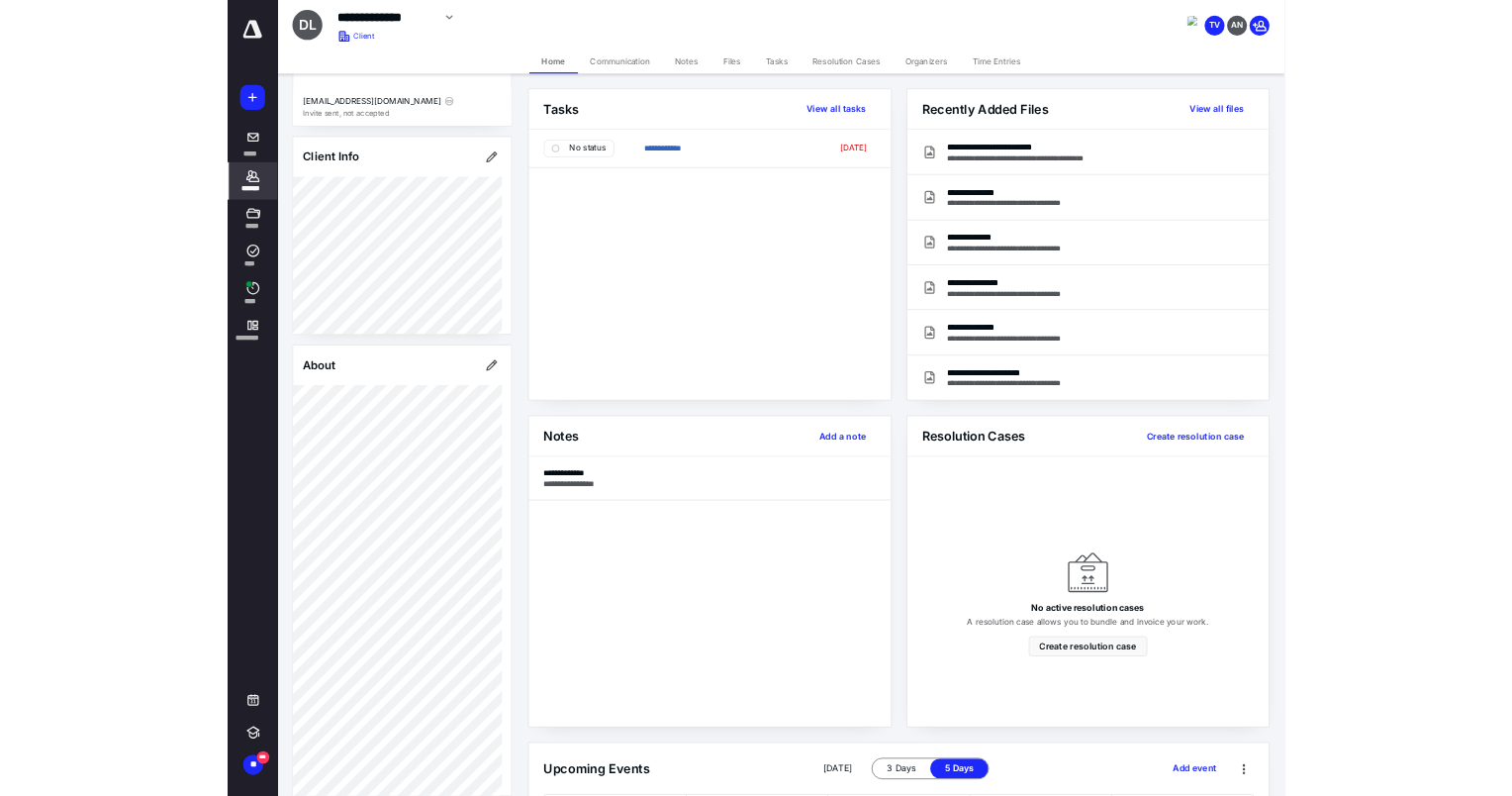 scroll, scrollTop: 63, scrollLeft: 0, axis: vertical 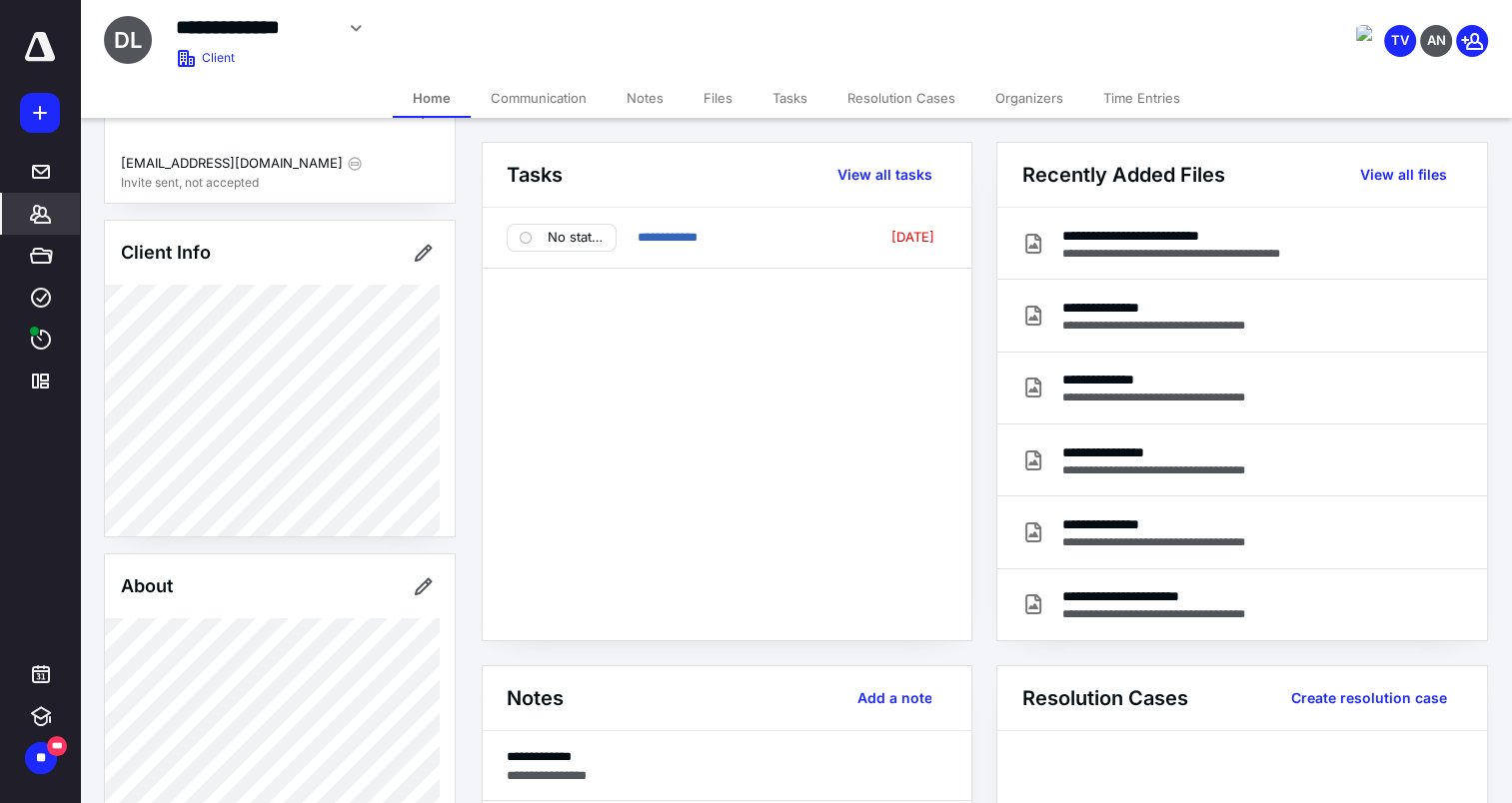 click on "Notes" at bounding box center [645, 98] 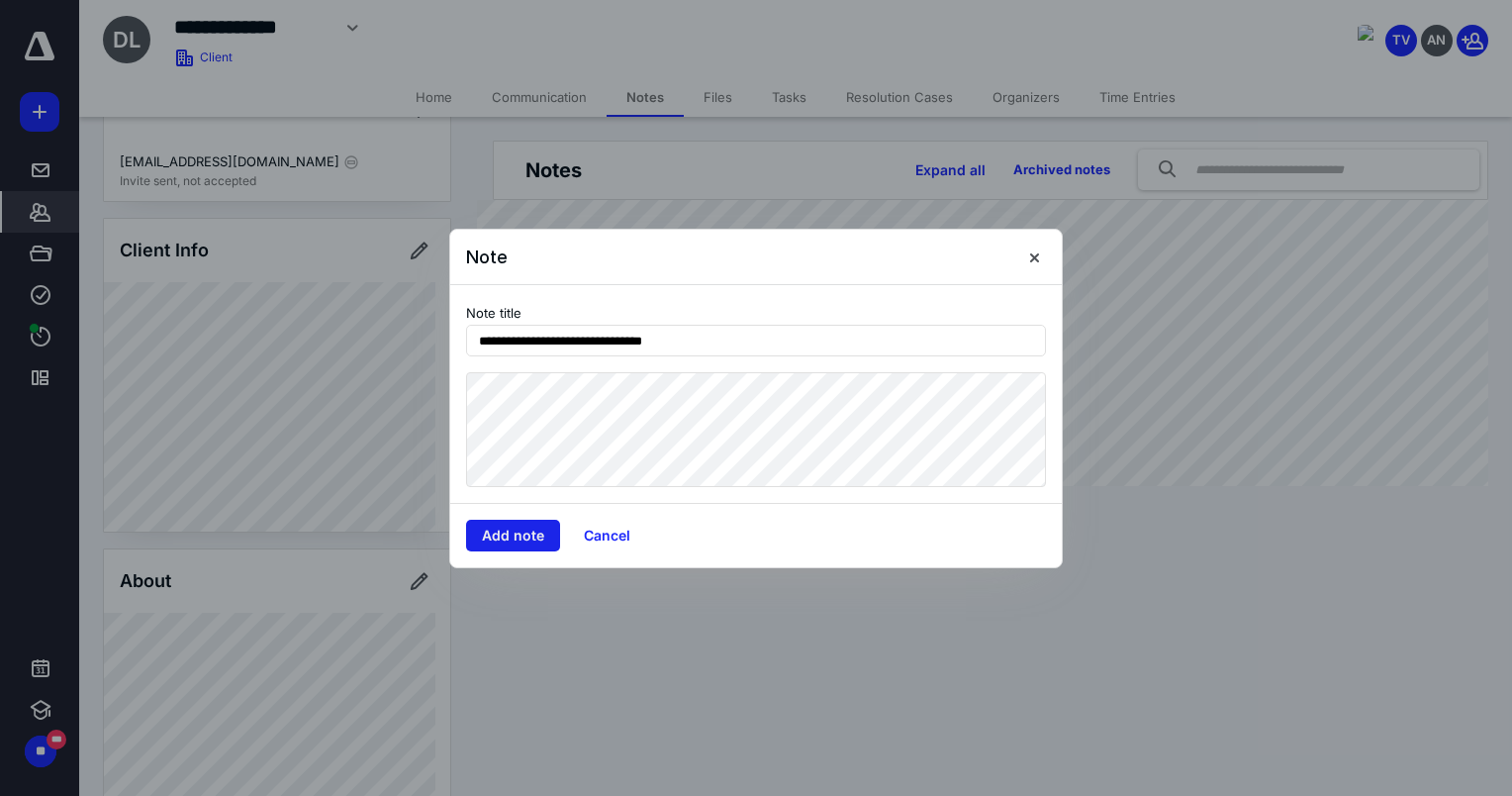 type on "**********" 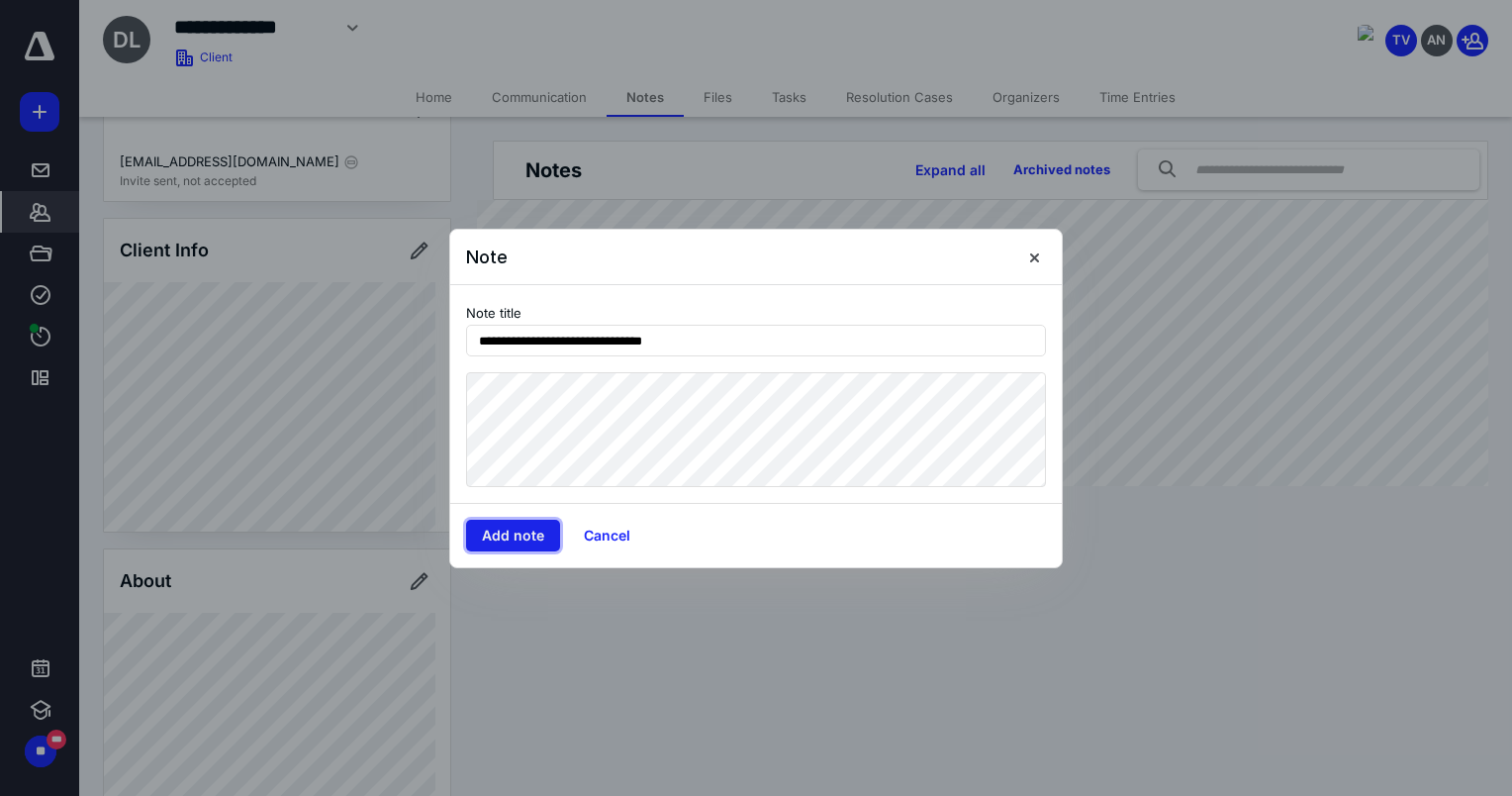 click on "Add note" at bounding box center (513, 536) 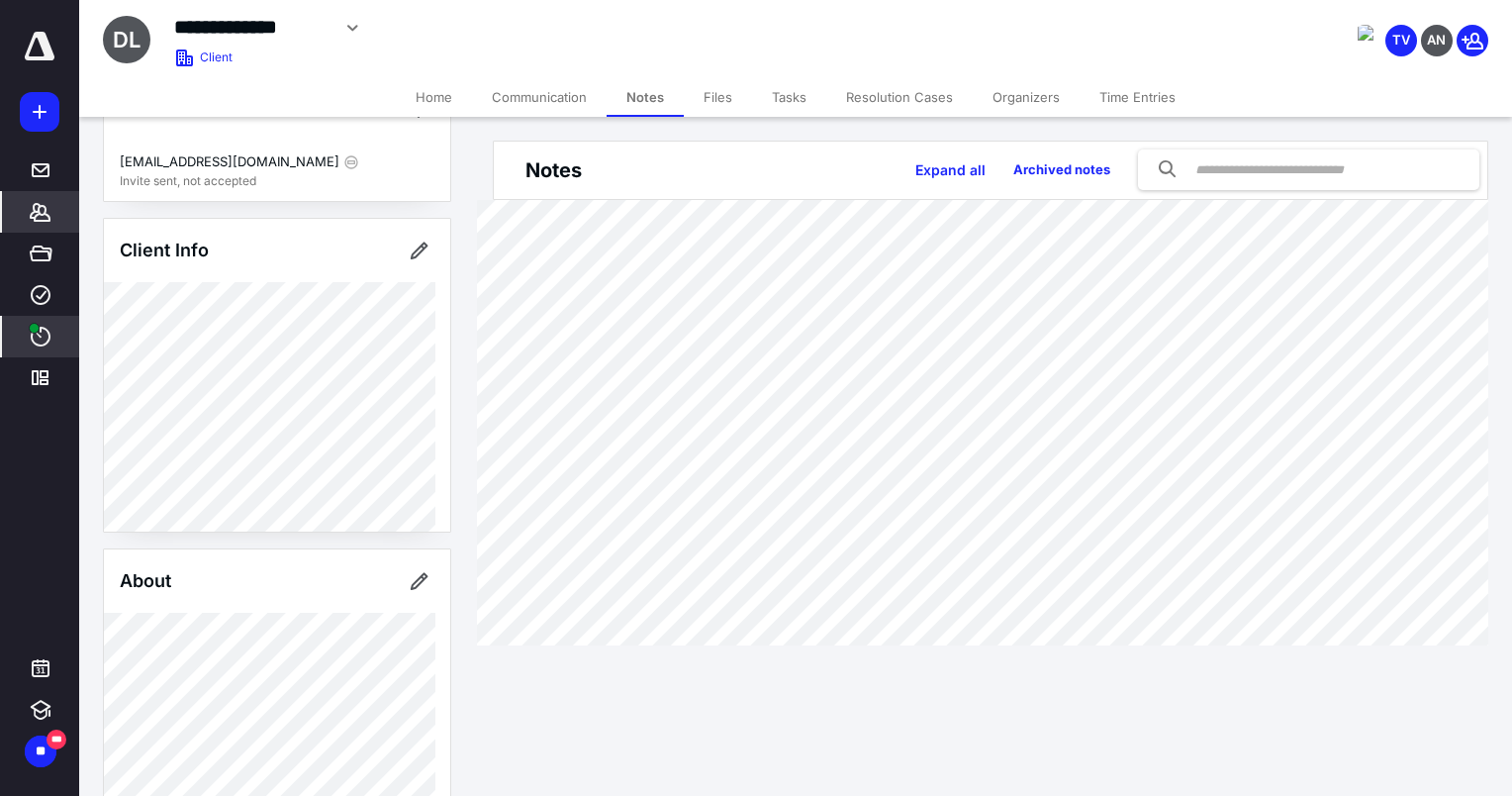 click on "****" at bounding box center [41, 337] 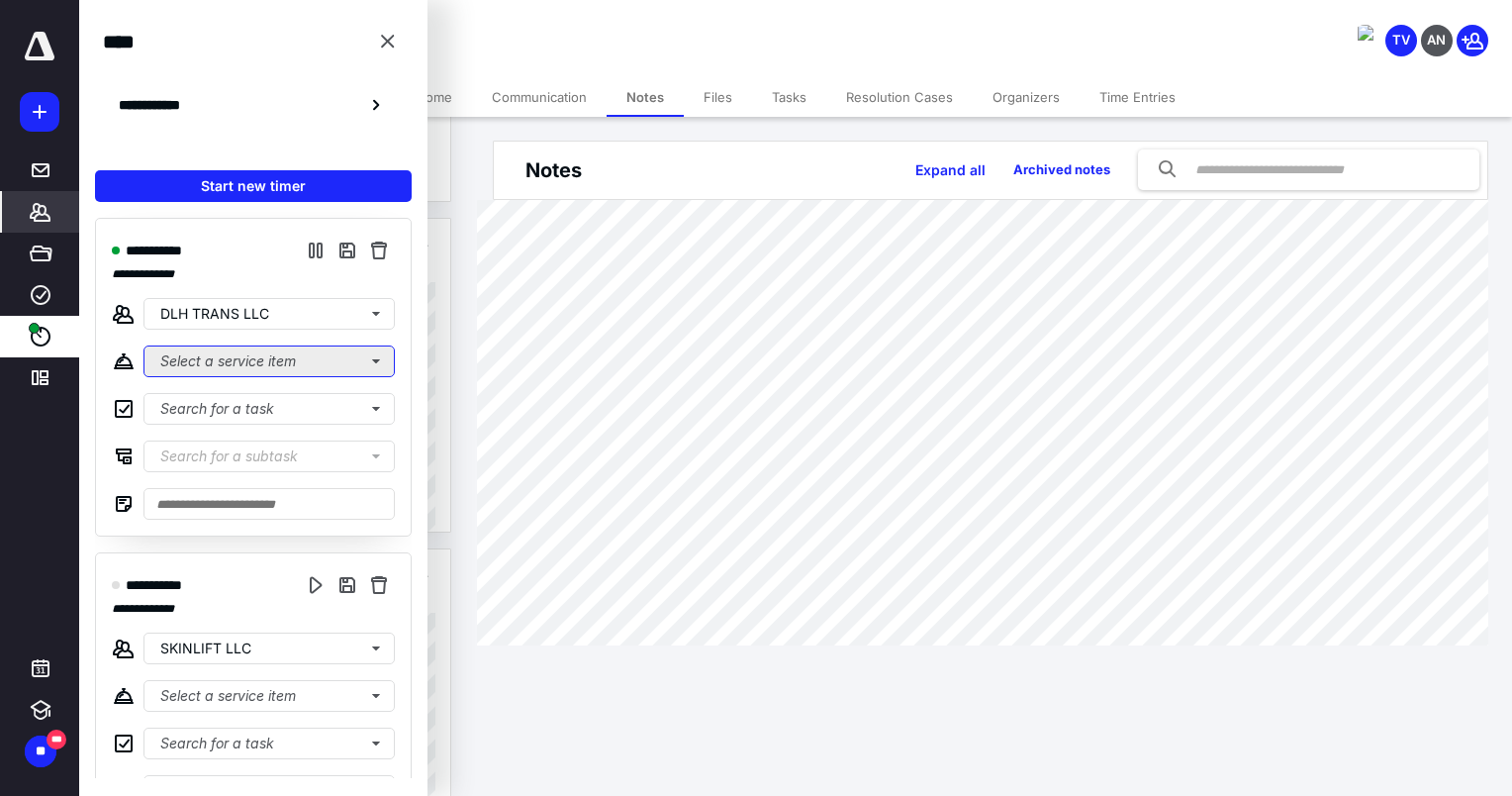 drag, startPoint x: 190, startPoint y: 355, endPoint x: 180, endPoint y: 356, distance: 10.049876 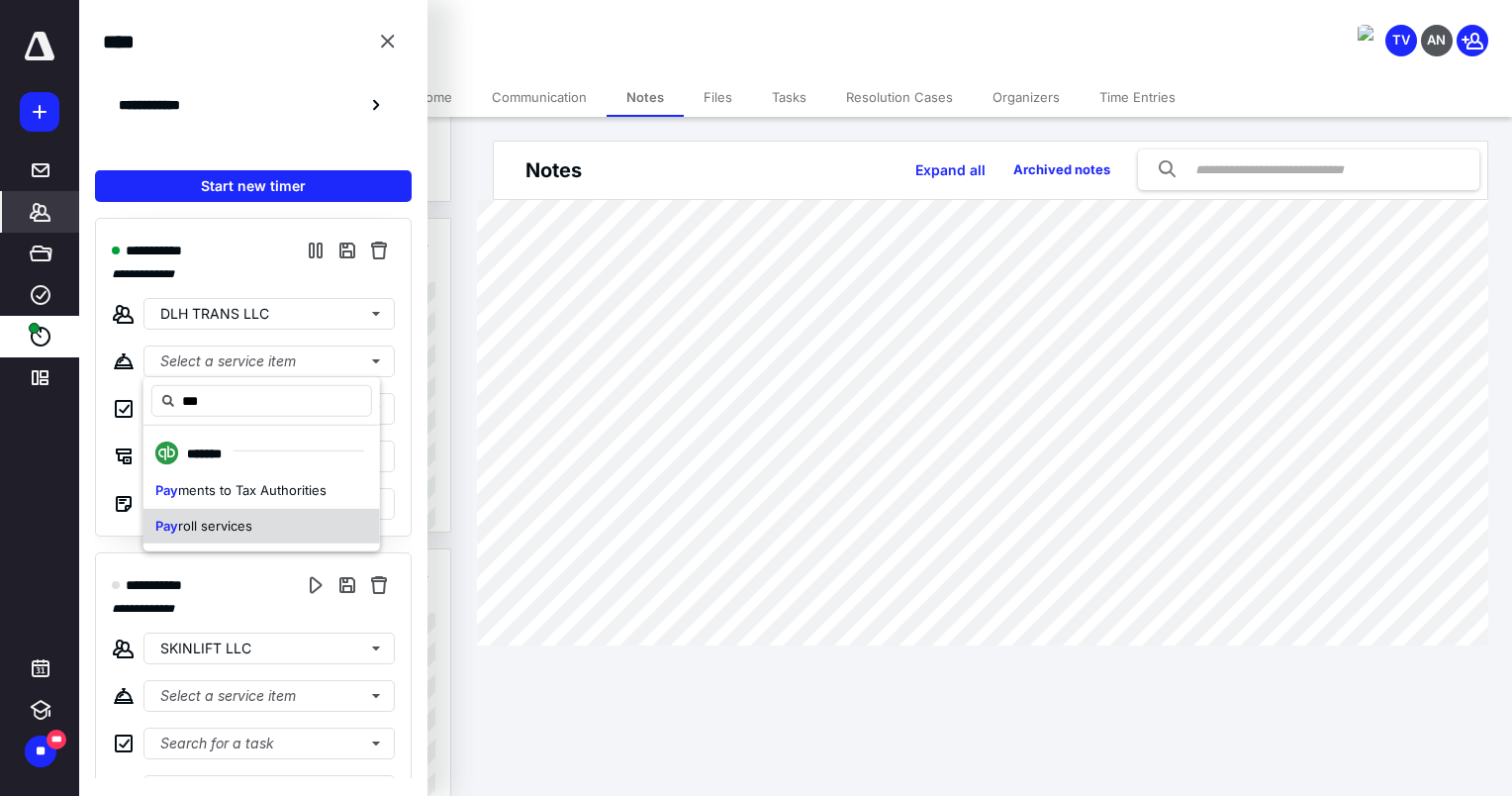 click on "roll services" at bounding box center (215, 525) 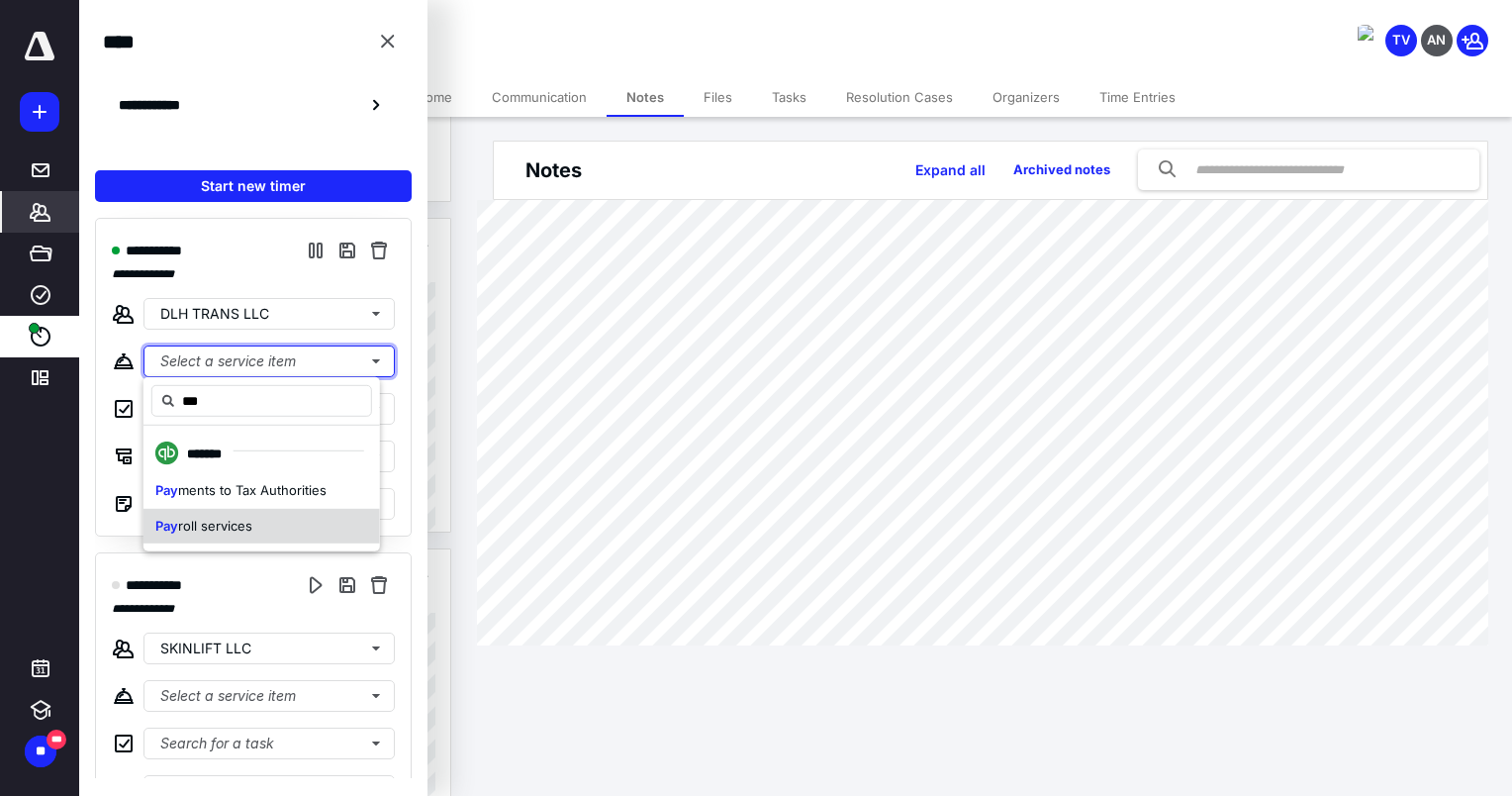 type 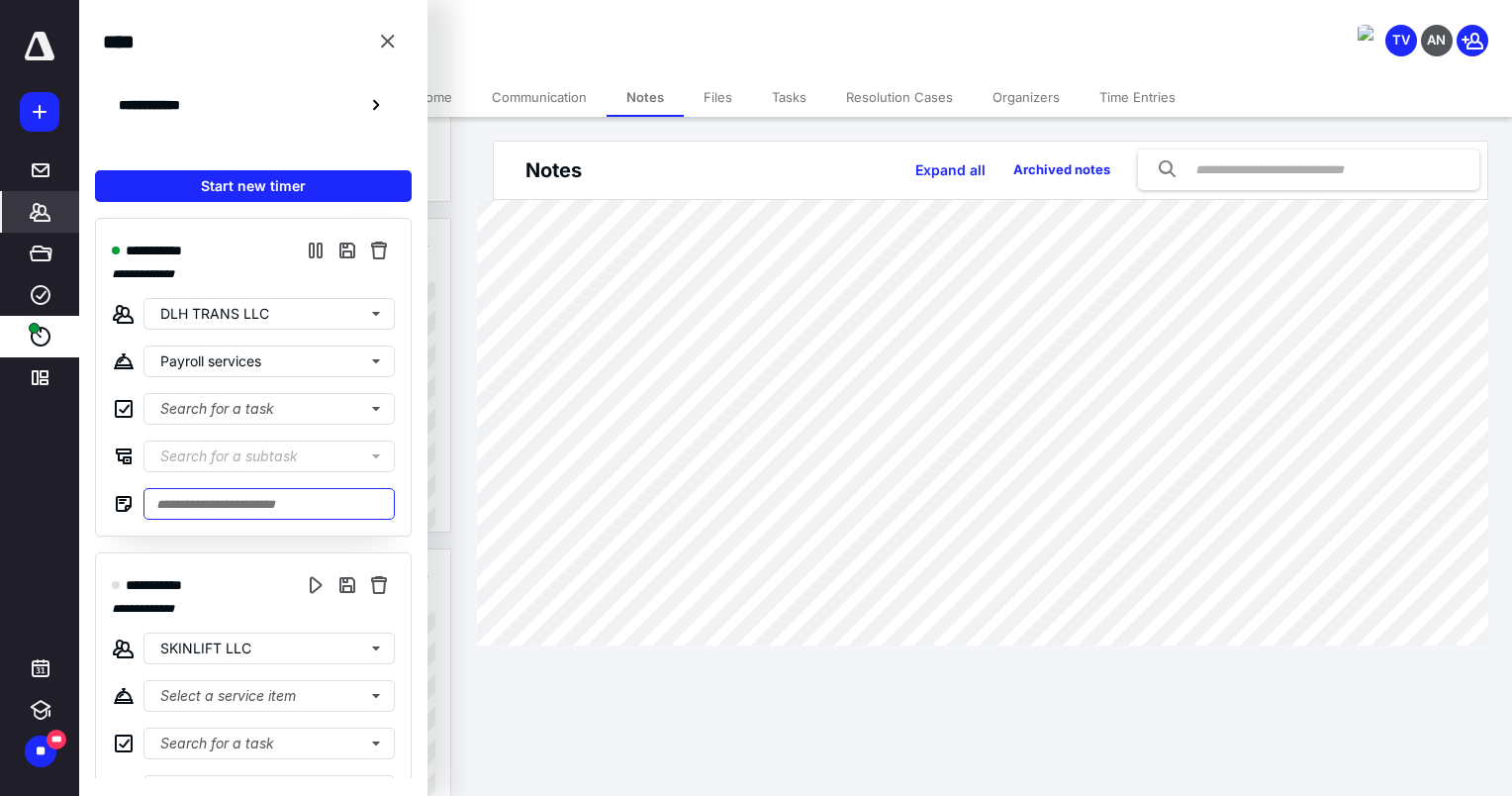 click at bounding box center (269, 504) 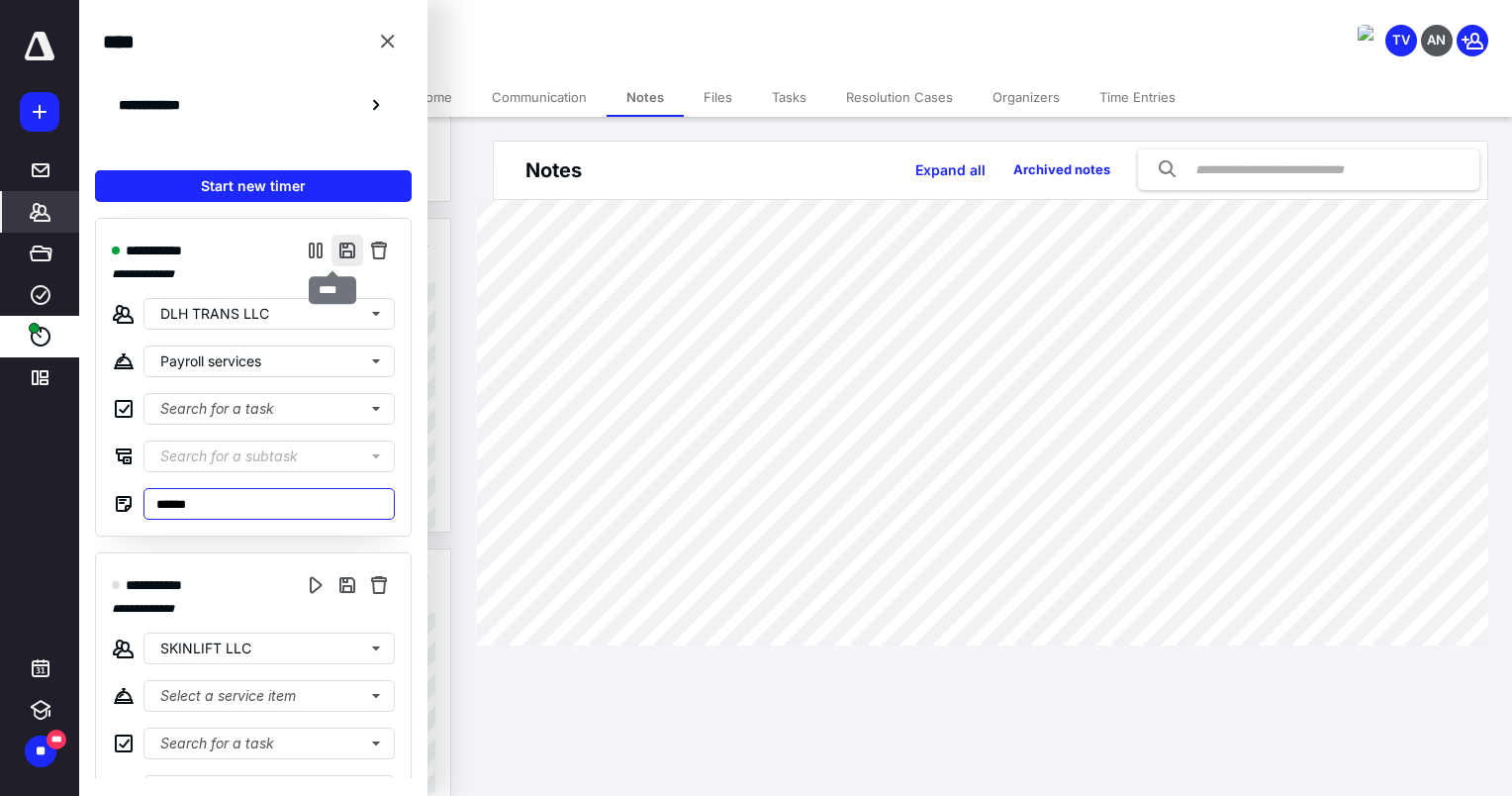 type on "******" 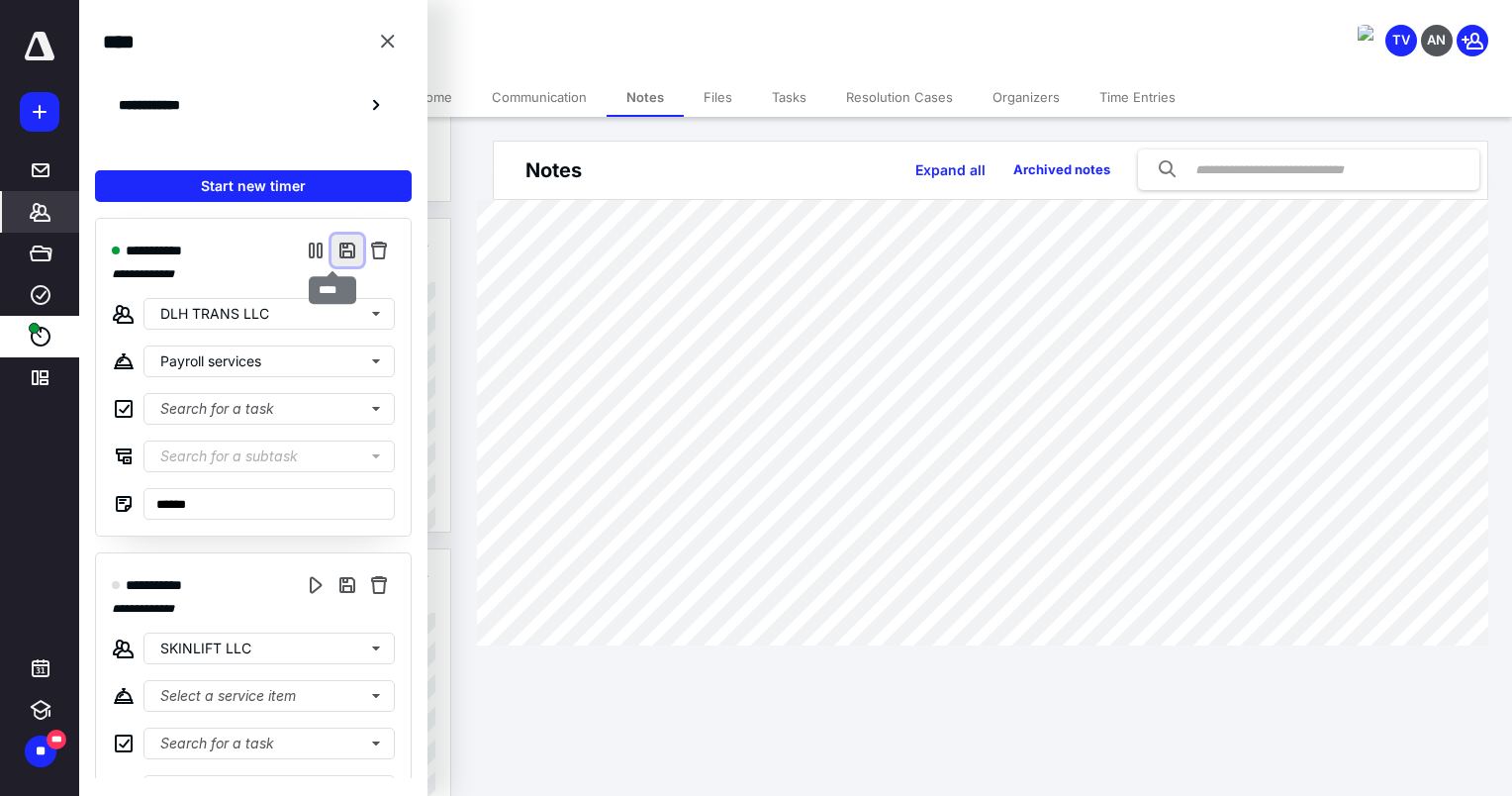 click at bounding box center (347, 250) 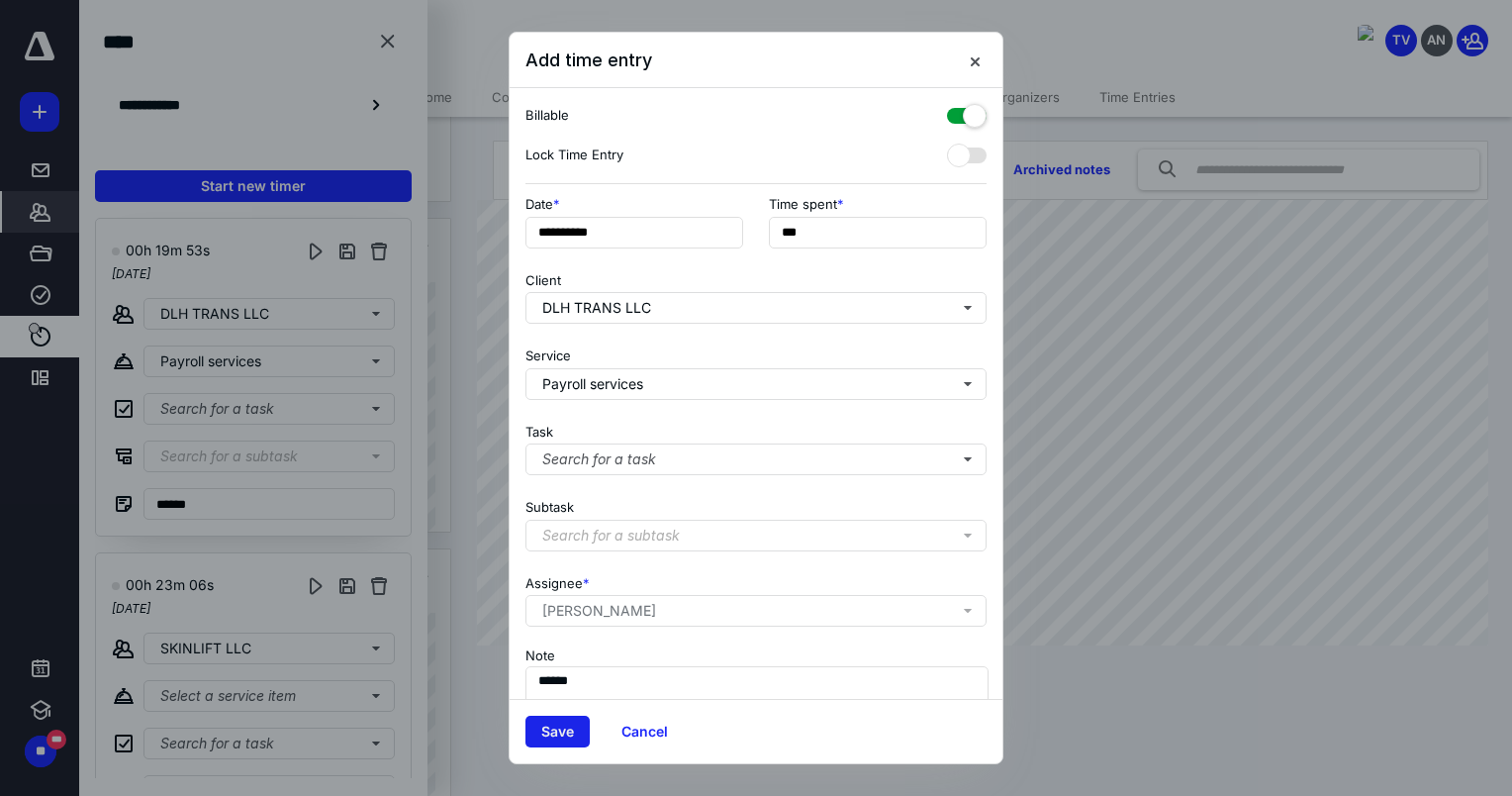 click on "Save" at bounding box center [557, 732] 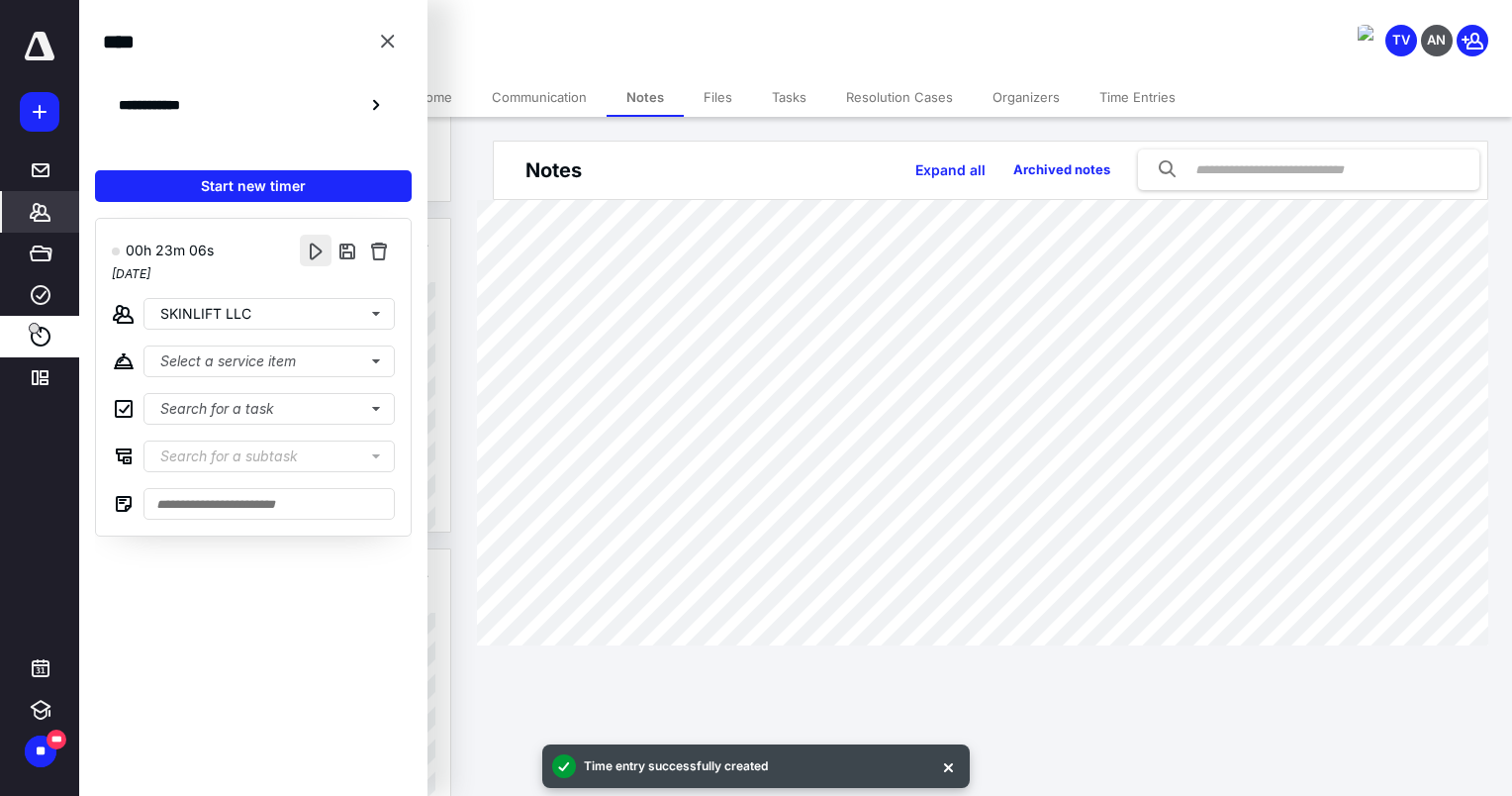 click at bounding box center [316, 250] 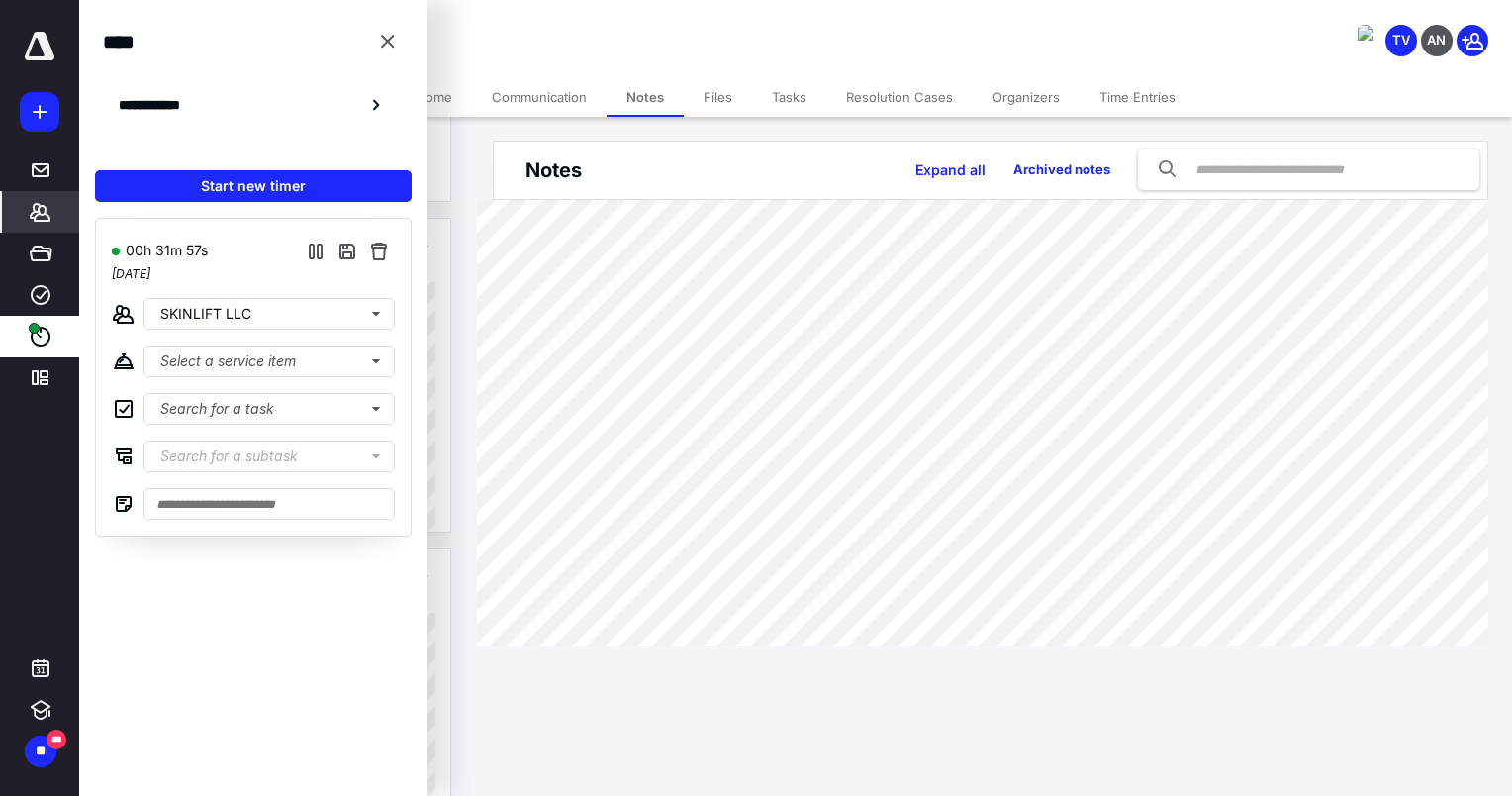 drag, startPoint x: 700, startPoint y: 712, endPoint x: 689, endPoint y: 705, distance: 13.038405 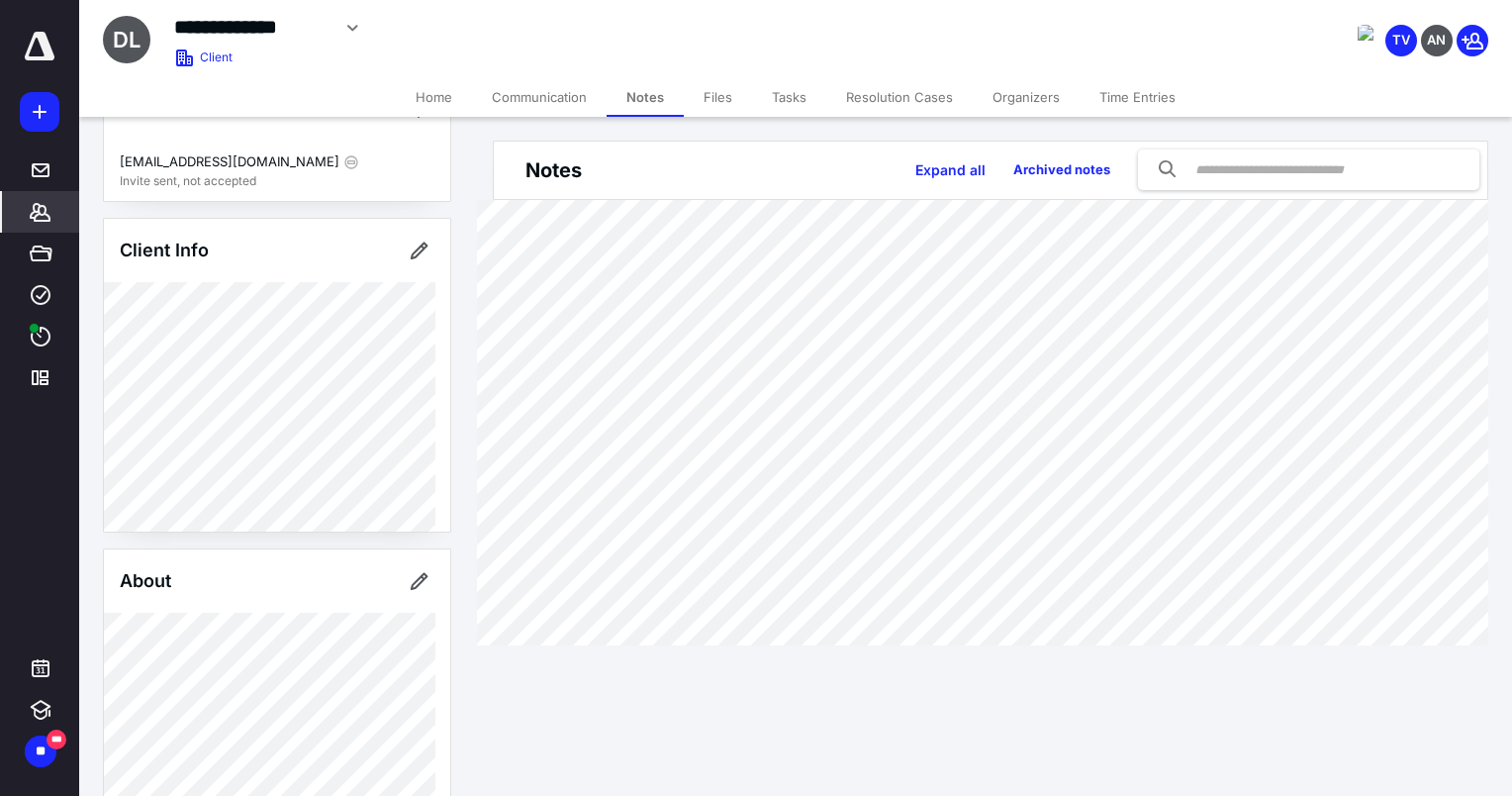click on "Files" at bounding box center [717, 97] 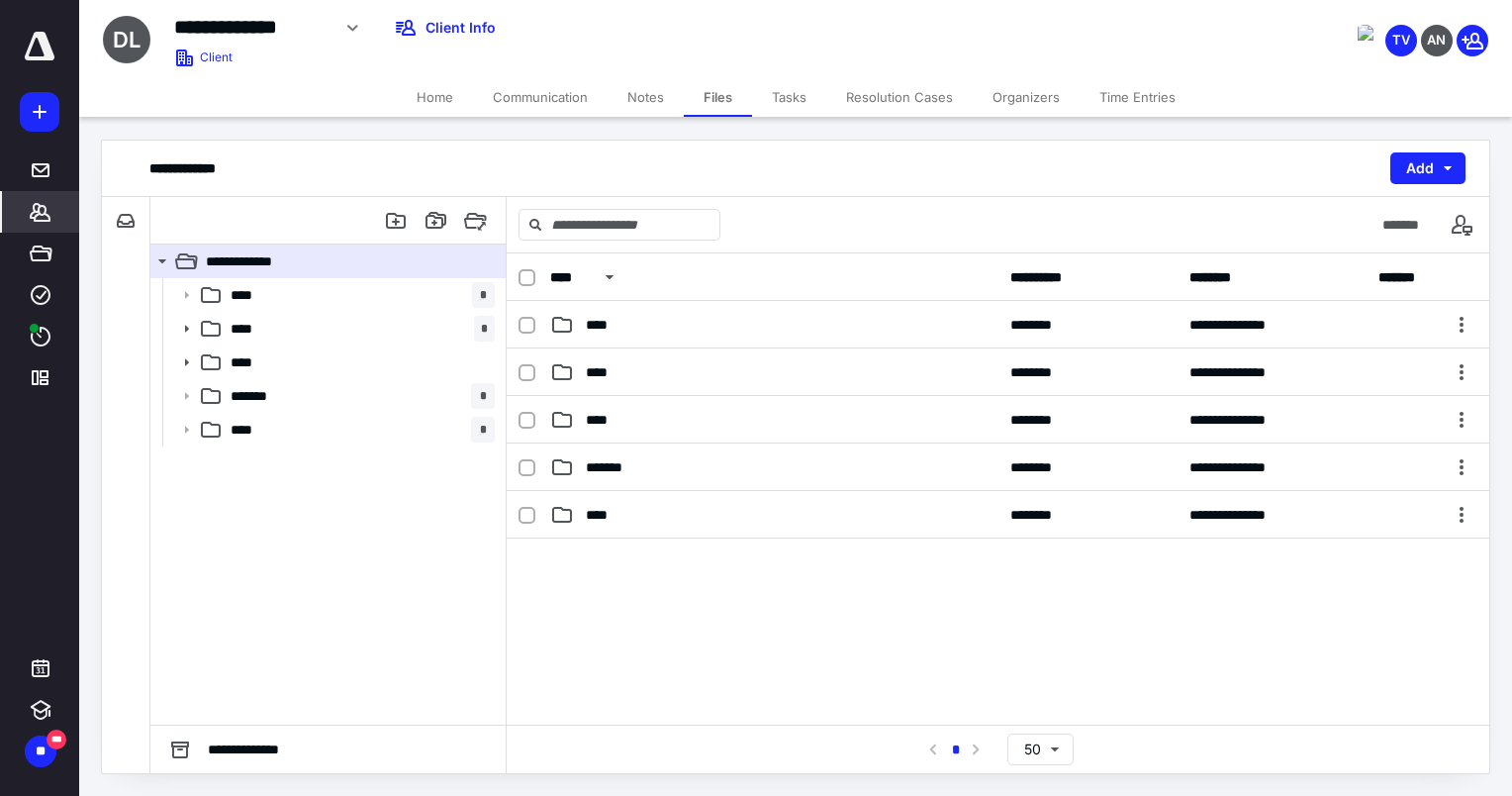 click 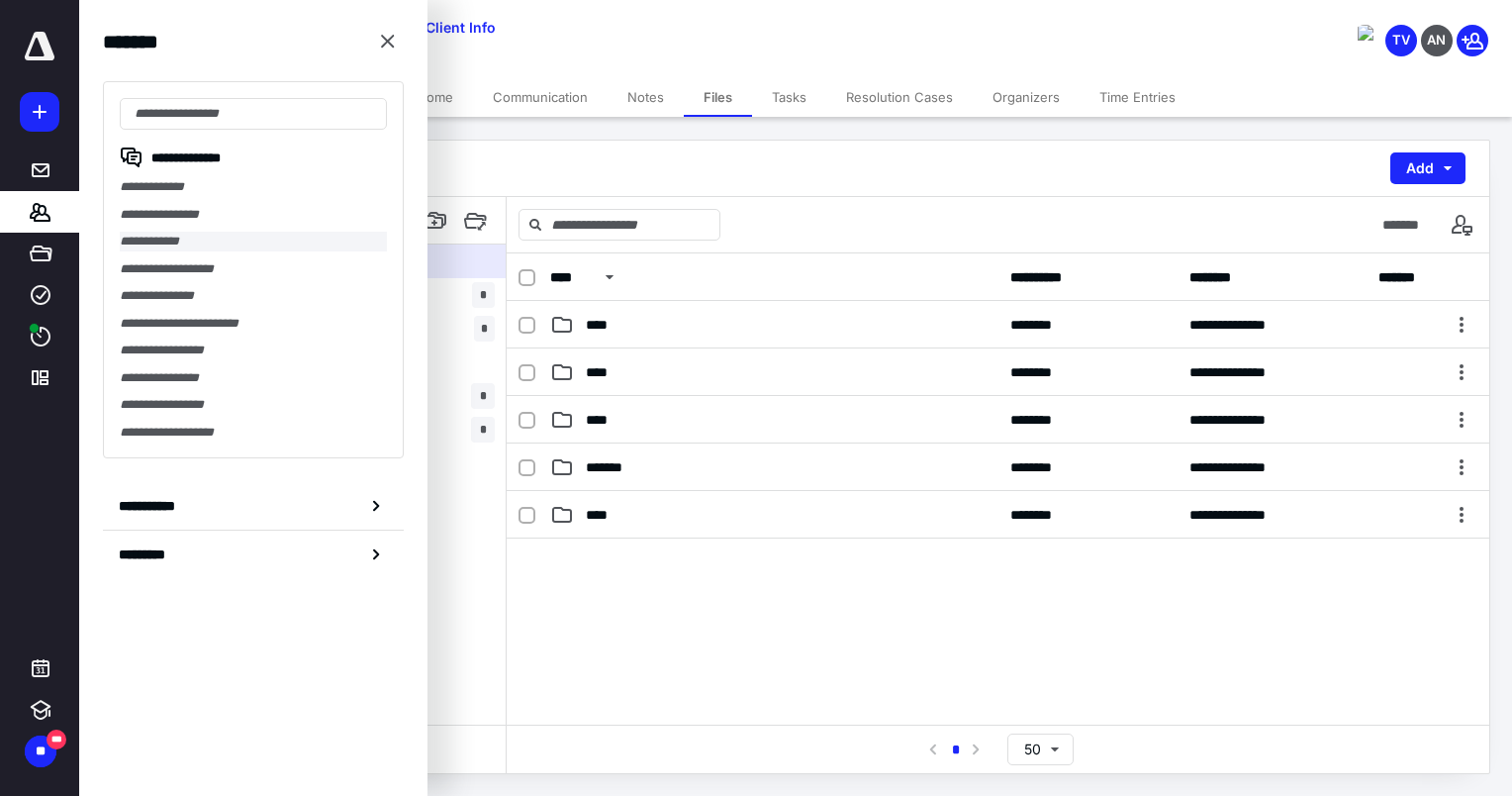click on "**********" at bounding box center [253, 242] 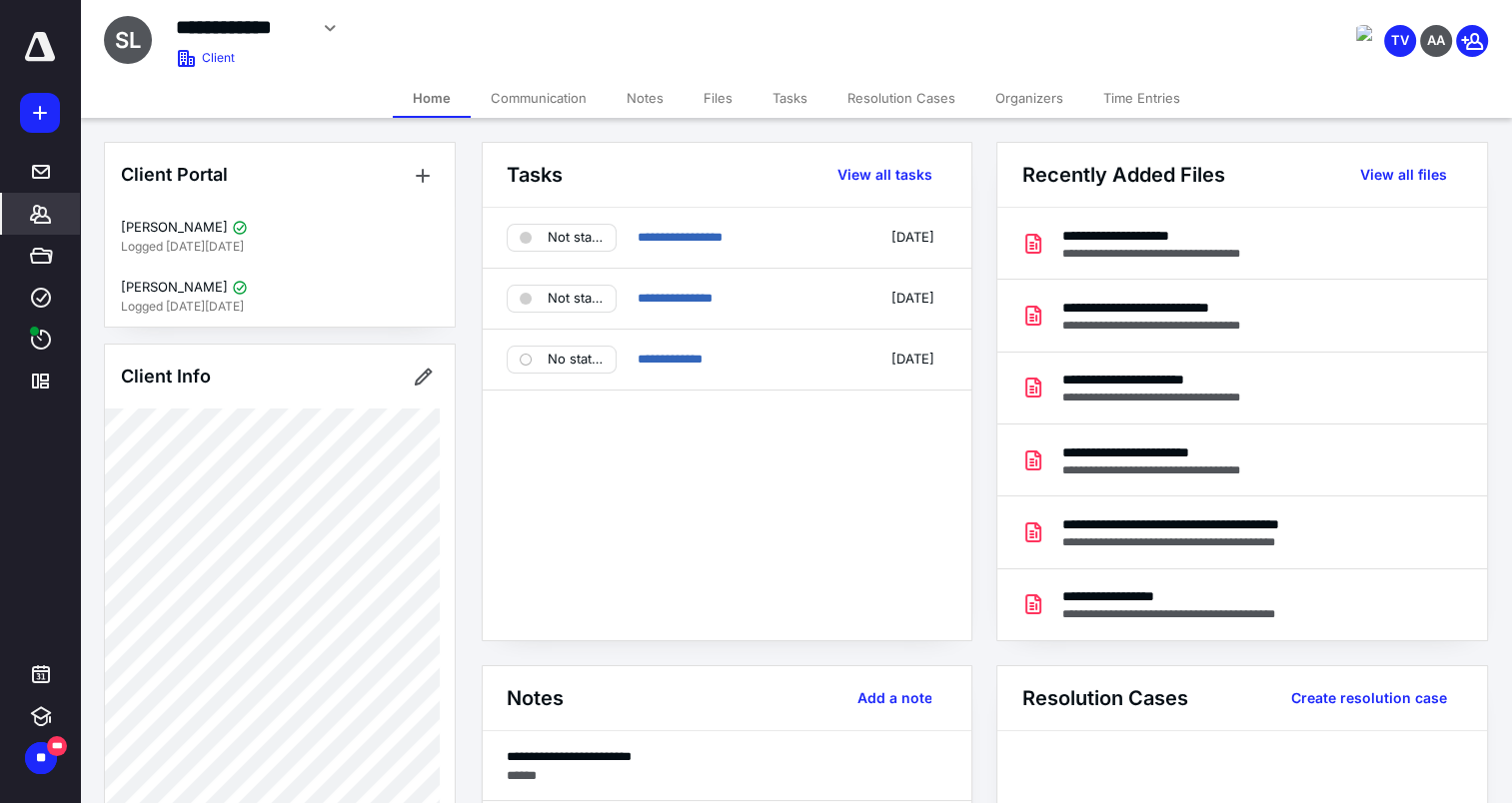 click on "Files" at bounding box center (718, 98) 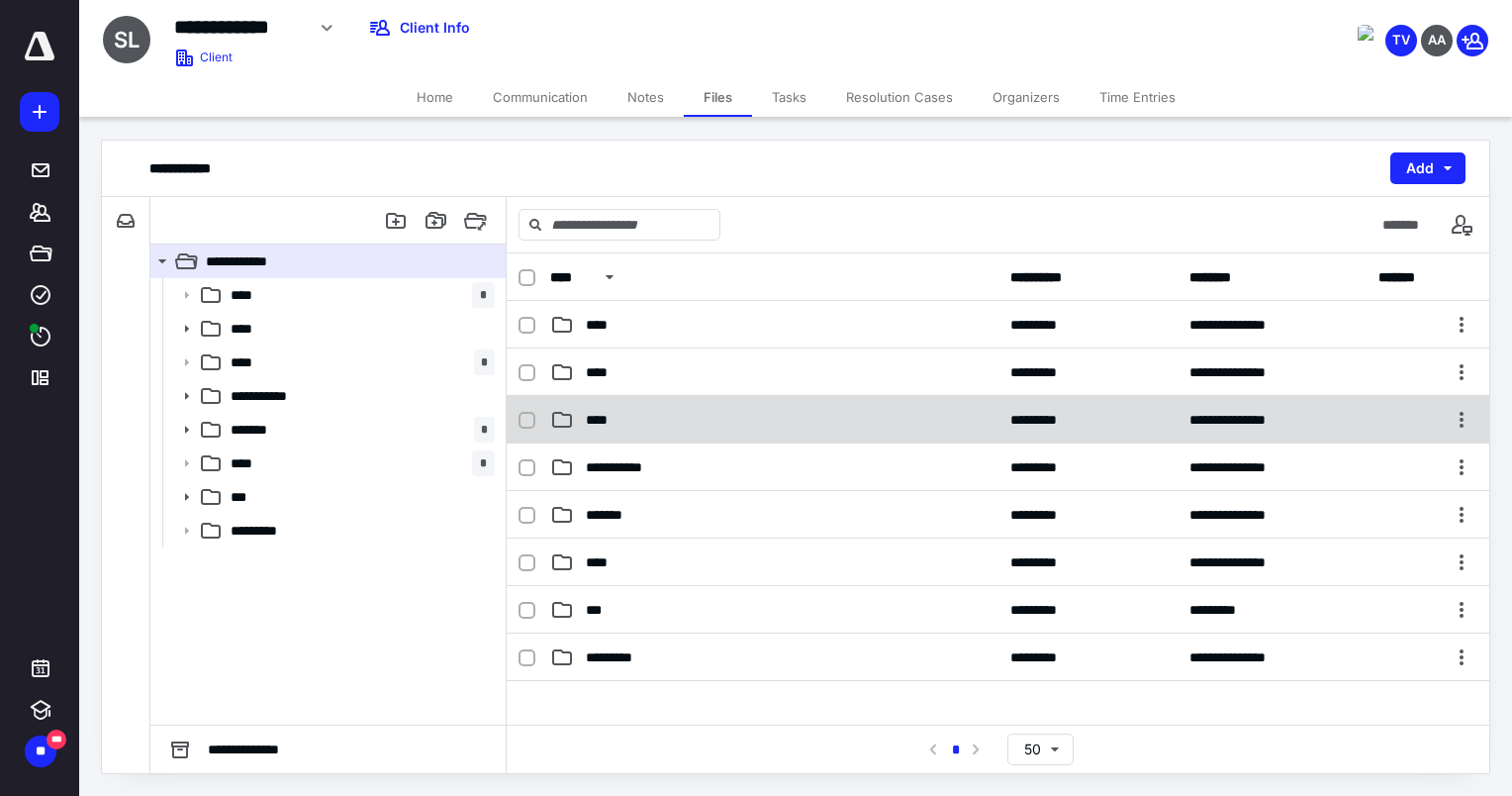 click on "****" at bounding box center [774, 420] 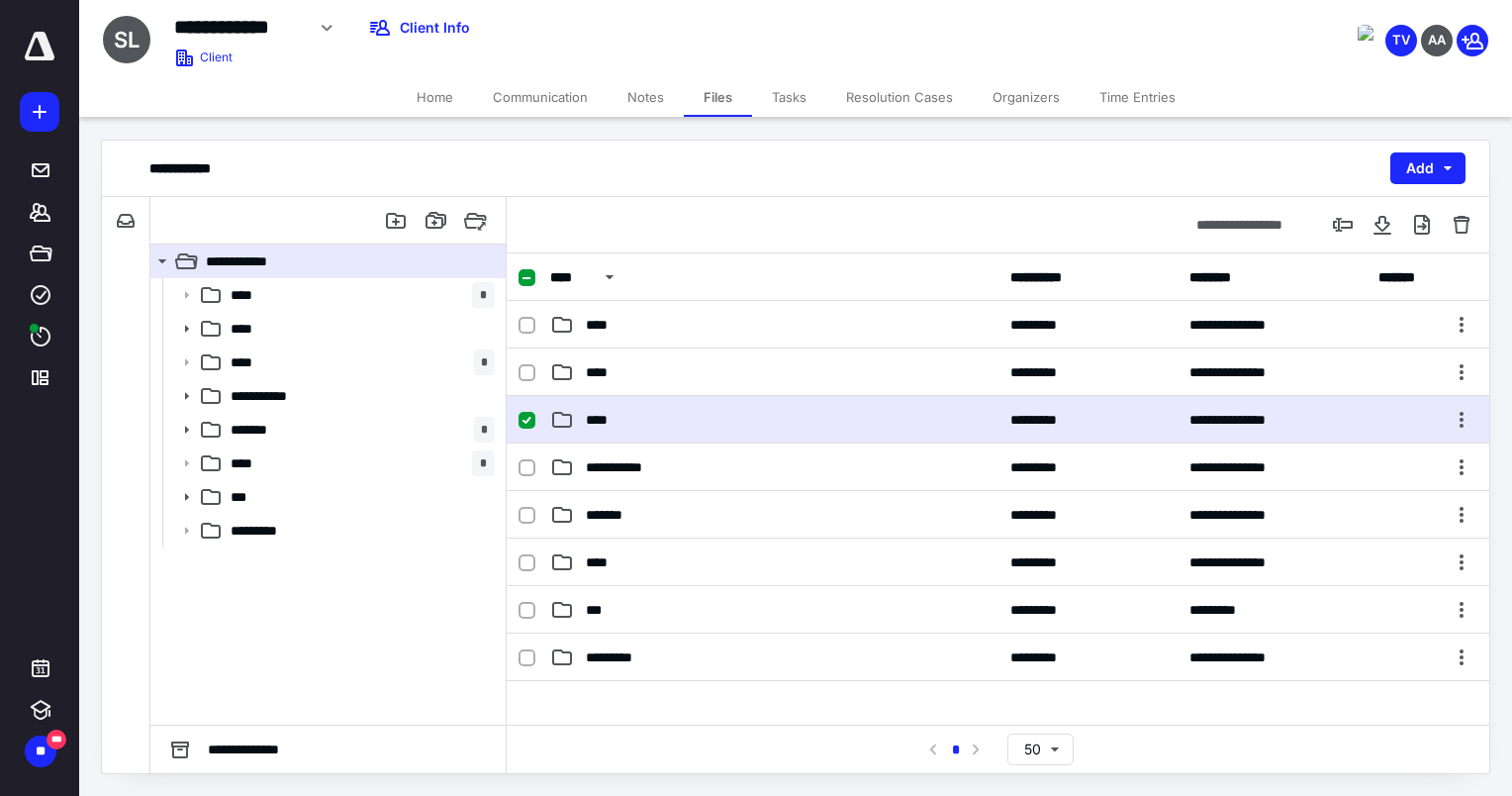 click on "****" at bounding box center (774, 420) 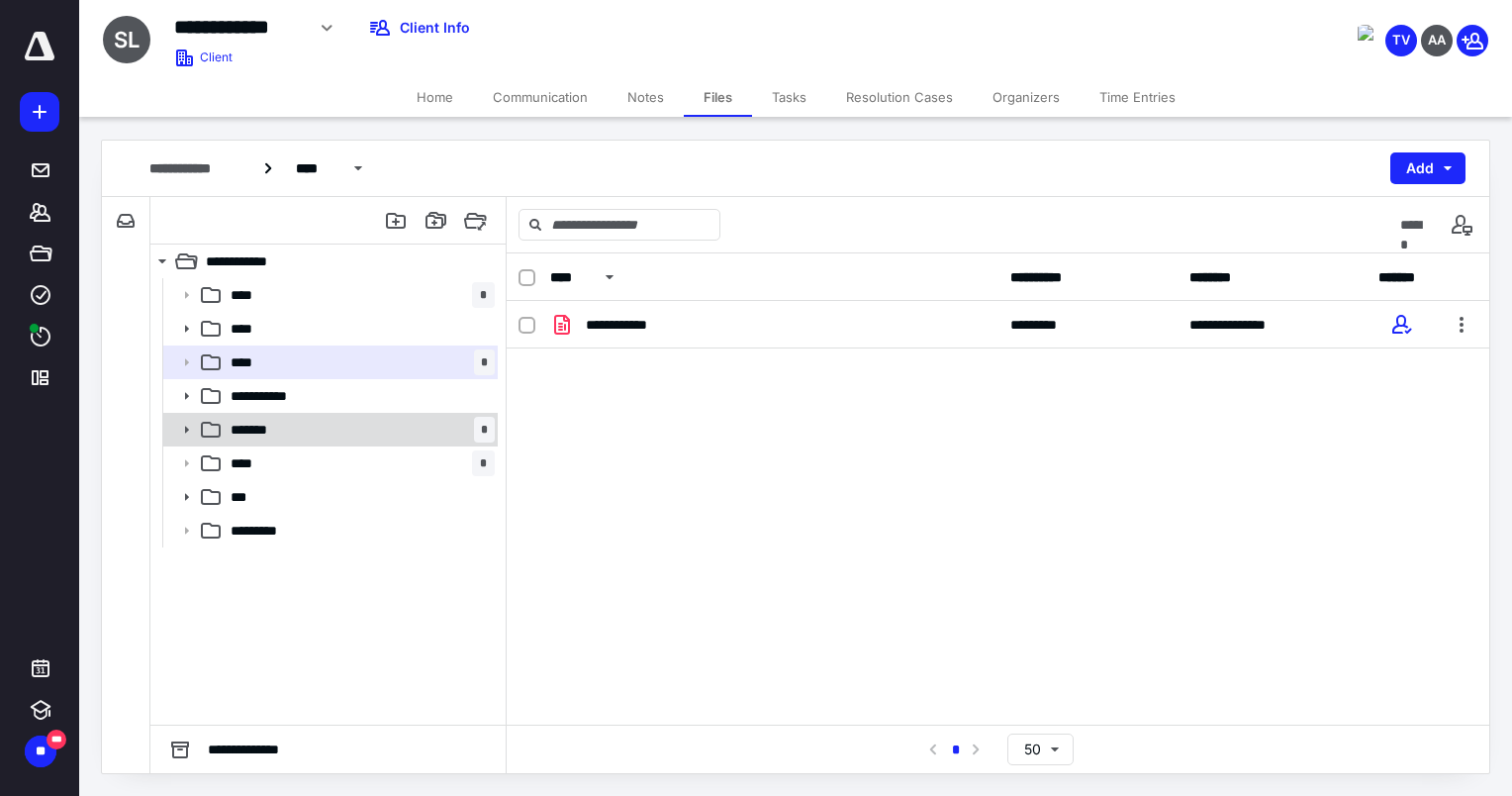 click on "******* *" at bounding box center (358, 430) 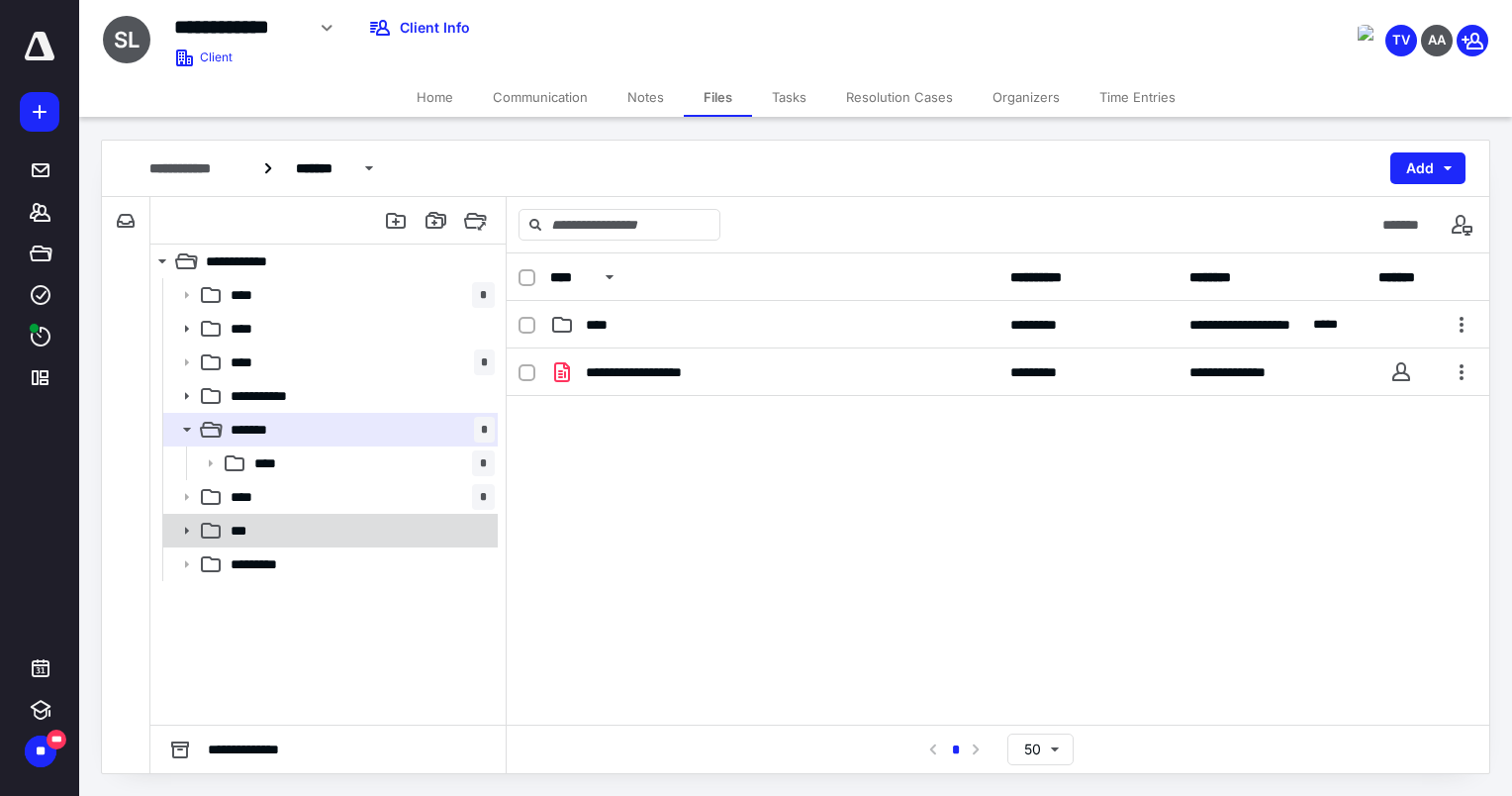 click on "***" at bounding box center [358, 531] 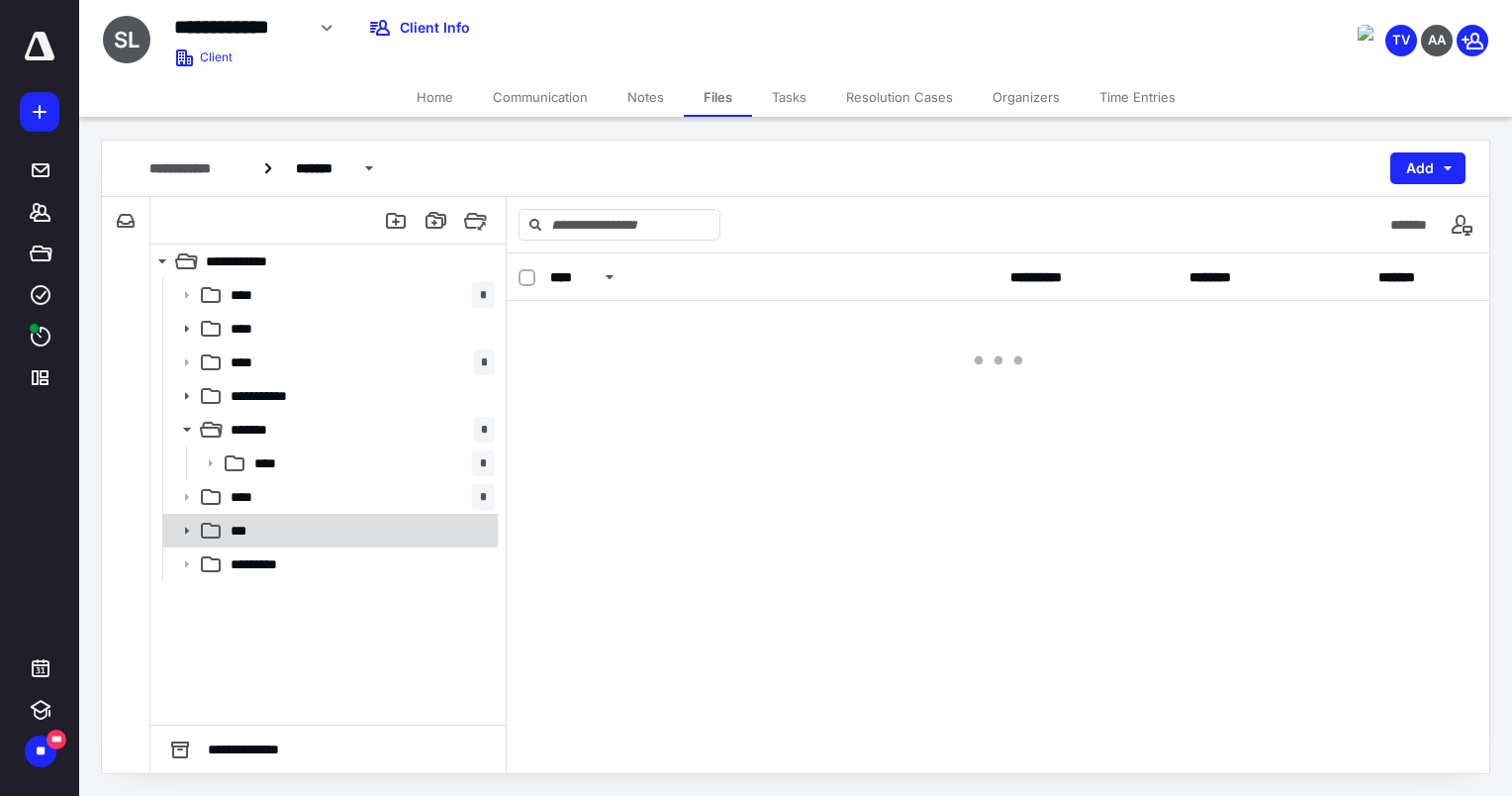 click on "***" at bounding box center [358, 531] 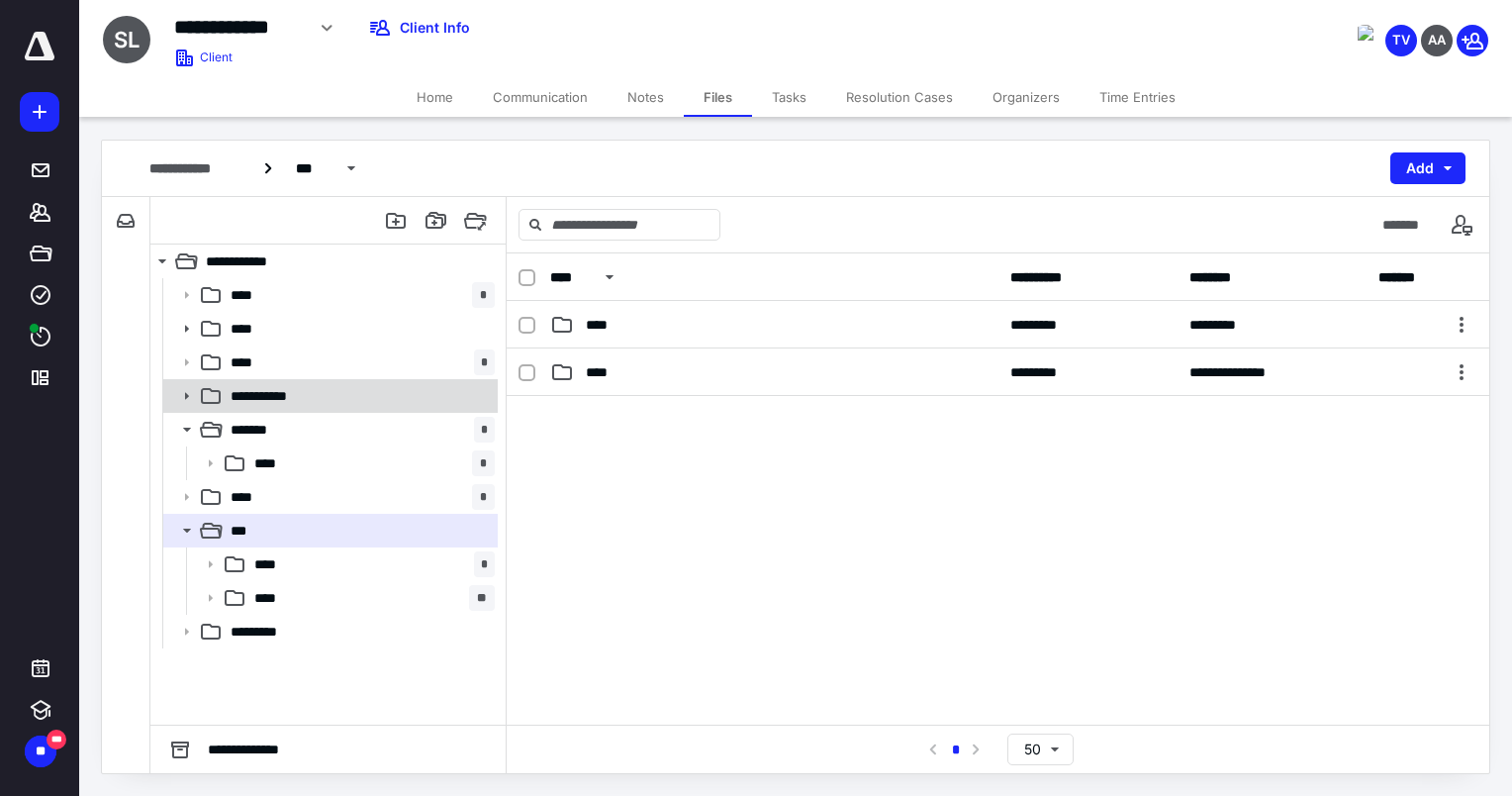 click on "**********" at bounding box center (358, 396) 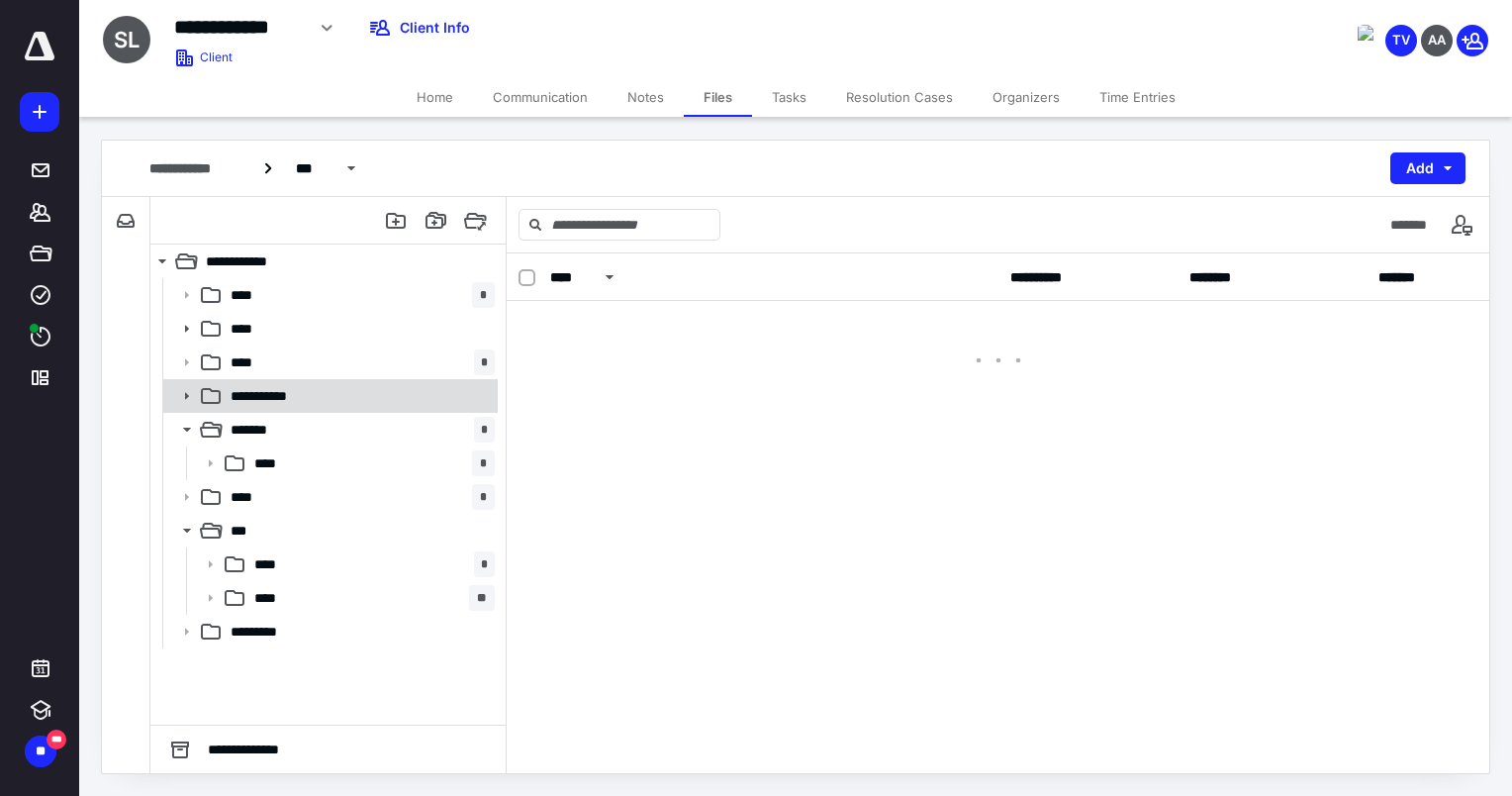 click on "**********" at bounding box center [358, 396] 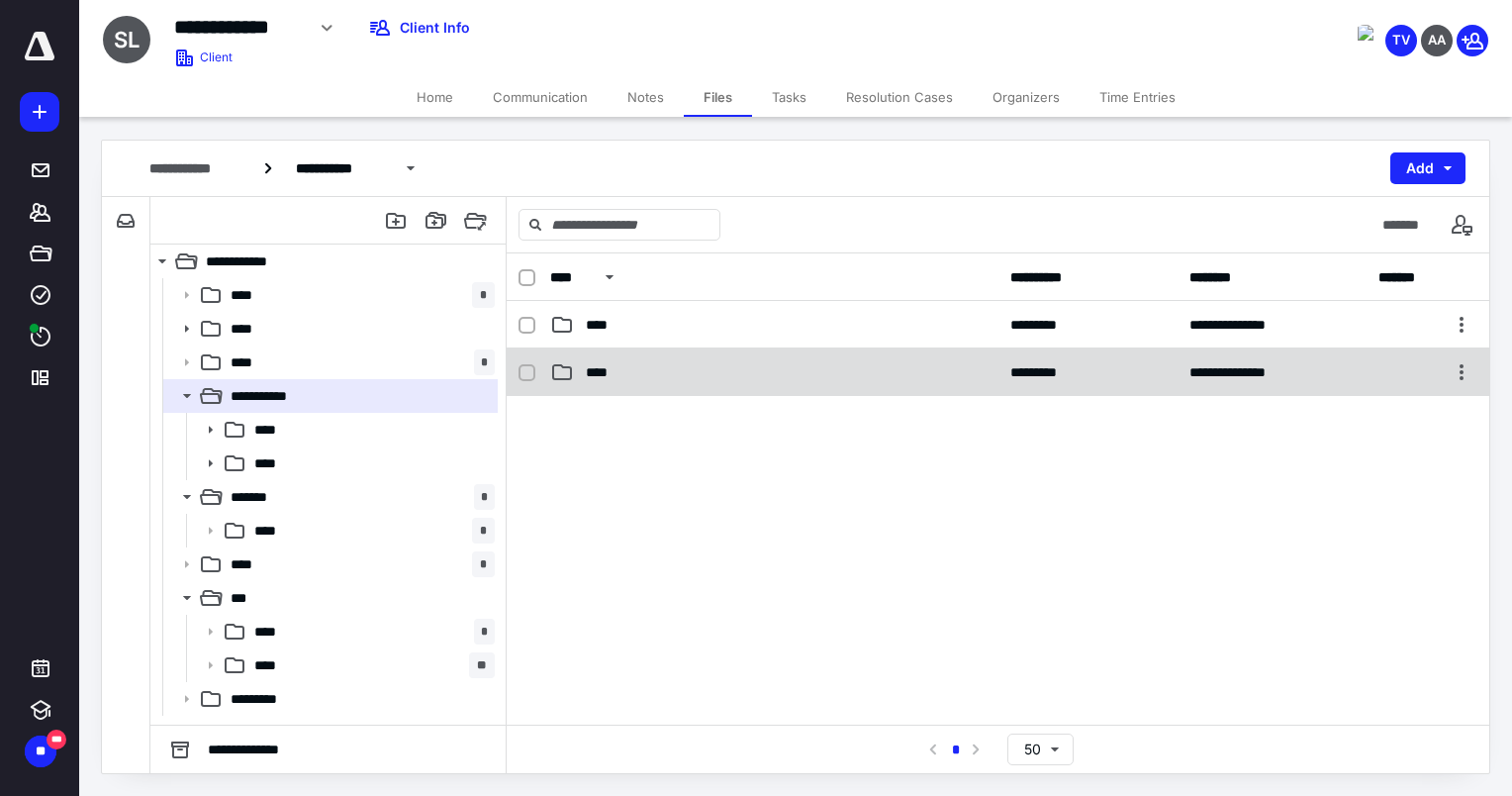 click on "**********" at bounding box center [997, 372] 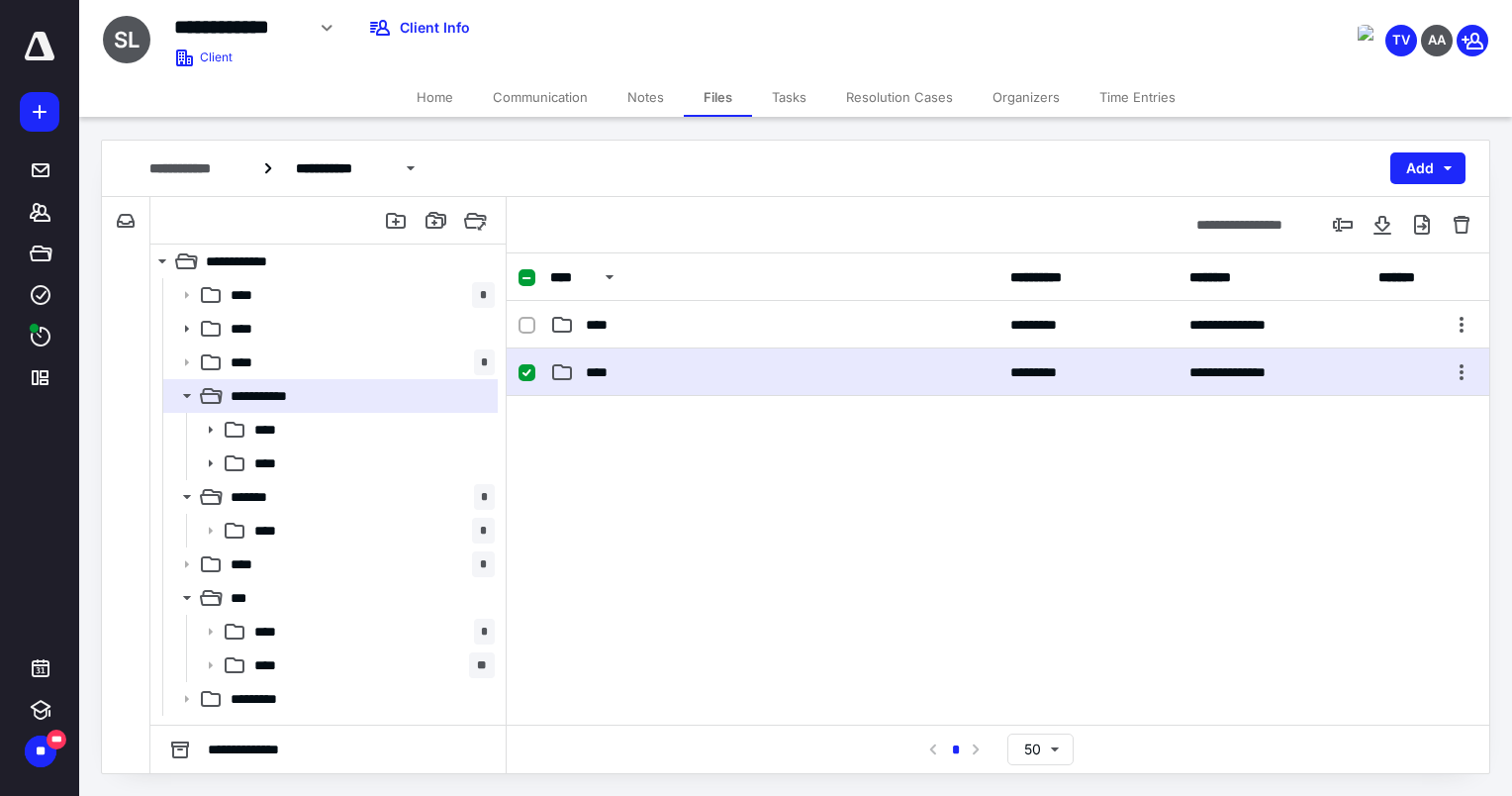 click on "**********" at bounding box center (997, 372) 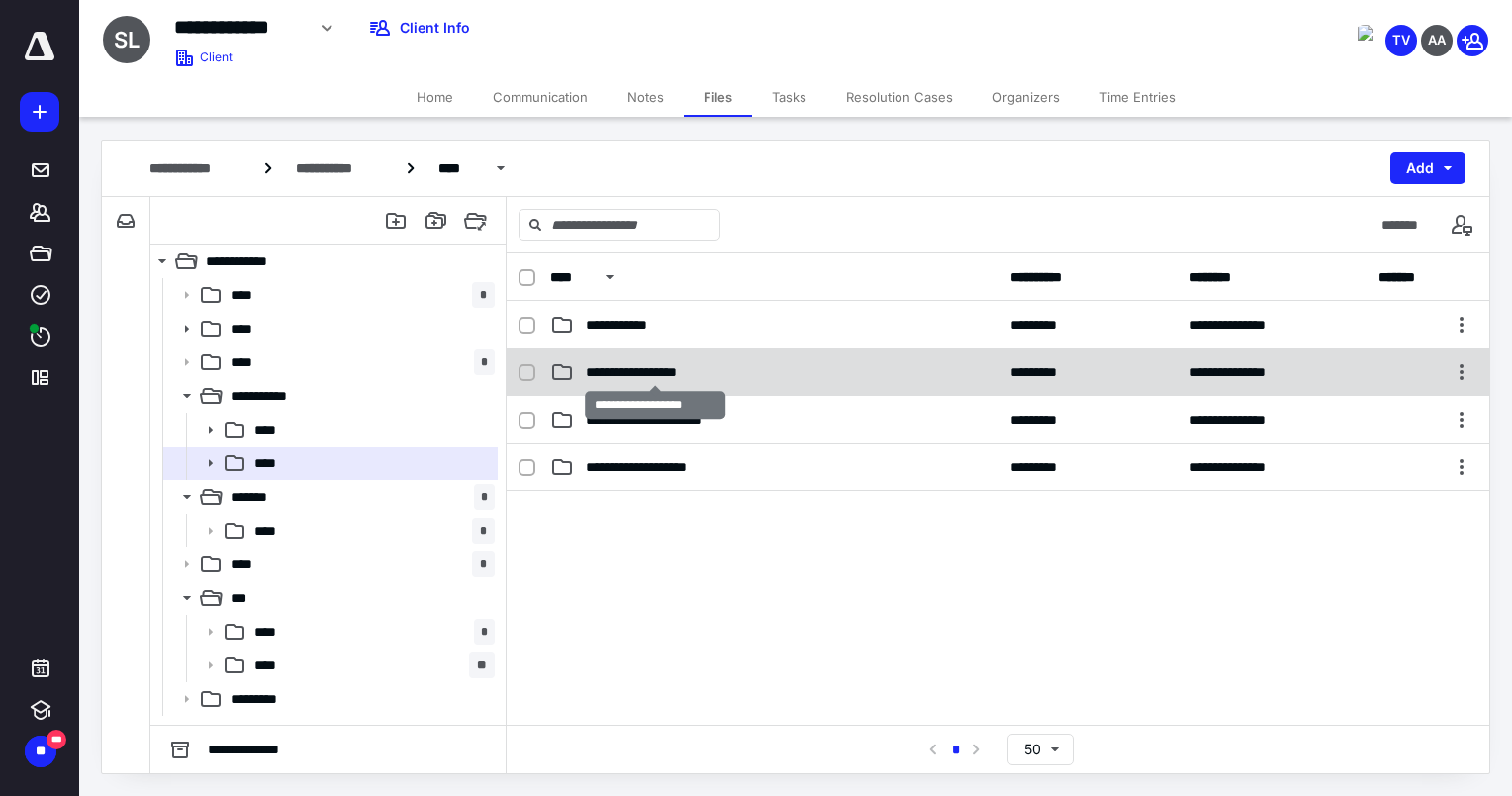 click on "**********" at bounding box center (655, 372) 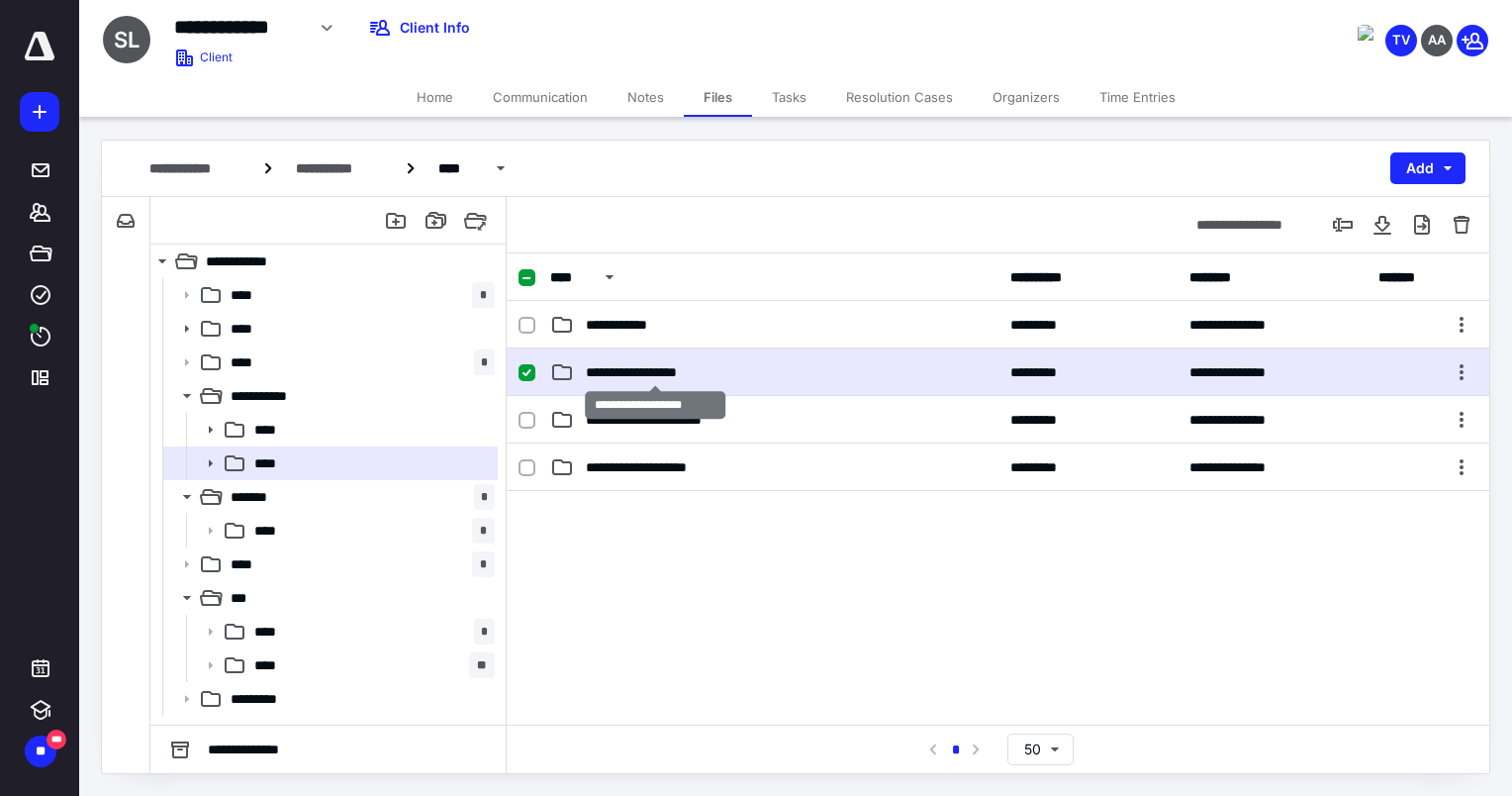 click on "**********" at bounding box center (655, 372) 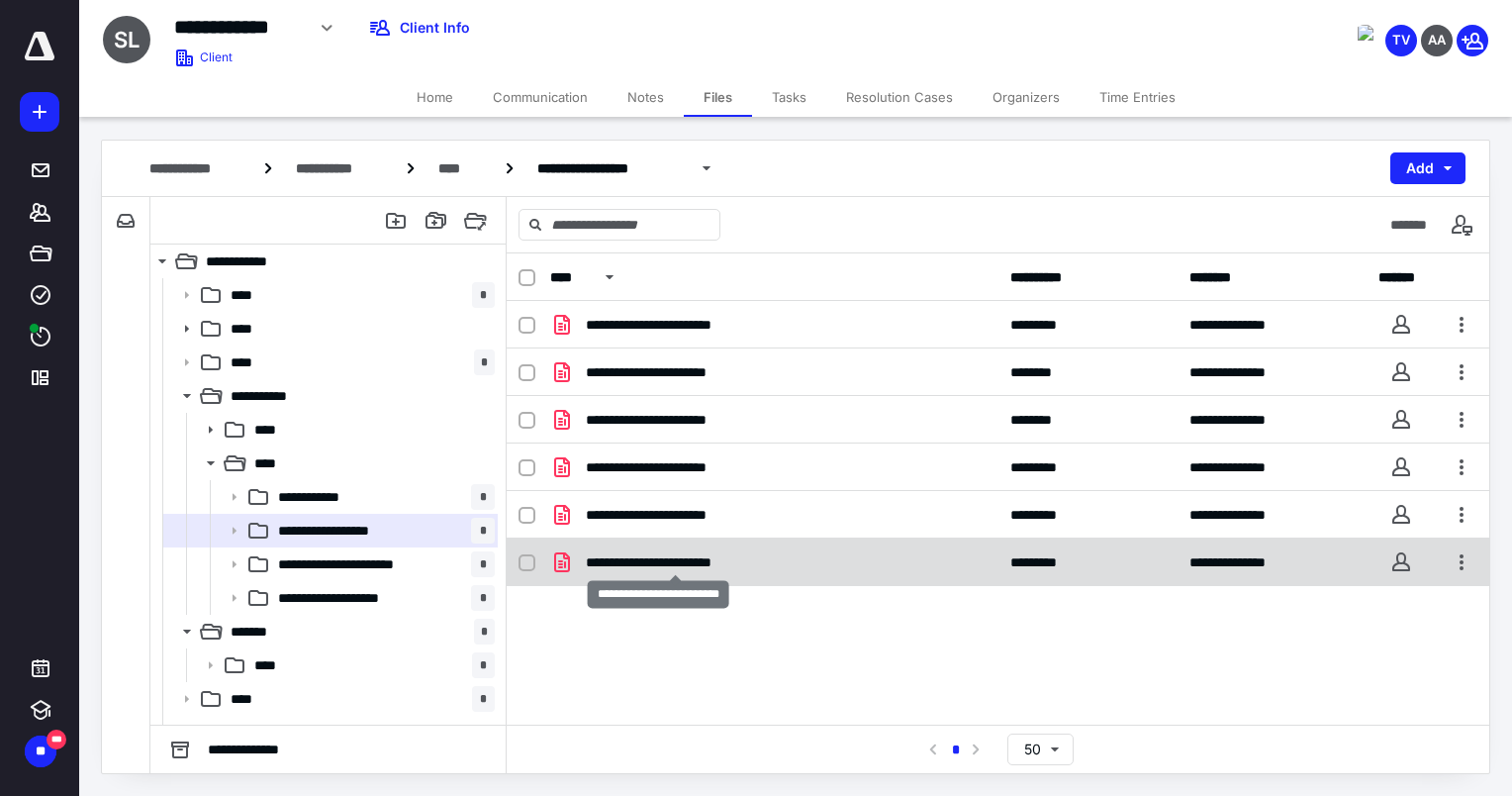 click on "**********" at bounding box center (676, 562) 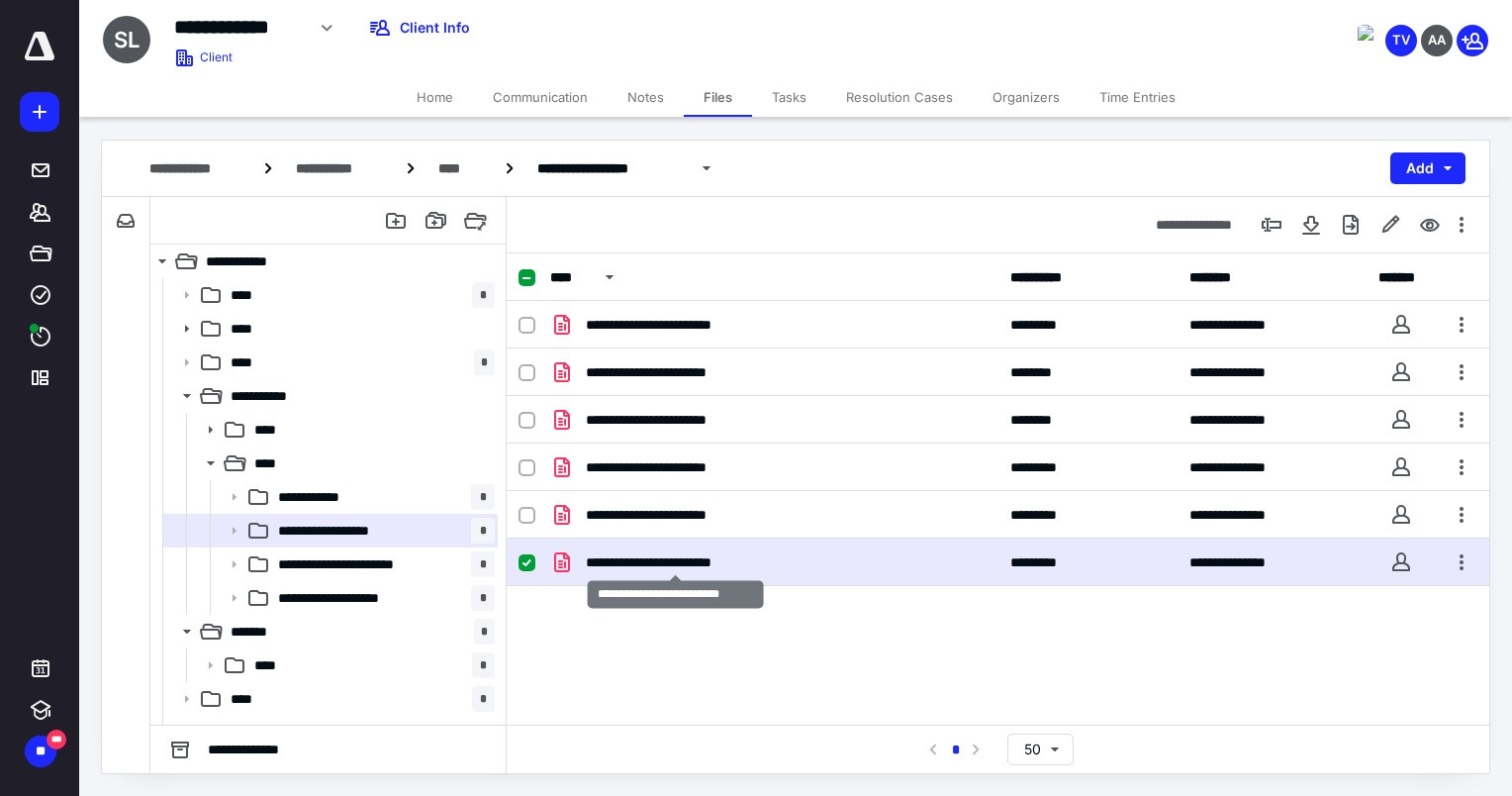 click on "**********" at bounding box center (676, 562) 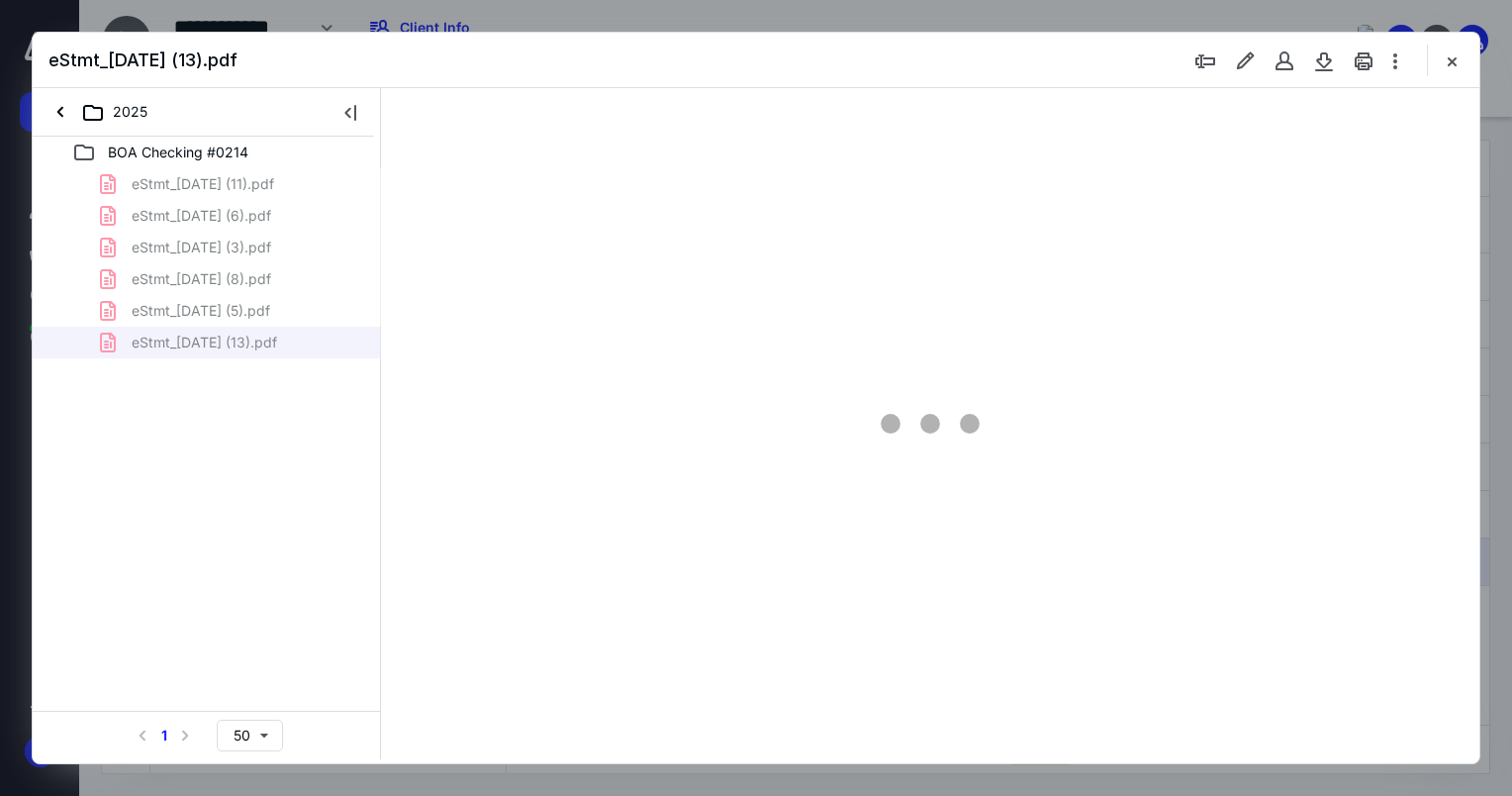 scroll, scrollTop: 0, scrollLeft: 0, axis: both 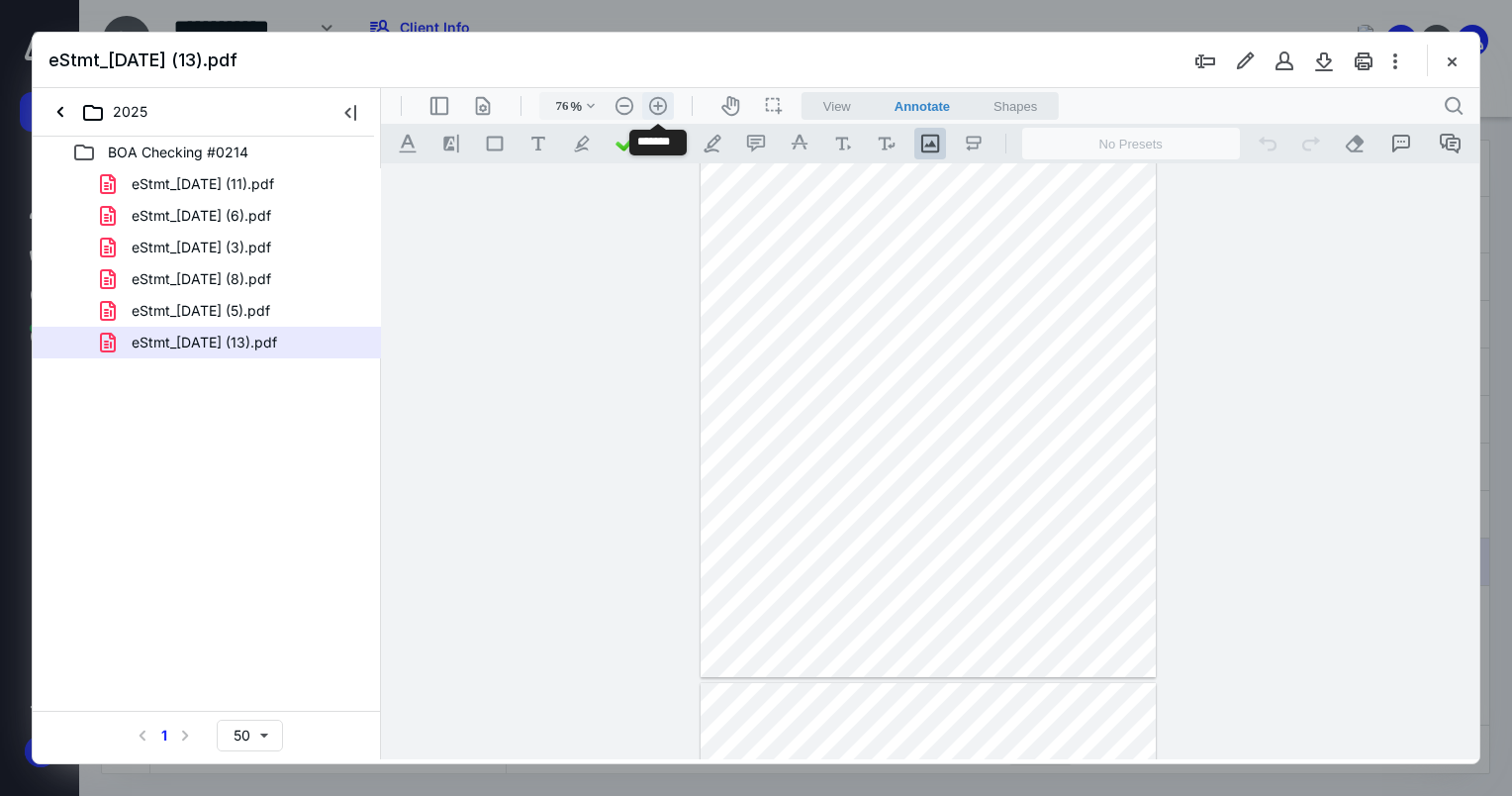 click on ".cls-1{fill:#abb0c4;} icon - header - zoom - in - line" at bounding box center (658, 106) 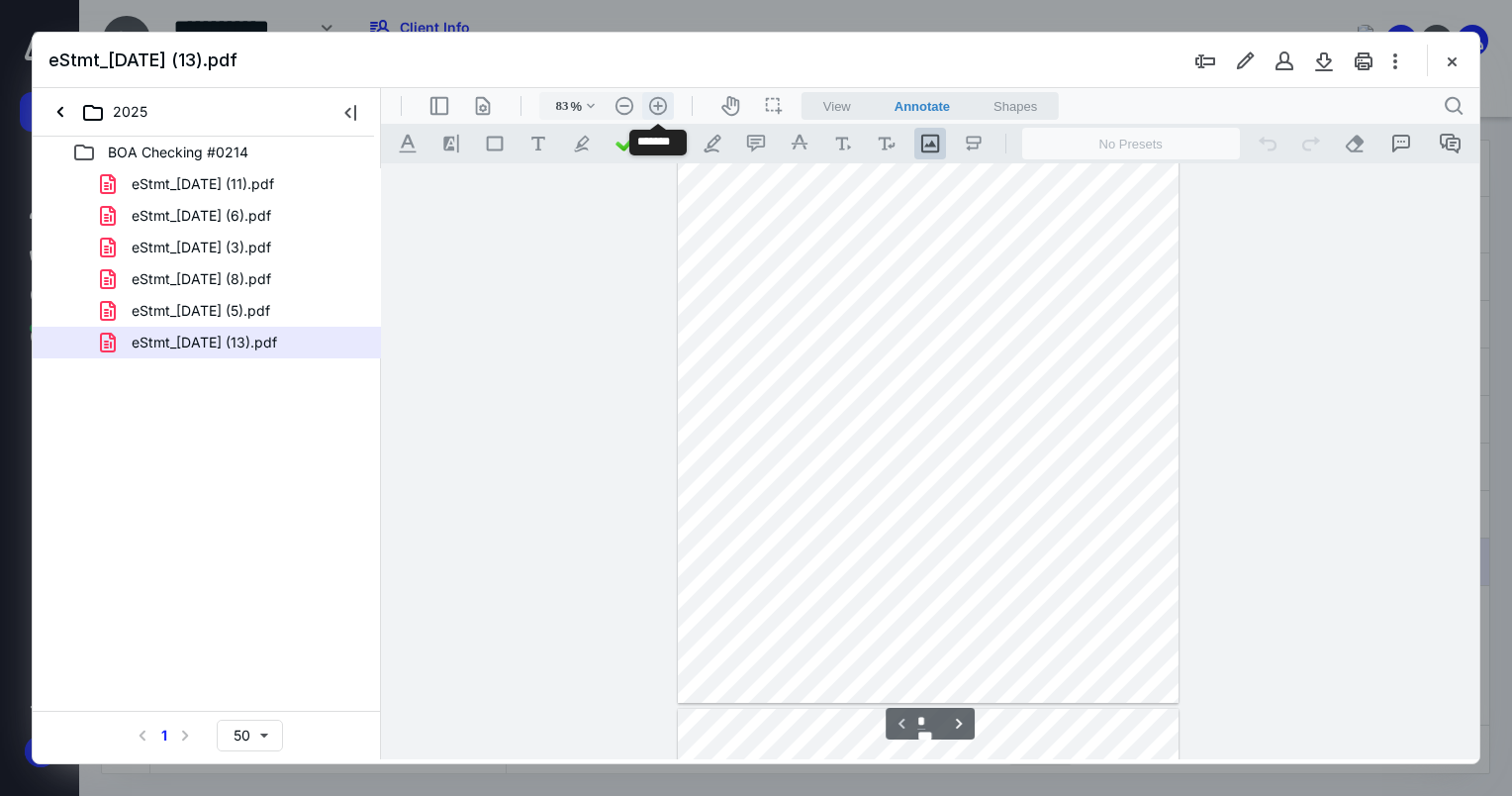click on ".cls-1{fill:#abb0c4;} icon - header - zoom - in - line" at bounding box center (658, 106) 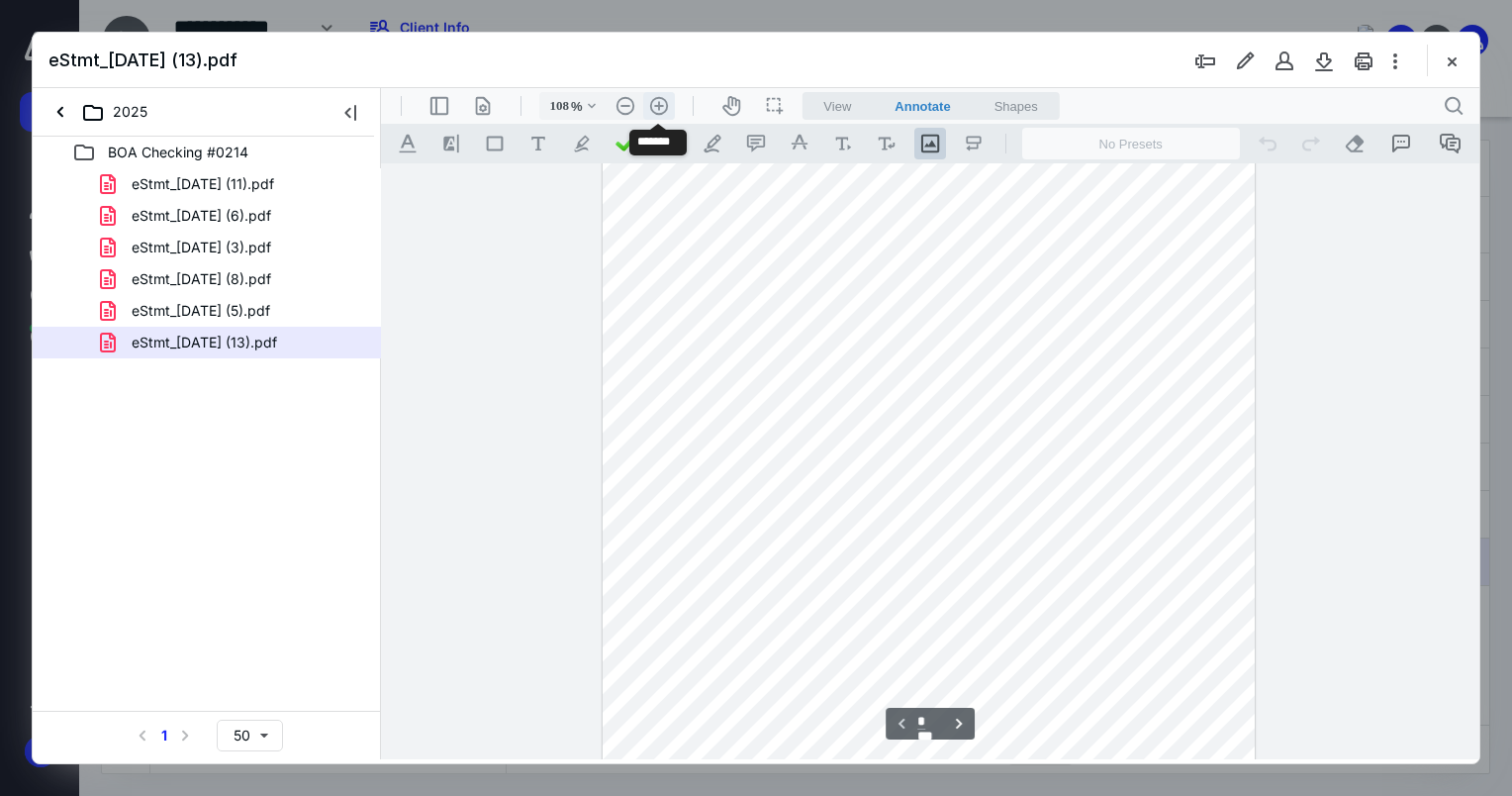 click on ".cls-1{fill:#abb0c4;} icon - header - zoom - in - line" at bounding box center (659, 106) 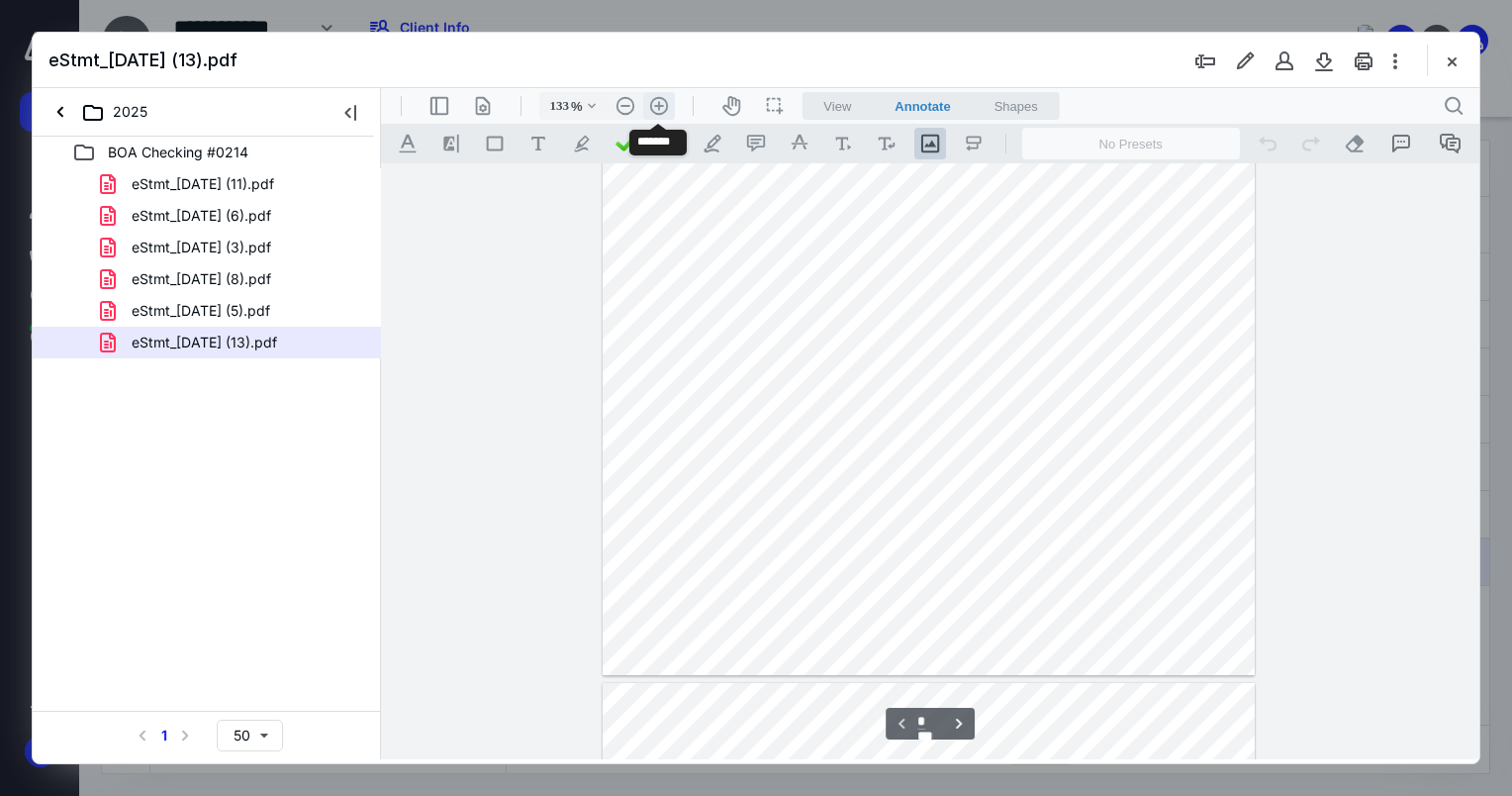 click on ".cls-1{fill:#abb0c4;} icon - header - zoom - in - line" at bounding box center [659, 106] 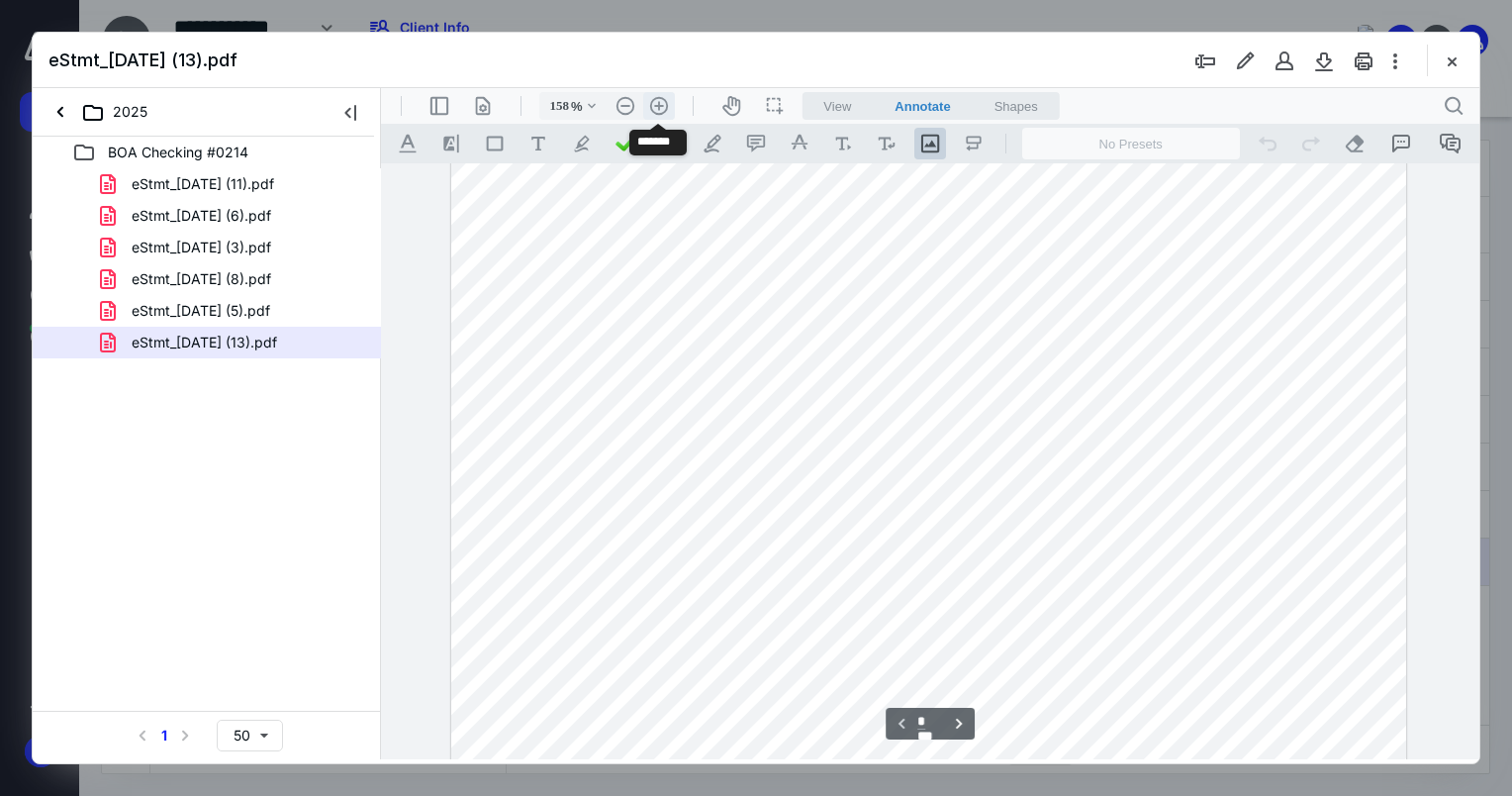 scroll, scrollTop: 449, scrollLeft: 0, axis: vertical 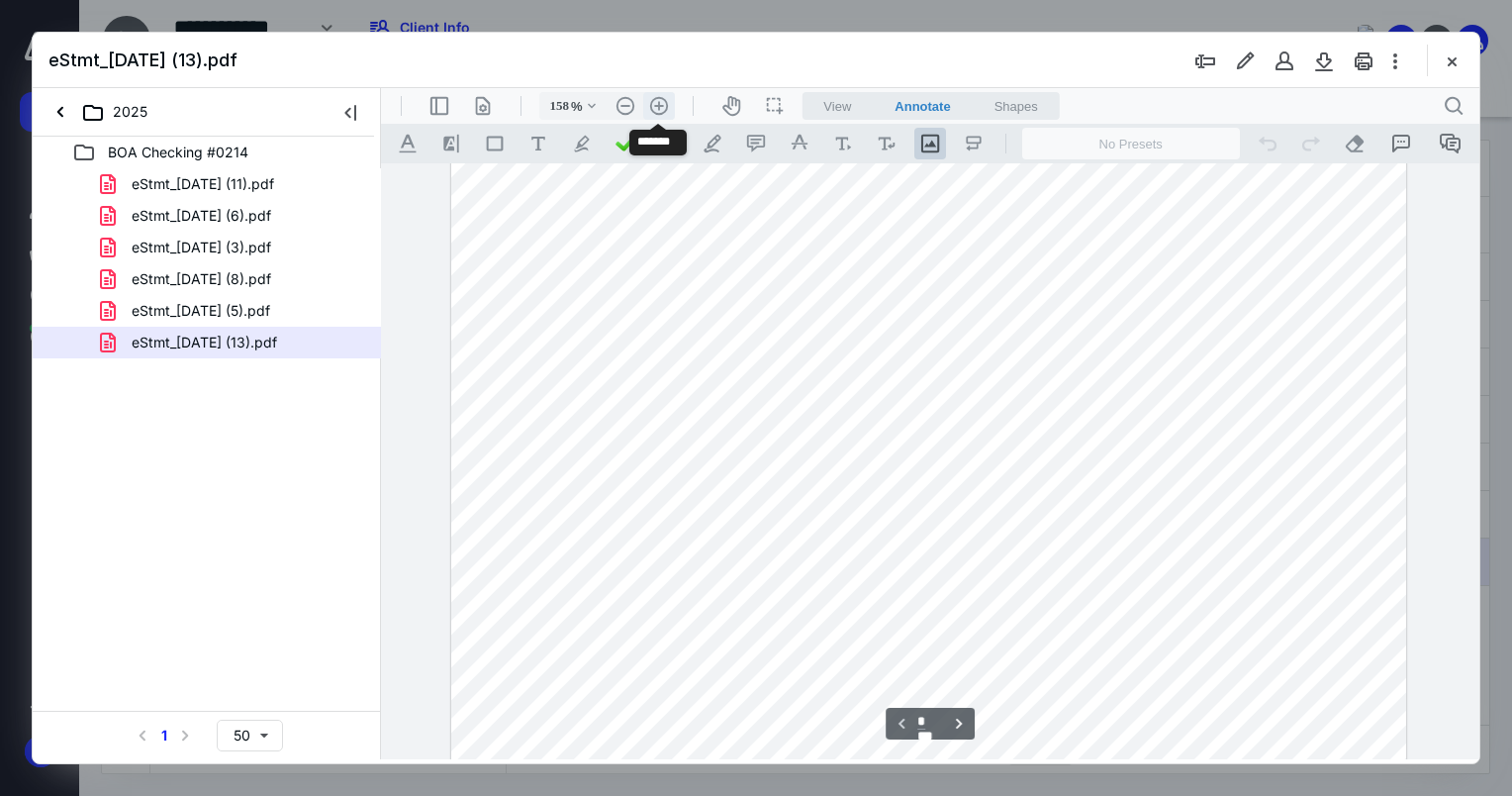 click on ".cls-1{fill:#abb0c4;} icon - header - zoom - in - line" at bounding box center [659, 106] 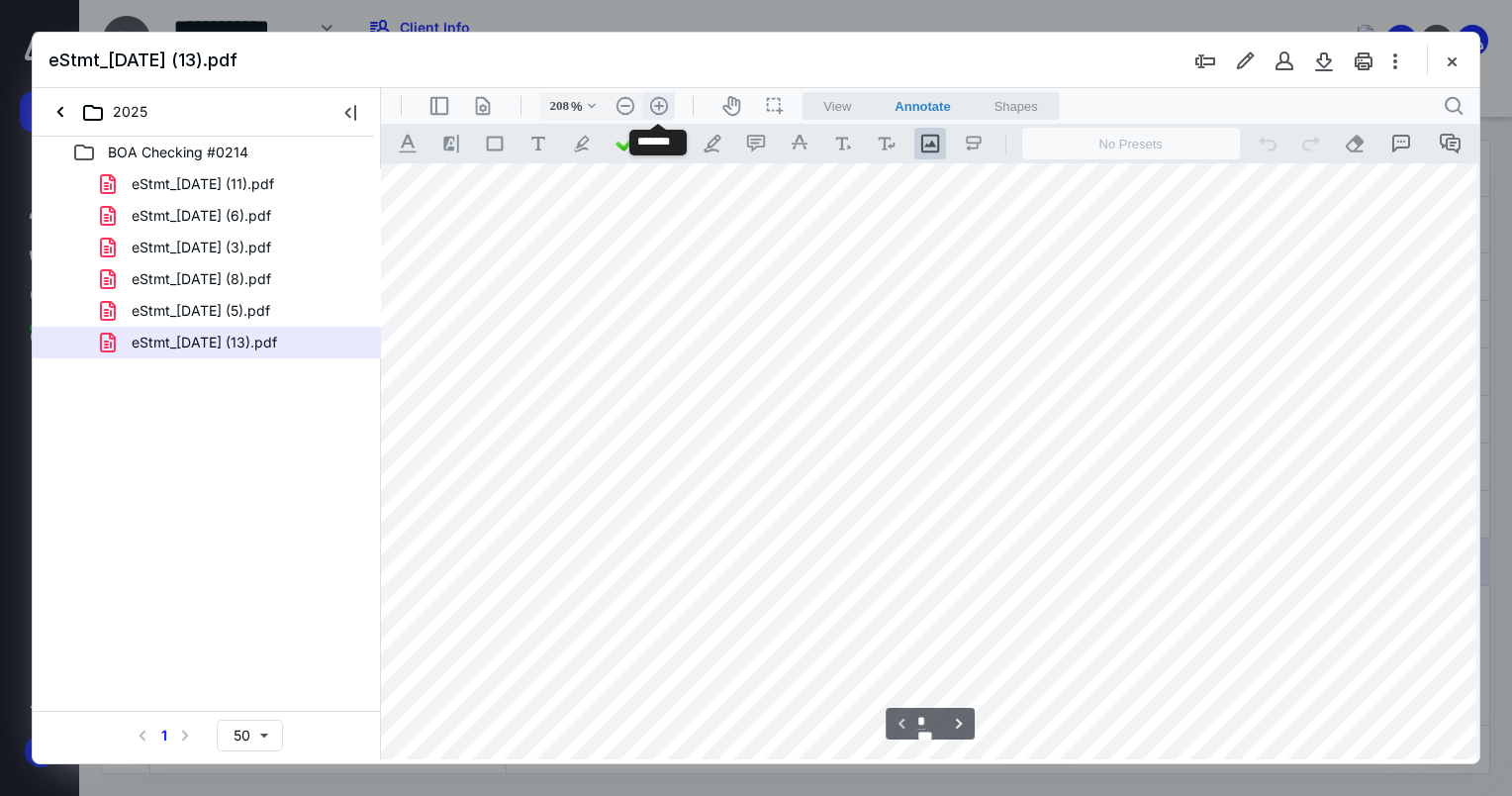 click on ".cls-1{fill:#abb0c4;} icon - header - zoom - in - line" at bounding box center (659, 106) 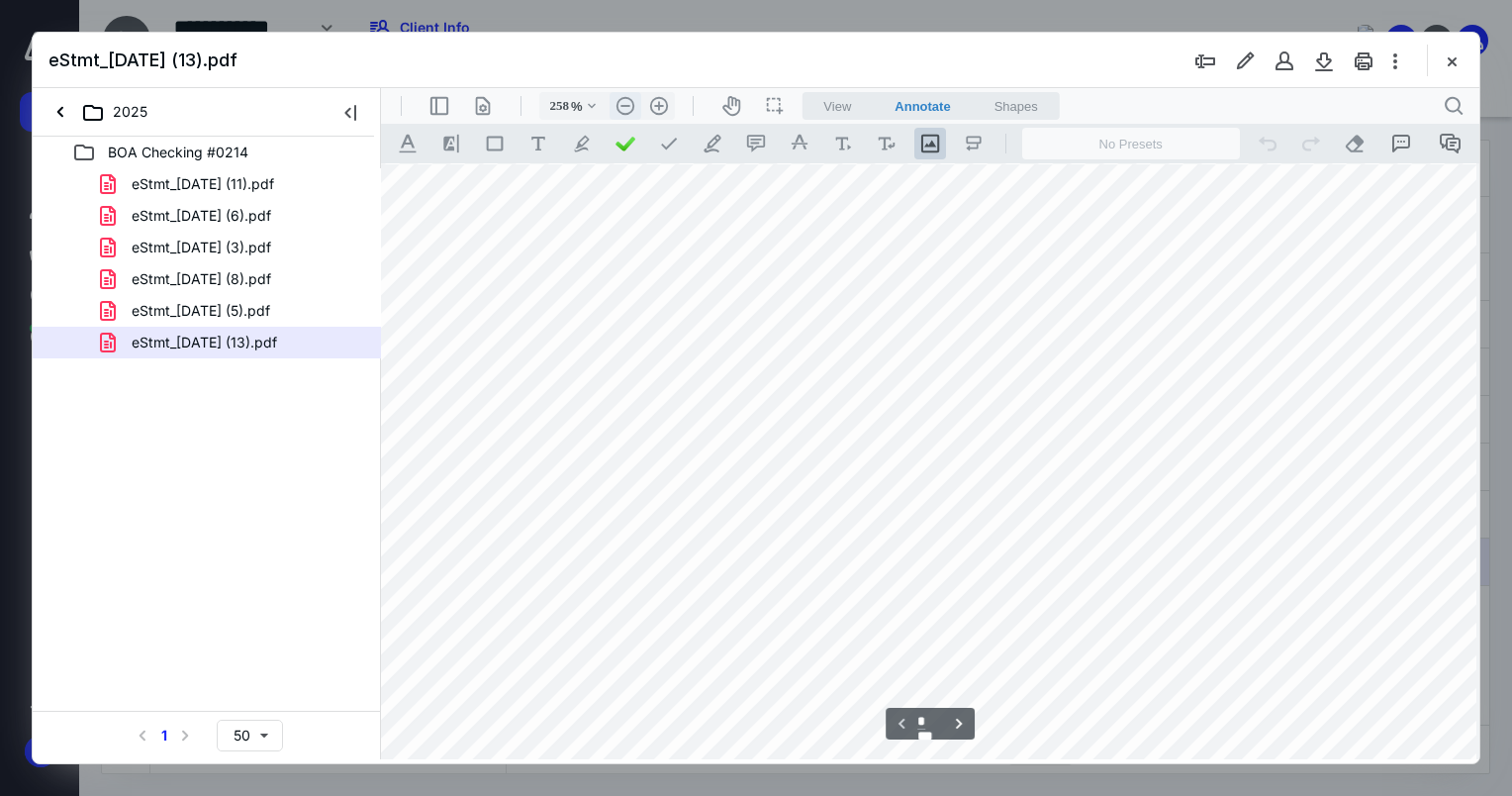 click on ".cls-1{fill:#abb0c4;} icon - header - zoom - out - line" at bounding box center (625, 106) 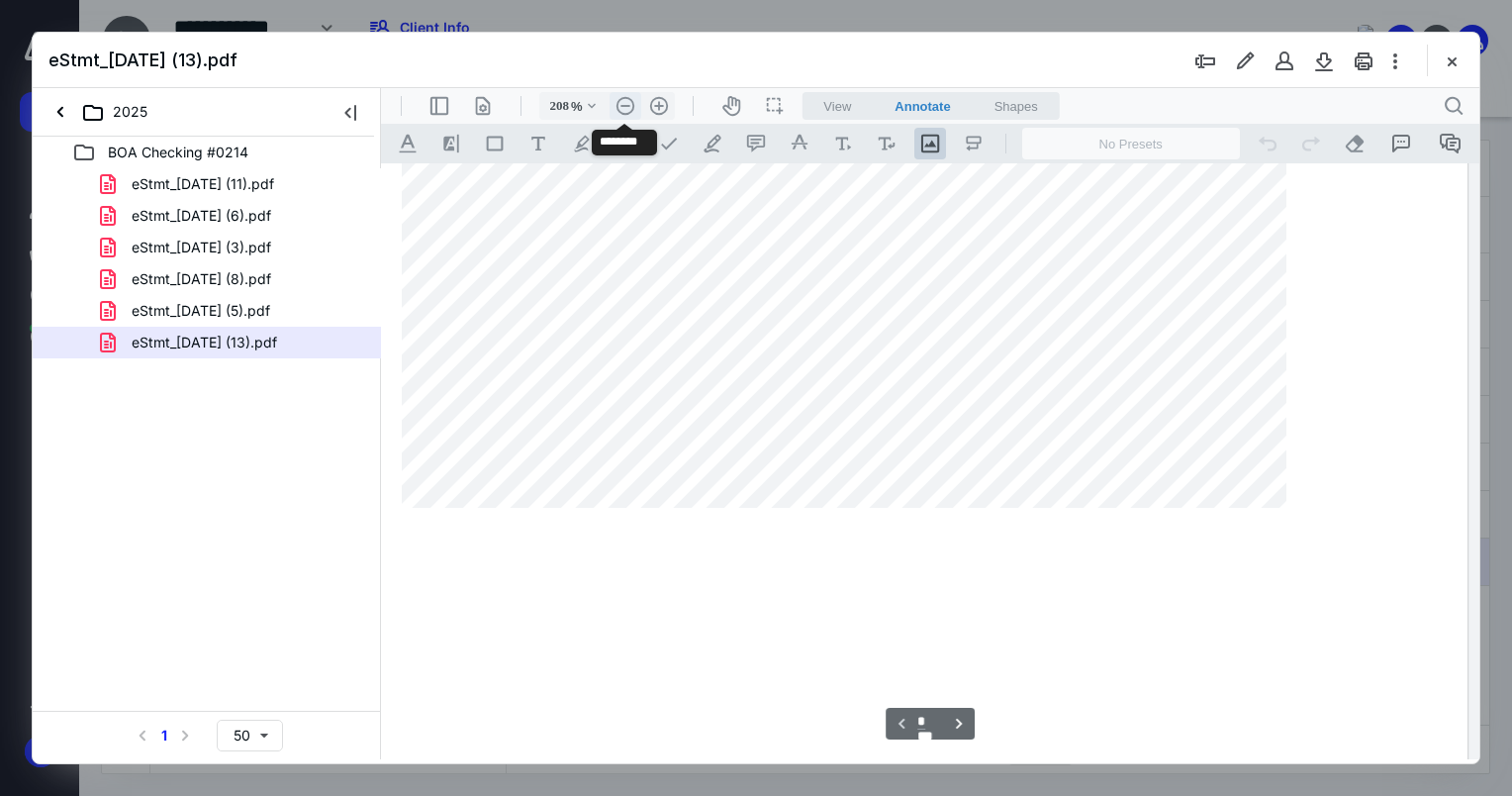scroll, scrollTop: 515, scrollLeft: 93, axis: both 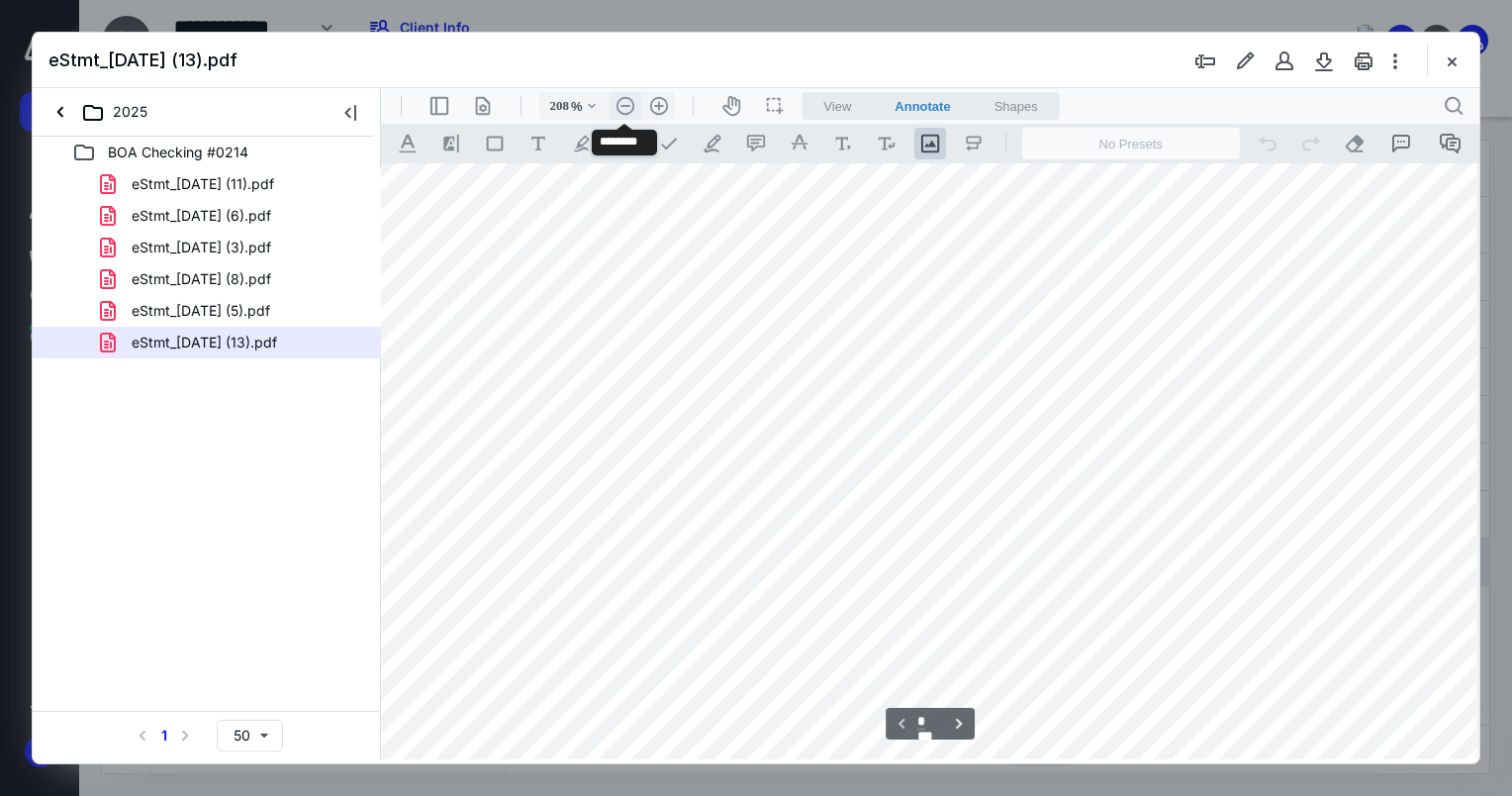 click on ".cls-1{fill:#abb0c4;} icon - header - zoom - out - line" at bounding box center [625, 106] 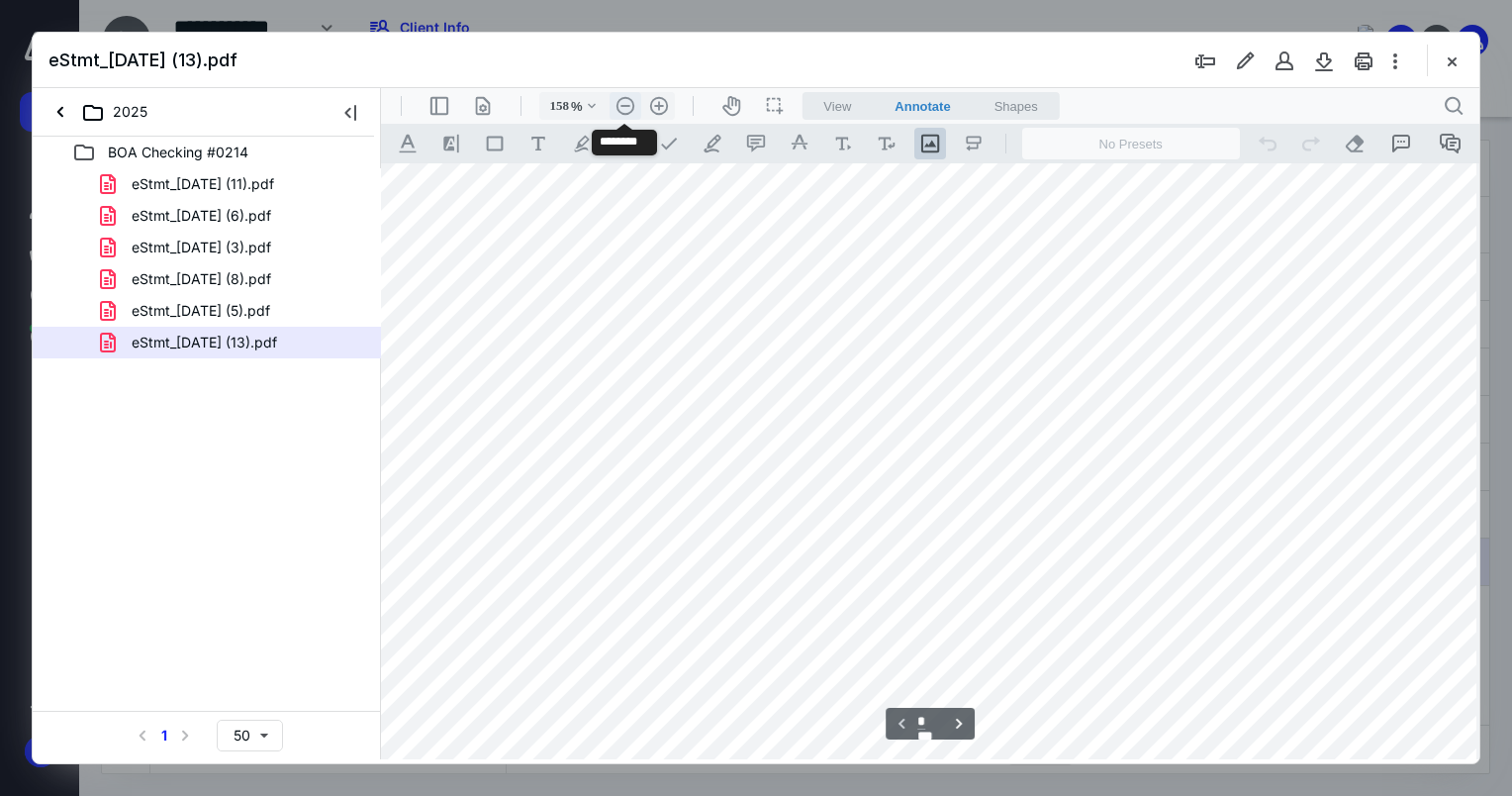 scroll, scrollTop: 328, scrollLeft: 0, axis: vertical 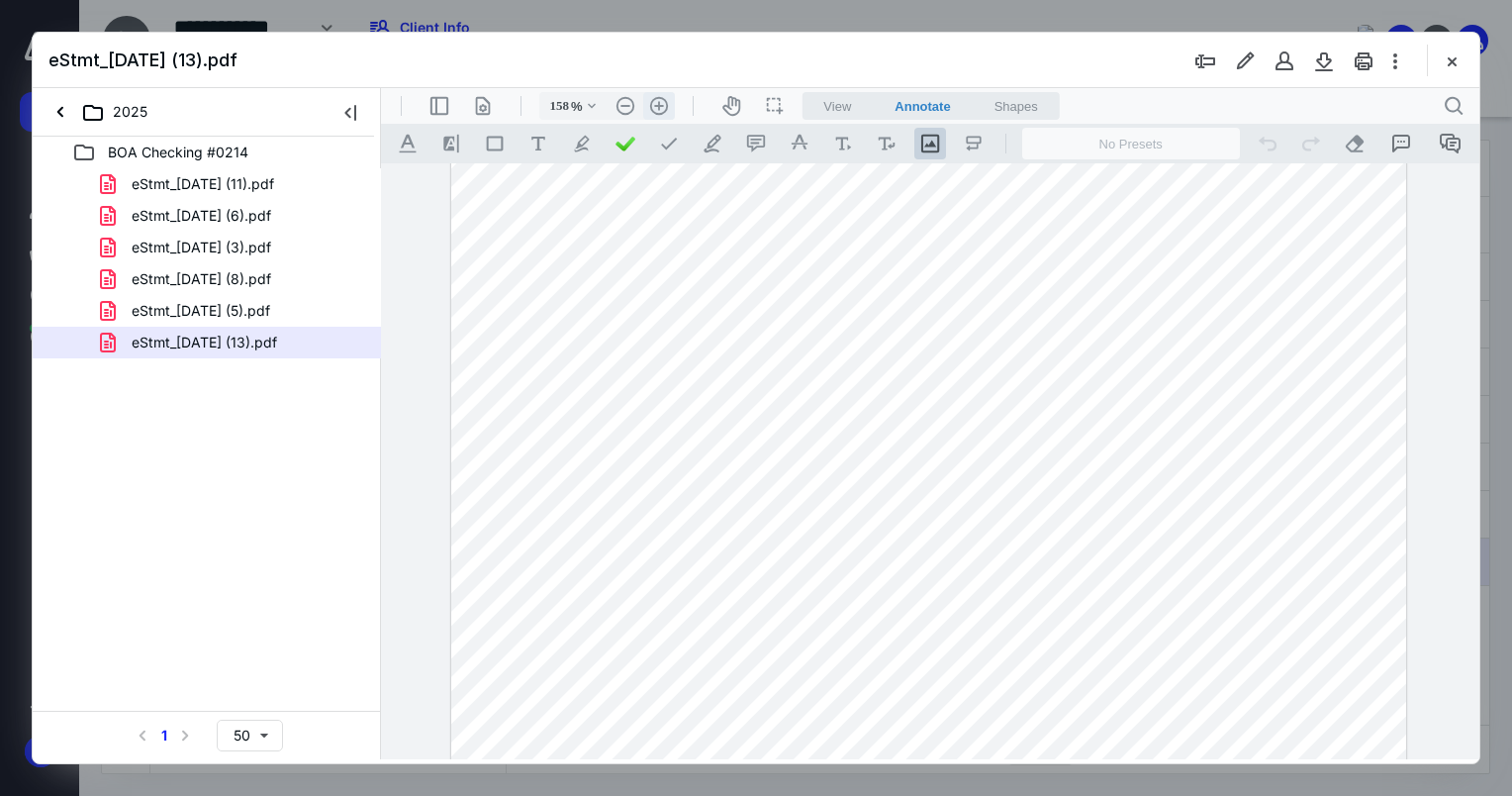 click on ".cls-1{fill:#abb0c4;} icon - header - zoom - in - line" at bounding box center (659, 106) 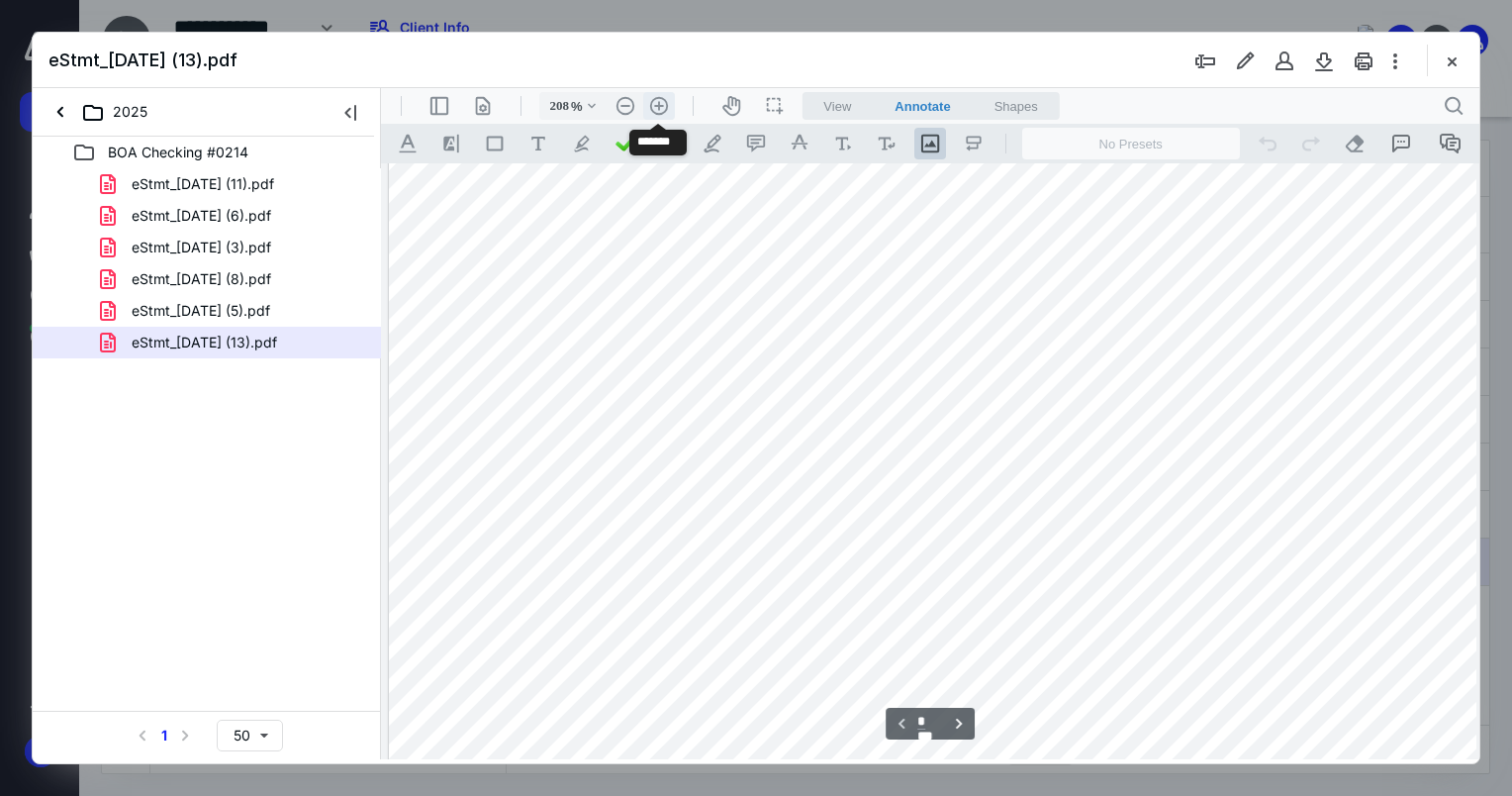 scroll, scrollTop: 514, scrollLeft: 93, axis: both 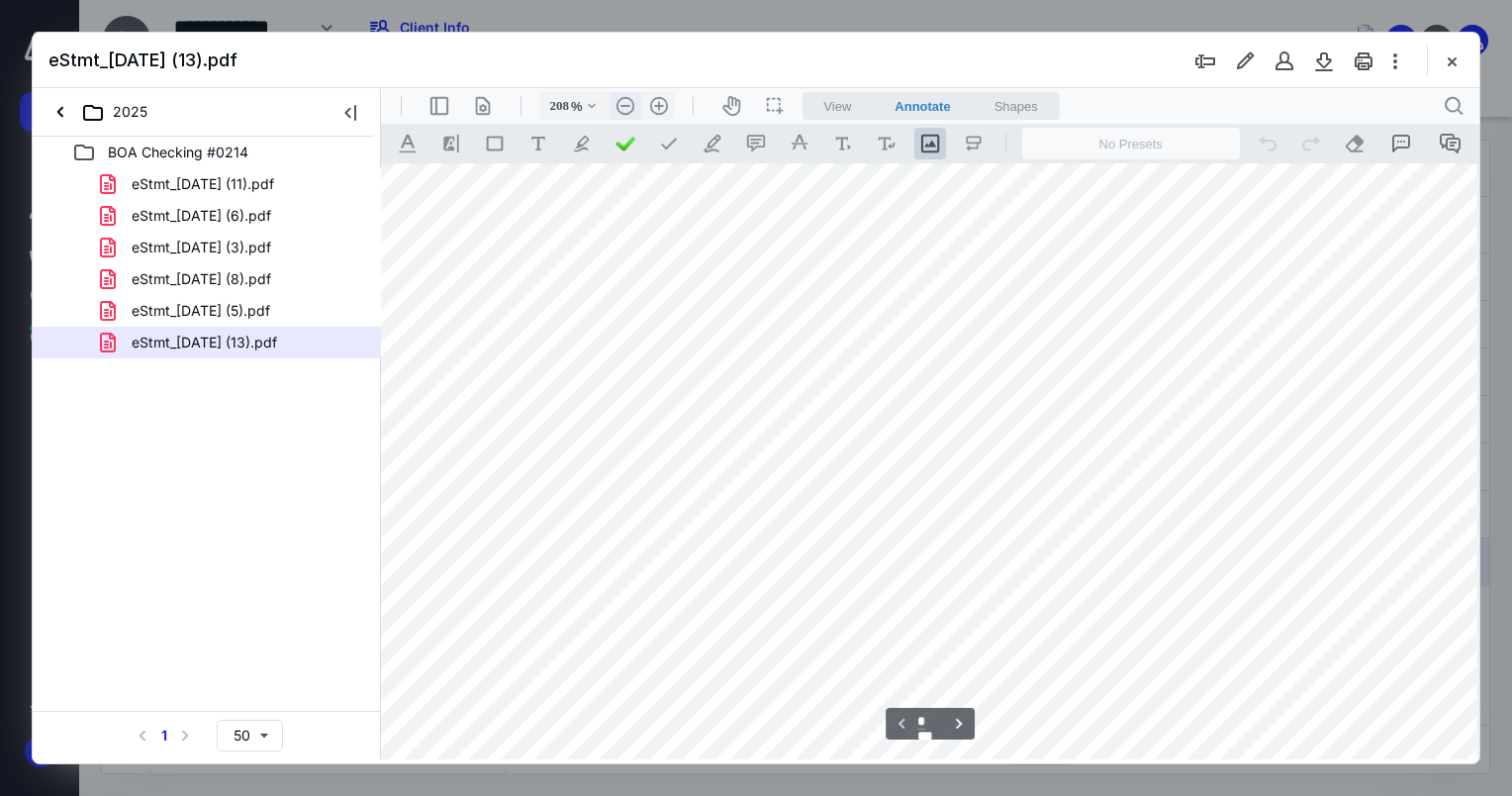 click on ".cls-1{fill:#abb0c4;} icon - header - zoom - out - line" at bounding box center [625, 106] 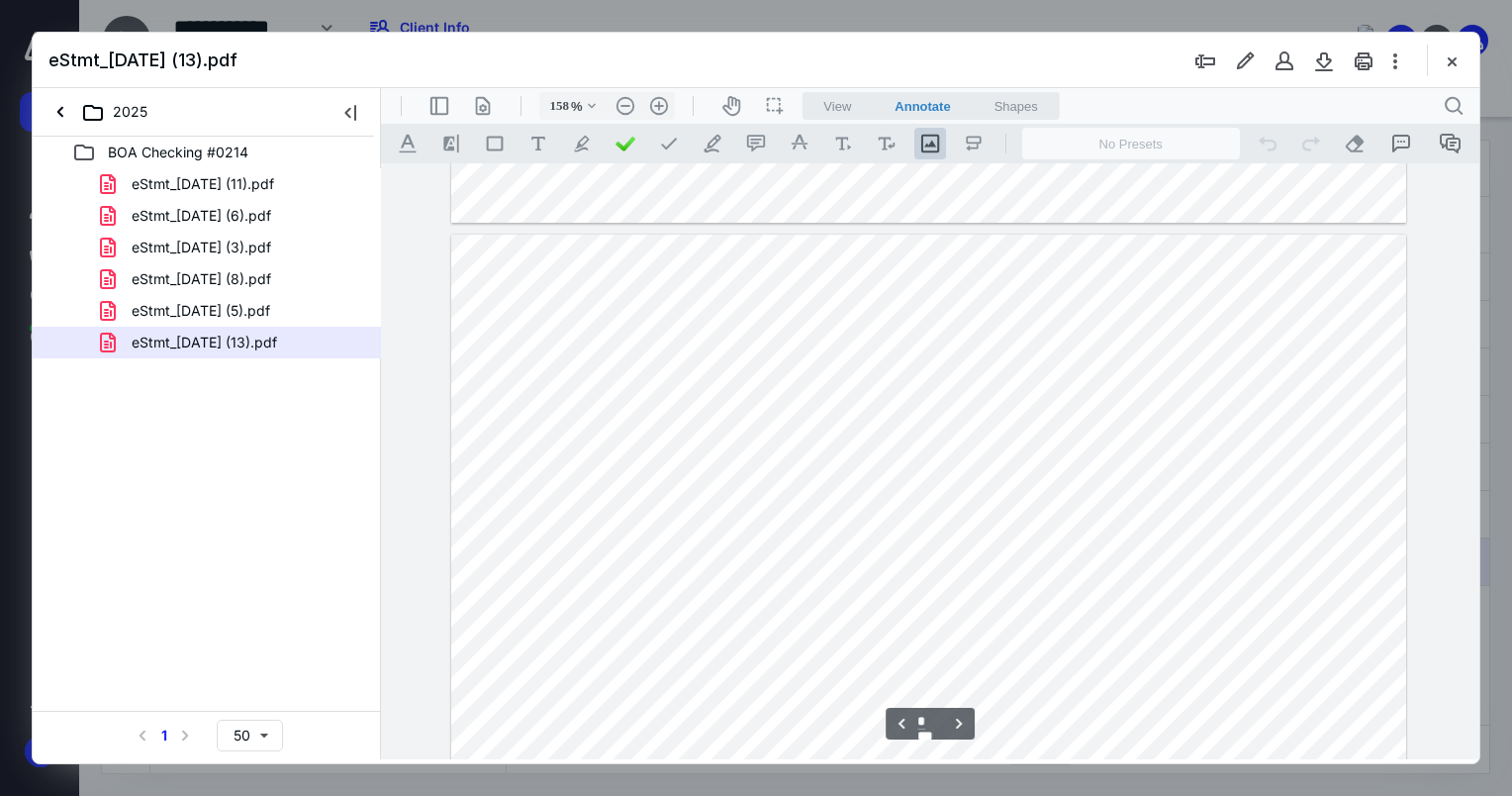scroll, scrollTop: 2605, scrollLeft: 0, axis: vertical 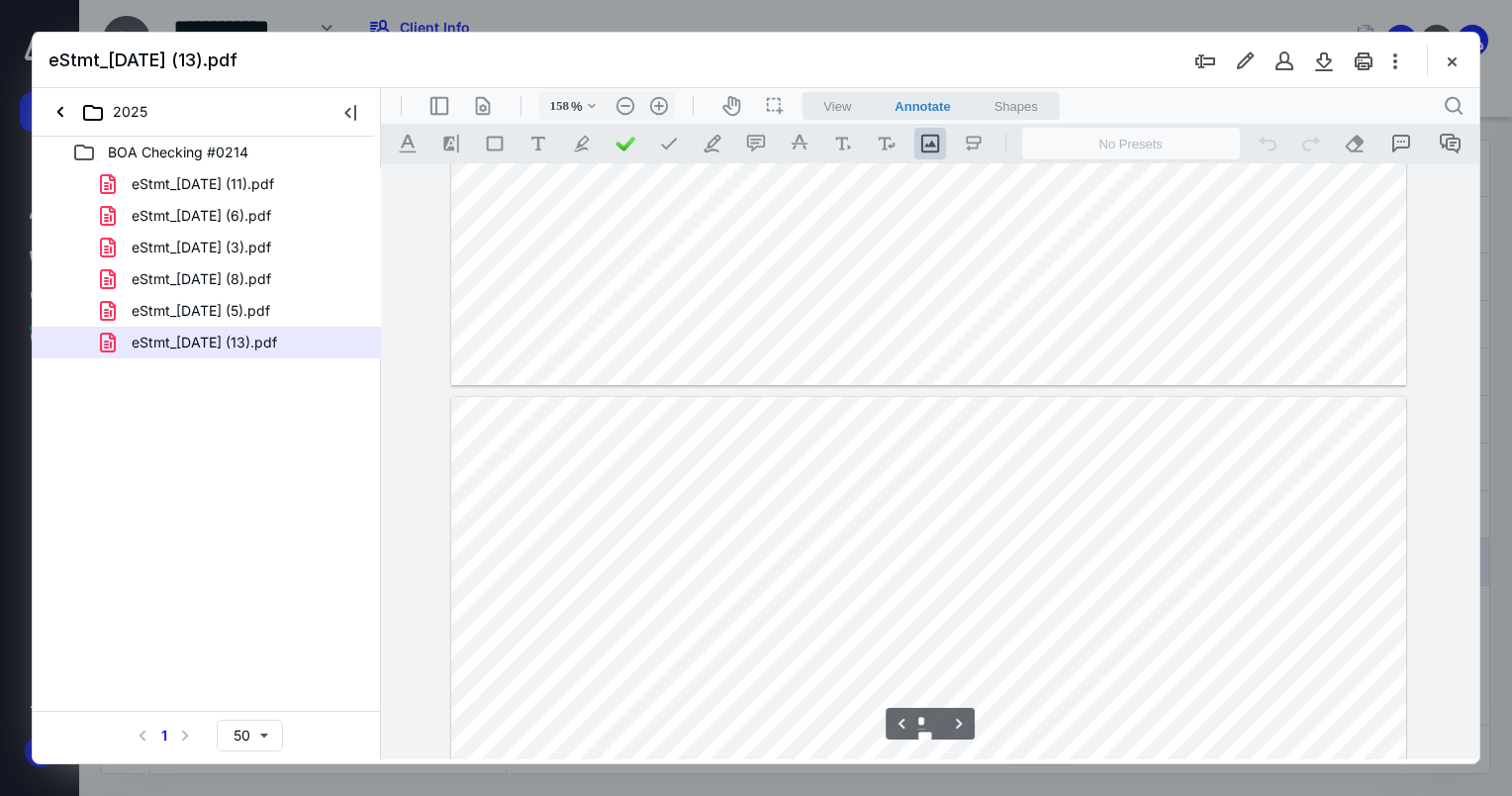 type on "*" 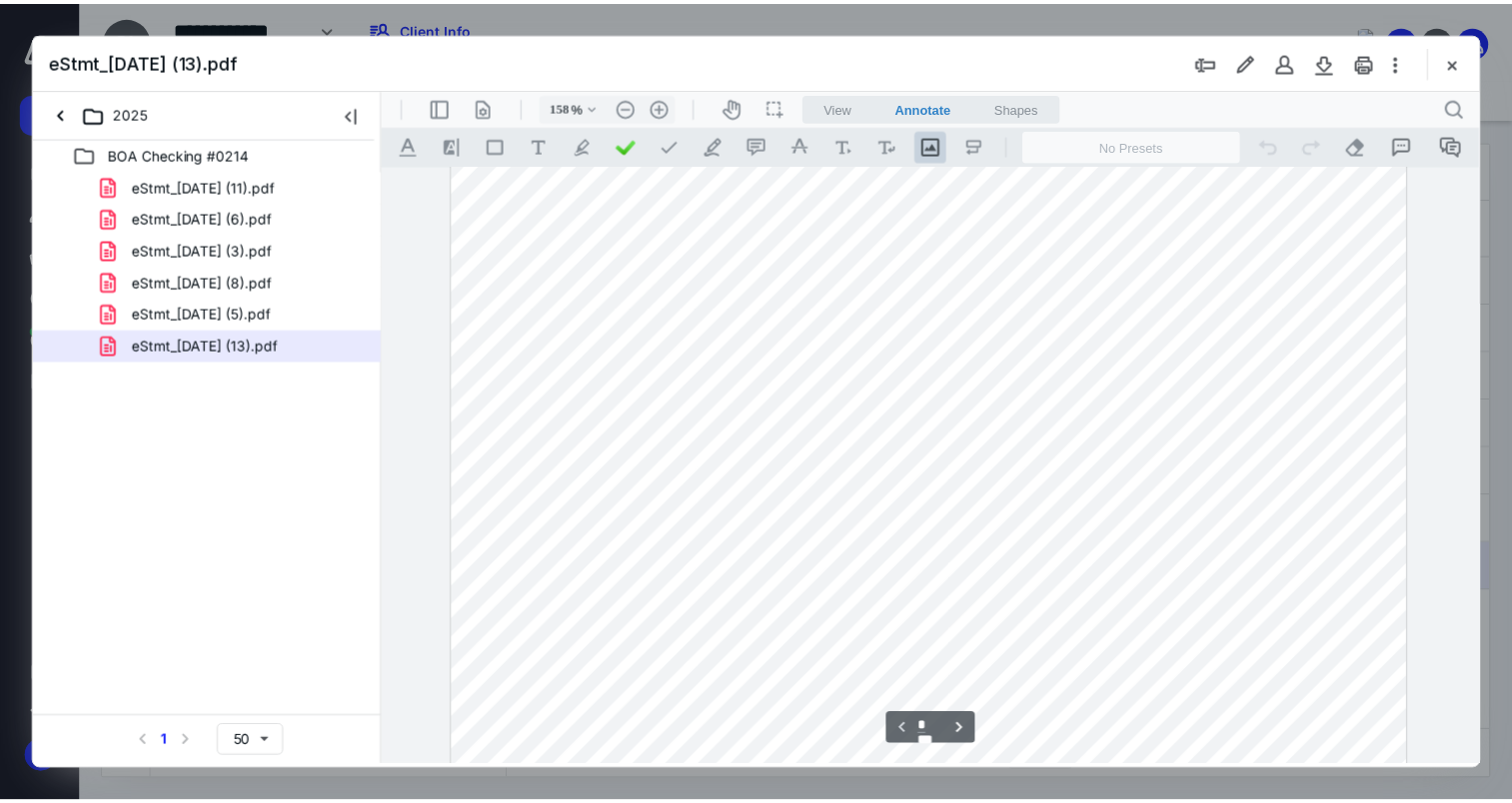 scroll, scrollTop: 0, scrollLeft: 0, axis: both 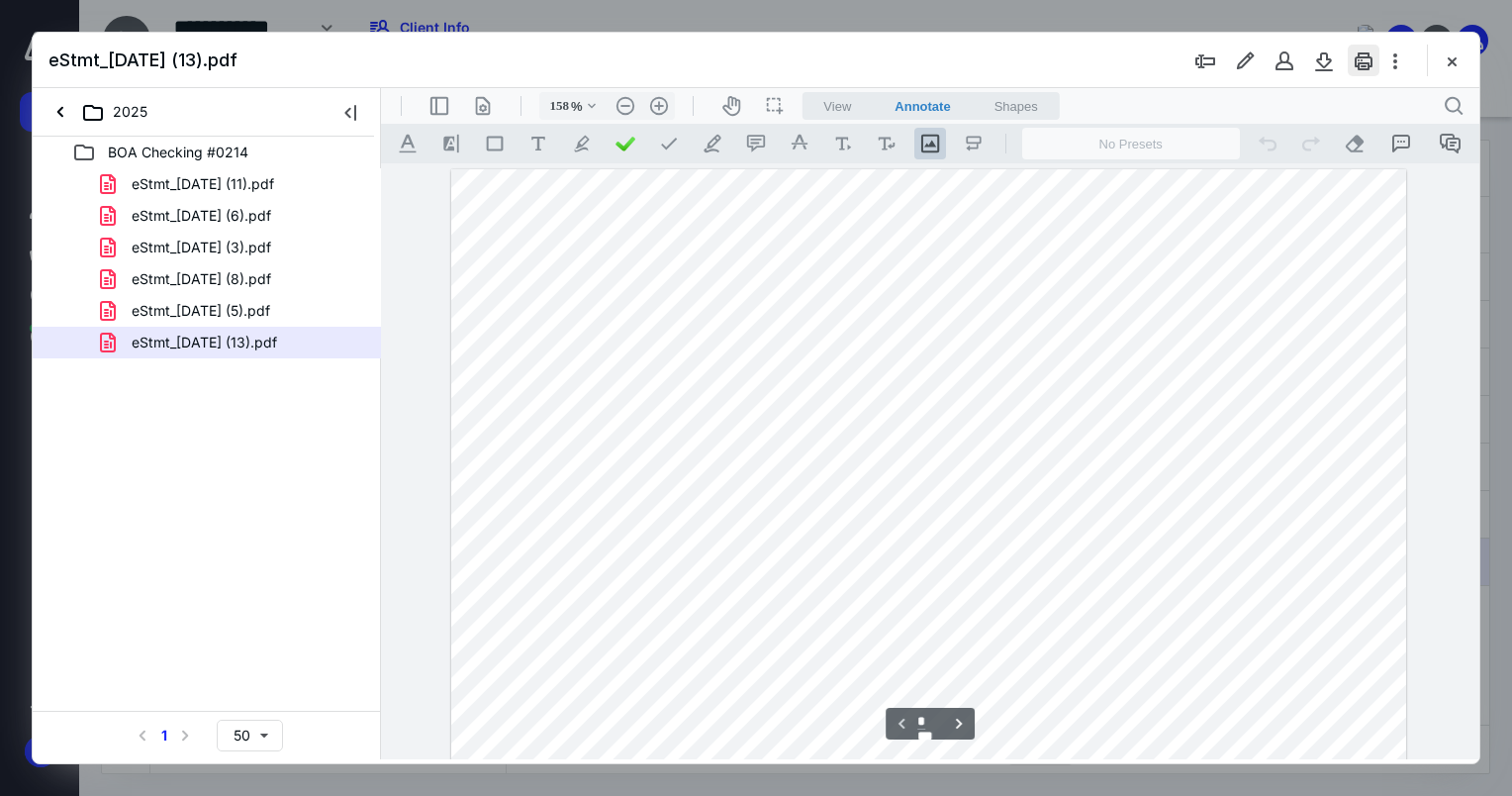 click at bounding box center [1364, 60] 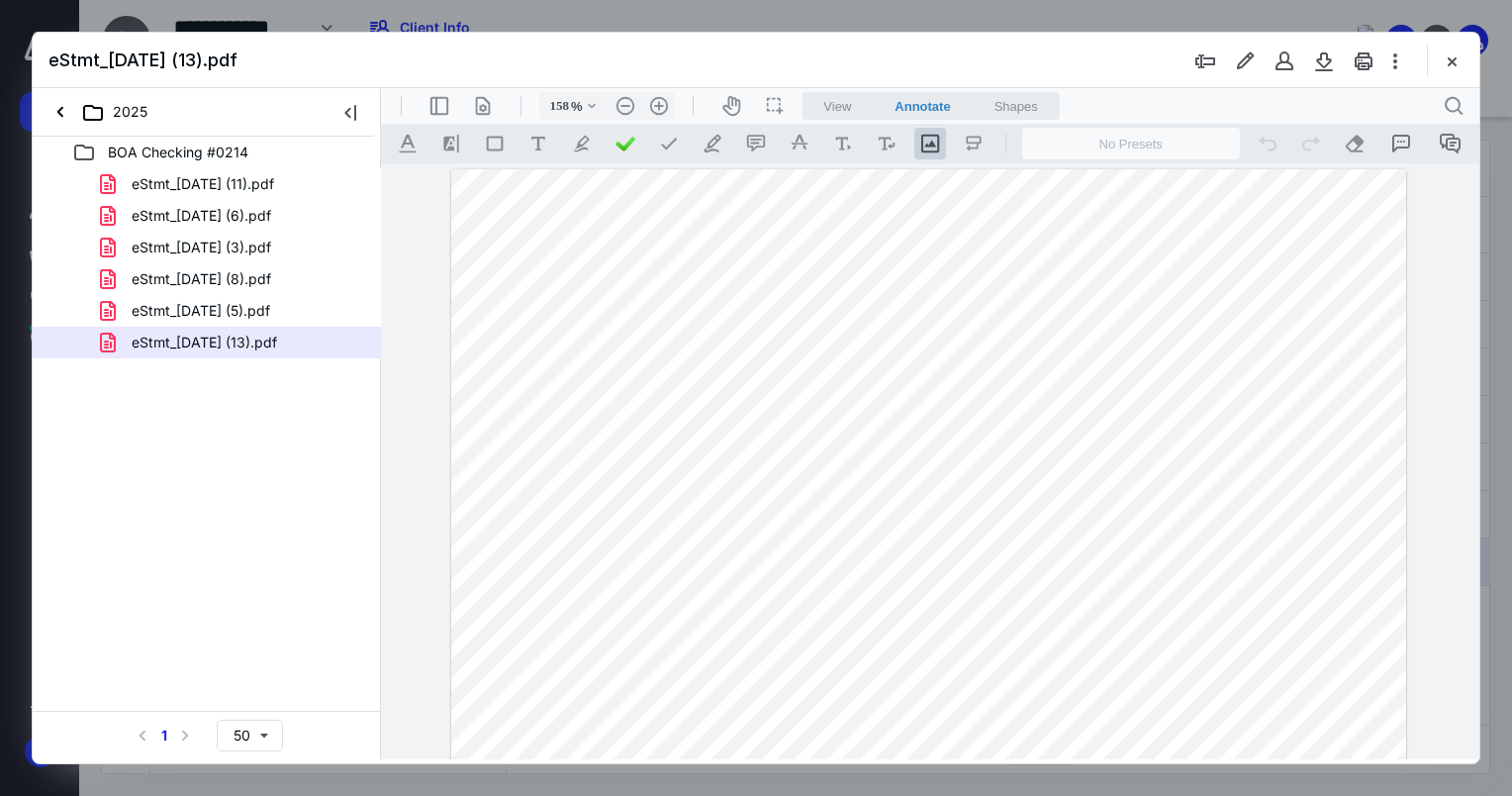 click at bounding box center (1452, 60) 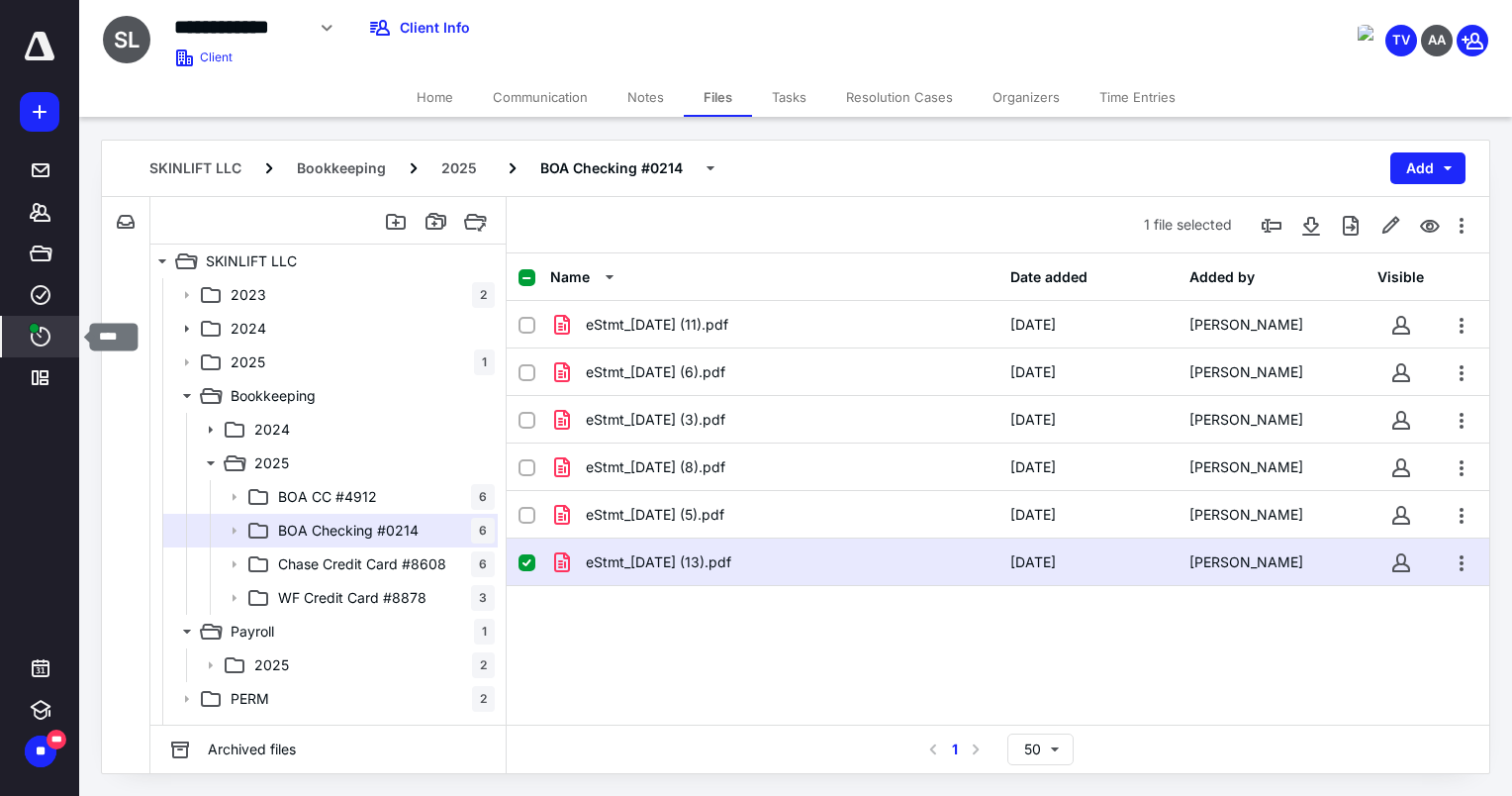 click 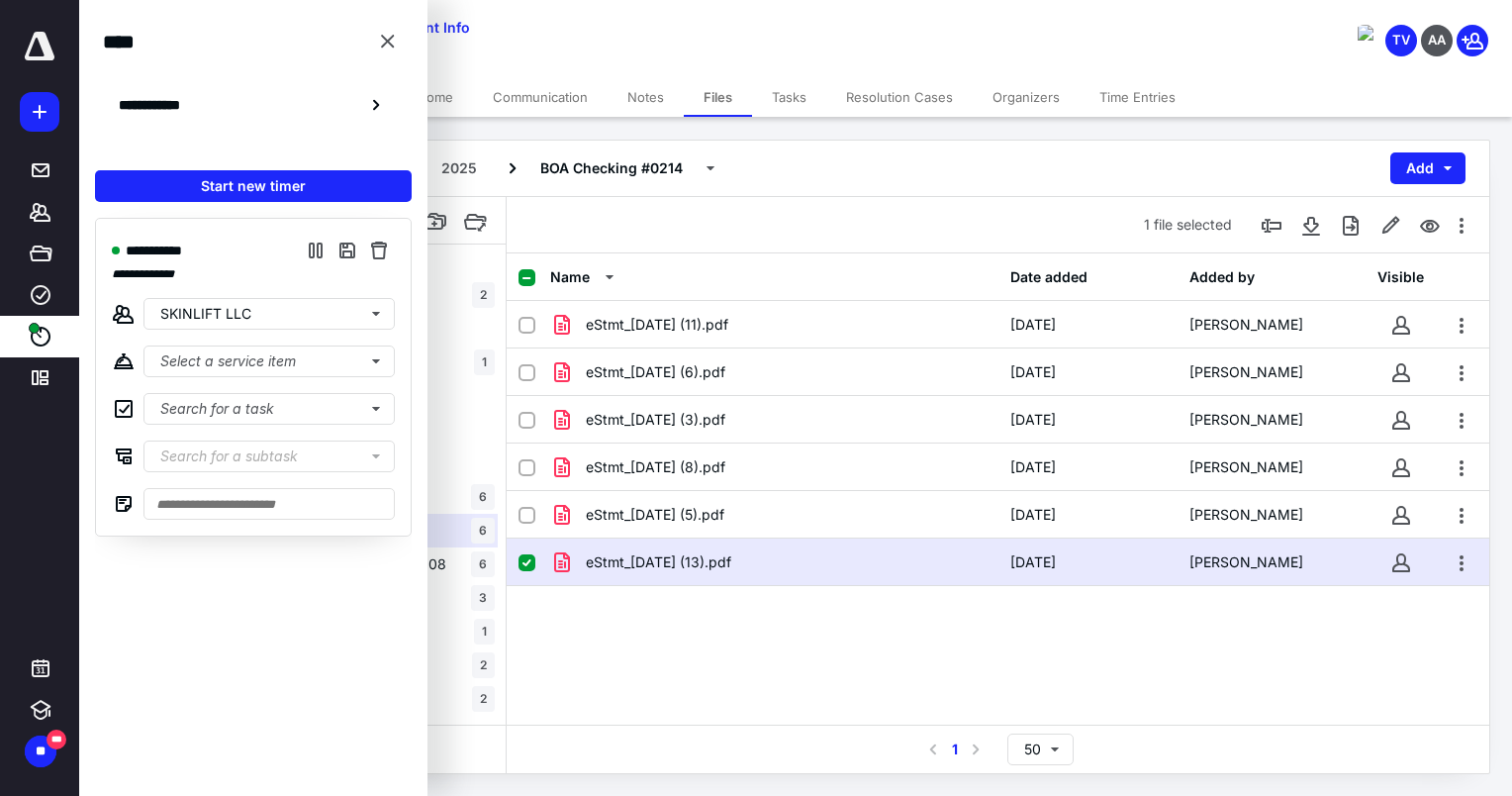 click on "1 file selected" at bounding box center (997, 225) 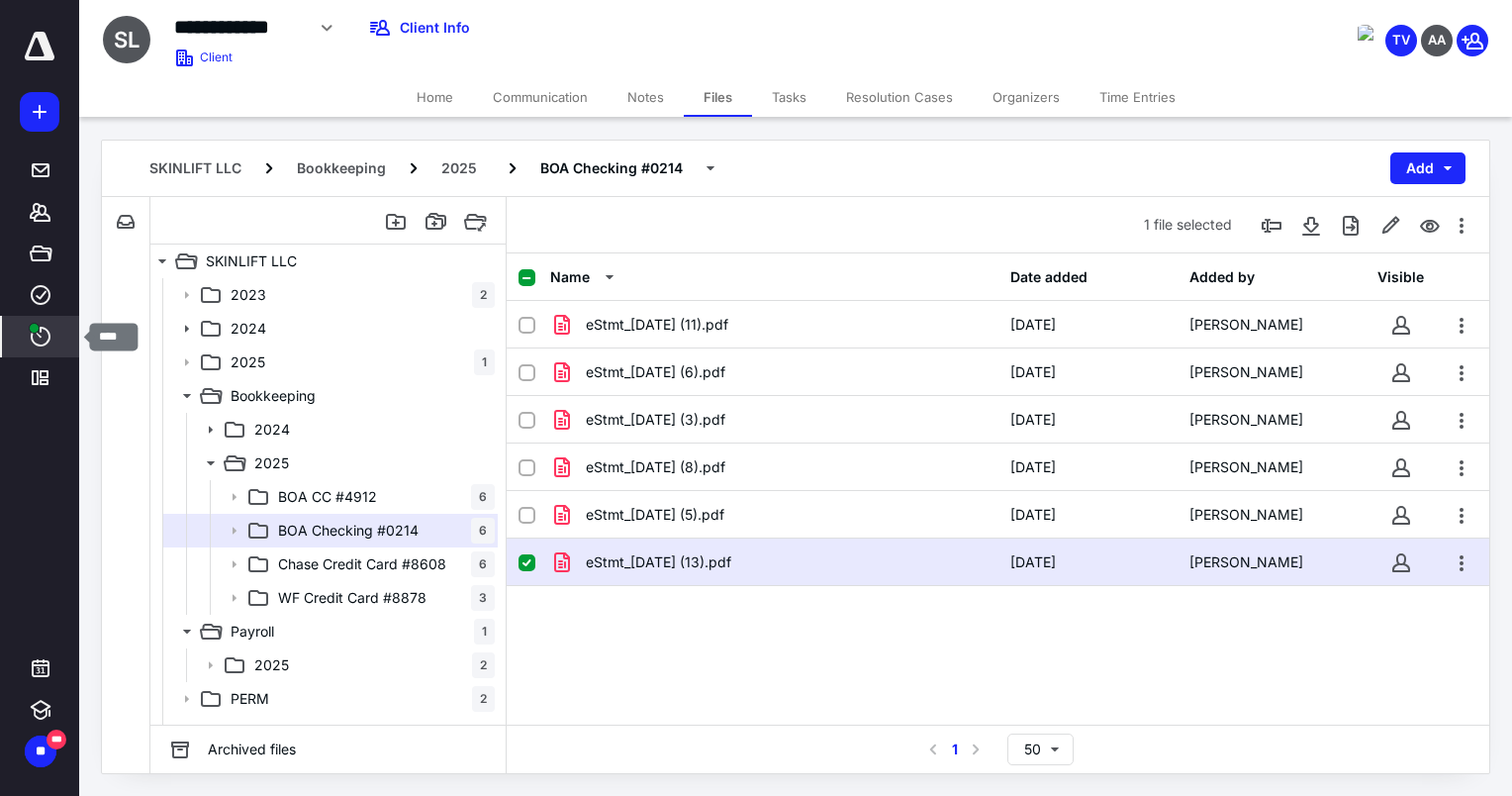 click on "****" at bounding box center (41, 337) 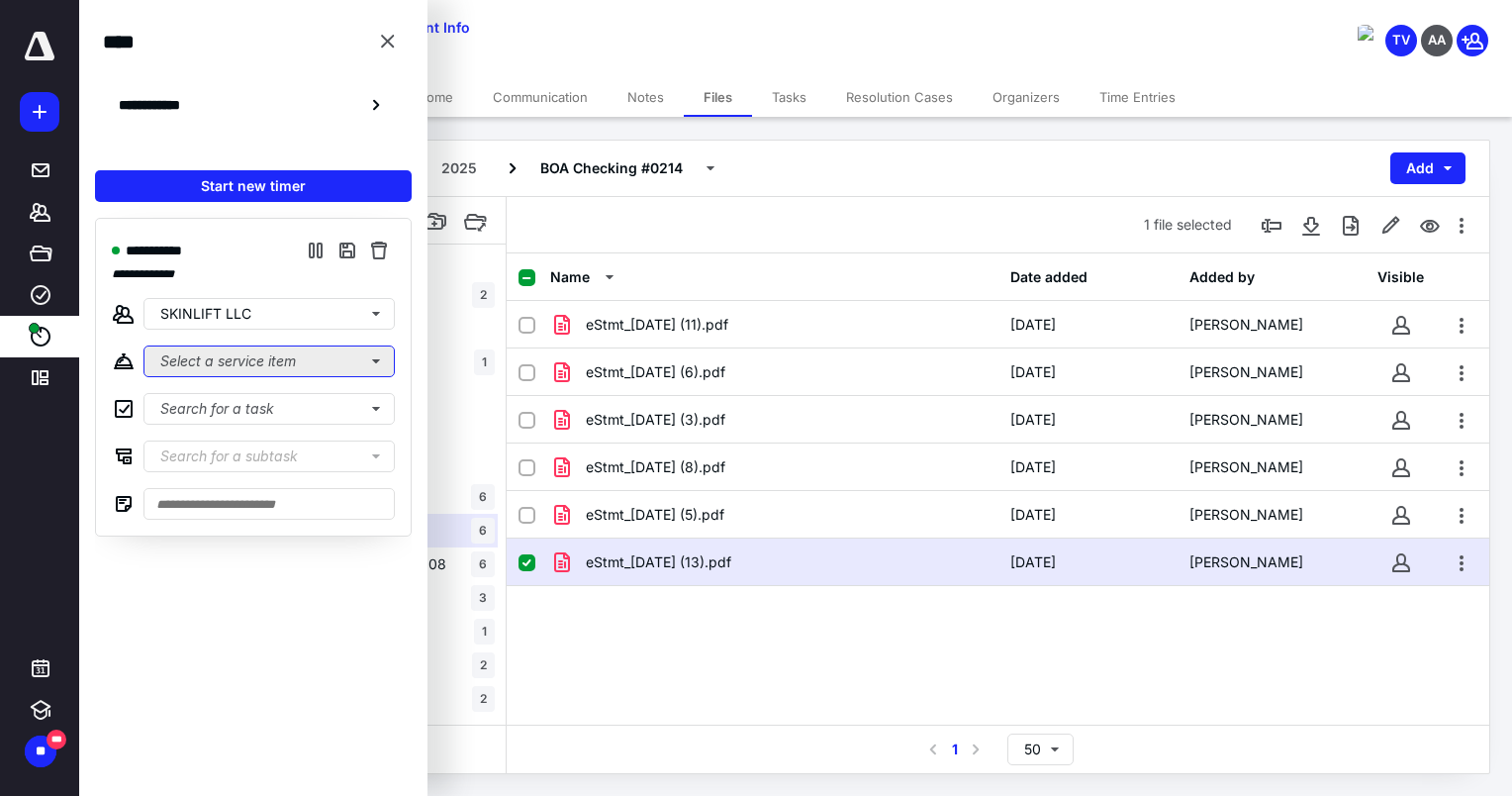 click on "Select a service item" at bounding box center [269, 361] 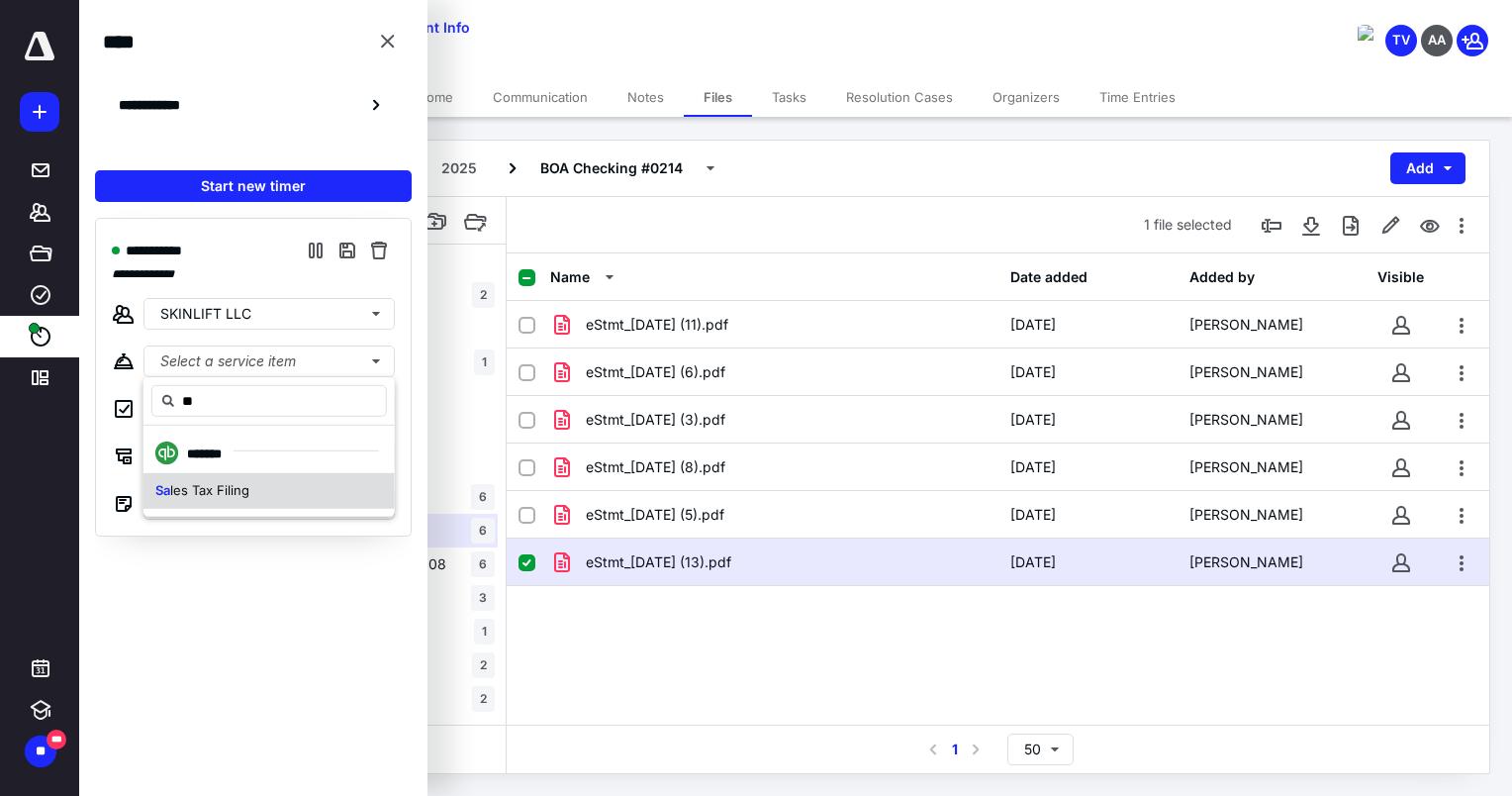 click on "les Tax Filing" at bounding box center (210, 490) 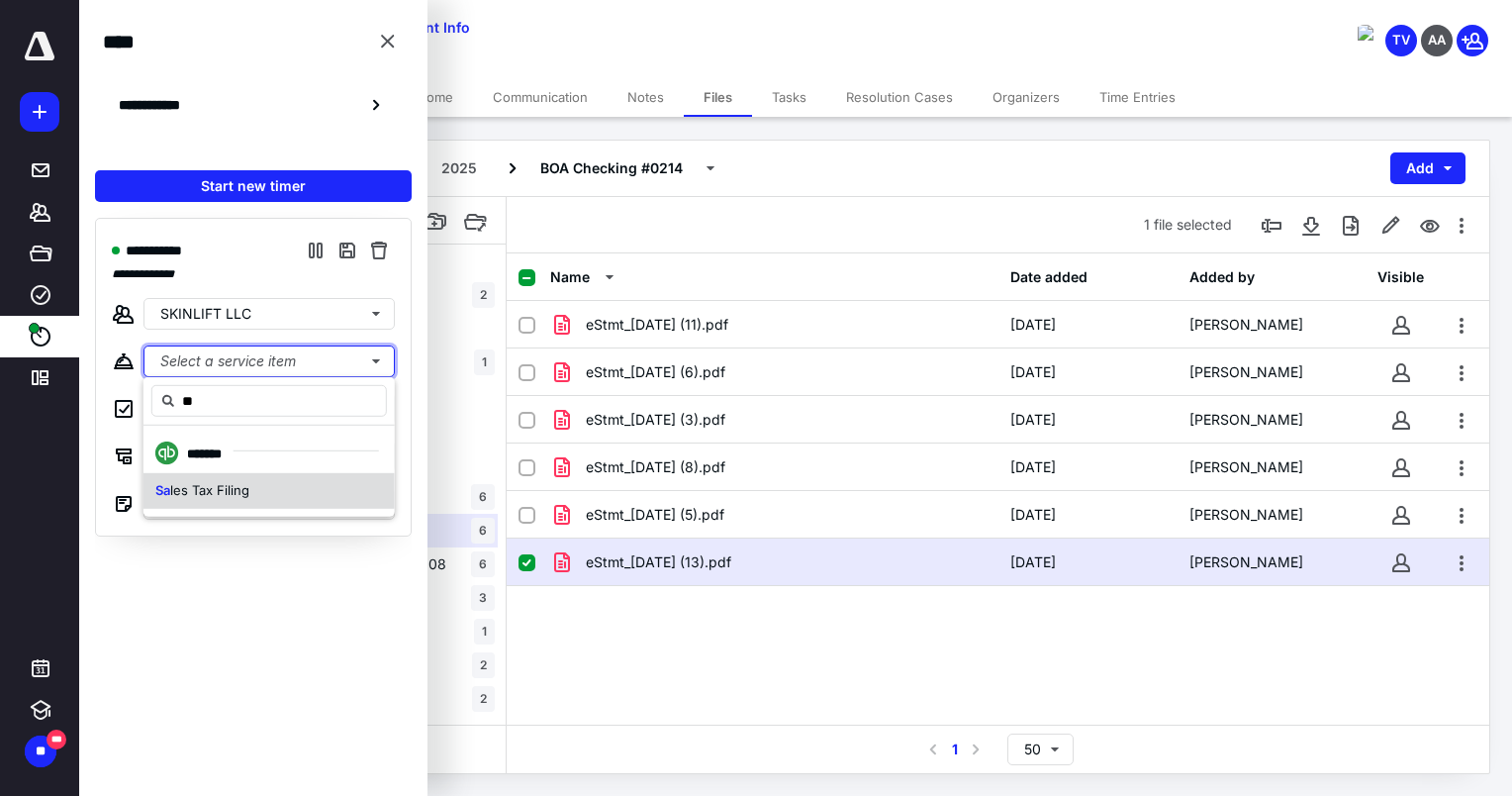 type 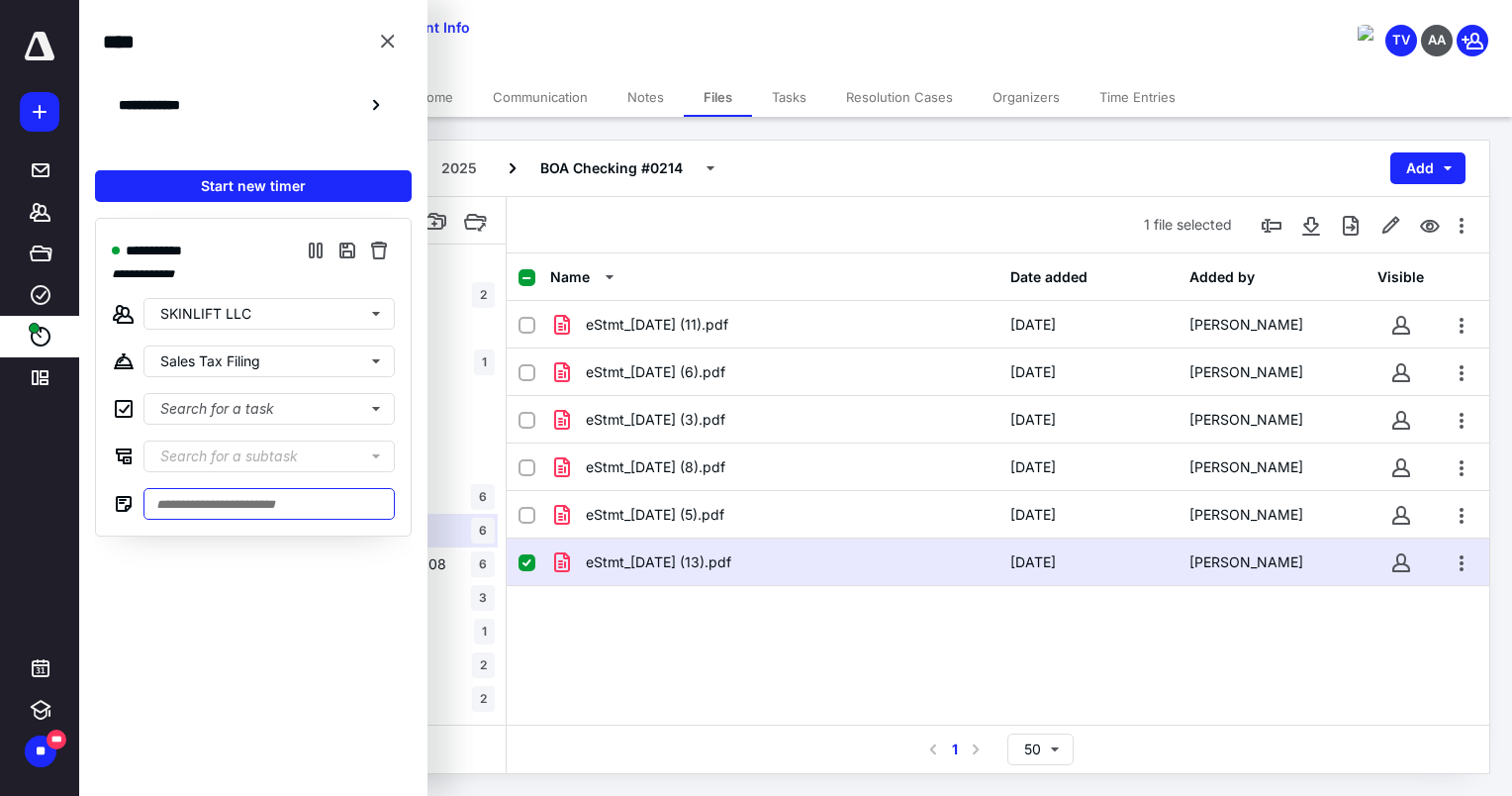 click at bounding box center (269, 504) 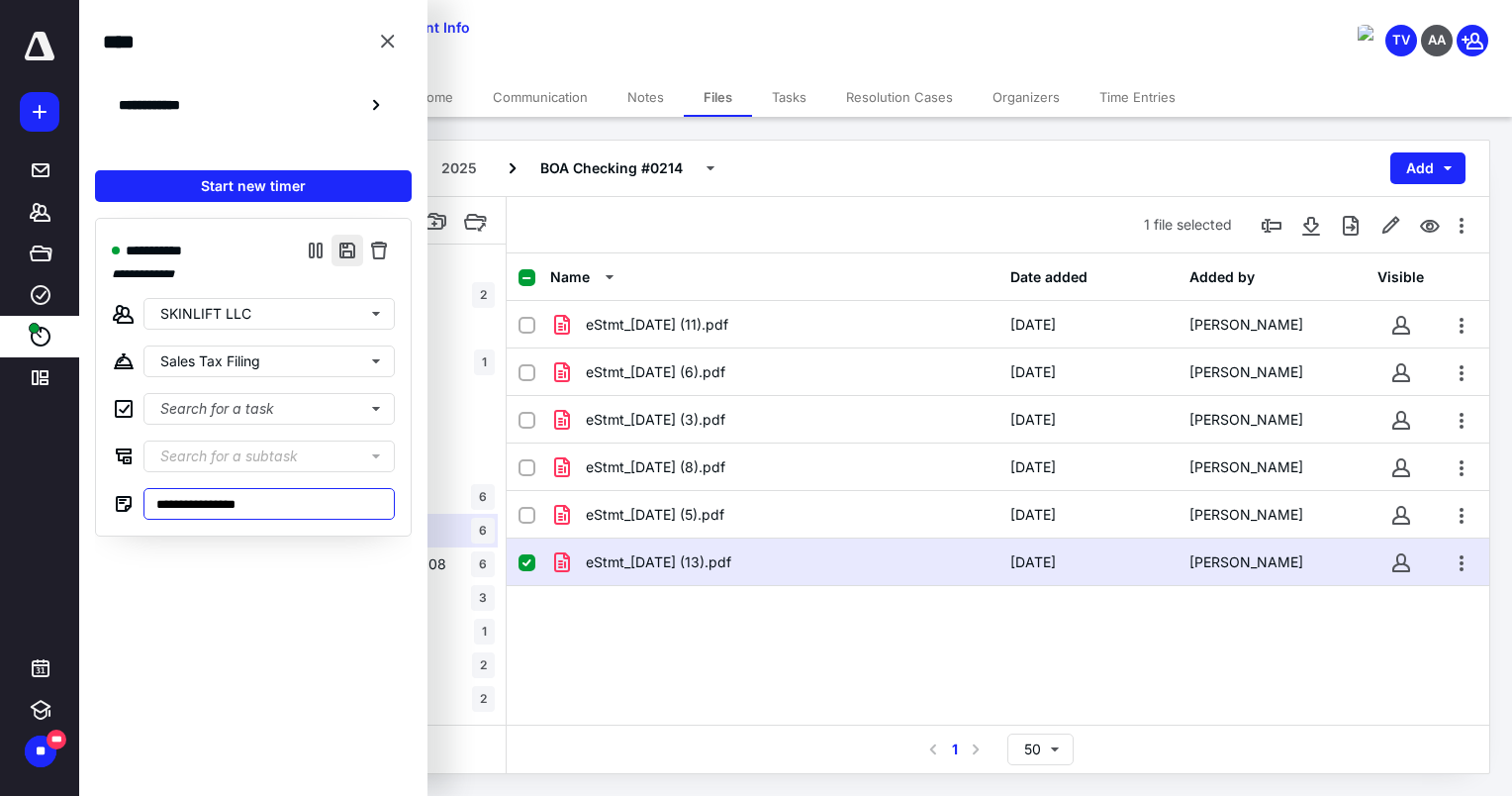 type on "**********" 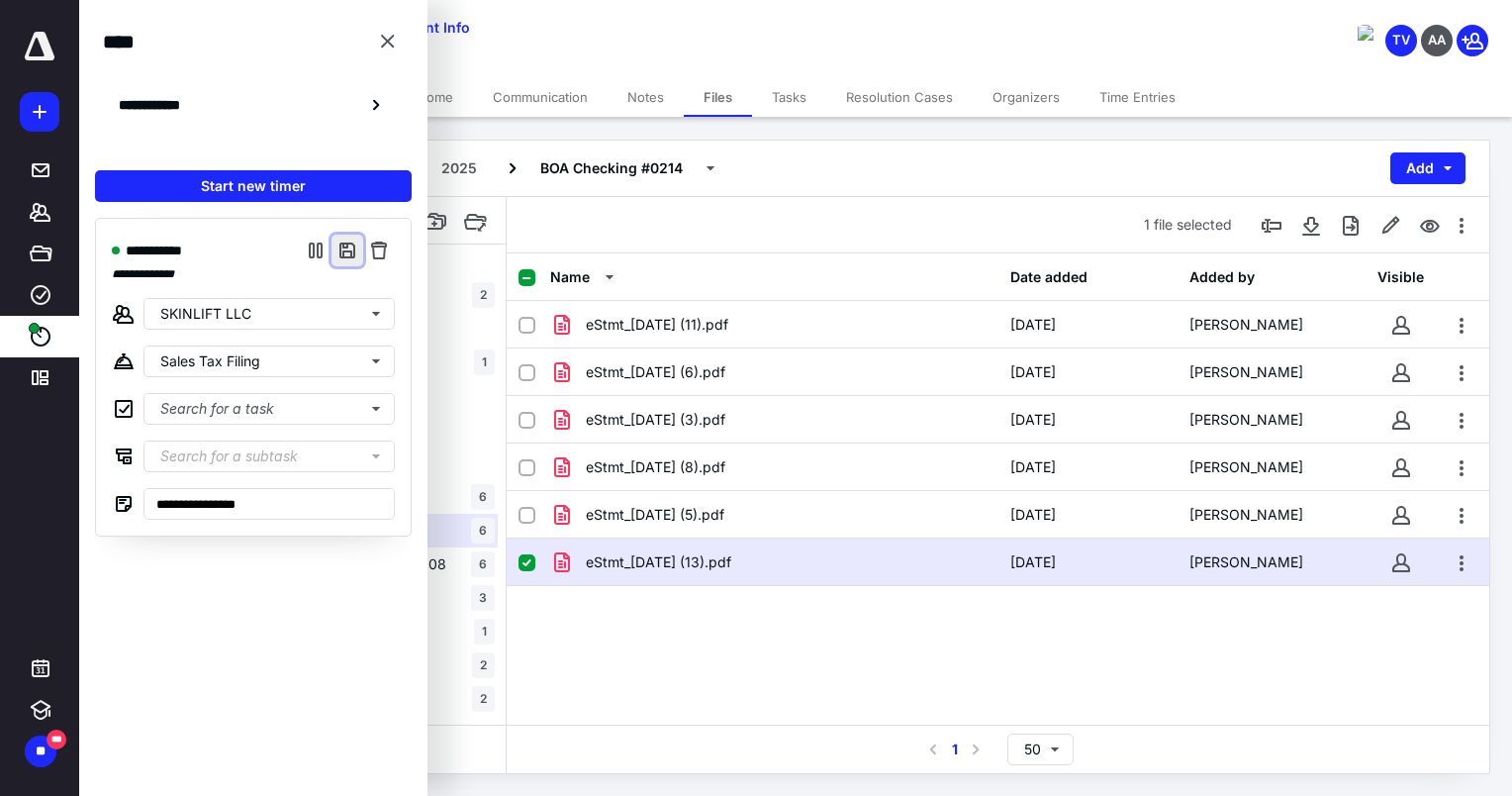 click at bounding box center [347, 250] 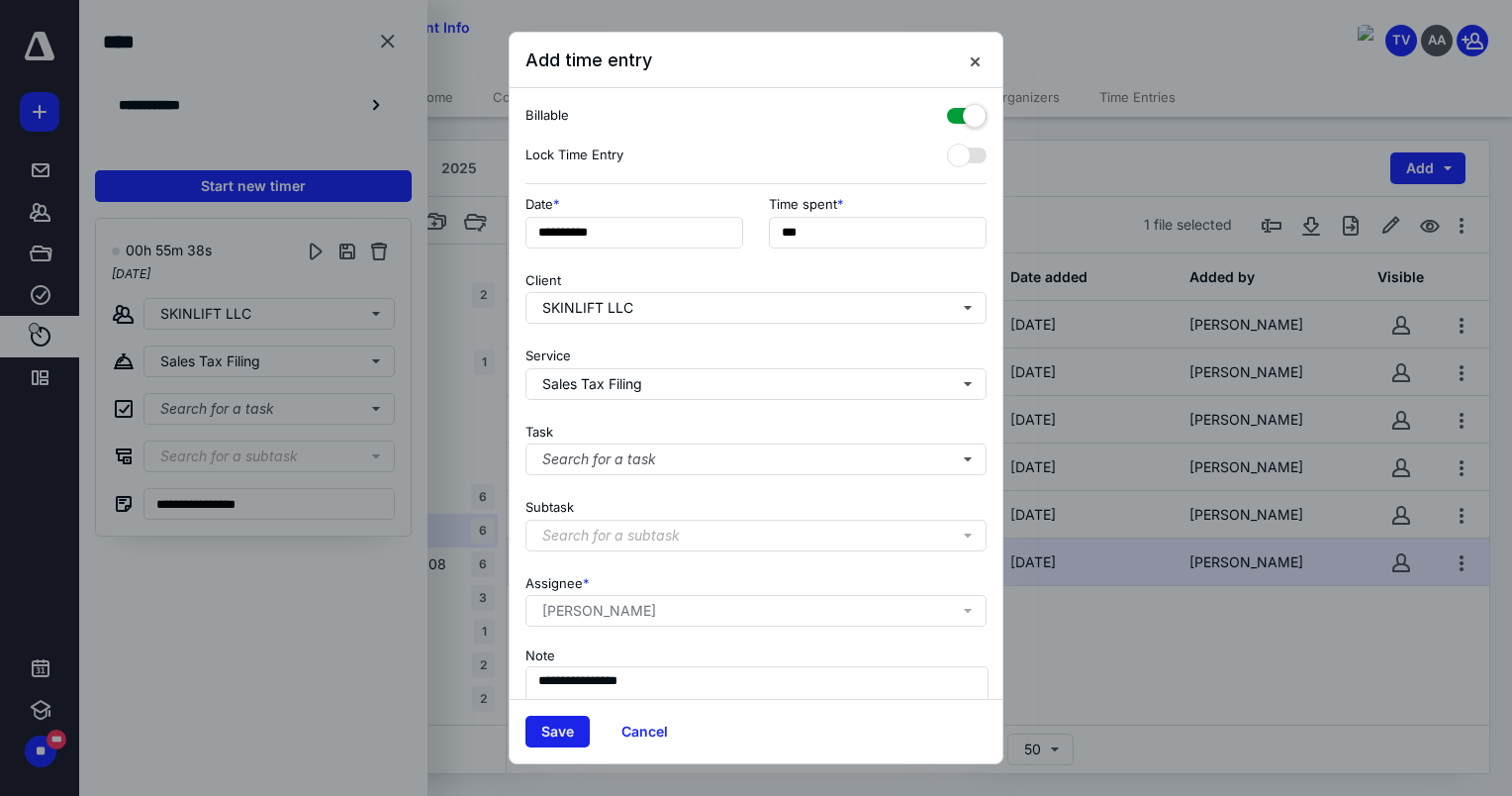 click on "Save" at bounding box center [557, 732] 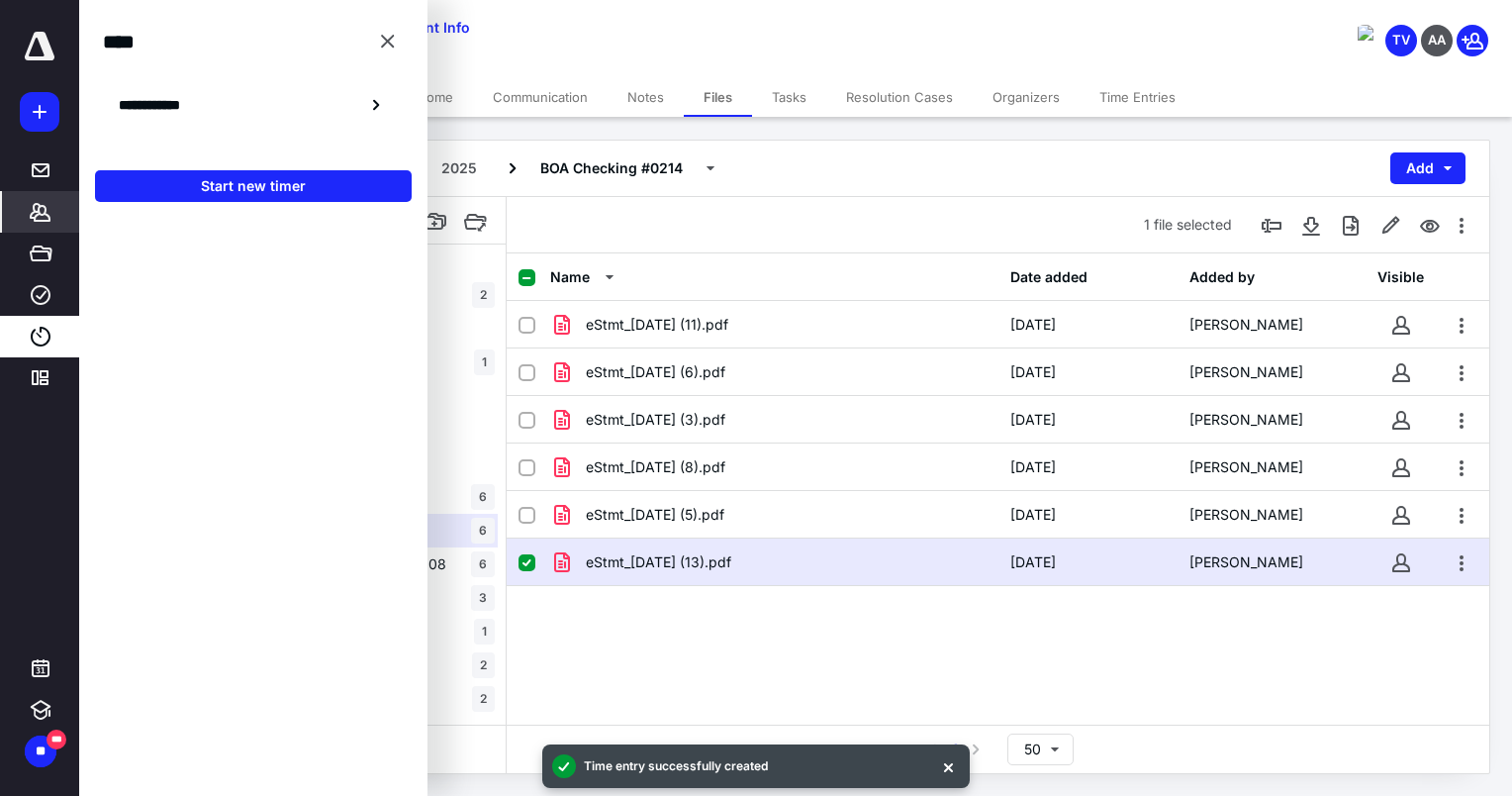 click 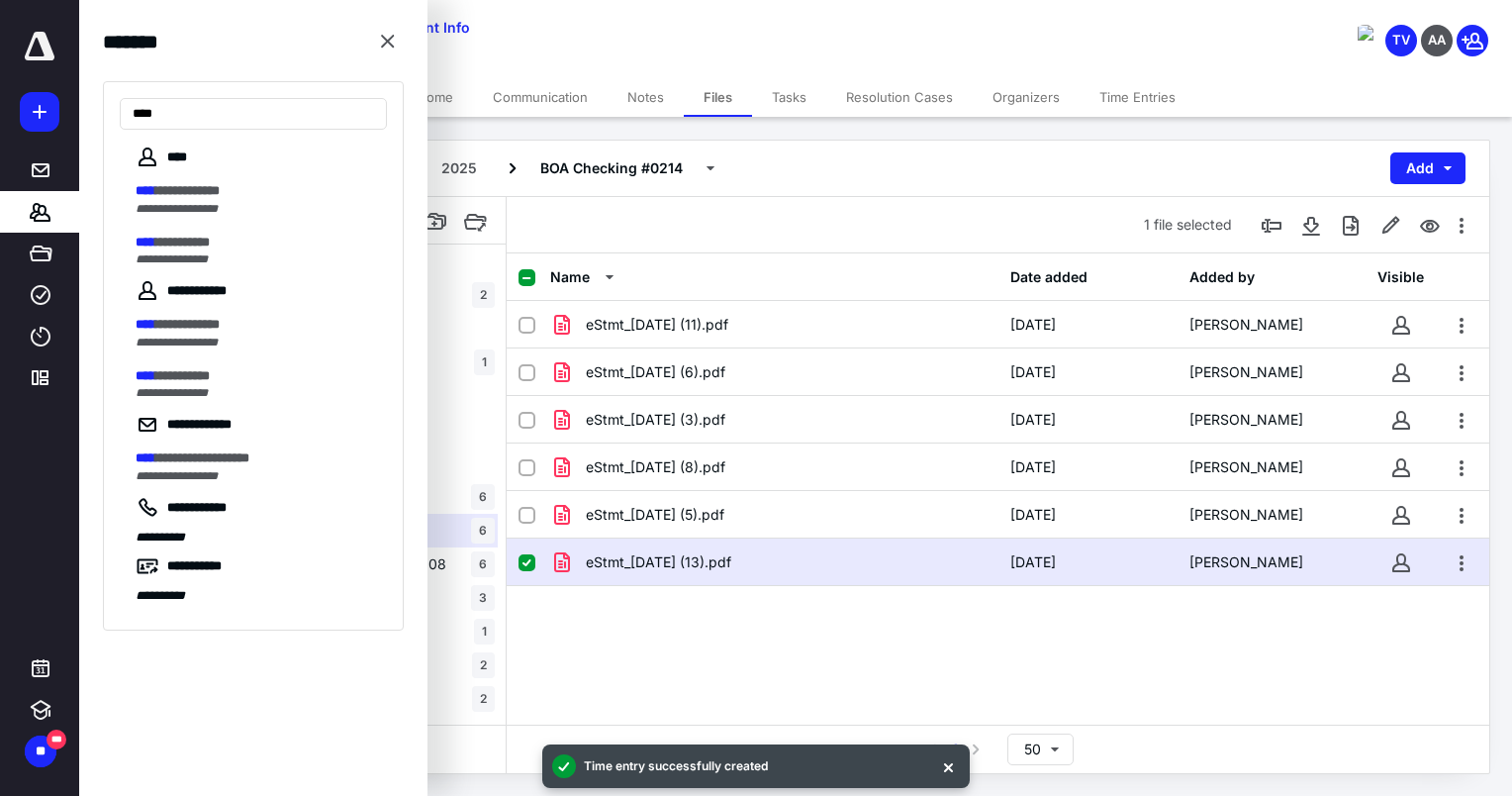 type on "****" 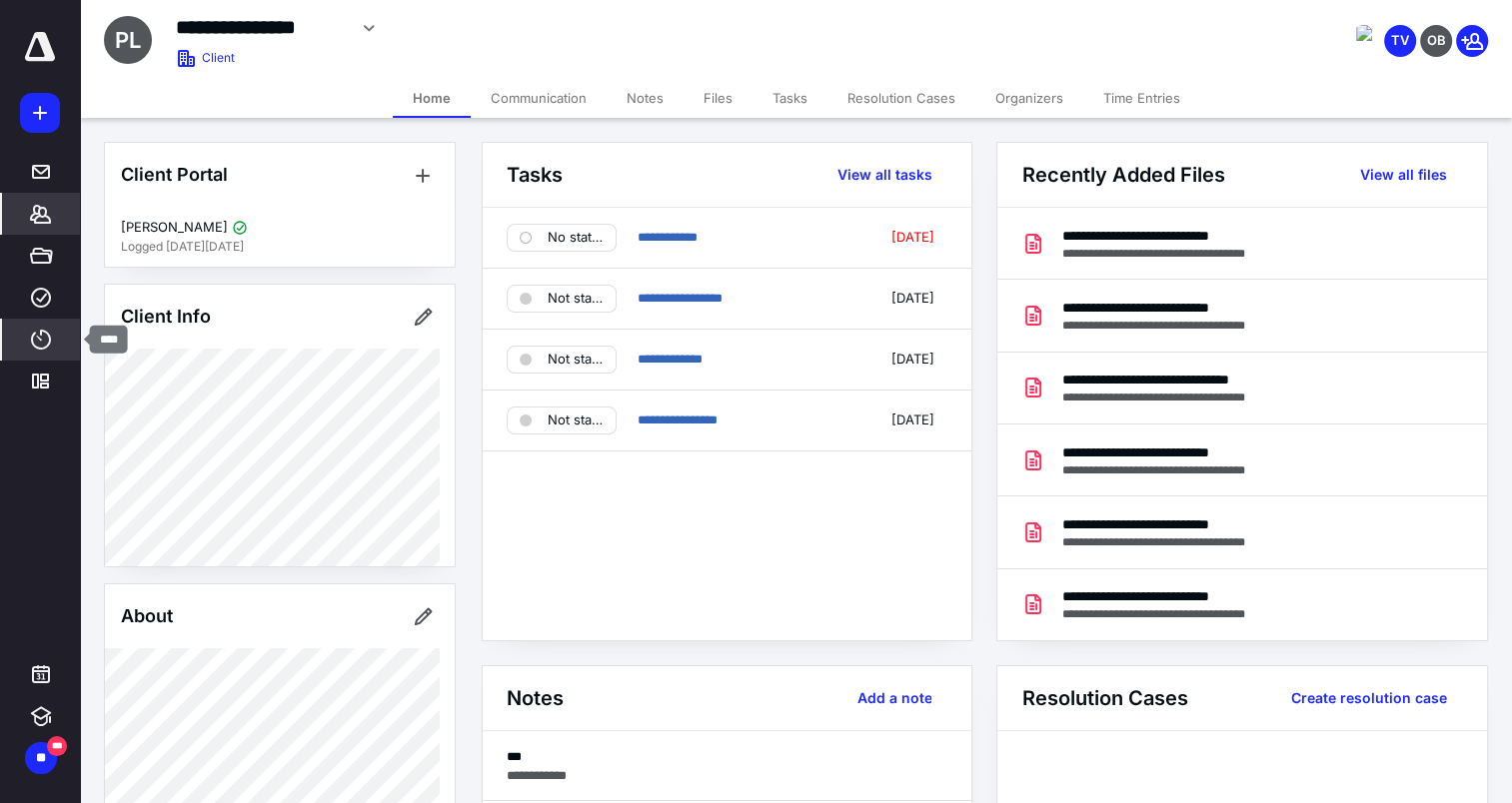 click on "****" at bounding box center [41, 340] 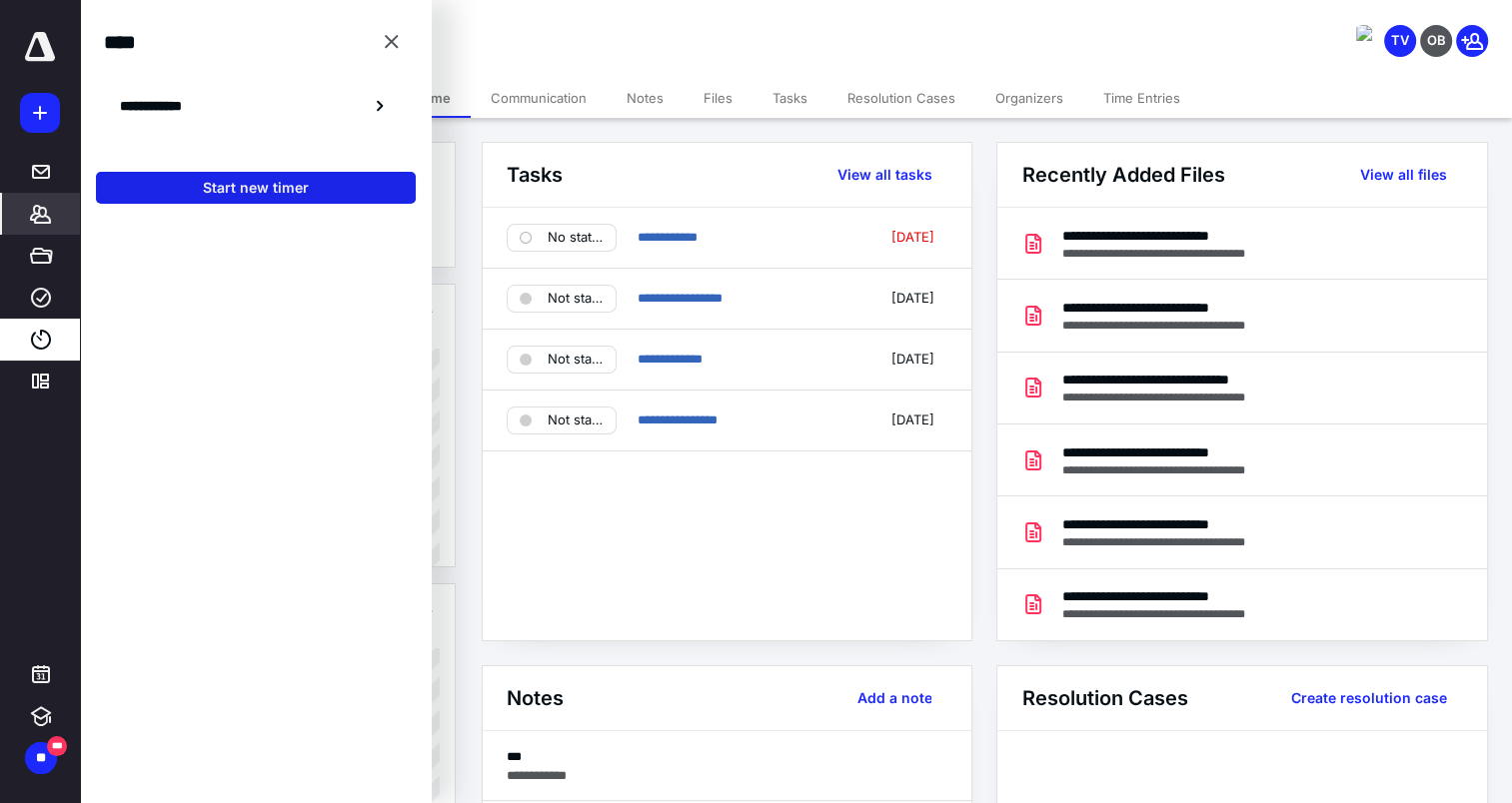 click on "Start new timer" at bounding box center (256, 188) 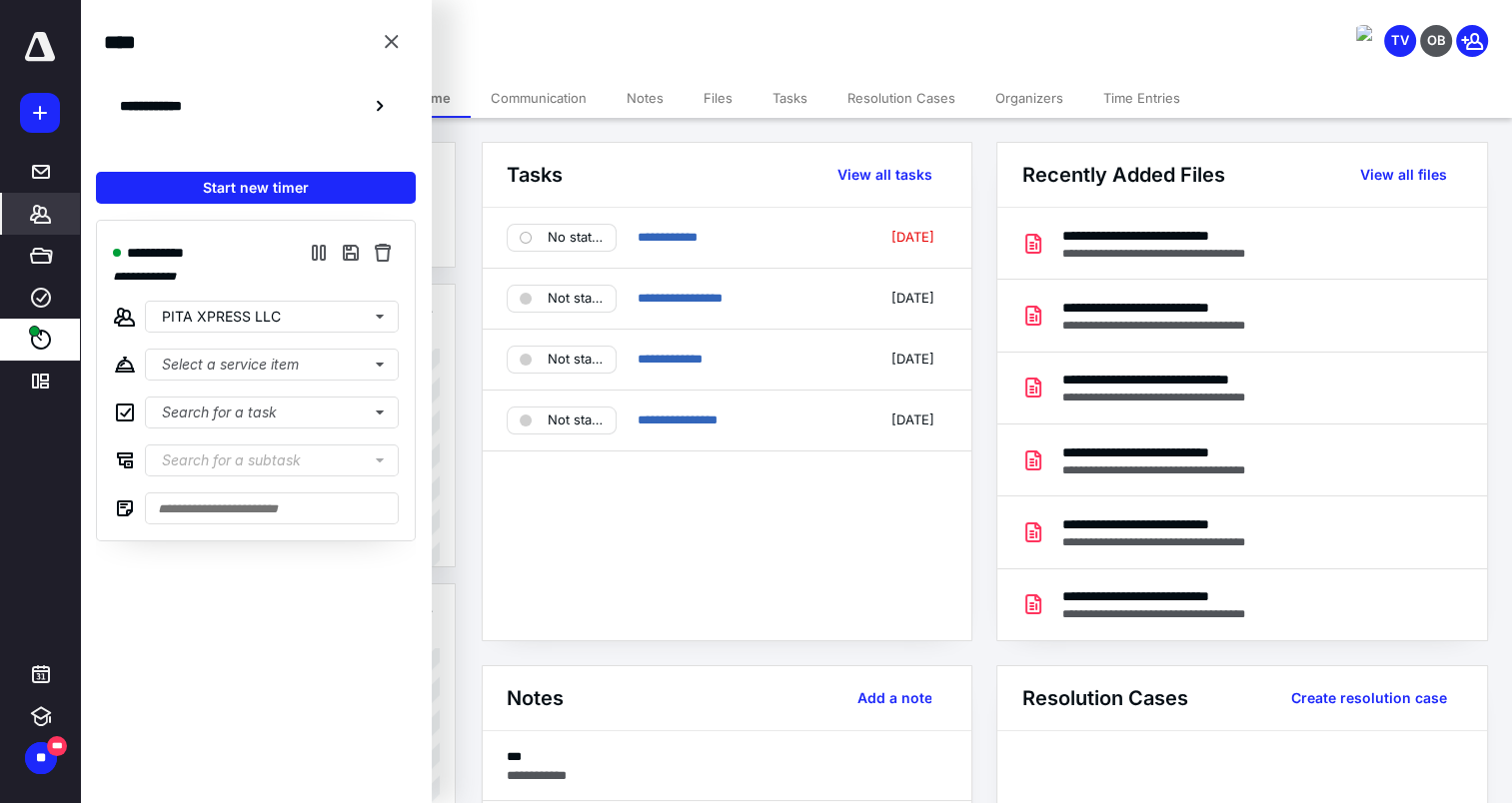 click on "**********" at bounding box center [598, 28] 